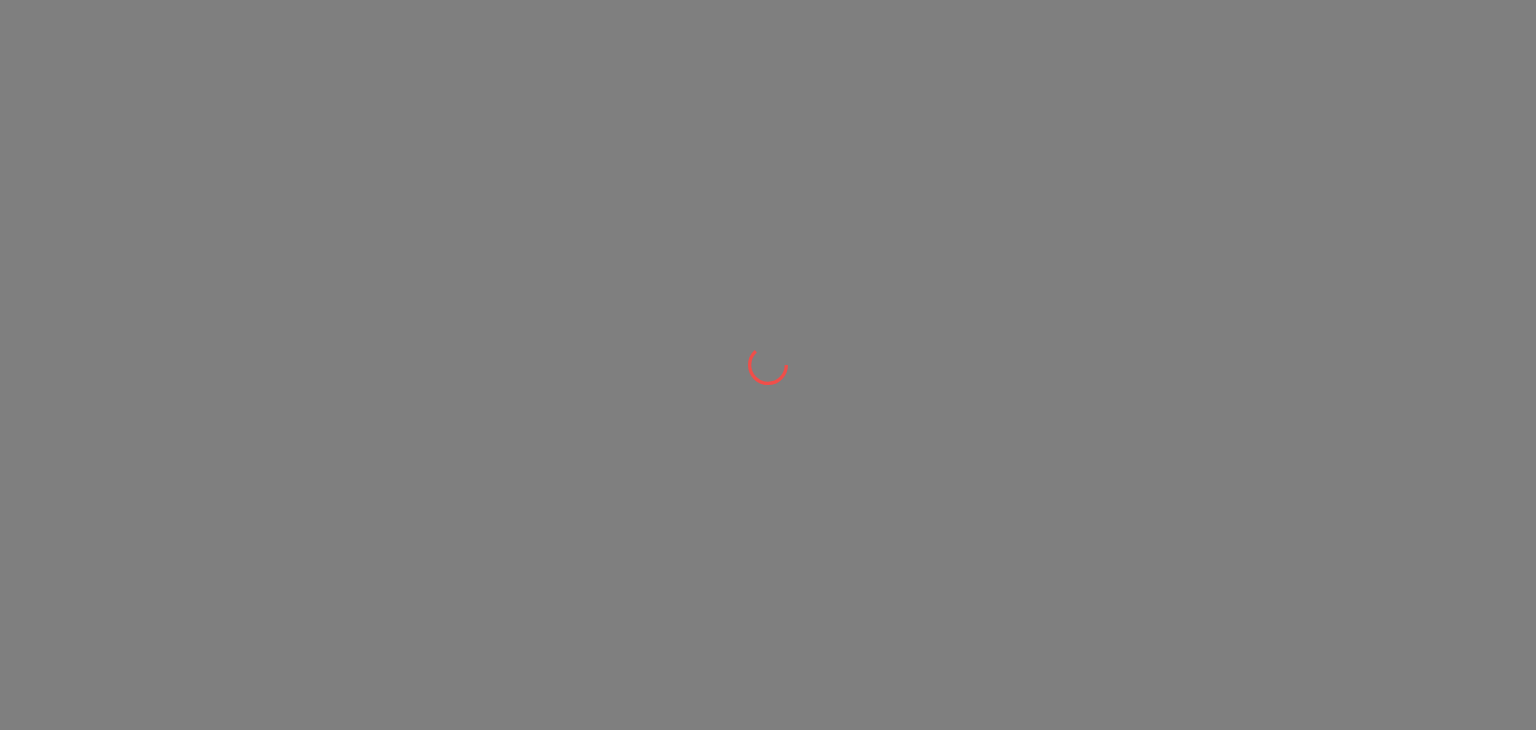 scroll, scrollTop: 0, scrollLeft: 0, axis: both 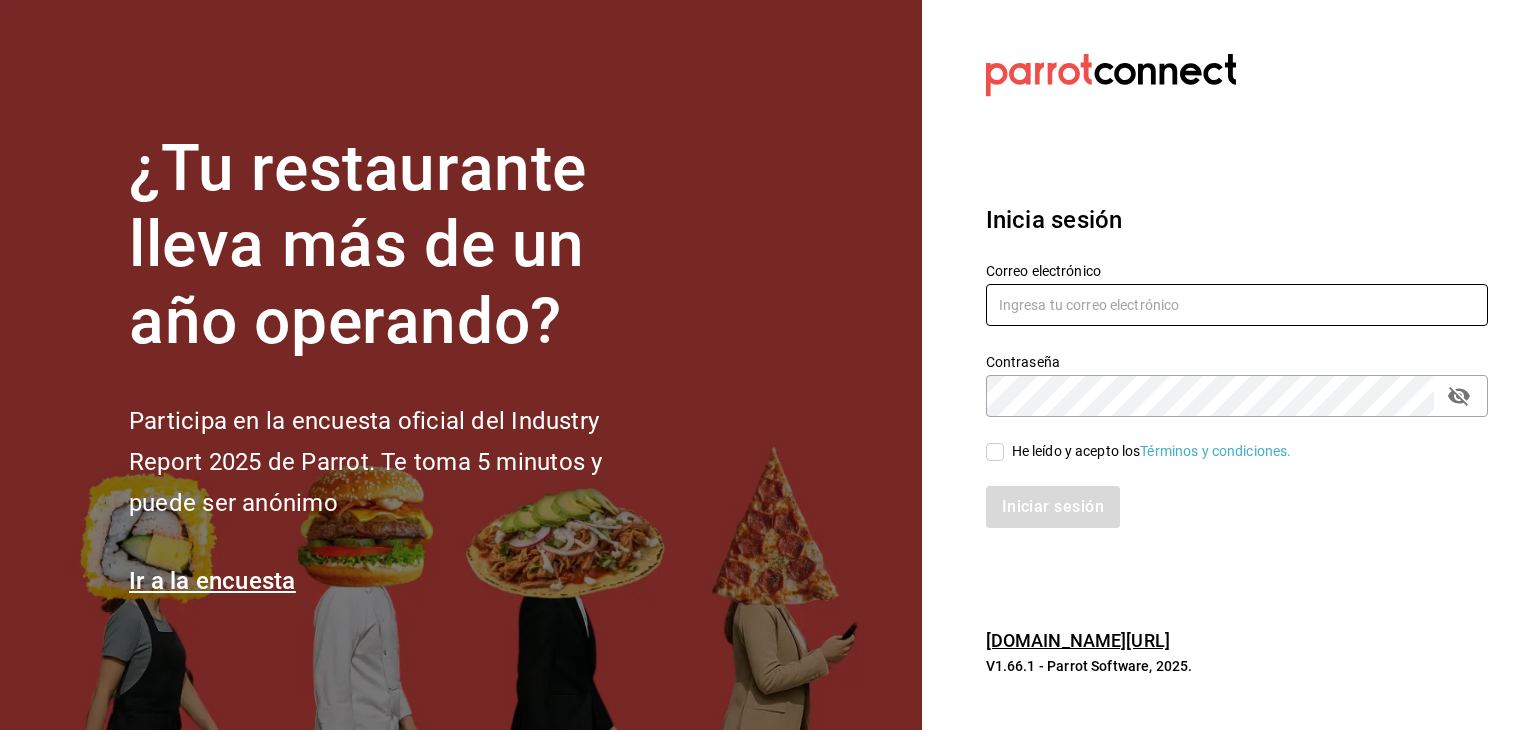 type on "[EMAIL_ADDRESS][PERSON_NAME][DOMAIN_NAME]" 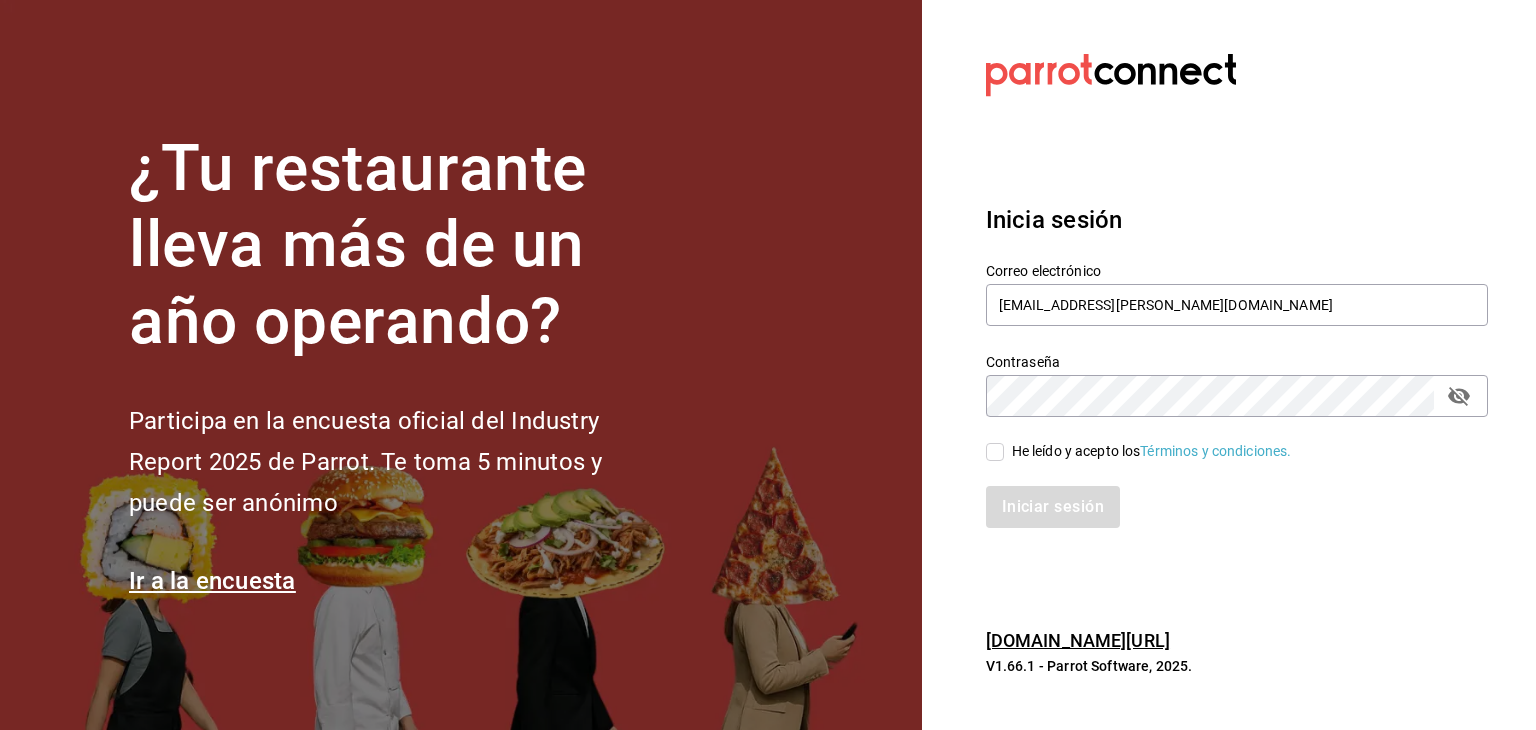 click on "He leído y acepto los  Términos y condiciones." at bounding box center (995, 452) 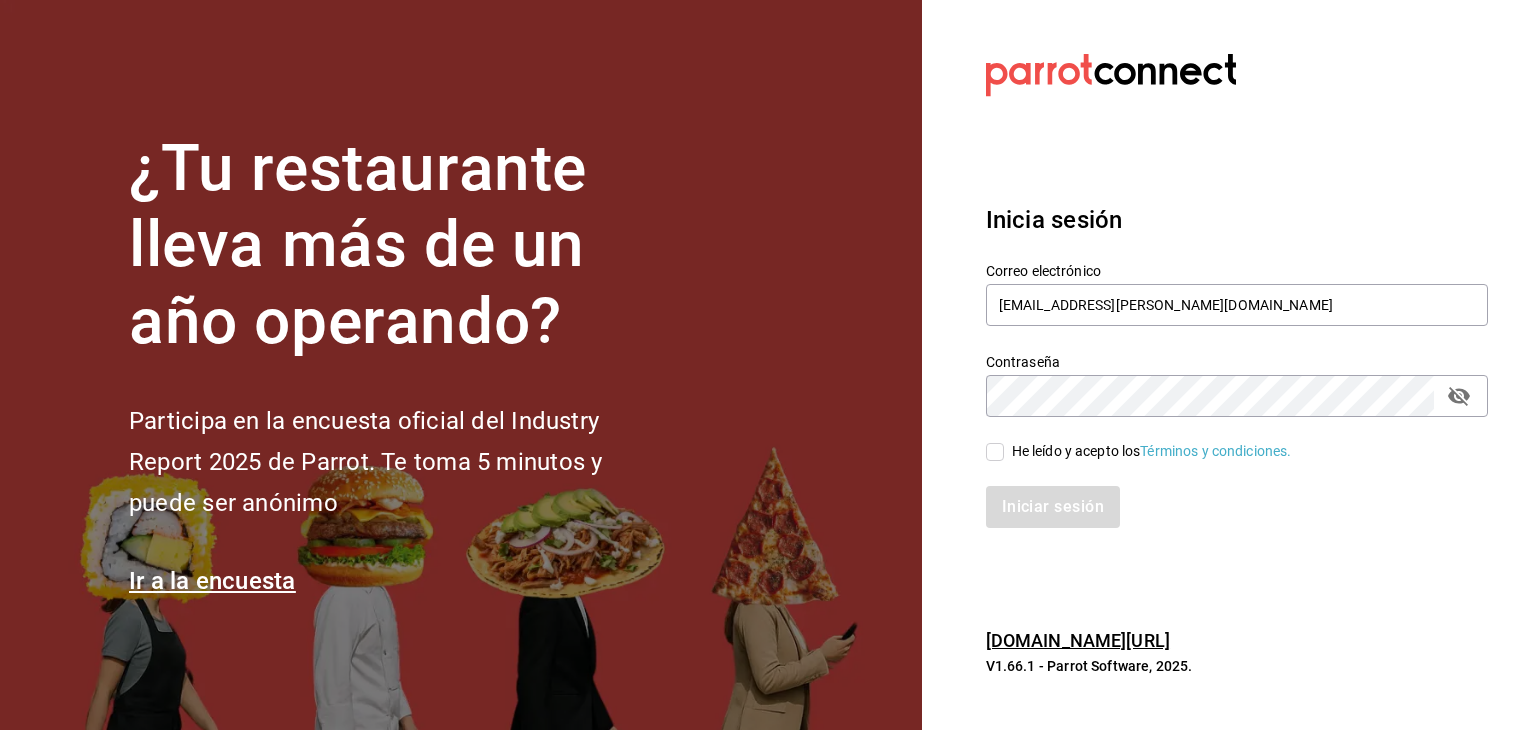checkbox on "true" 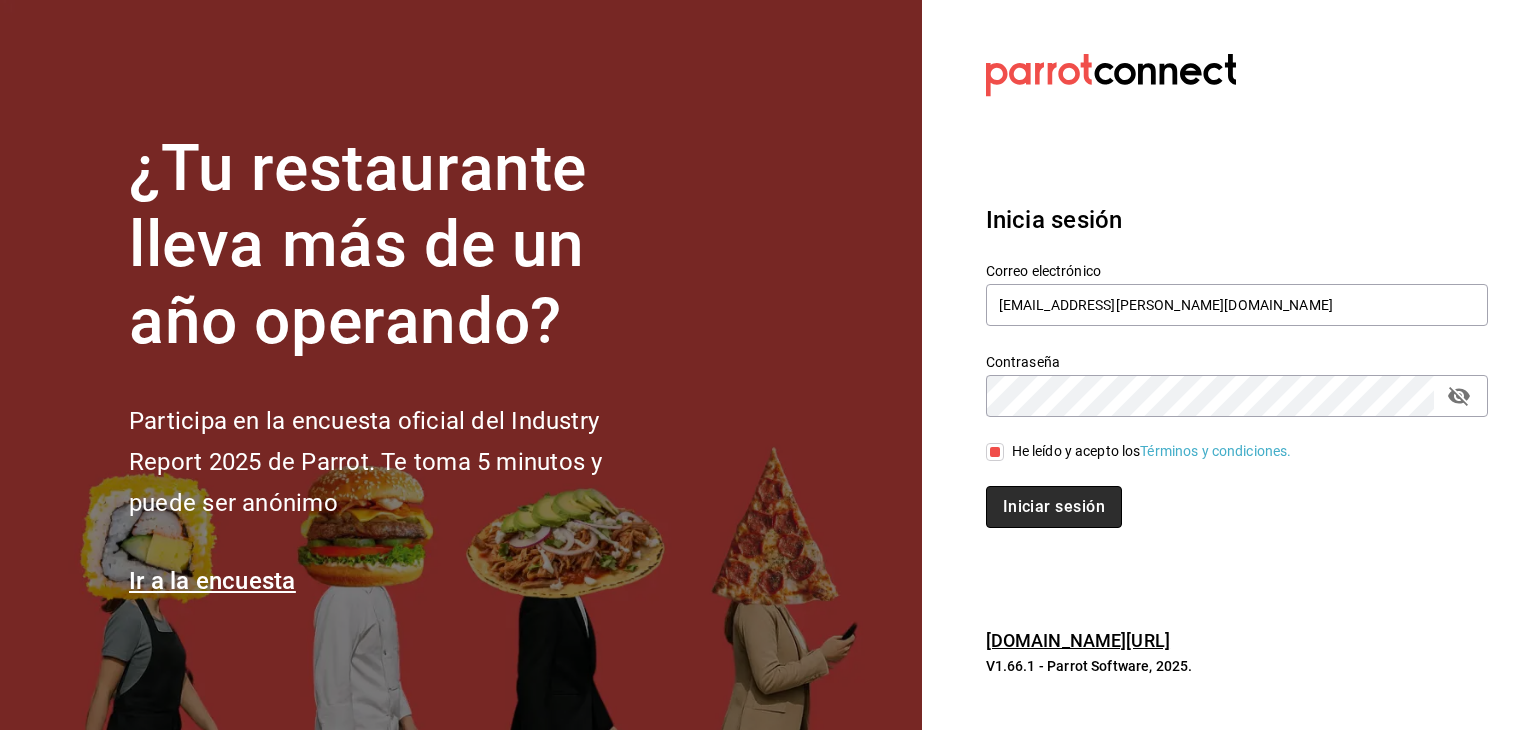 click on "Iniciar sesión" at bounding box center (1054, 507) 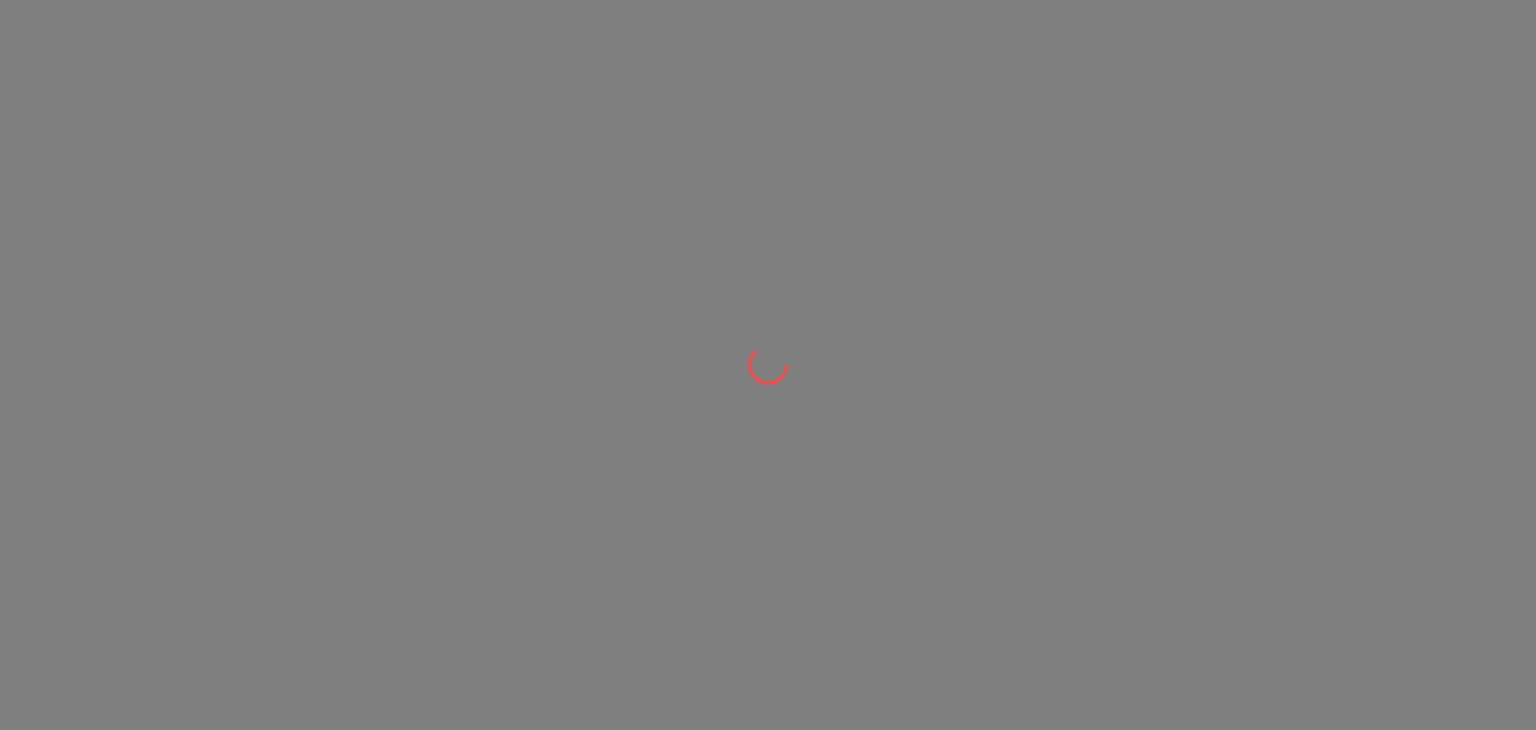 scroll, scrollTop: 0, scrollLeft: 0, axis: both 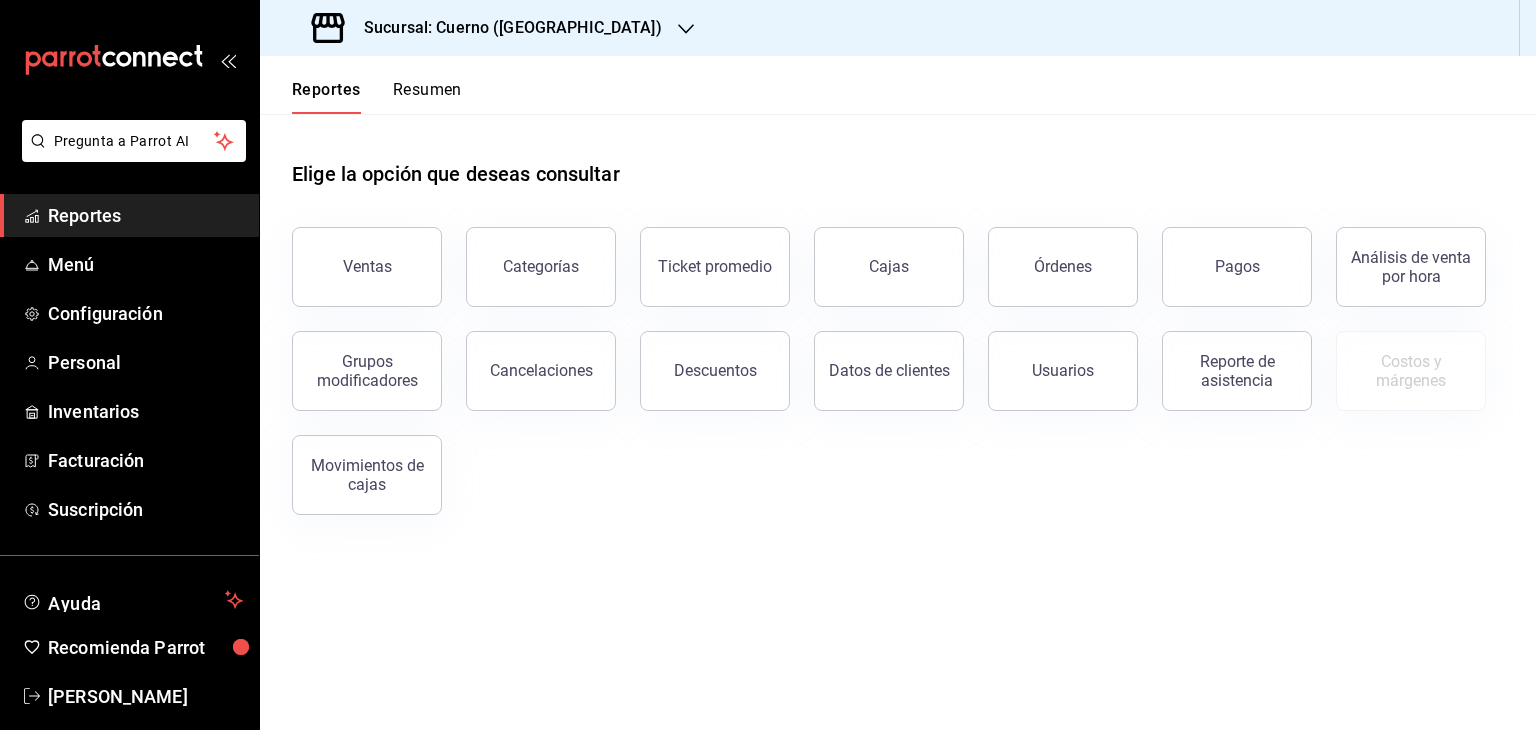 click on "Sucursal: Cuerno ([GEOGRAPHIC_DATA])" at bounding box center (505, 28) 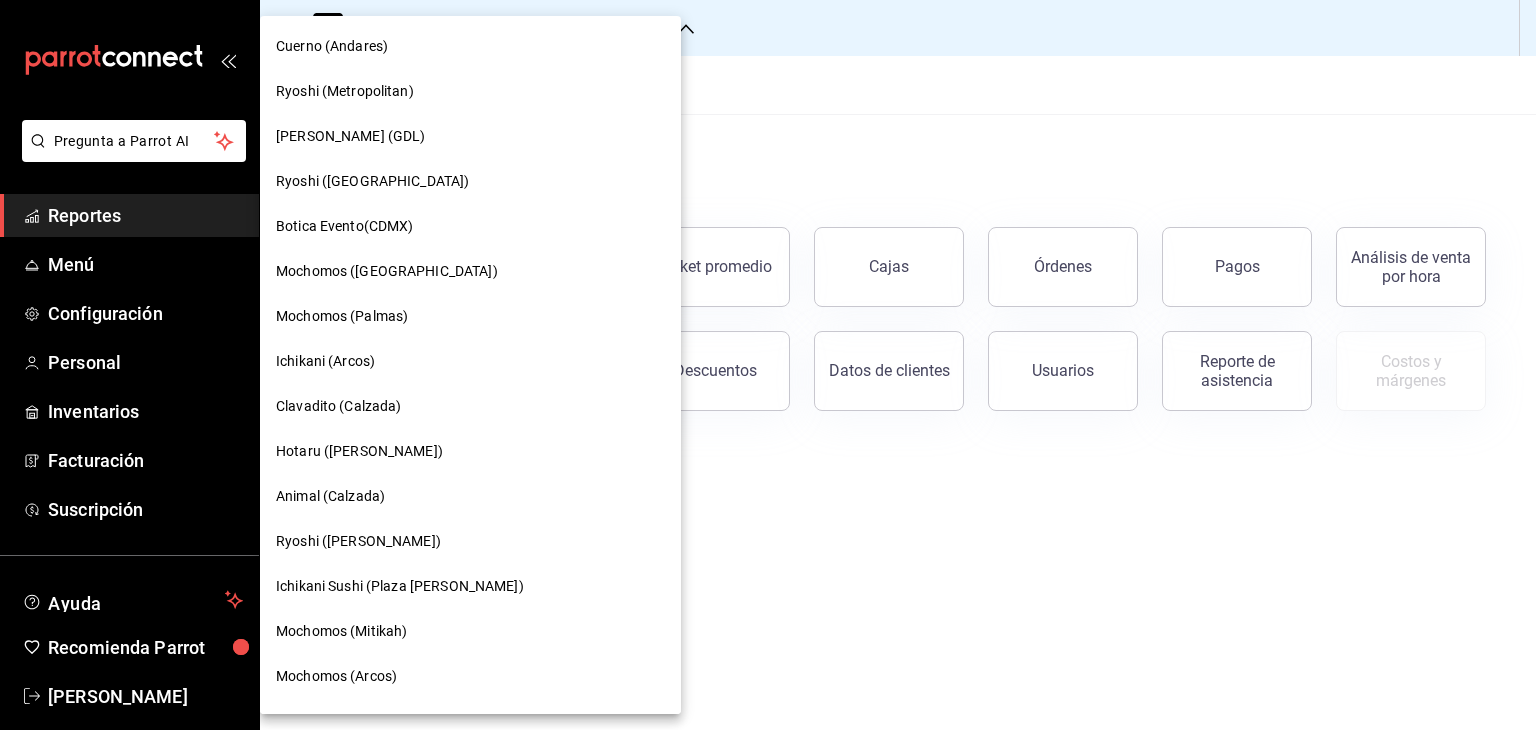 click on "Hotaru ([PERSON_NAME])" at bounding box center [470, 451] 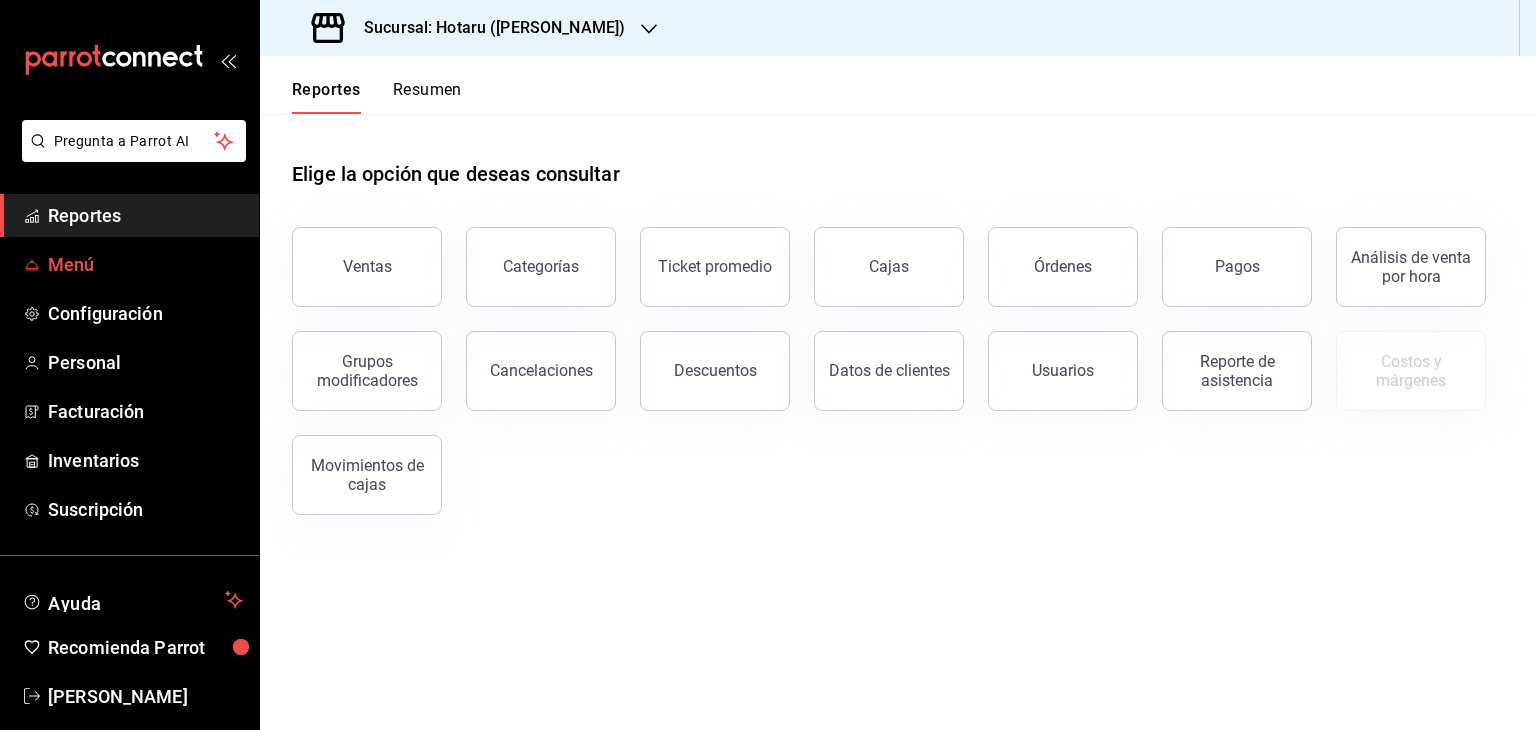 click on "Menú" at bounding box center (145, 264) 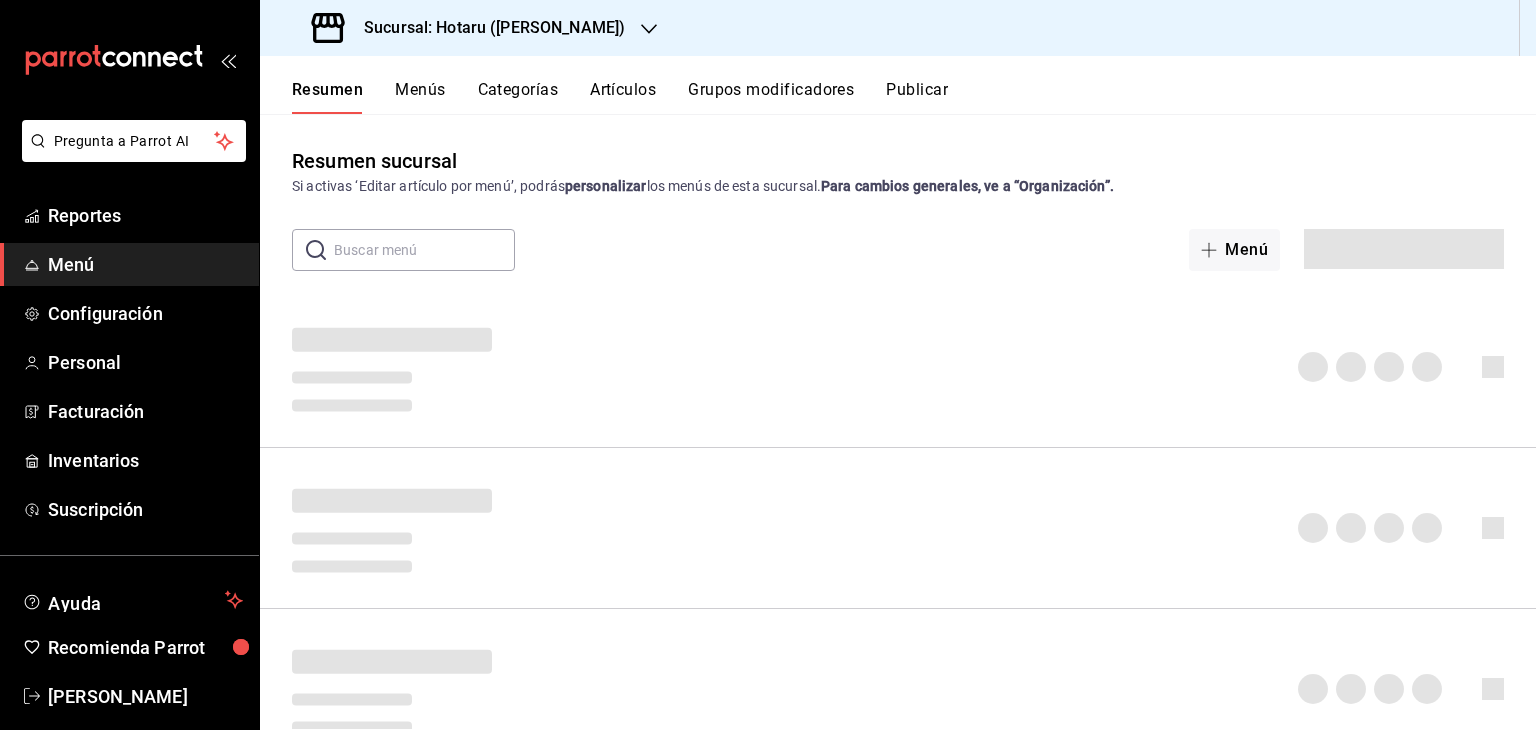 click on "Artículos" at bounding box center (623, 97) 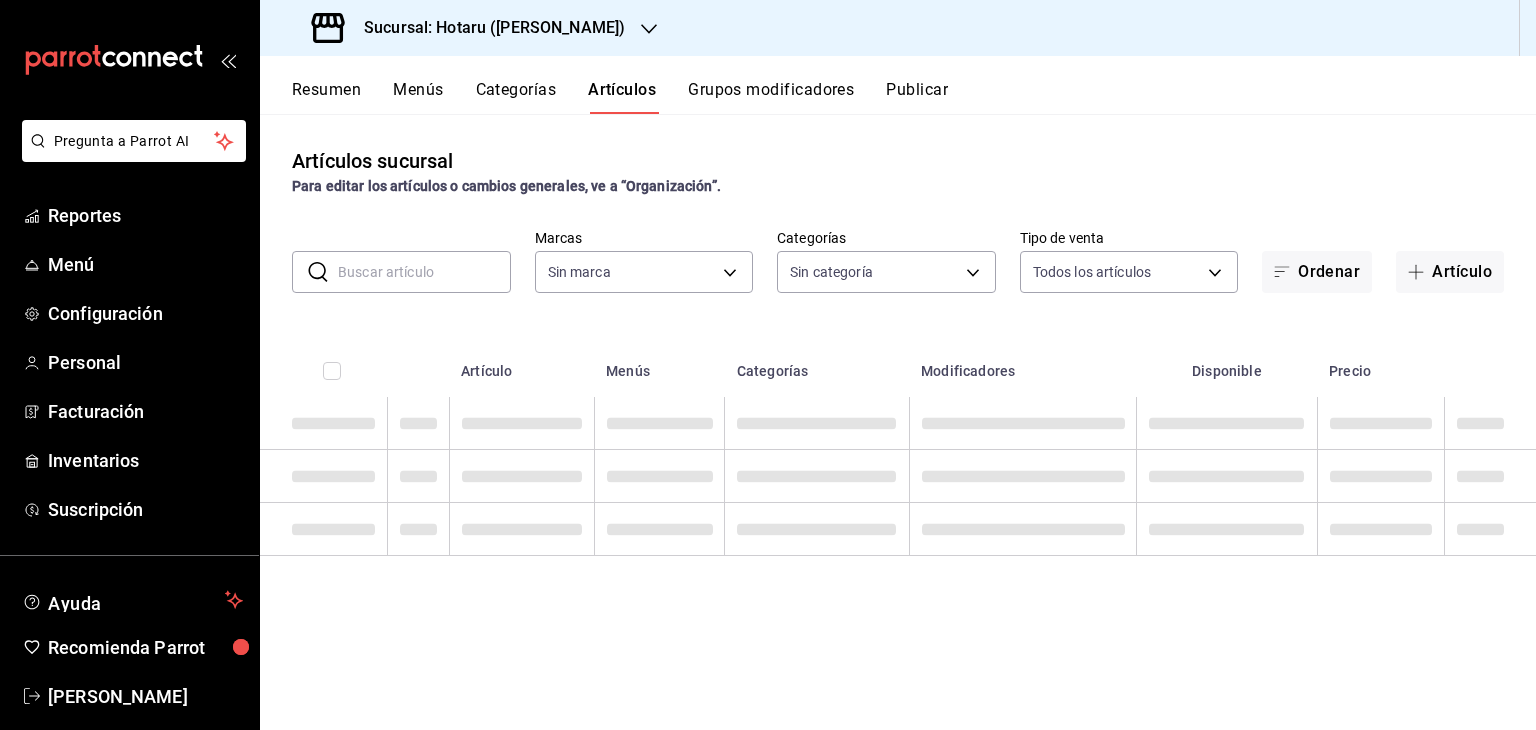 type on "c6f689f8-63fd-49a8-a607-35aea03ac6a9,619c758d-7c36-49c6-a756-e52d453908cb" 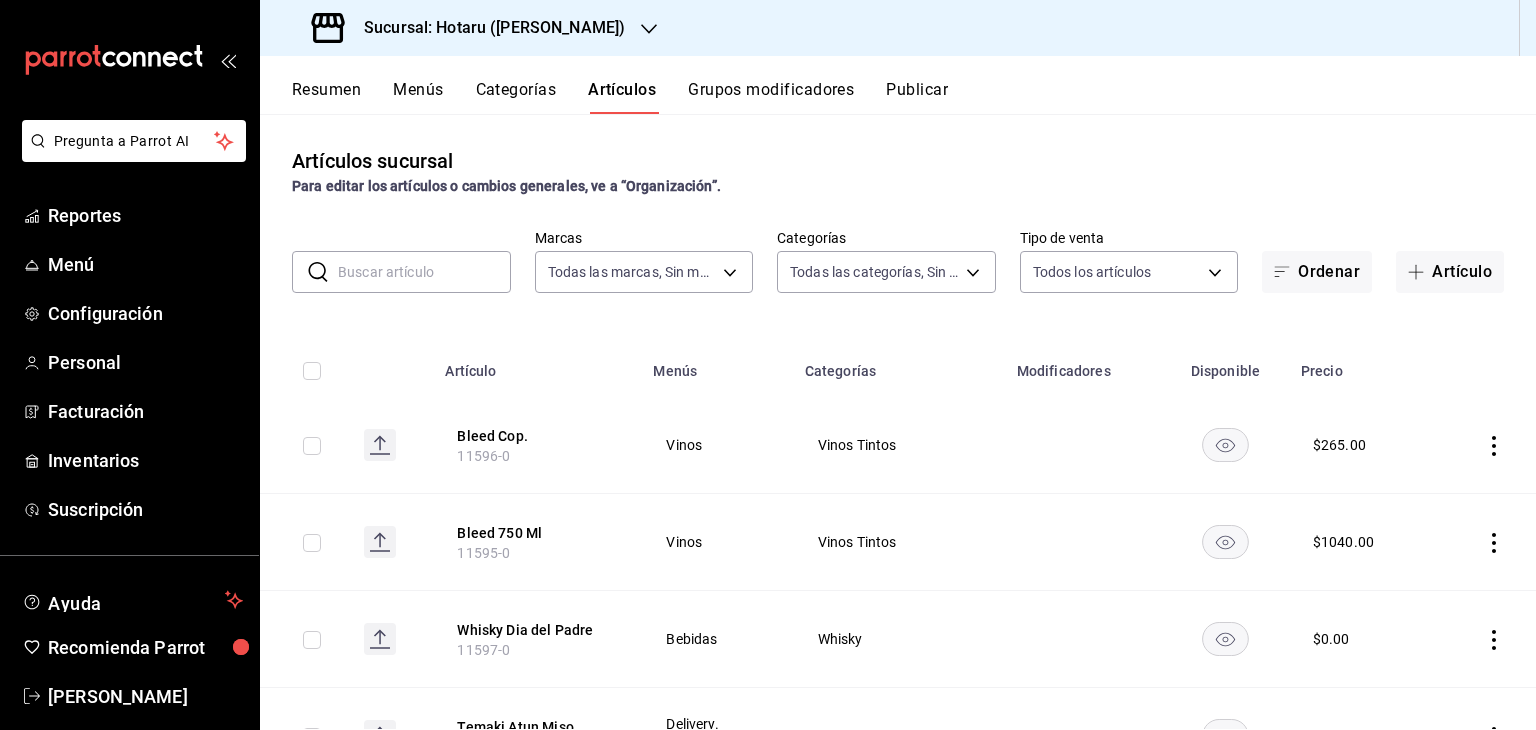 type on "c0b78d51-7925-43e8-b699-c52fb7c6d080,04492c64-33ac-4fe7-8ecc-c444235d9710,37f0fafe-84fb-4dd0-8f92-7e53ebb6192c,73f35796-f71e-4f52-9745-b1c276af16f5,689fc752-f146-4652-a0a8-1fcbe64f40b2,ddc99b21-ae05-4a23-a315-5025ddd12f49,265b906e-5920-4fdb-b364-f76d443986b3,2b24e6fe-2409-48eb-aba4-4b1578180832,c30ed8e5-0cfd-4b33-9d47-8ac3b5bd6514,92860bc8-fcc6-463b-ac1d-49bdcce8ecca,d3b0df3c-04c0-4053-97ca-1d708232a205,92fe8b1b-03f8-45b9-b93e-b9820a0d529d,700eb815-f901-45a6-864b-2819d13ce0dd,666fd55d-4b75-4328-a353-67308befeb61,6e3e038e-bc18-47e5-9f8e-c0f8ed4ea423,b1f74f04-aa3f-4441-b22e-5216a8a9c2c3,115c9520-3766-4752-b93b-569932fdf6b7,077b2a29-04e5-4a90-bf65-6ba407138554,9efacff4-2478-49aa-b2a7-43877695f90e,60e4354f-c819-4d98-a36d-880cb9776140,df058627-cbb8-4b07-87f0-503d58bda0da,8142f708-6428-4387-bd20-f87772ea64f4,5e00879a-0c9e-49c7-8c9f-dbd3c5c6851d,98e1a948-6522-412d-99ee-3a1b1fbb3283,0003456a-c026-4c72-892b-06a1e9d4d7a6,91022785-9e39-4fec-9f66-579476891657,9648f51b-c51d-4337-9d15-22aa2862f086,b43532a8-ceb7-4f65-84b..." 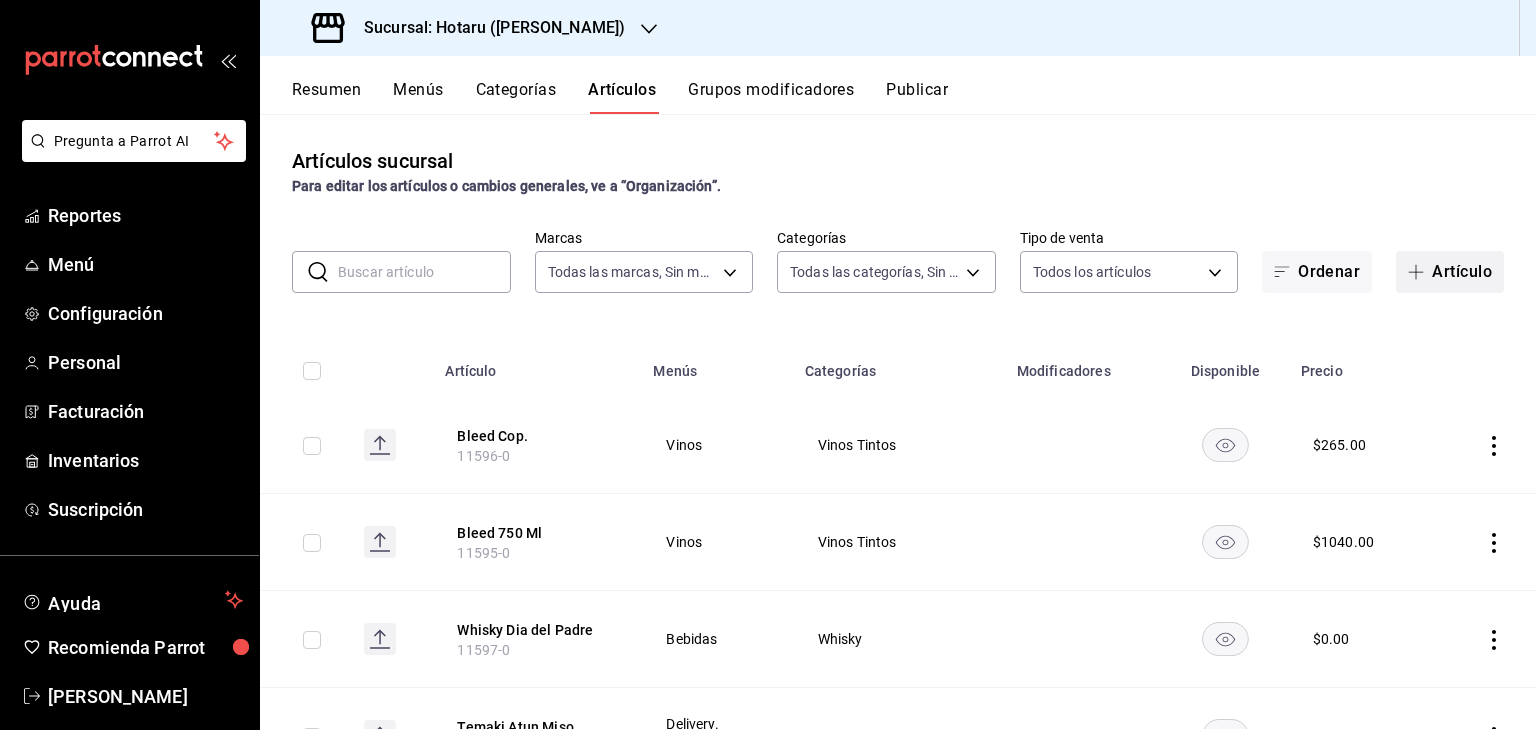 click on "Artículo" at bounding box center (1450, 272) 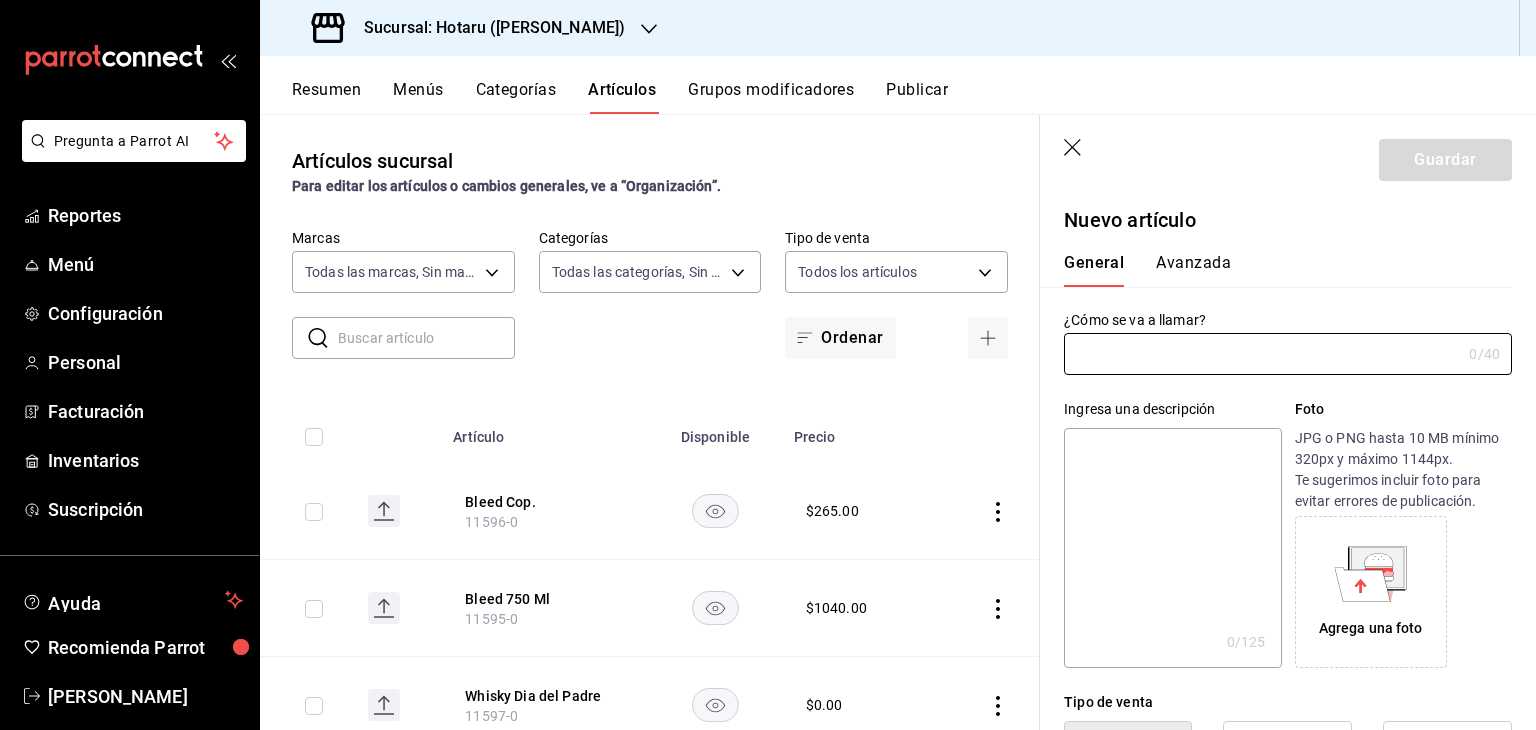 type on "AR-1752865011652" 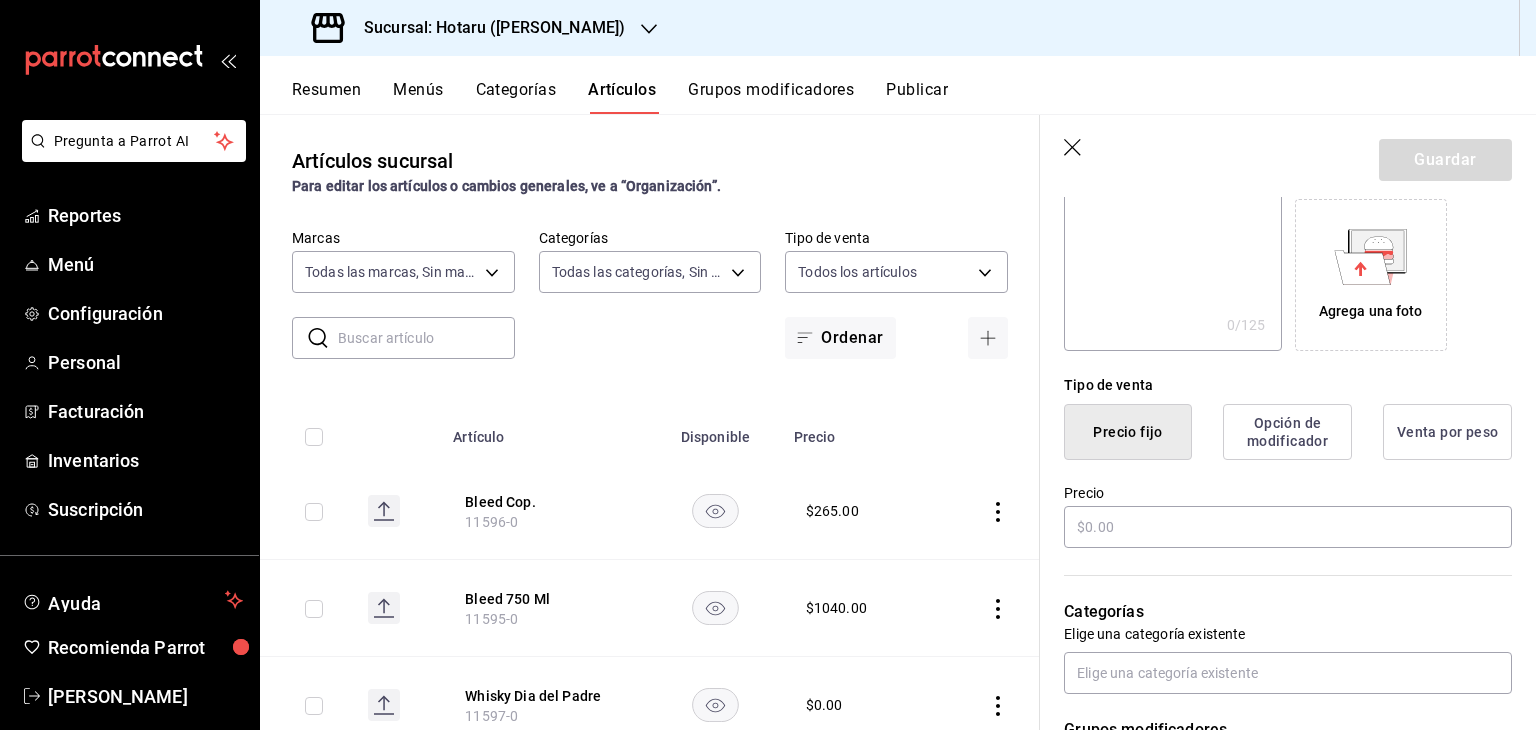 scroll, scrollTop: 330, scrollLeft: 0, axis: vertical 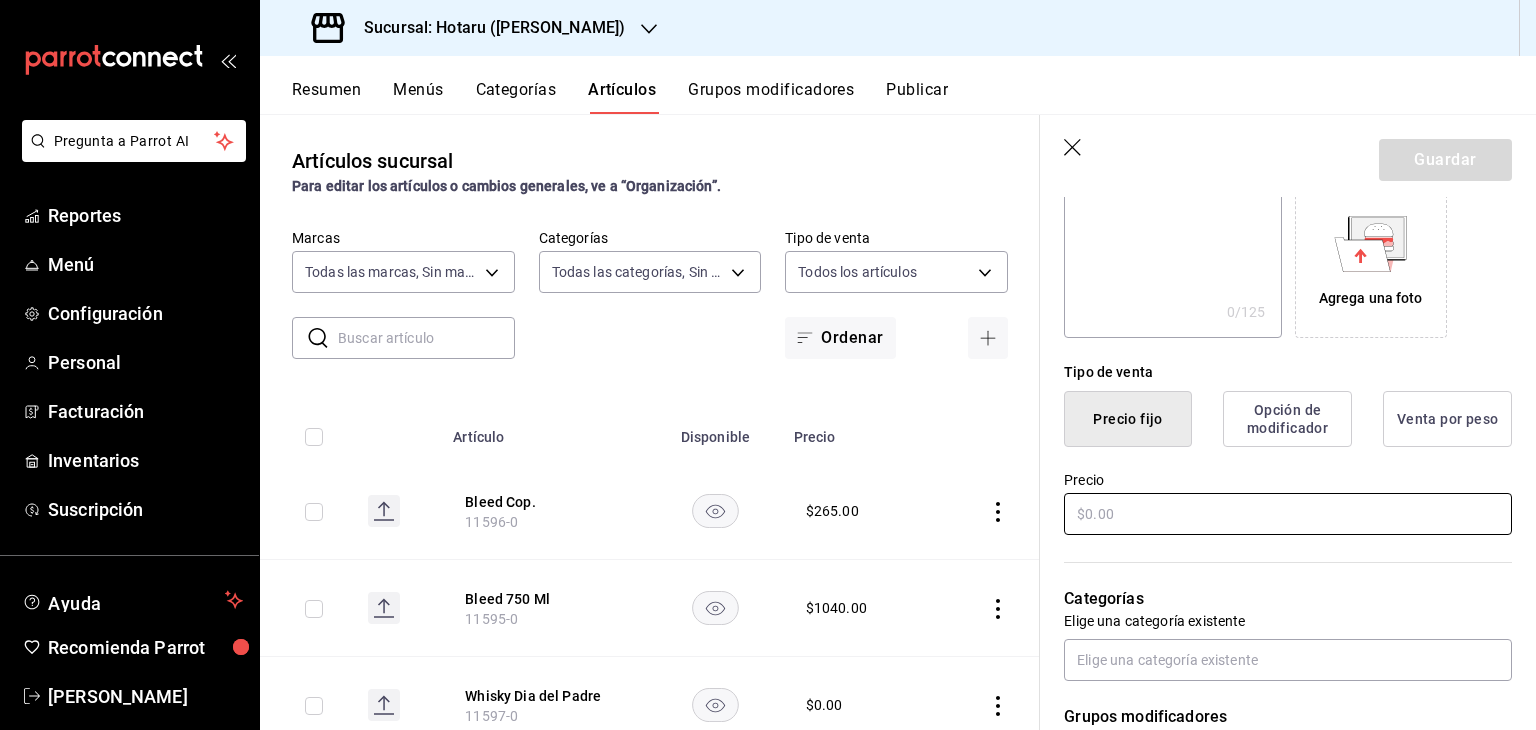 type on "Mochi [GEOGRAPHIC_DATA]" 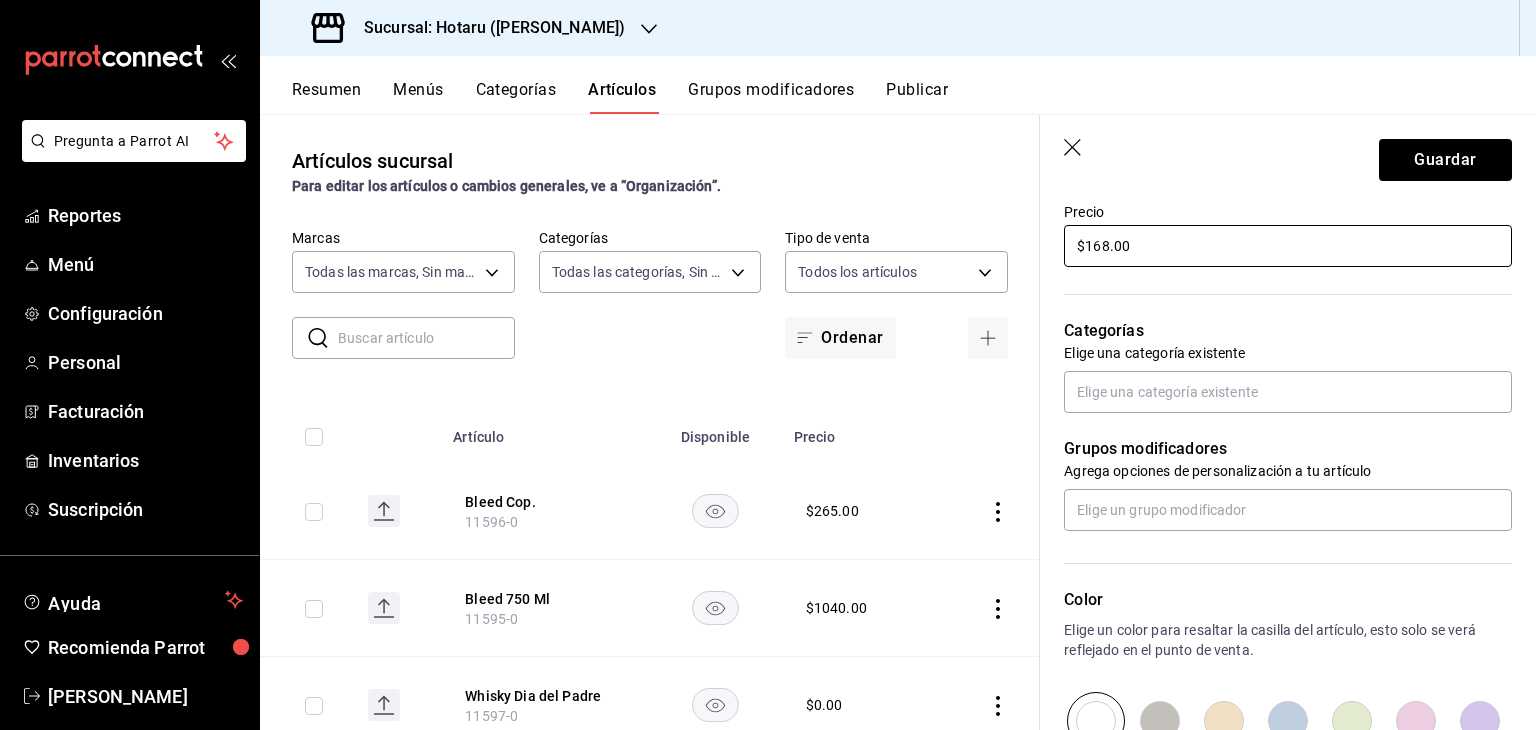 scroll, scrollTop: 557, scrollLeft: 0, axis: vertical 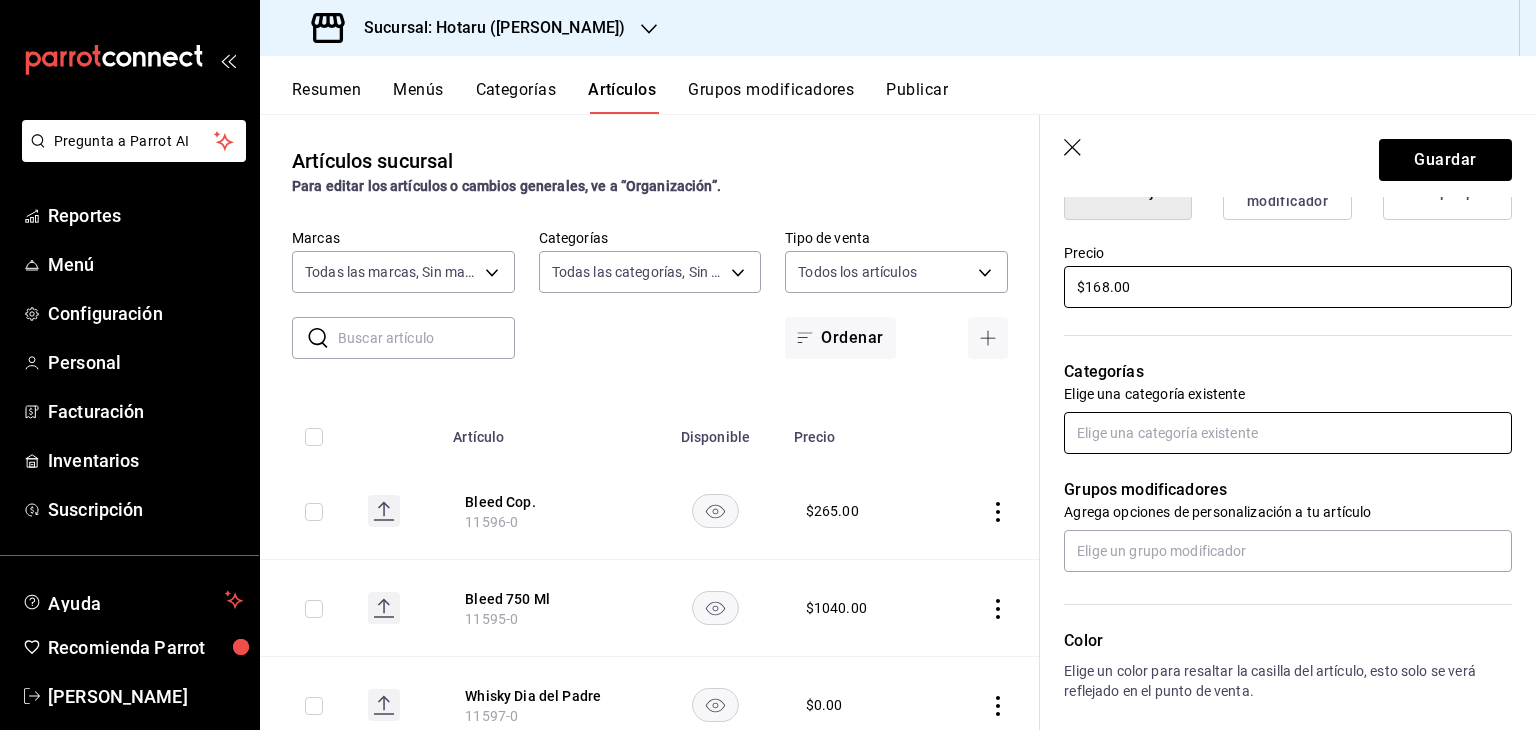 type on "$168.00" 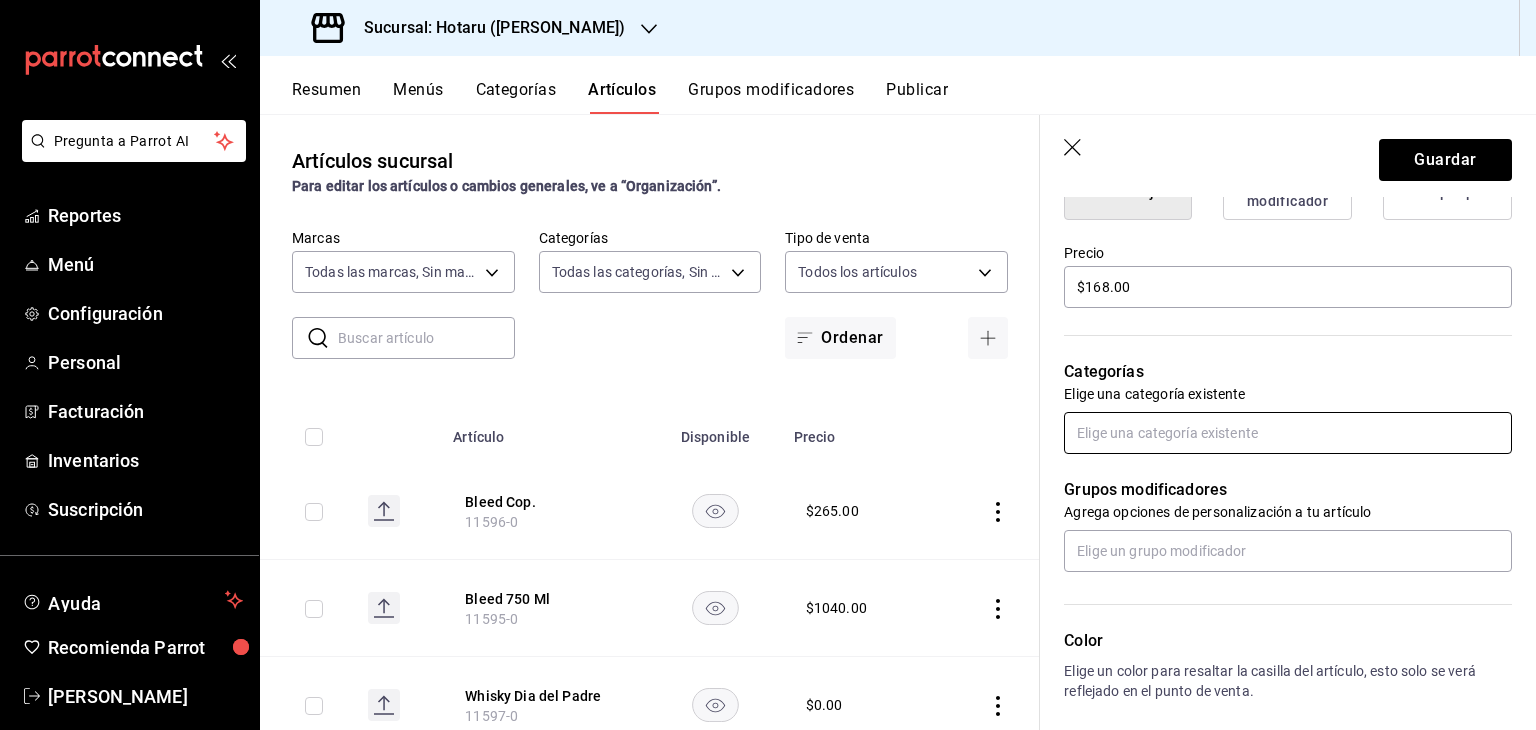 click at bounding box center (1288, 433) 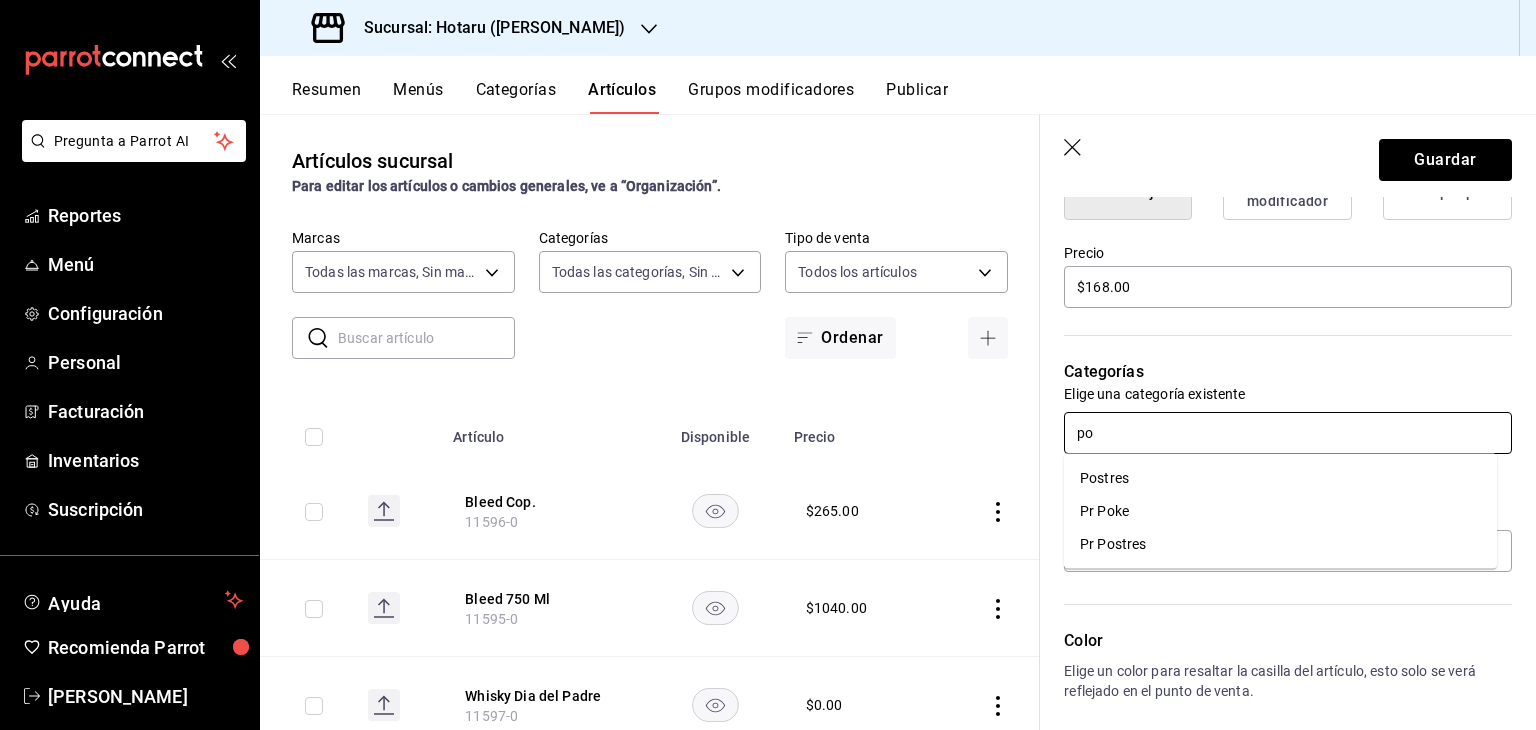 type on "pos" 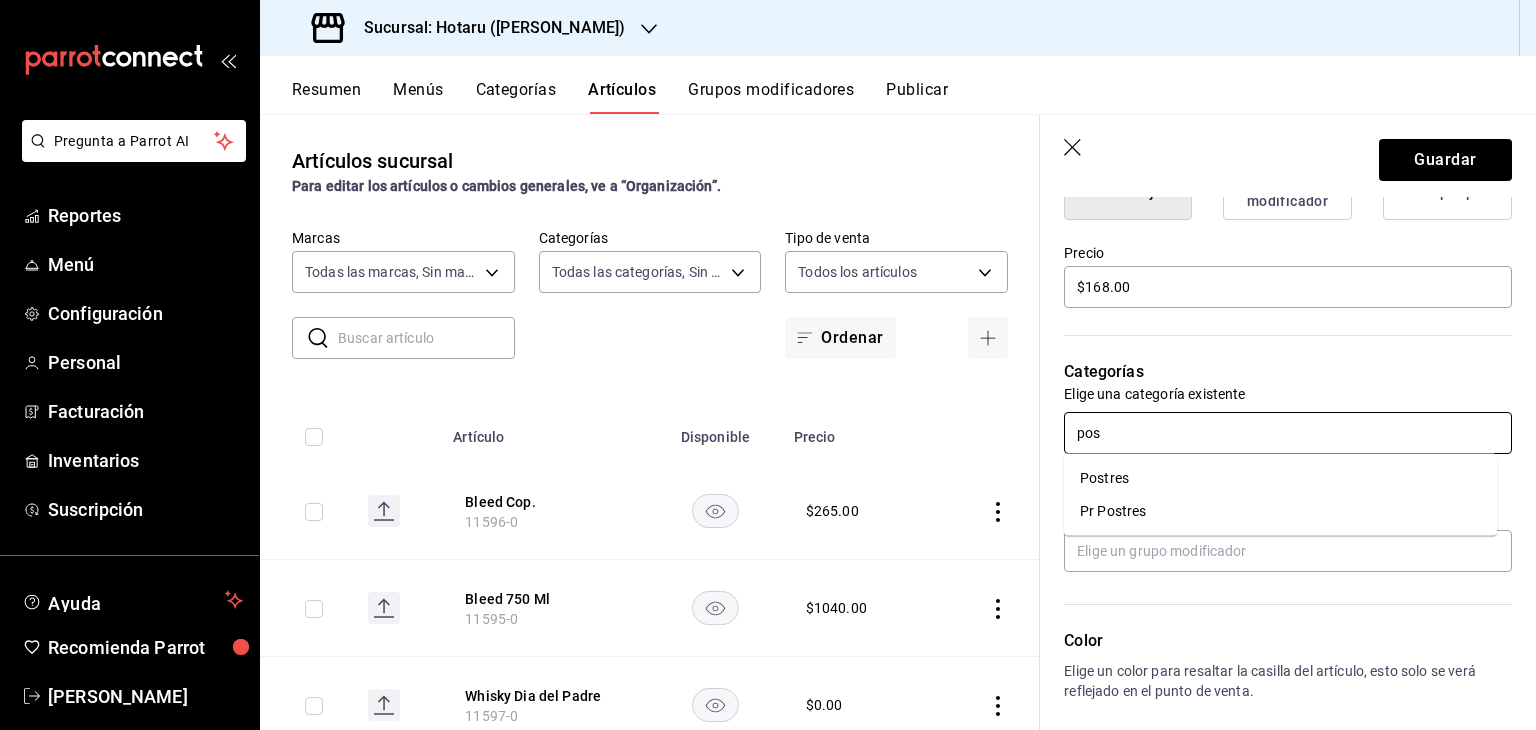 click on "Postres" at bounding box center (1280, 478) 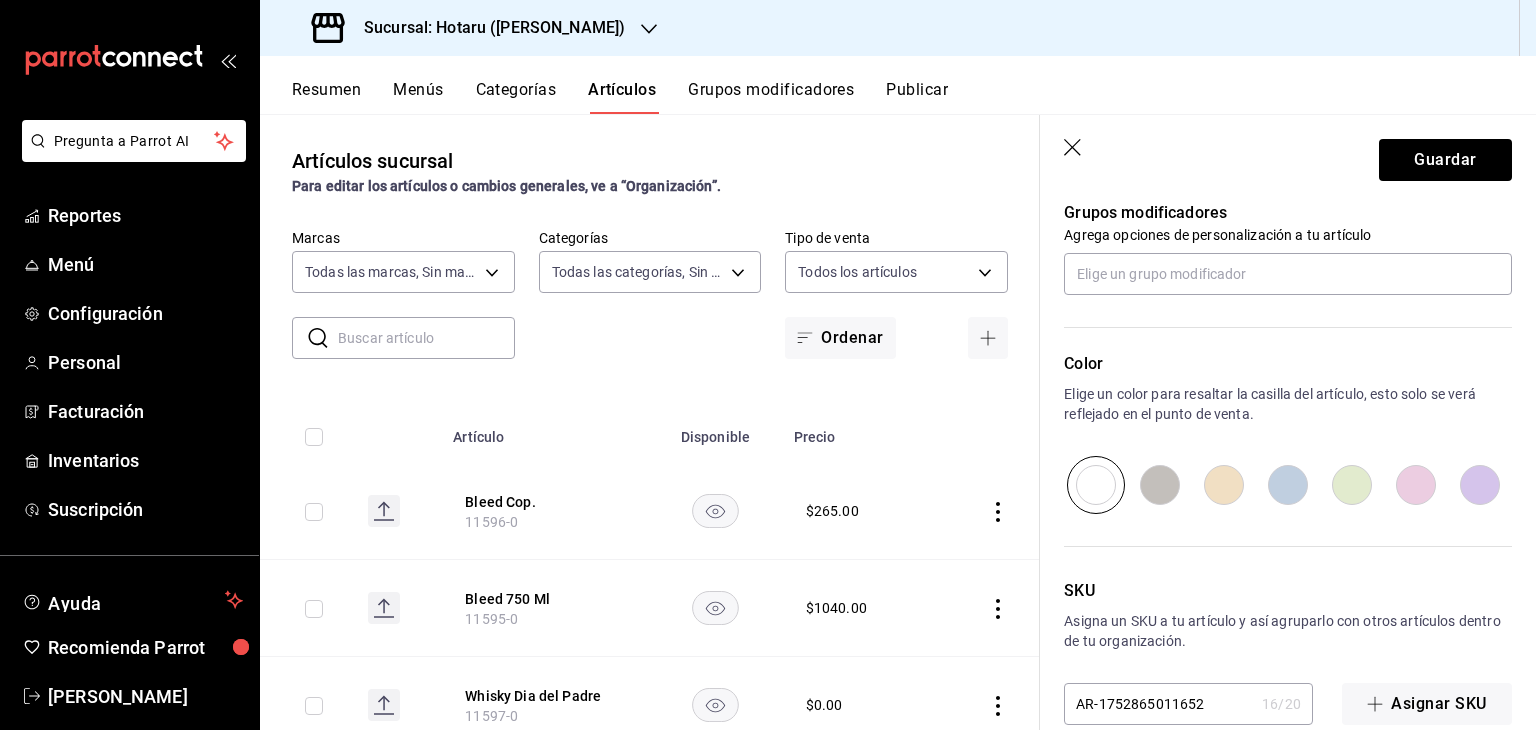scroll, scrollTop: 919, scrollLeft: 0, axis: vertical 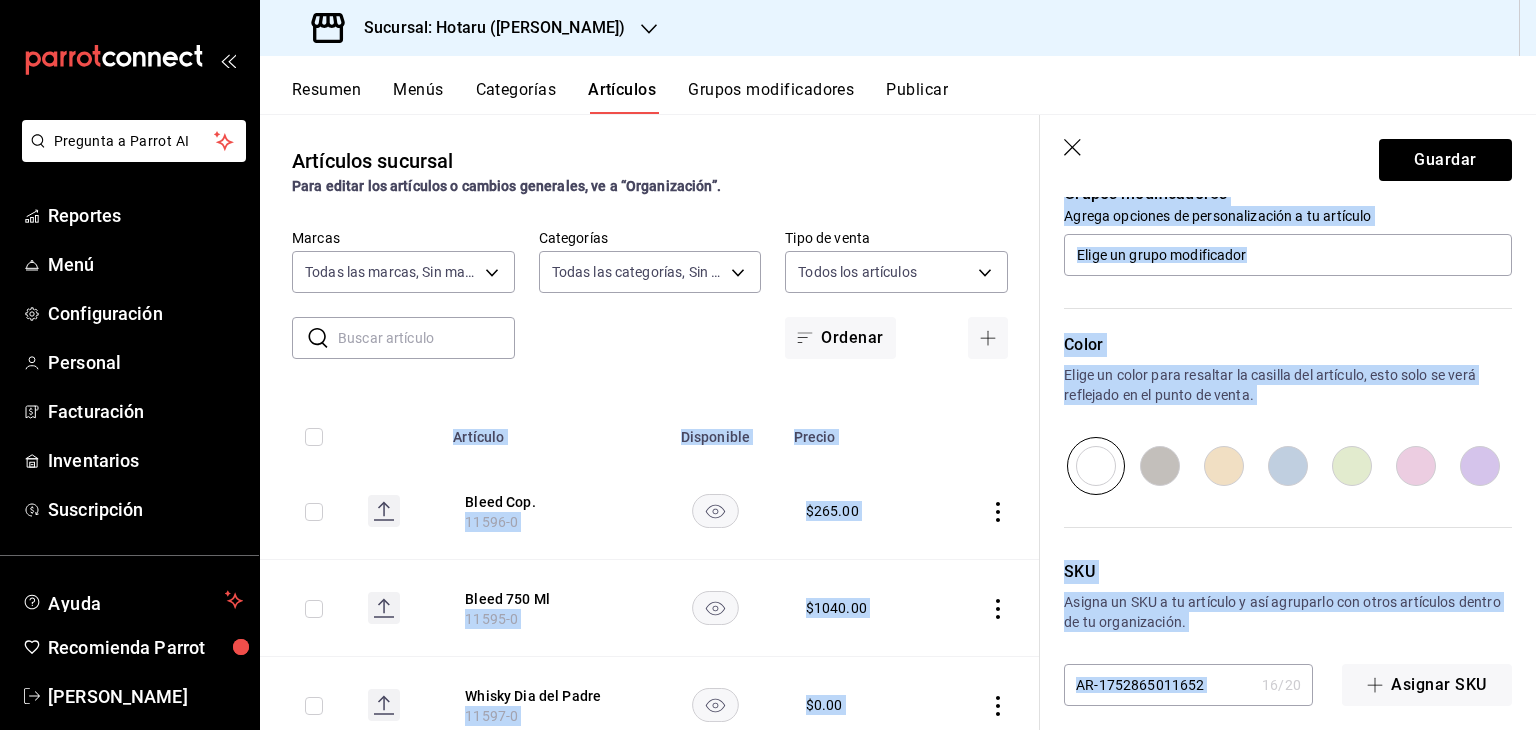 drag, startPoint x: 1243, startPoint y: 682, endPoint x: 1018, endPoint y: 674, distance: 225.14218 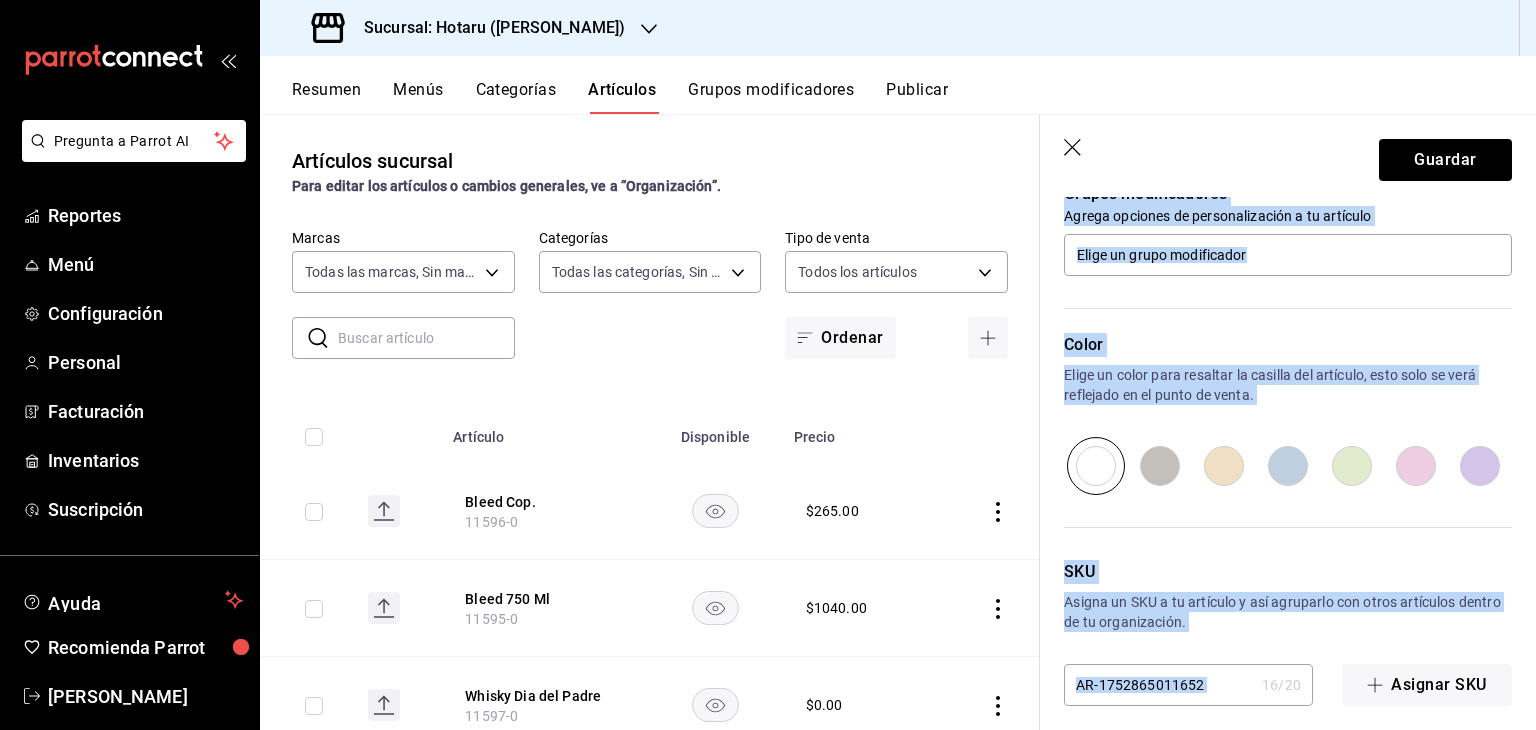 click on "AR-1752865011652" at bounding box center (1159, 685) 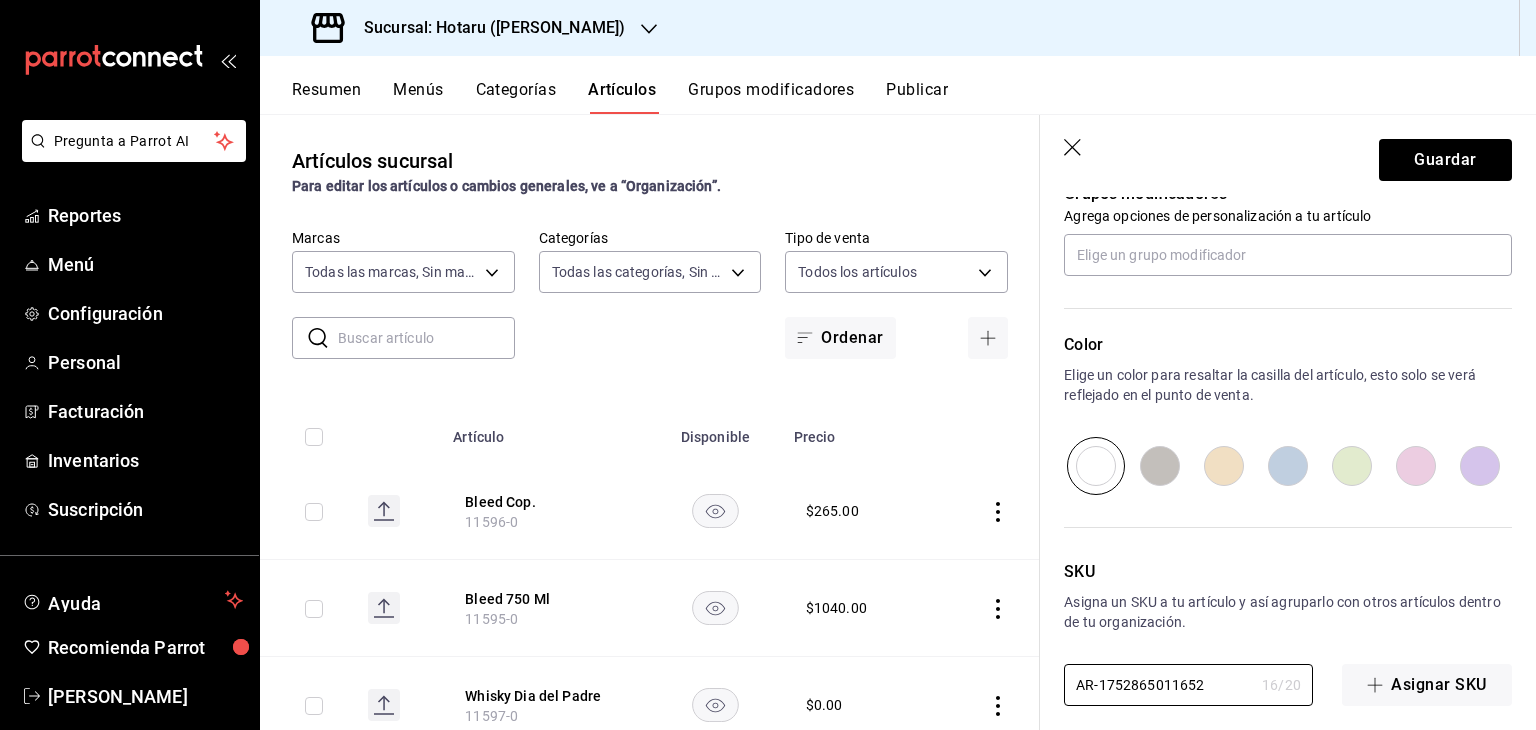 drag, startPoint x: 1198, startPoint y: 679, endPoint x: 970, endPoint y: 684, distance: 228.05482 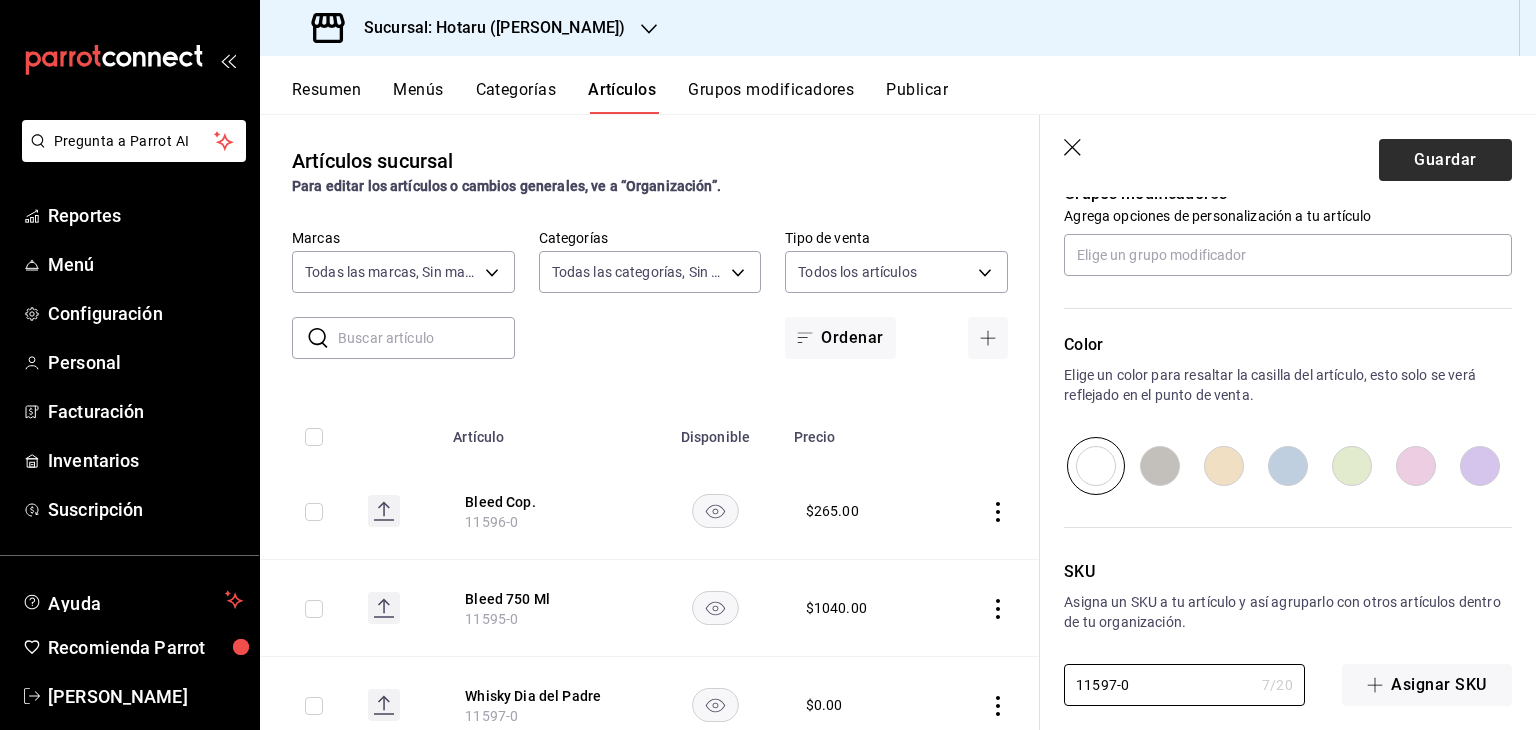 type on "11597-0" 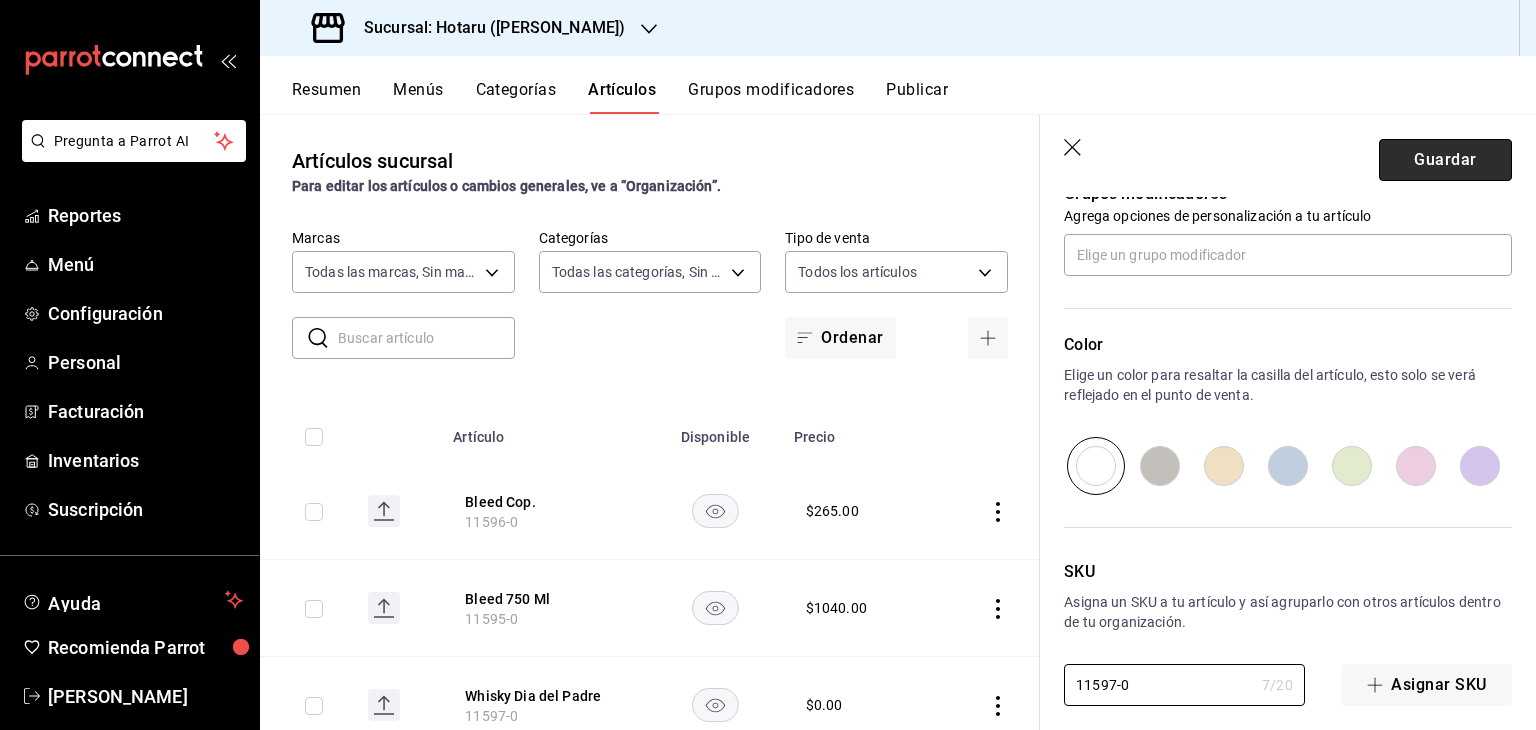 click on "Guardar" at bounding box center (1445, 160) 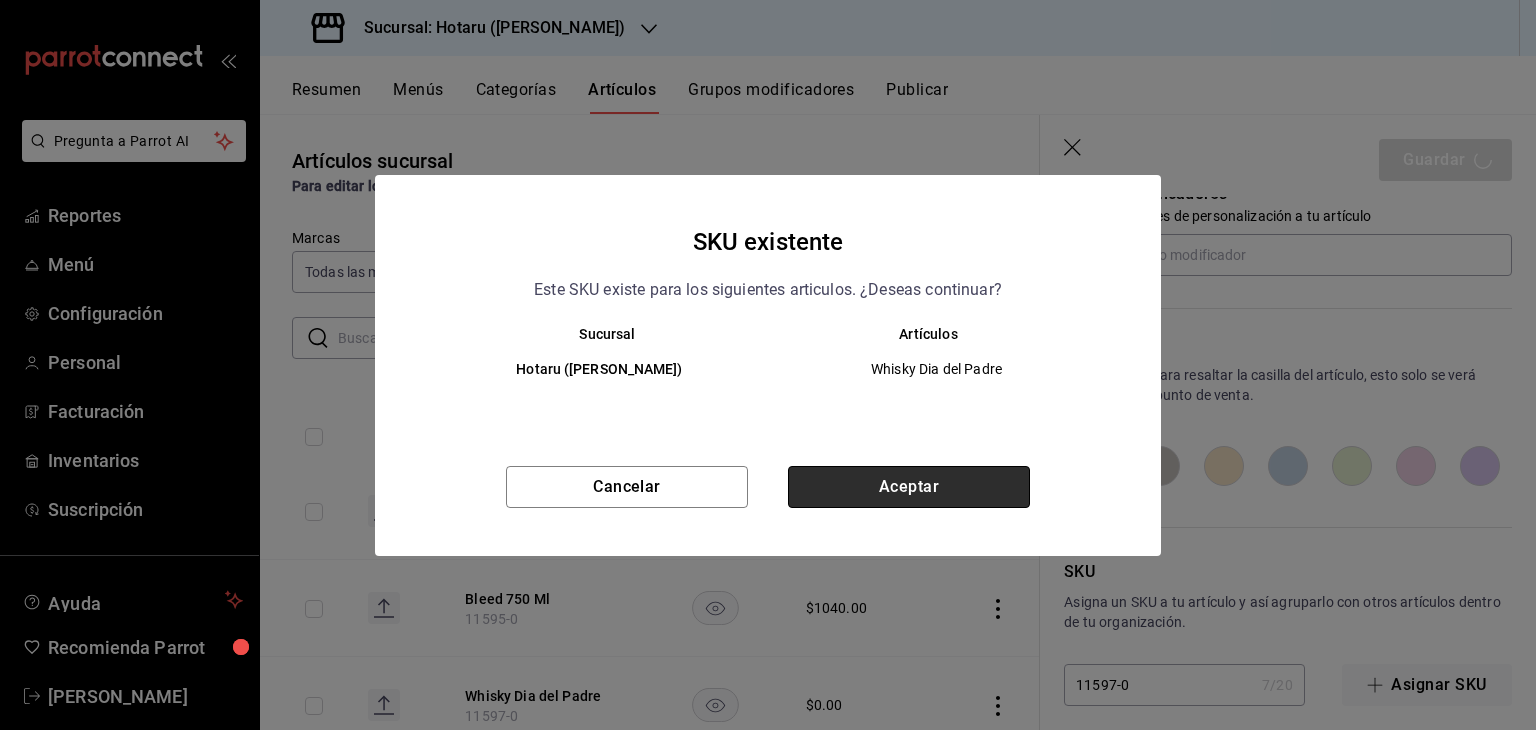 click on "Aceptar" at bounding box center (909, 487) 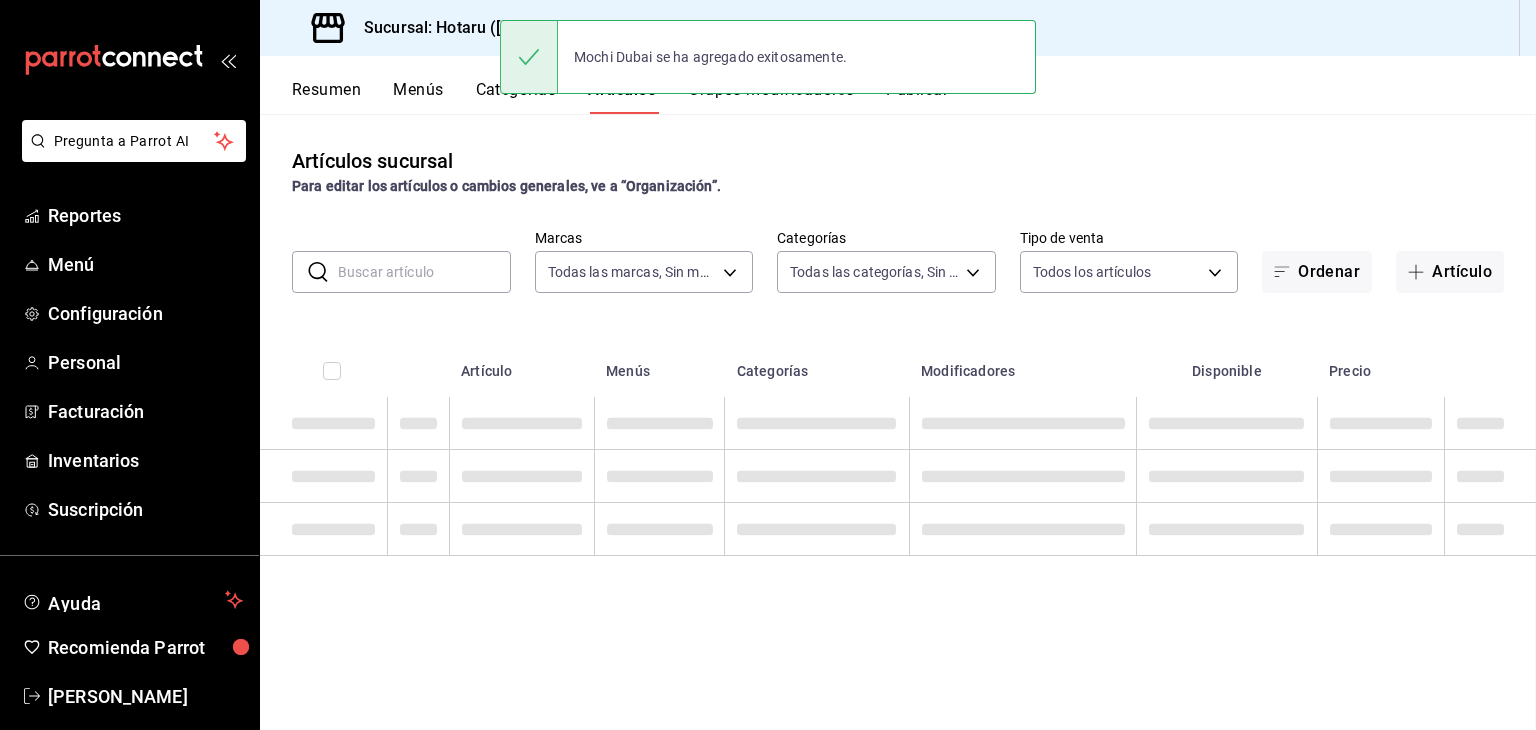 scroll, scrollTop: 0, scrollLeft: 0, axis: both 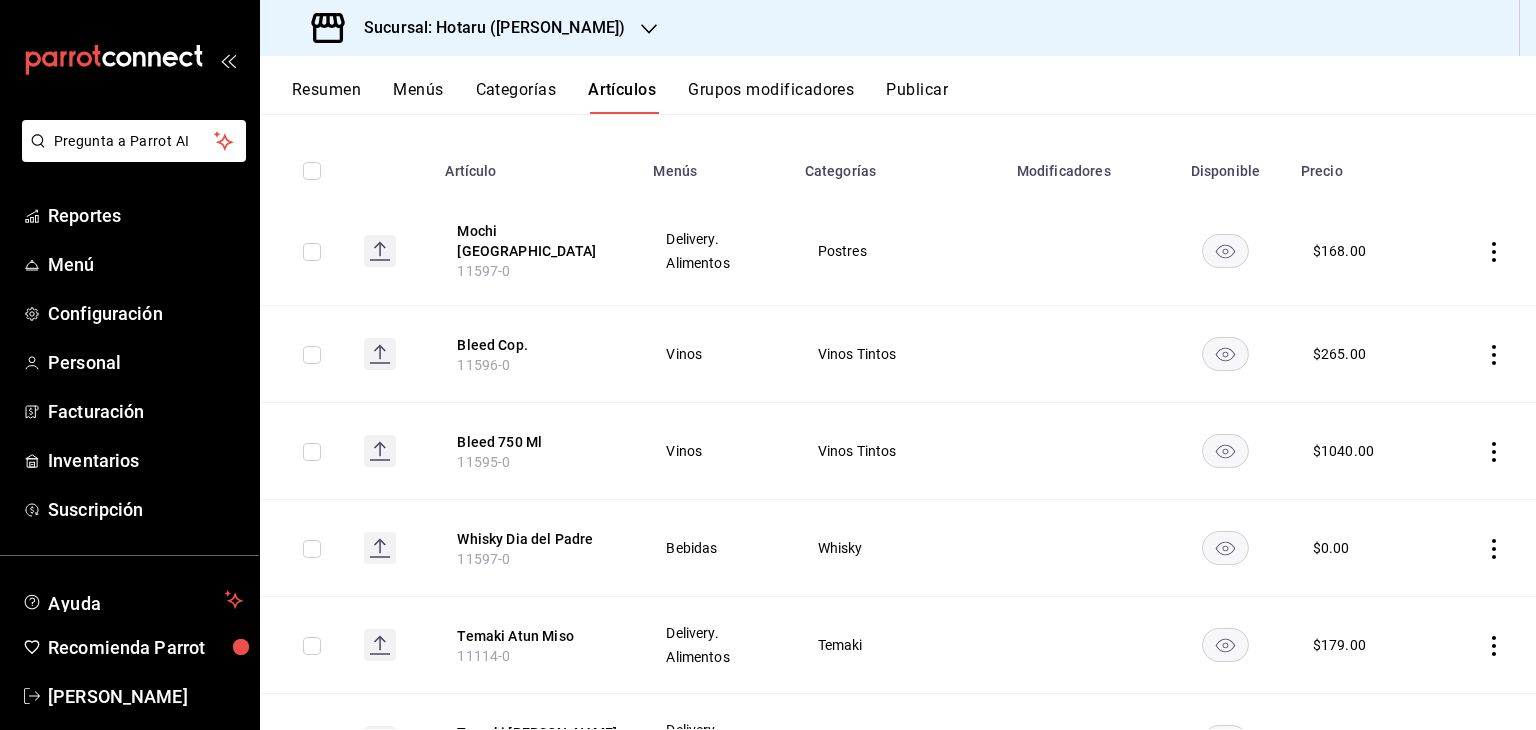click at bounding box center [312, 549] 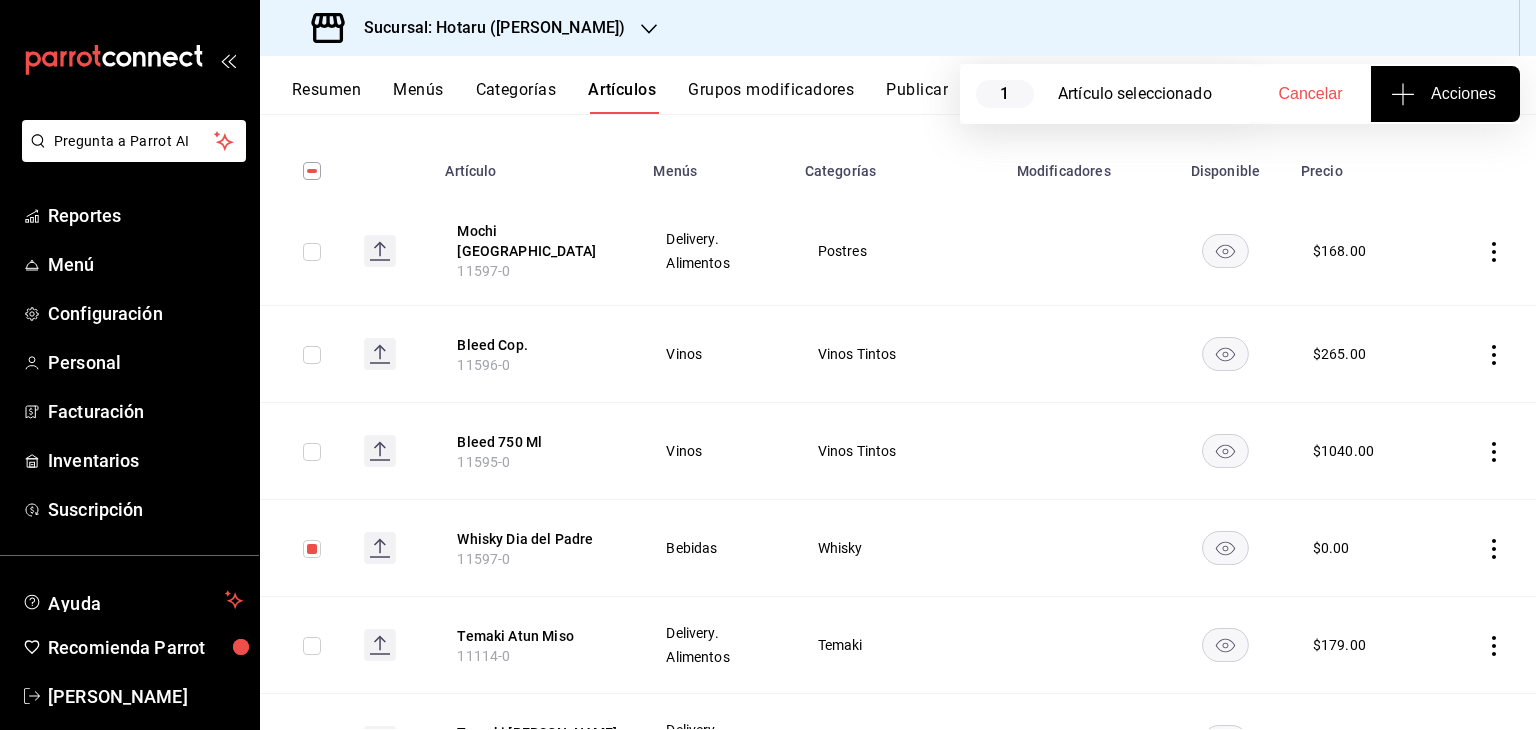 click at bounding box center (1485, 548) 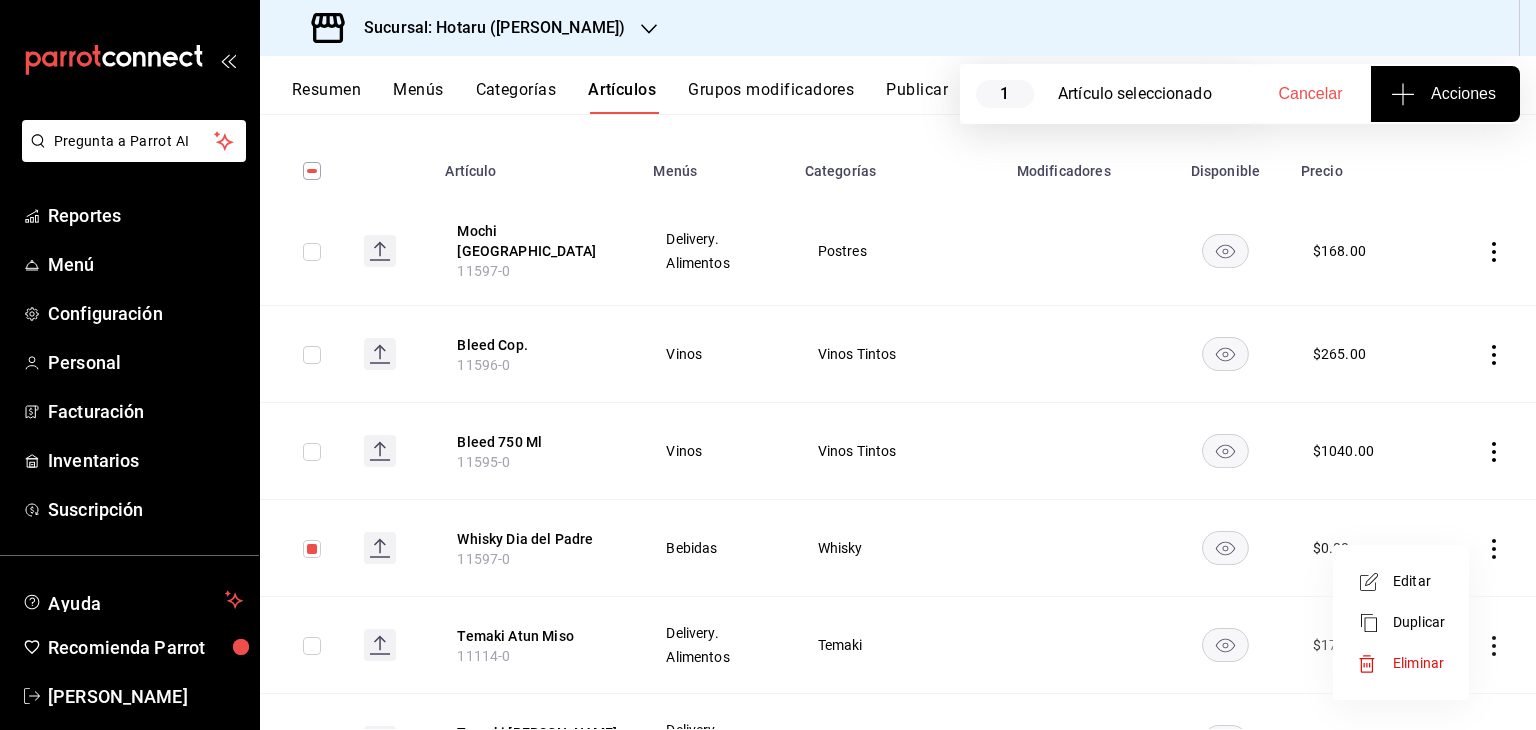click 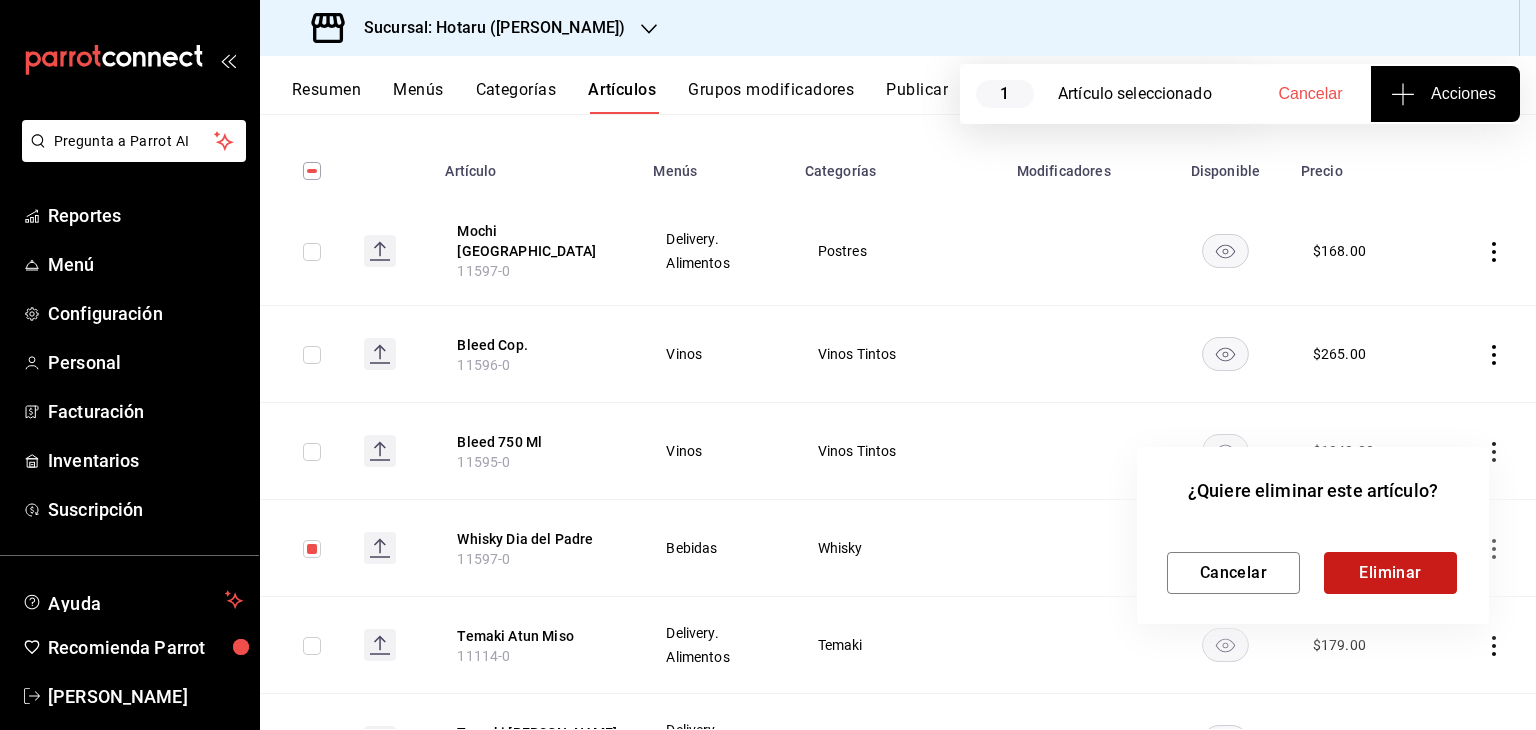 click on "Eliminar" at bounding box center [1390, 573] 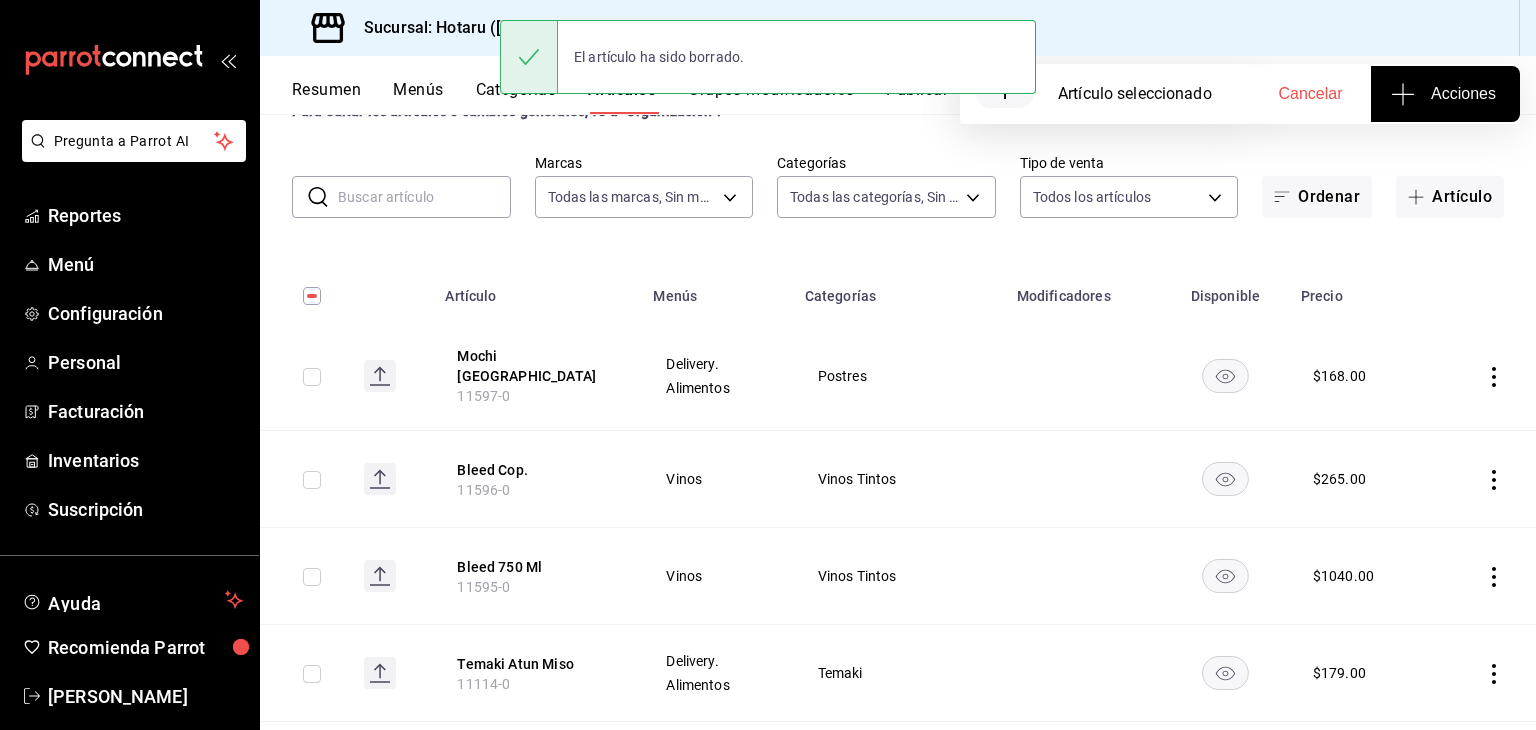 scroll, scrollTop: 0, scrollLeft: 0, axis: both 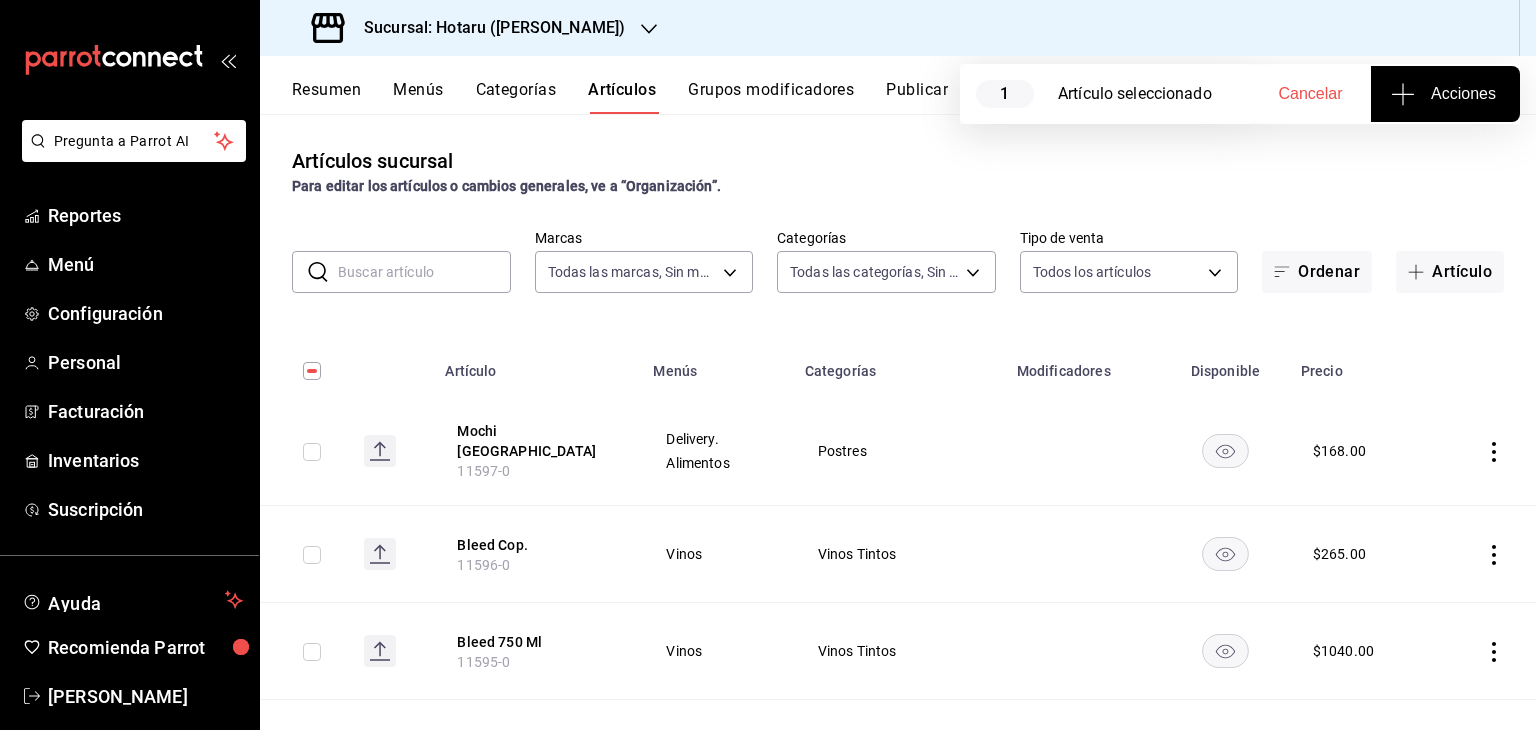 click on "Artículos sucursal Para editar los artículos o cambios generales, ve a “Organización”. ​ ​ Marcas Todas las marcas, Sin marca c6f689f8-63fd-49a8-a607-35aea03ac6a9,619c758d-7c36-49c6-a756-e52d453908cb Categorías Todas las categorías, Sin categoría Tipo de venta Todos los artículos ALL Ordenar Artículo Artículo Menús Categorías Modificadores Disponible Precio Mochi Dubai 11597-0 Delivery. Alimentos Postres $ 168.00 Bleed Cop. 11596-0 Vinos Vinos Tintos $ 265.00 Bleed 750 Ml 11595-0 Vinos Vinos Tintos $ 1040.00 Temaki Atun Miso 11114-0 Delivery. Alimentos Temaki $ 179.00 Temaki [PERSON_NAME] 11113-0 Delivery. Alimentos Temaki $ 198.00 Whispering [PERSON_NAME] [DATE] 11594-0 Vinos Vino Rosado $ 279.00 Anguila Nori 11112-0 Delivery. Alimentos Nigiri $ 74.00 Nigiri Salmon Belly 11111-0 Delivery. Alimentos Nigiri $ 98.00 Toro Guindilla 11592-0 Delivery. Alimentos Nigiri $ 139.00 Nigiri de Ama Ebi 11495-0 Delivery. Alimentos Nigiri $ 295.00 Veronik Necklace AR-1740942084877 Vinos Joyería $ 3250.00 Vinos $" at bounding box center (898, 421) 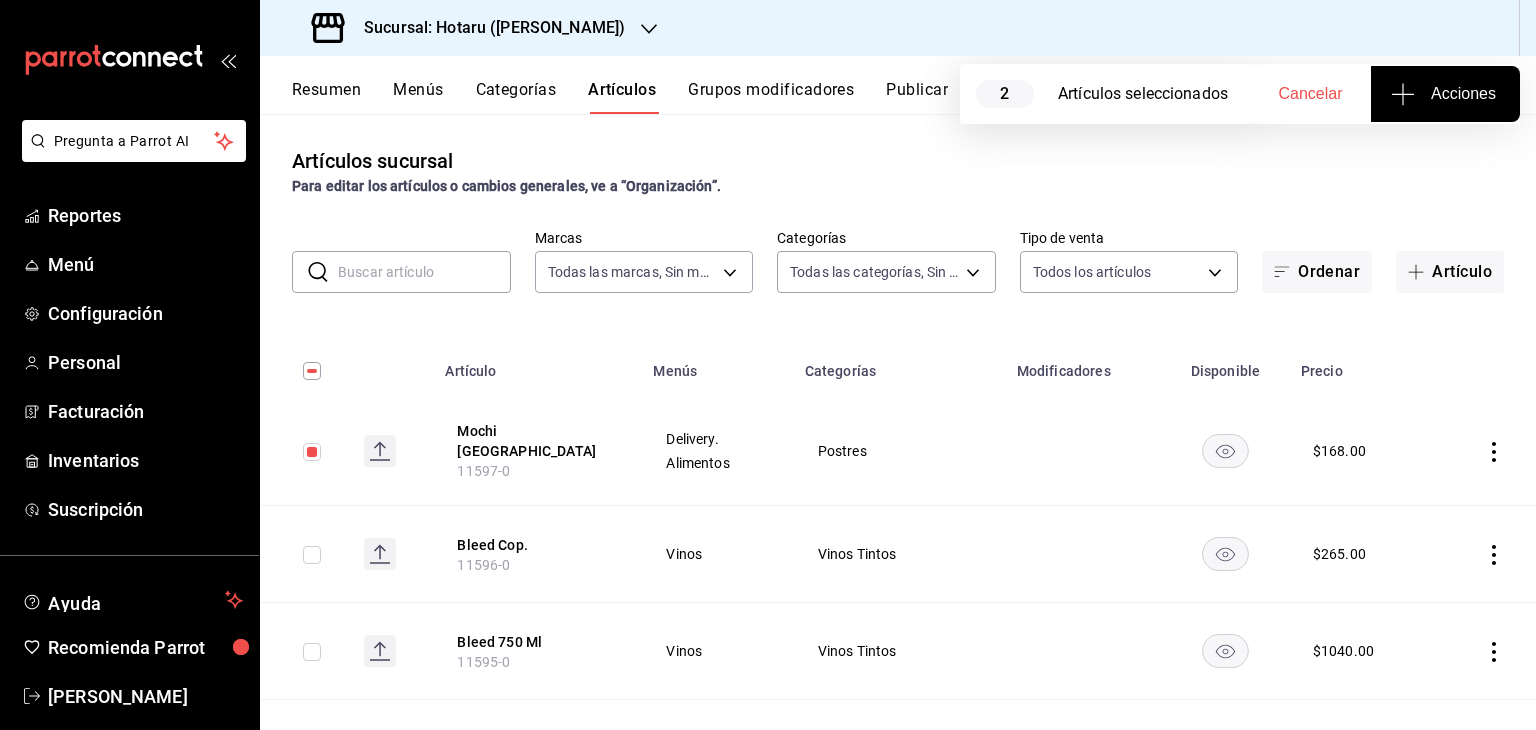 click at bounding box center [312, 452] 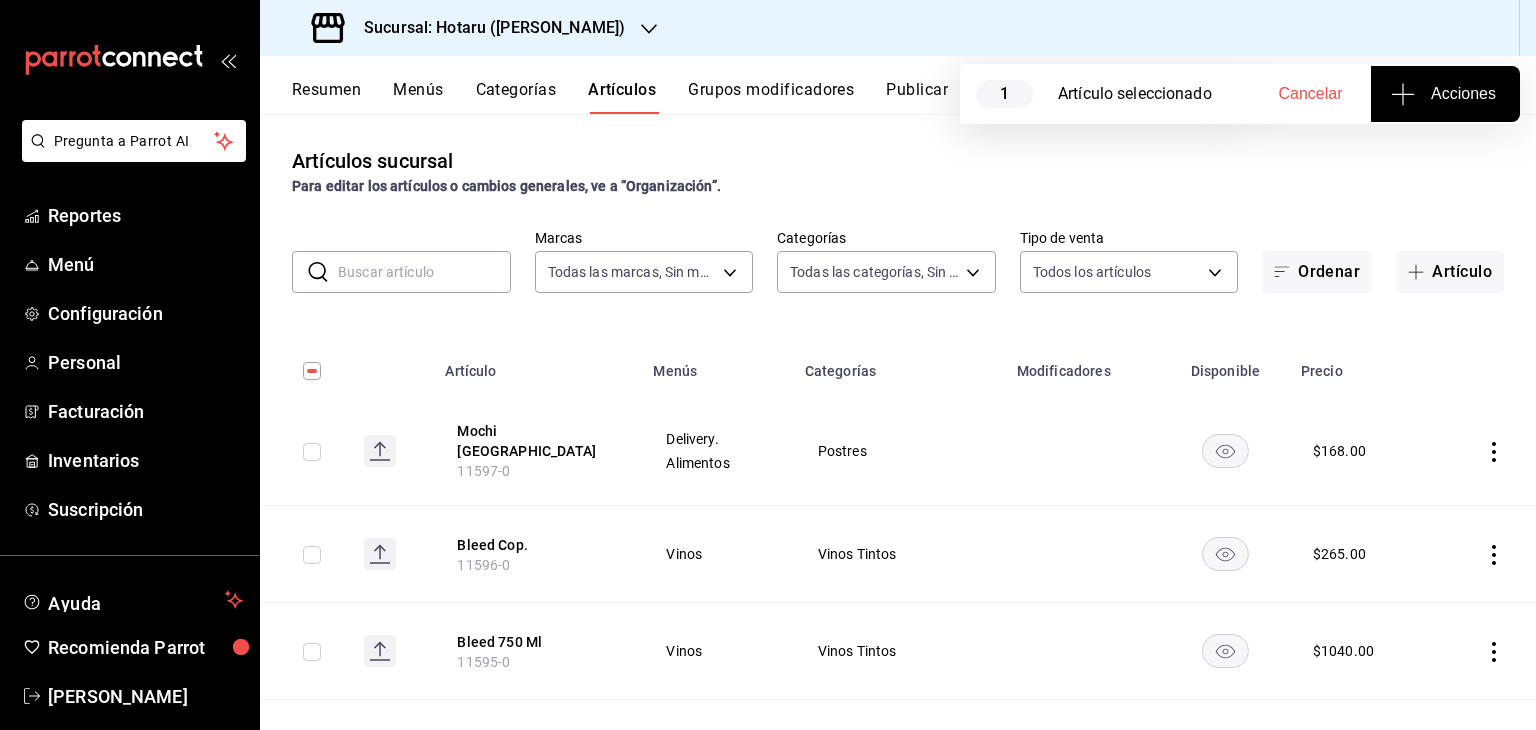 click at bounding box center [312, 371] 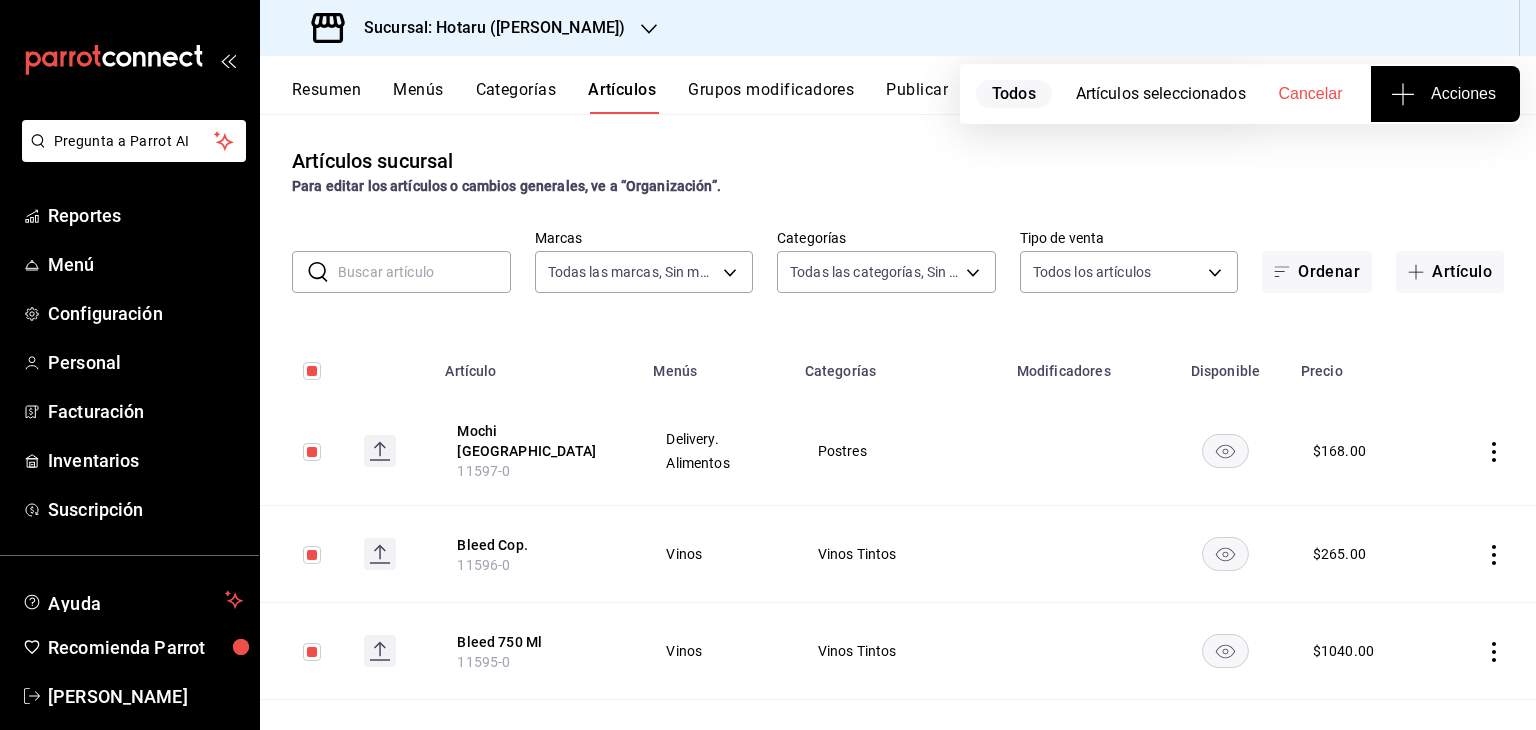 click at bounding box center [312, 371] 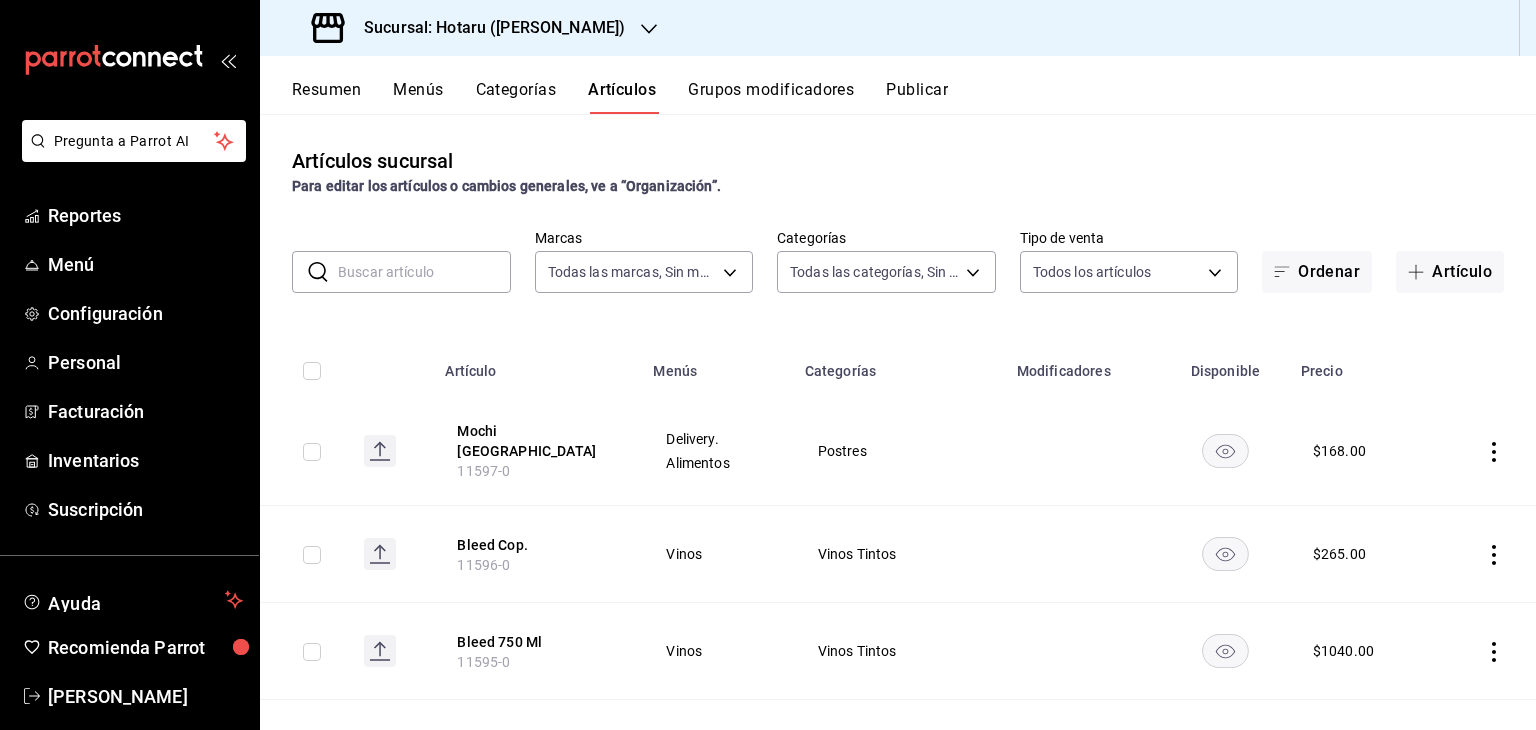 click at bounding box center [312, 452] 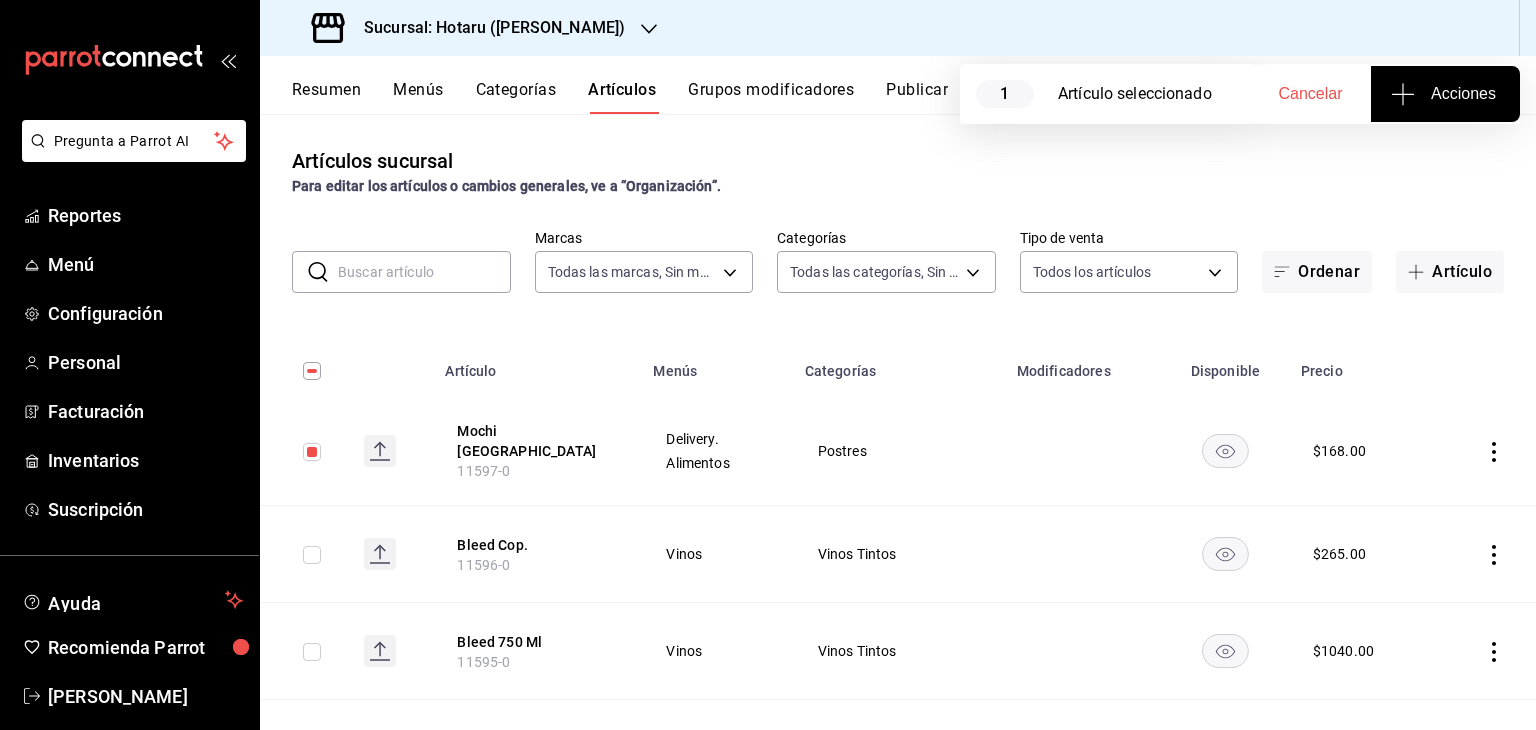 click on "Acciones" at bounding box center (1445, 94) 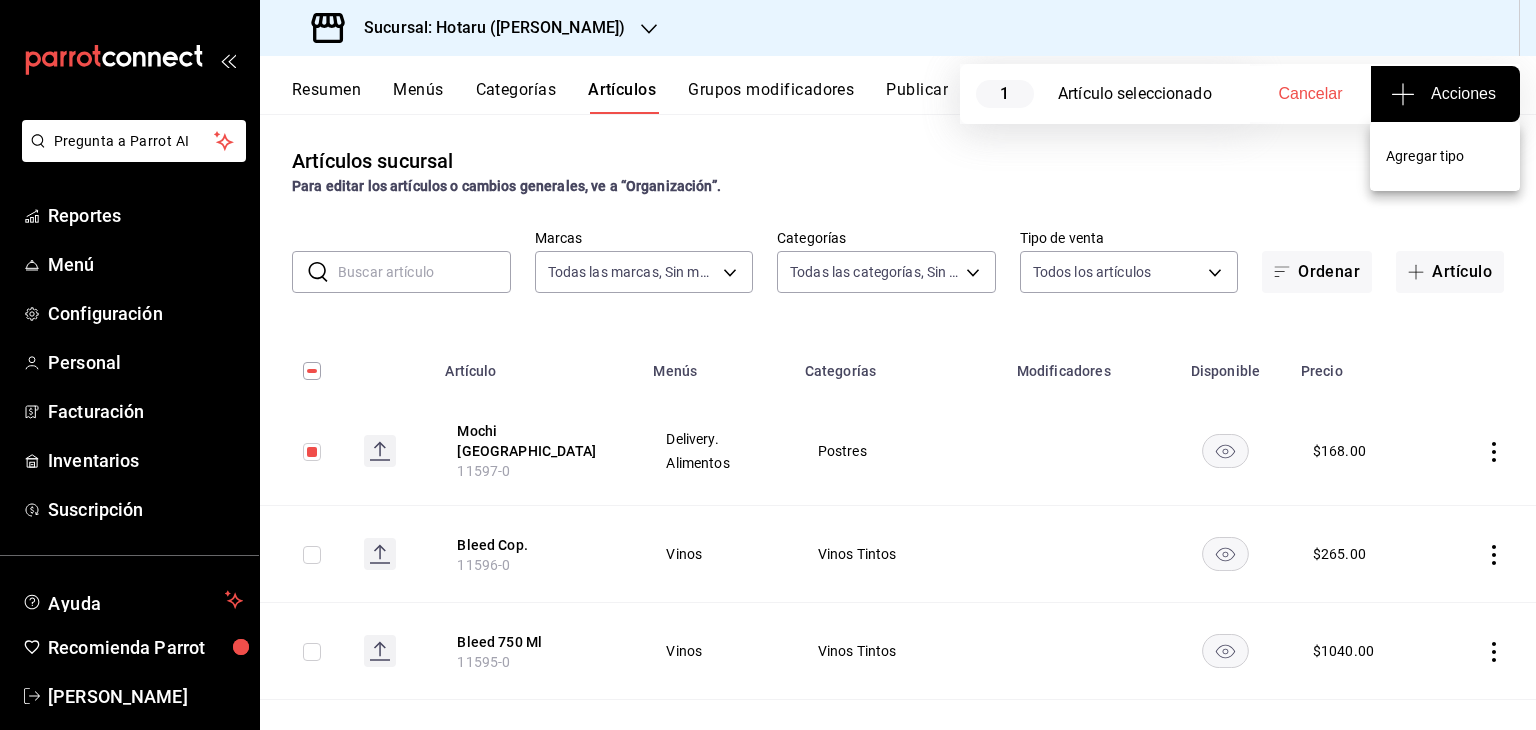 click on "Agregar tipo" at bounding box center [1445, 156] 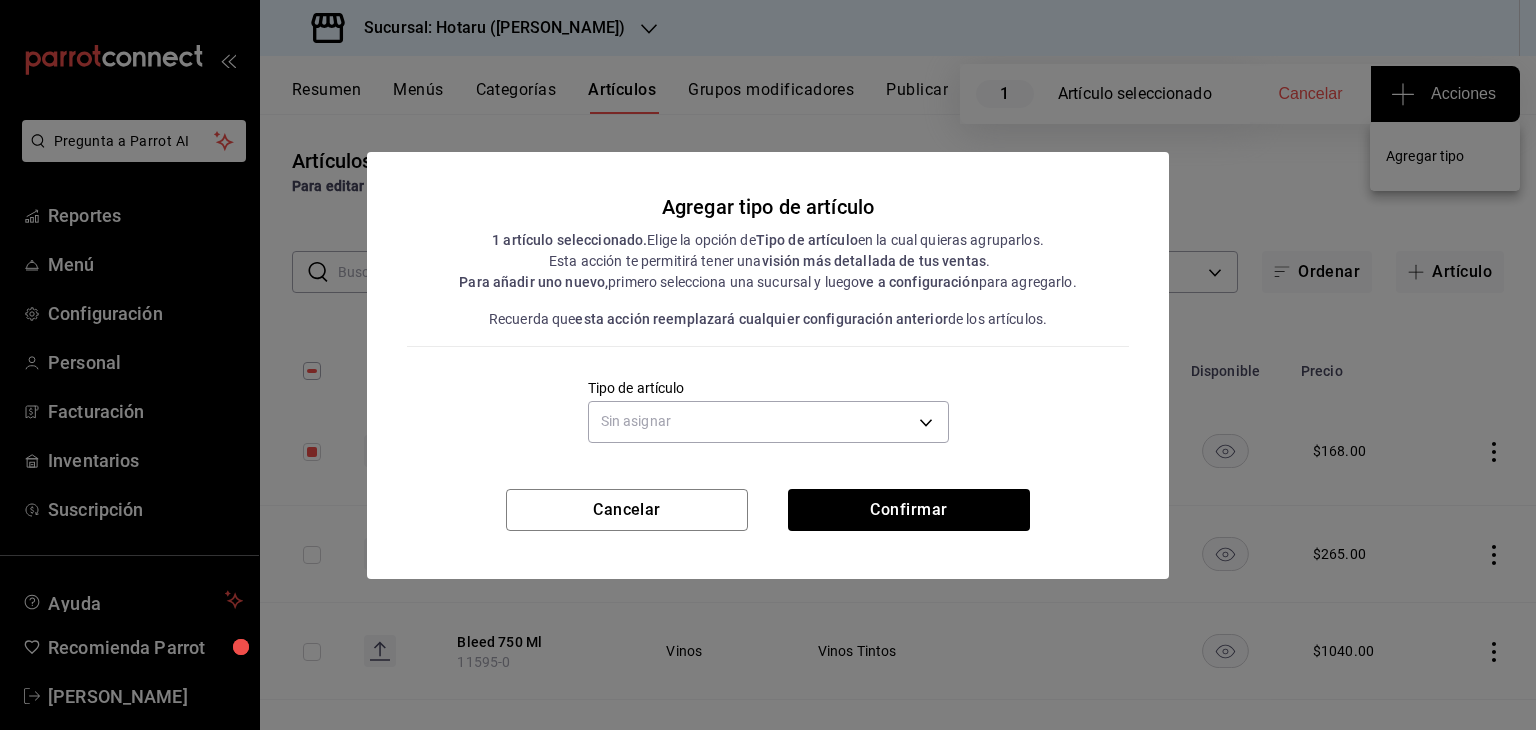 click on "Agregar tipo de artículo 1 artículo seleccionado.  Elige la opción de  Tipo de artículo  en la cual quieras agruparlos.
Esta acción te permitirá tener una  visión más detallada de tus ventas . Para añadir uno nuevo,  primero selecciona una sucursal y luego  ve a configuración  para agregarlo. Recuerda que  esta acción reemplazará cualquier configuración anterior  de los artículos." at bounding box center (768, 269) 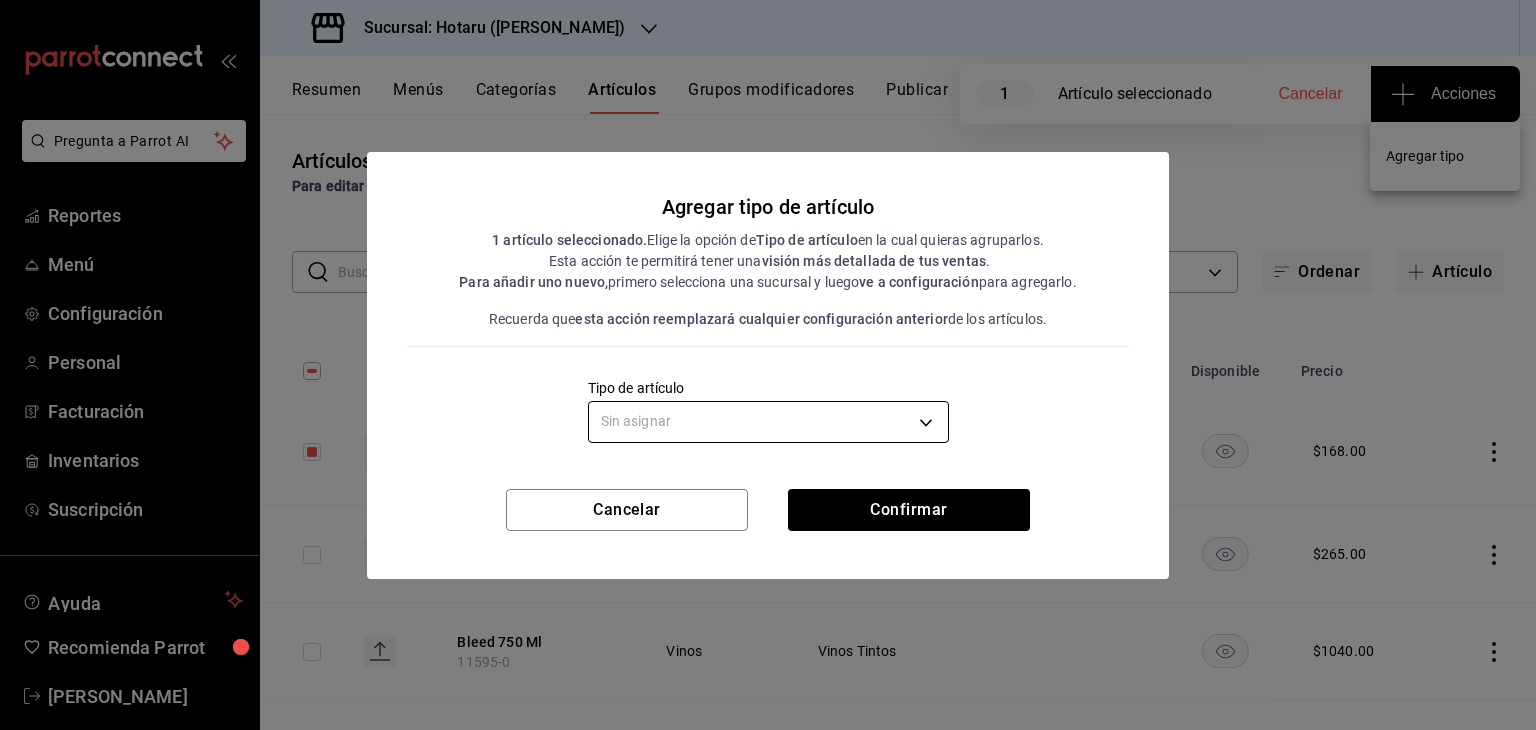 click on "Pregunta a Parrot AI Reportes   Menú   Configuración   Personal   Facturación   Inventarios   Suscripción   Ayuda Recomienda Parrot   [PERSON_NAME]   Sugerir nueva función   Sucursal: Hotaru ([PERSON_NAME]) Resumen Menús Categorías Artículos Grupos modificadores Publicar 1 Artículo seleccionado Cancelar Acciones Artículos sucursal Para editar los artículos o cambios generales, ve a “Organización”. ​ ​ Marcas Todas las marcas, Sin marca c6f689f8-63fd-49a8-a607-35aea03ac6a9,619c758d-7c36-49c6-a756-e52d453908cb Categorías Todas las categorías, Sin categoría Tipo de venta Todos los artículos ALL Ordenar Artículo Artículo Menús Categorías Modificadores Disponible Precio Mochi Dubai 11597-0 Delivery. Alimentos Postres $ 168.00 Bleed Cop. 11596-0 Vinos Vinos Tintos $ 265.00 Bleed 750 Ml 11595-0 Vinos Vinos Tintos $ 1040.00 Temaki Atun Miso 11114-0 Delivery. Alimentos Temaki $ 179.00 Temaki [PERSON_NAME] 11113-0 Delivery. Alimentos Temaki $ 198.00 Whispering [PERSON_NAME] [DATE] 11594-0 [PERSON_NAME]" at bounding box center (768, 365) 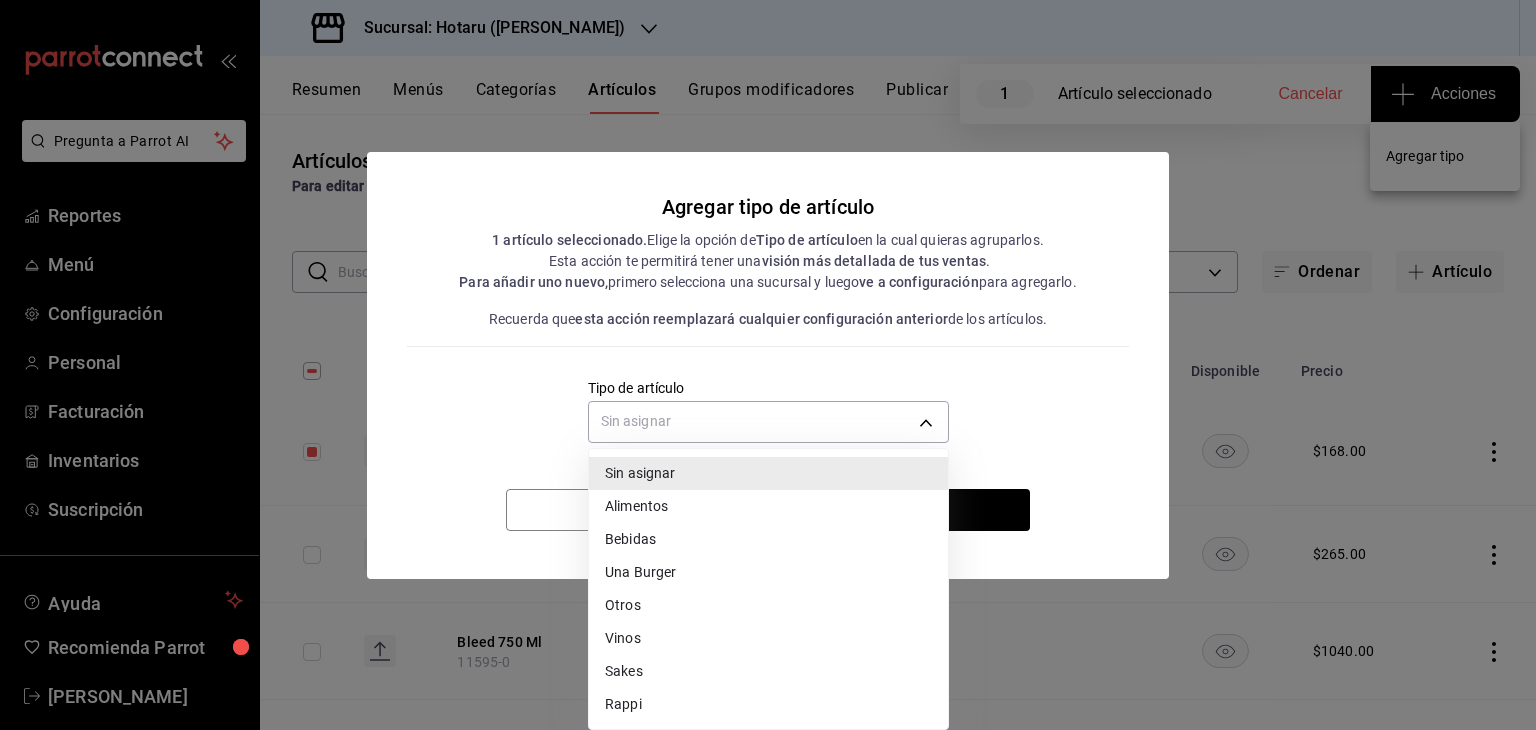 click on "Alimentos" at bounding box center (768, 506) 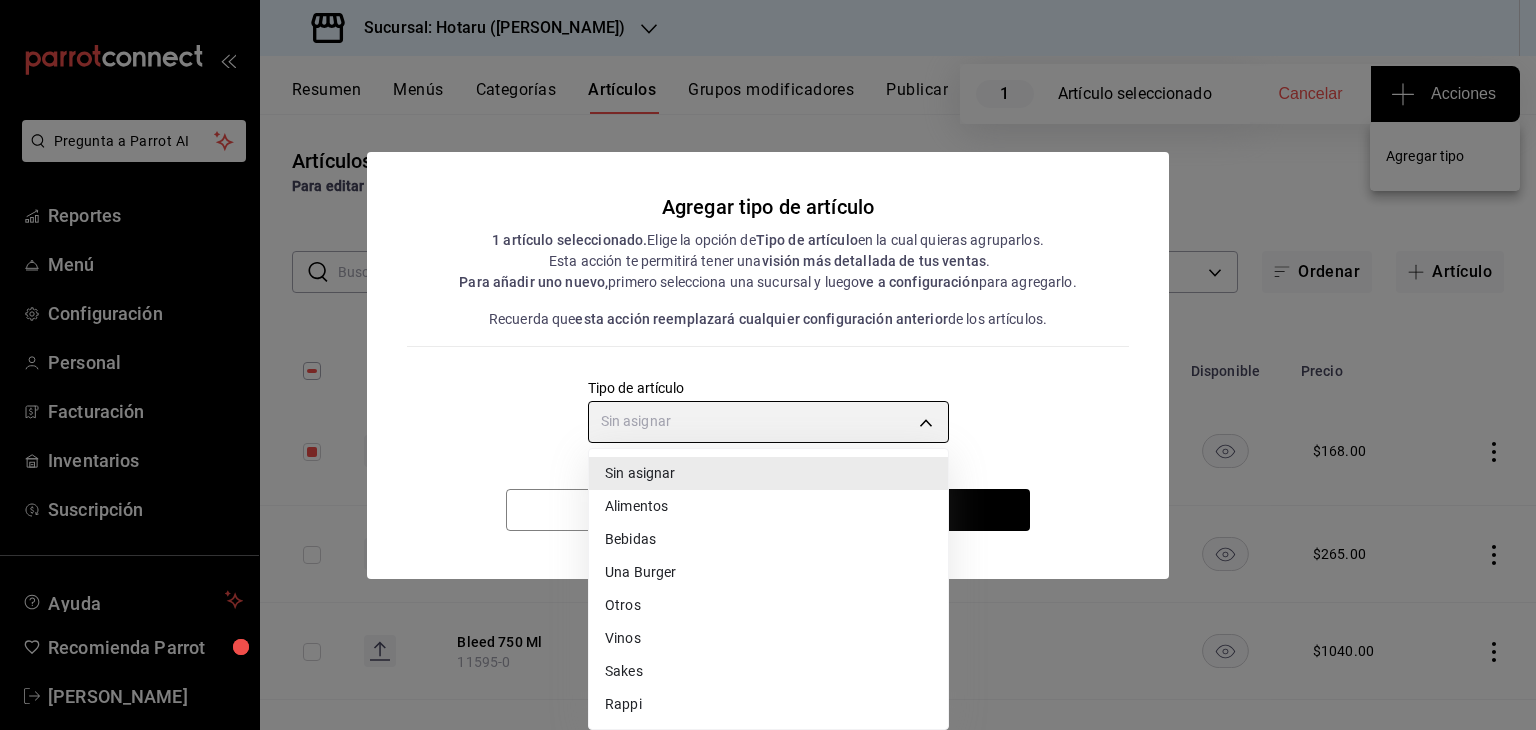 type on "a9c5c5d7-09f7-4d61-88a6-a13d33eec0fd" 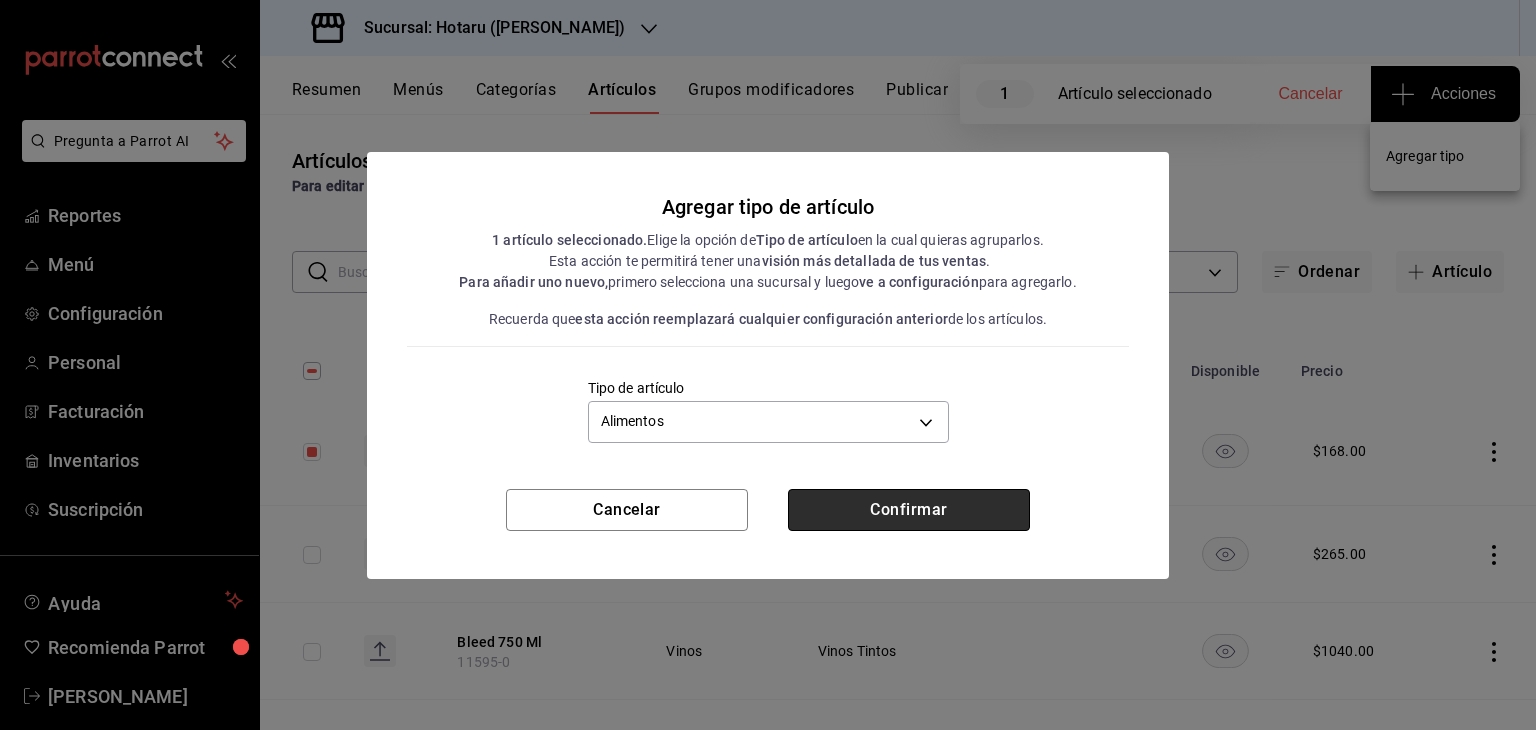 click on "Confirmar" at bounding box center (909, 510) 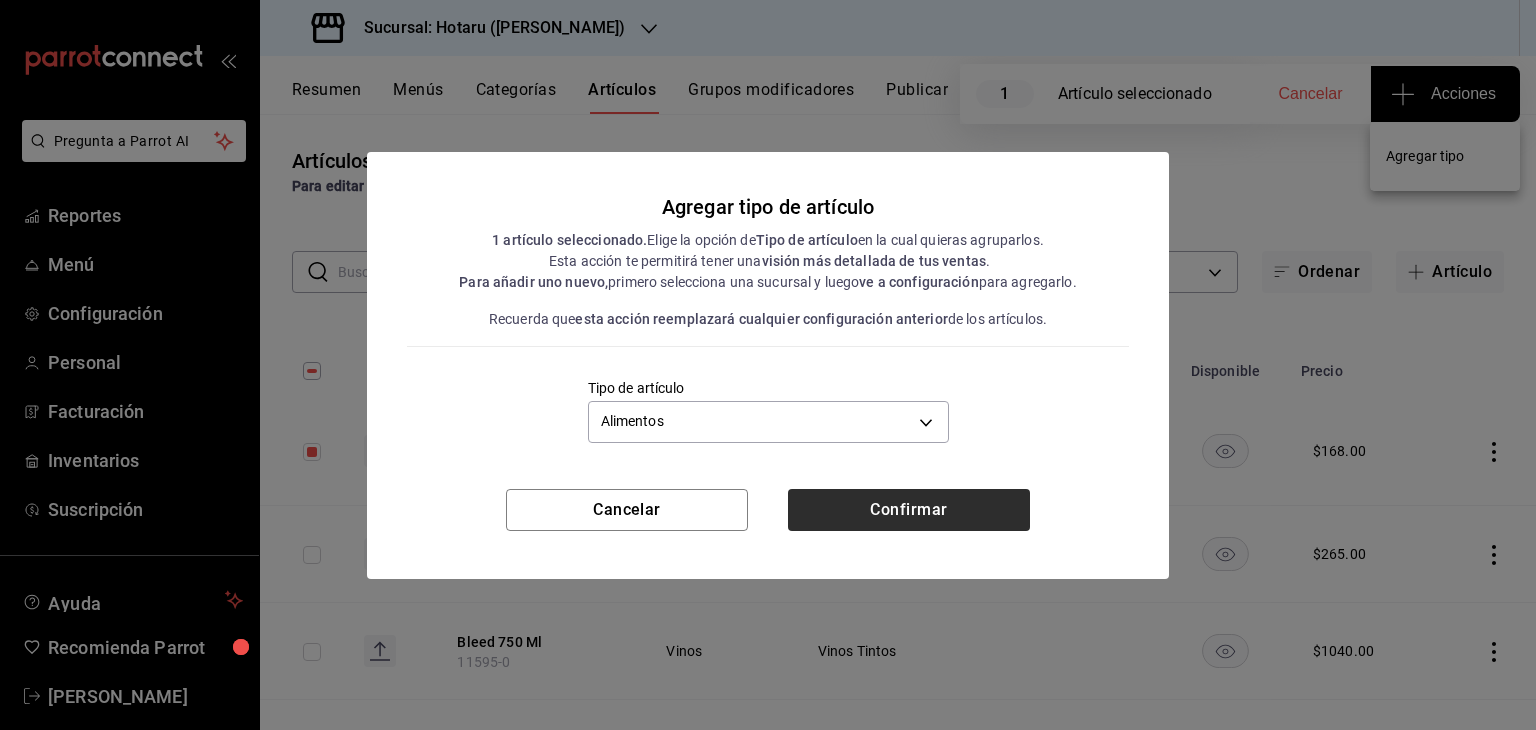 type 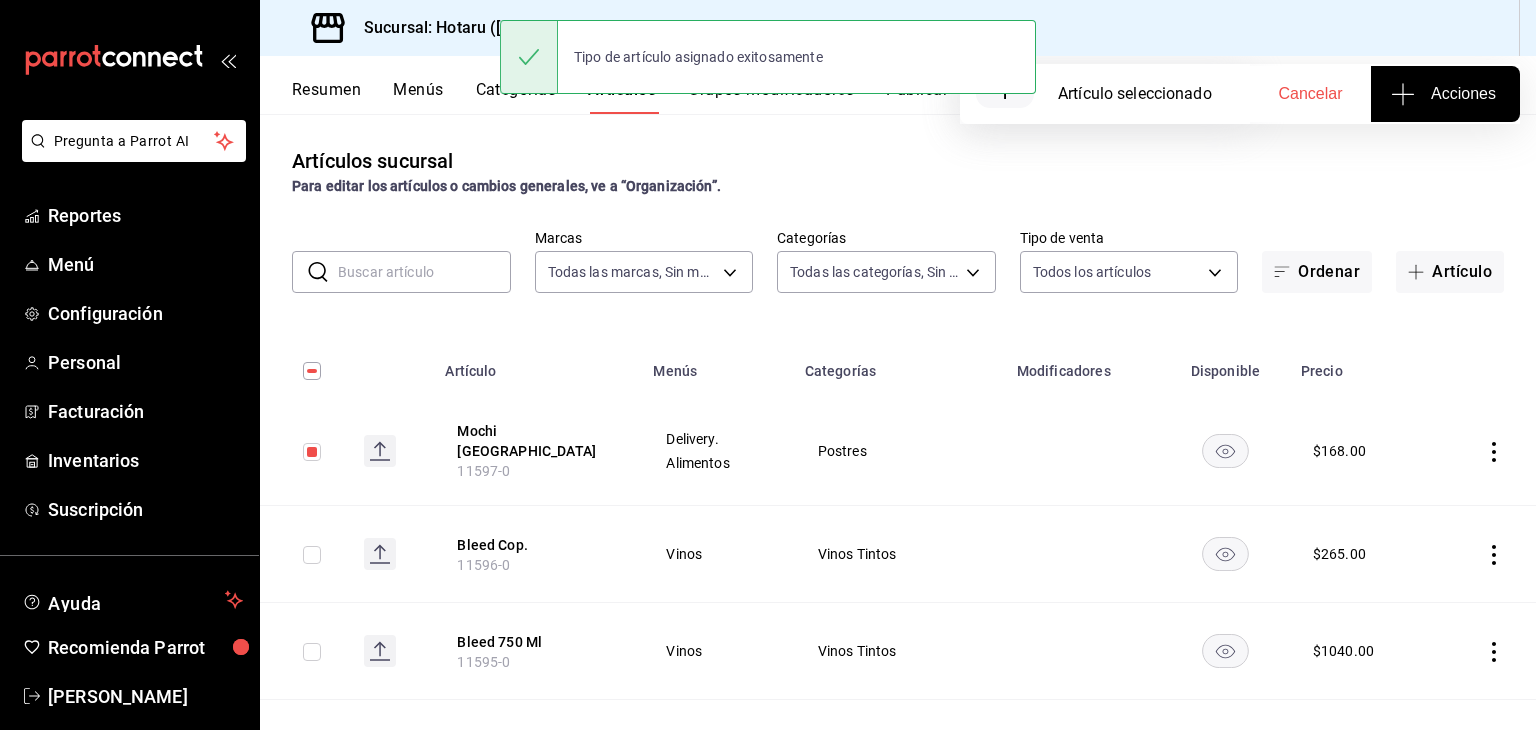 click at bounding box center [312, 452] 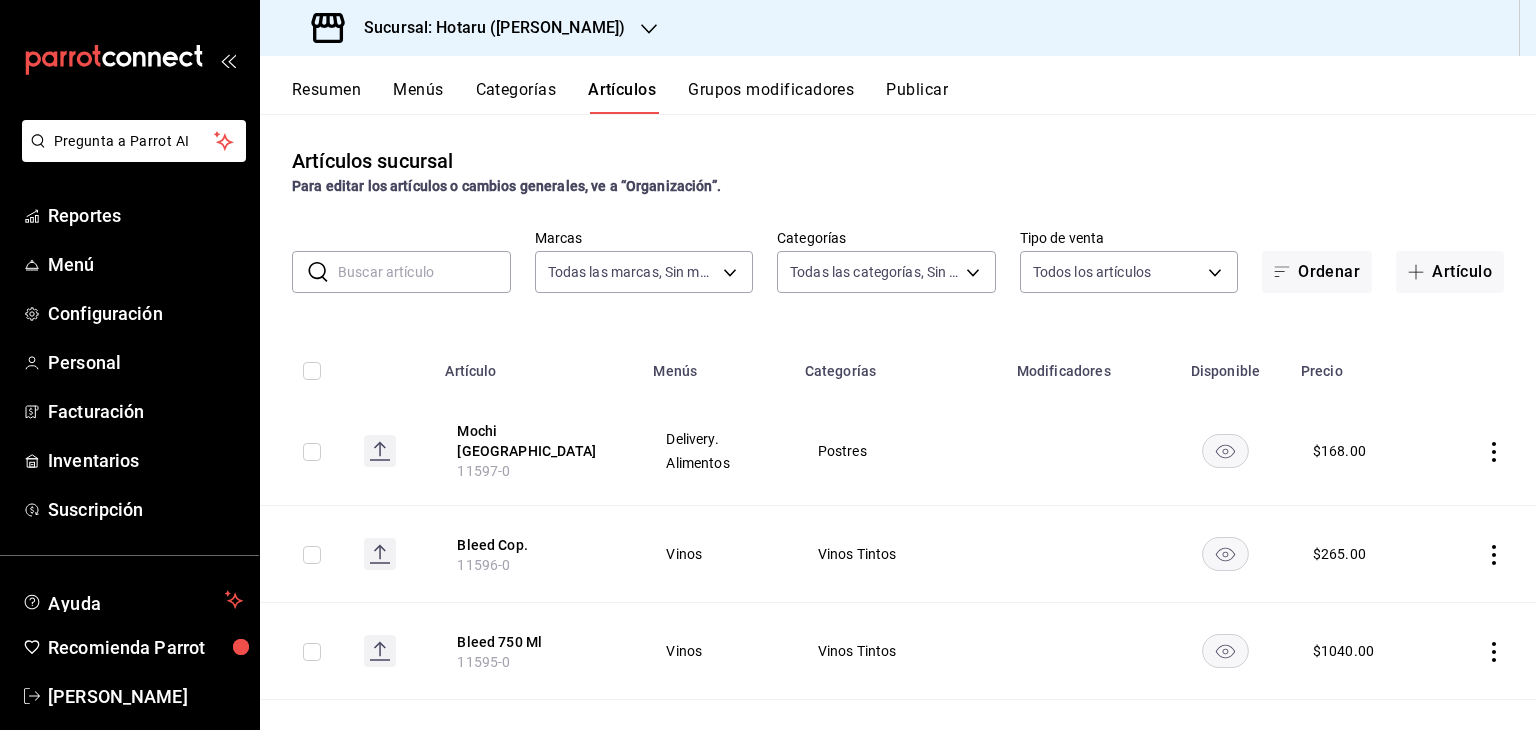 click on "Sucursal: Hotaru ([PERSON_NAME])" at bounding box center [486, 28] 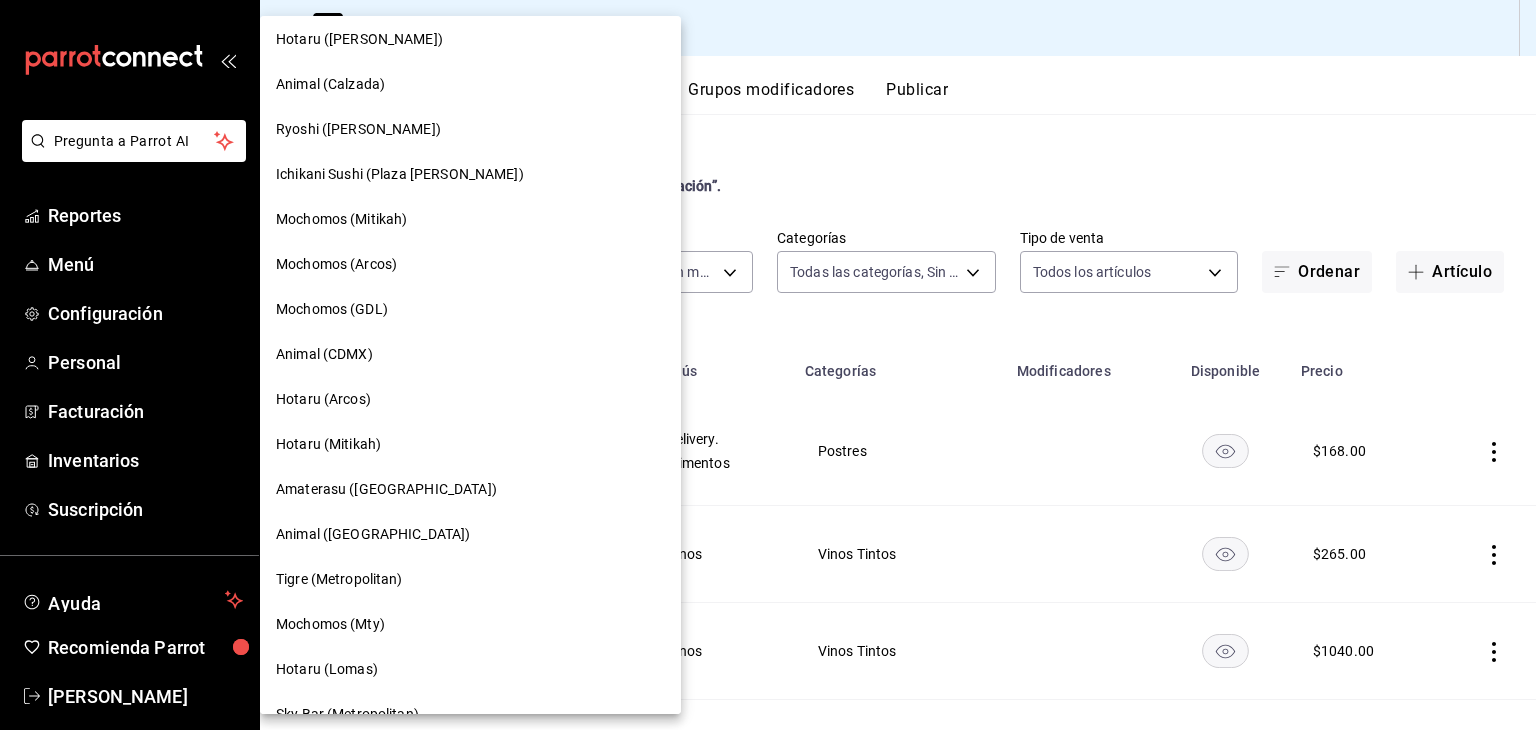 scroll, scrollTop: 437, scrollLeft: 0, axis: vertical 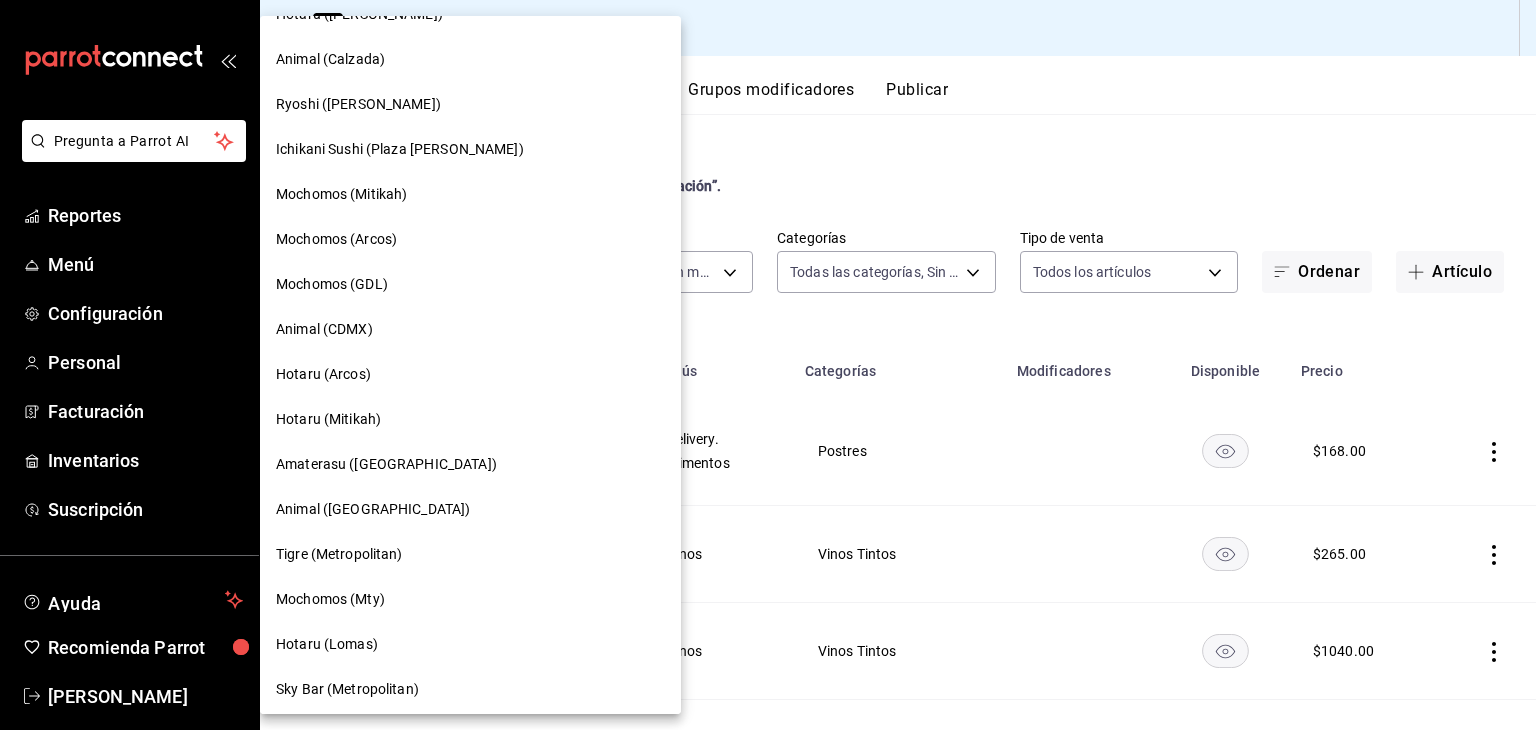 click on "Hotaru (Arcos)" at bounding box center (470, 374) 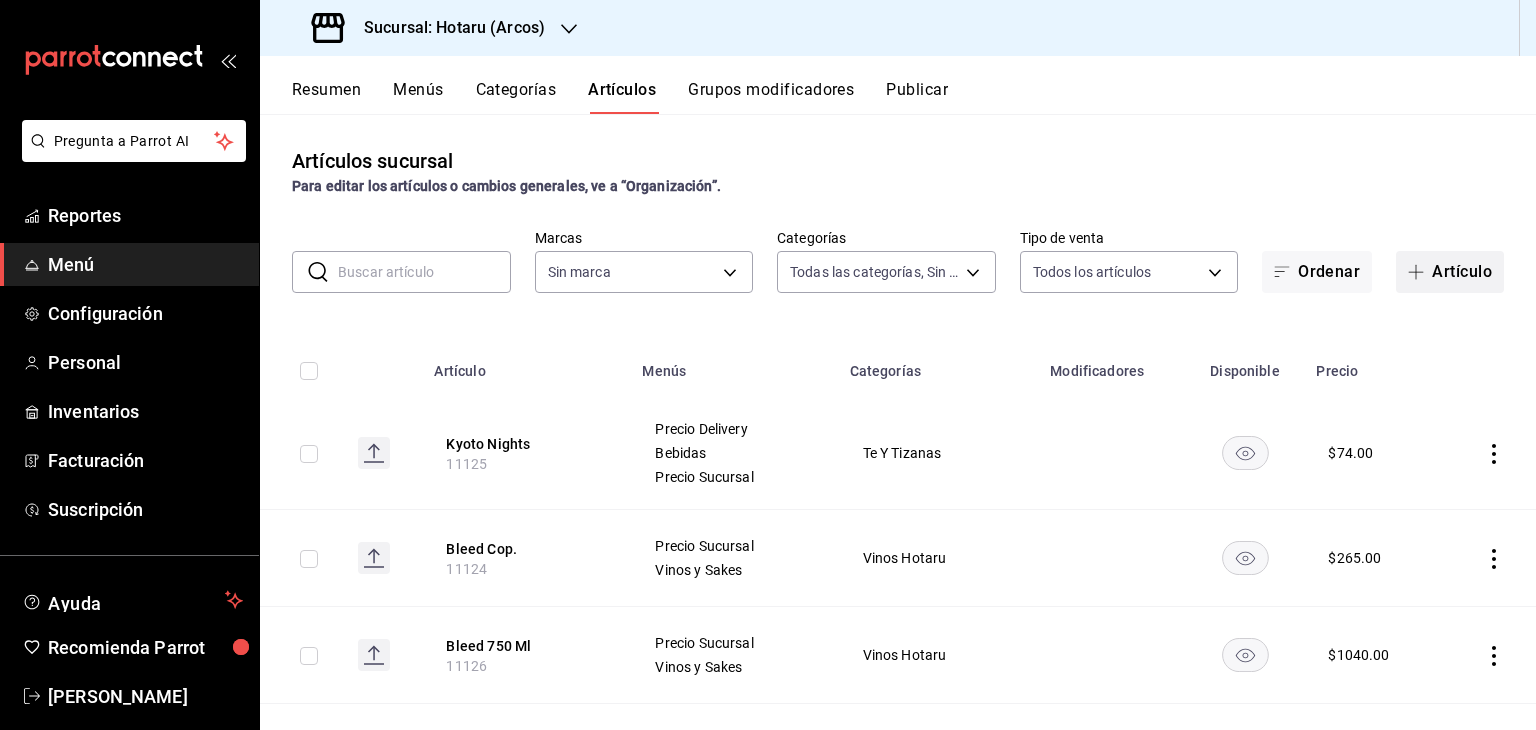 type on "af0fa7ff-854a-4bfb-817f-8061951aea4b,98c40ba0-5fcc-40b0-ad47-58e6283fb45d,d8773d16-2072-441c-95fd-b29cd841ad99,12869a51-c3f4-42bd-a28f-5ed12a86b609,13a2a685-c750-4138-8a75-aa4859f30515,6e99ac08-0f71-4ac7-b5e7-538814436a6f,bf787a5f-b6b5-4f10-a17b-8f5afcf5eab4,e3049187-5f57-4796-ab91-00ee1fa8dd6a,aff80d0b-1944-48f4-a98d-60867417ed6a,5307b469-9f11-48b6-9270-130bdb8be837,44f70a1c-ba71-42b5-b2c3-019157ac8287,d4e6dd79-3e75-4671-974c-90d16be7ab63,0365e660-5caa-43f9-8676-2467a53f1ac9,f971023e-2f1e-4409-8b3c-f21f58688e1e,03bdb2a6-fe88-44d3-b6dd-17facb08ac5e,d2b87f27-433a-46b4-aa62-a9db913f7578,e02ff664-f6d7-46e6-a195-42bea87c79c8,4fad770b-dbaa-4d21-ac20-ae956538371f,74f76086-96bb-47fd-ac88-14b51a498719,7d516f41-5205-4a10-823a-bf9b99cd179b,8dc2188e-ba6e-4ec8-9c2b-00bea9e214f1,f6a6aa66-1d2e-4b59-8892-1b0388857d58,fca8d96e-da3d-4875-b167-e048a5f5c219,f21aca79-6b60-4117-af61-71e30bdd59e9,5f07700d-3ce1-4af1-8660-c732205d6431,0d0c71ee-4947-4e89-ae0f-5ad14224564b,5701e686-3322-4817-91bc-2002cffa0cd8,4ba2af74-b9dd-4e78-8a9..." 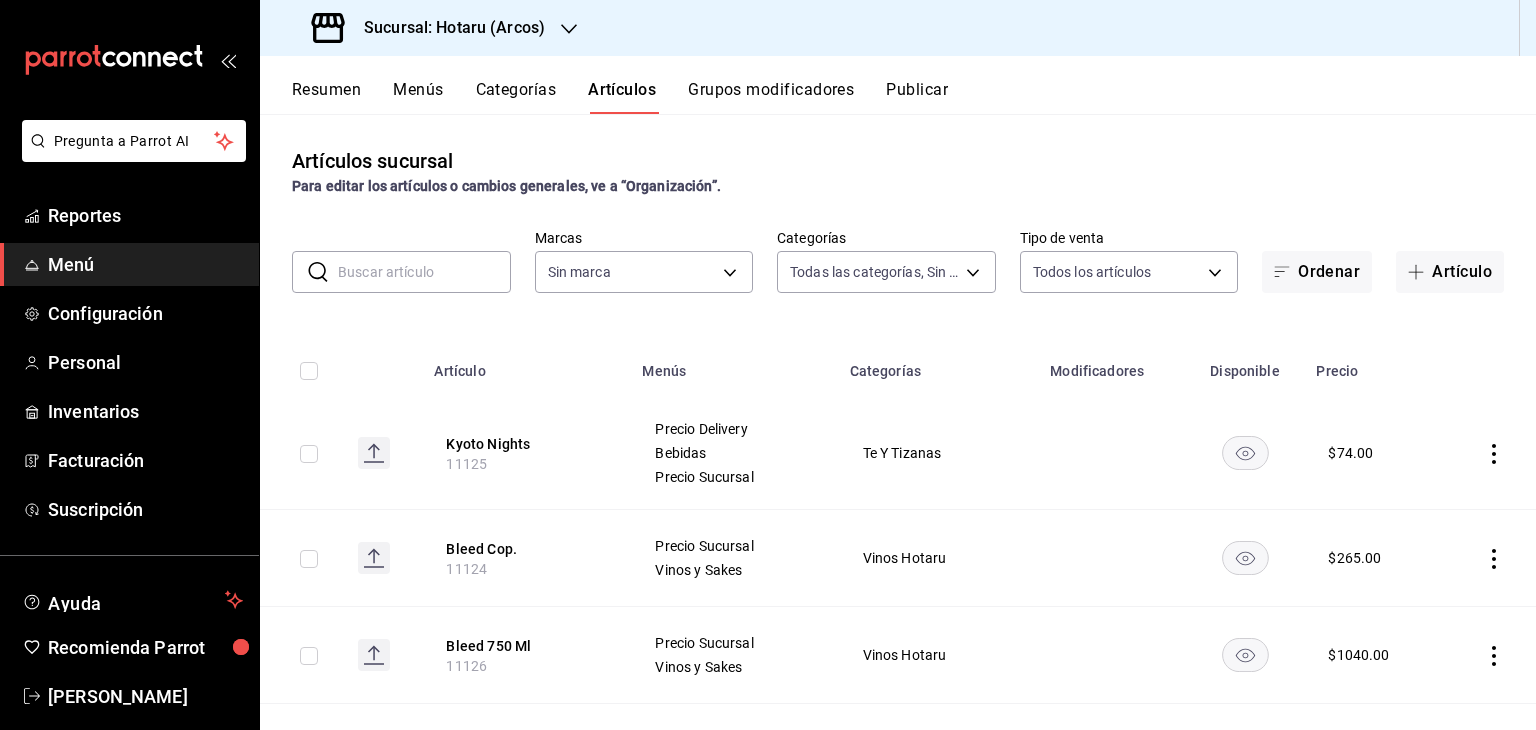 type on "63fd3758-a1b5-4c03-9065-df3279ac1636,22e90613-d08a-4757-a76e-a905fd2e086b,00e97a15-8407-49df-b6a9-fcf9c5cd7dad" 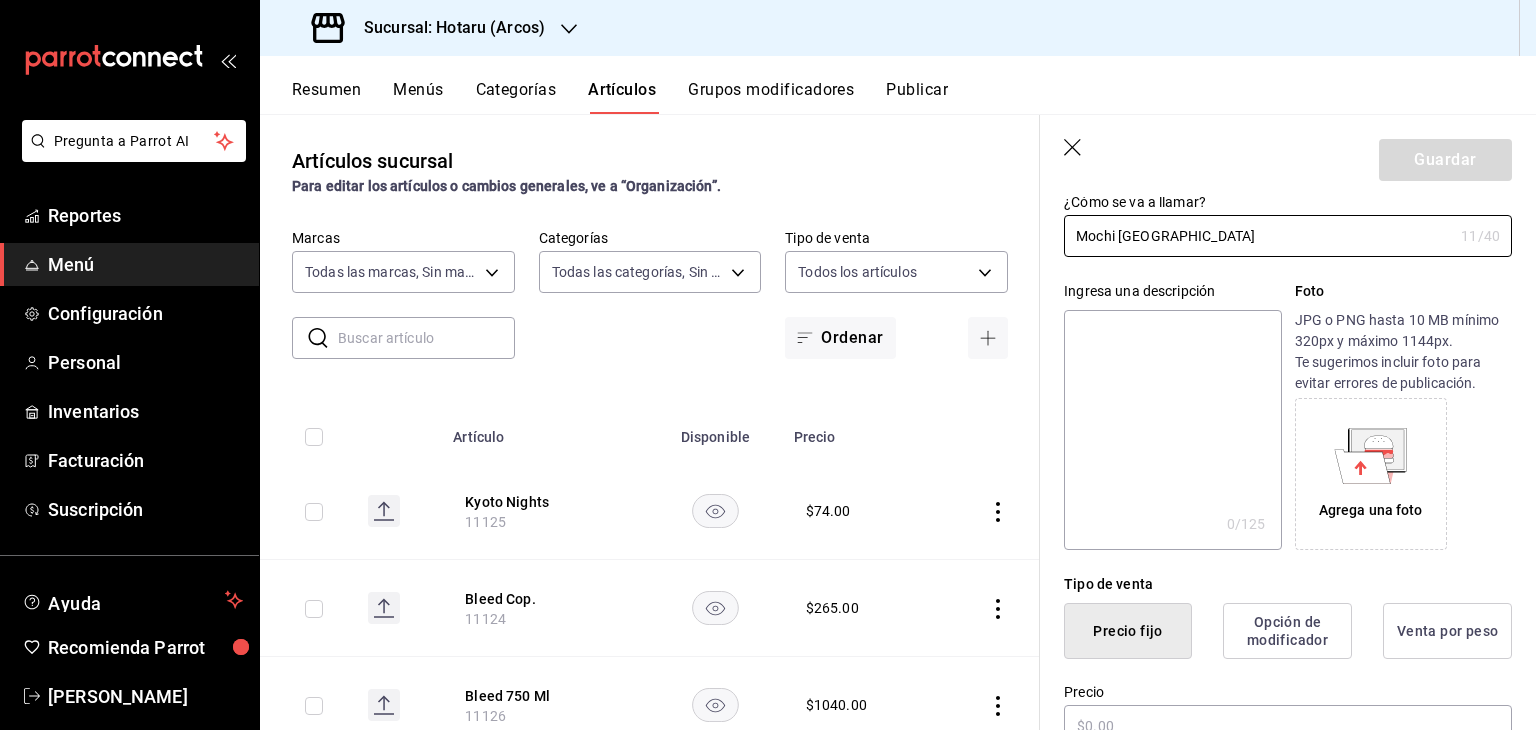 scroll, scrollTop: 182, scrollLeft: 0, axis: vertical 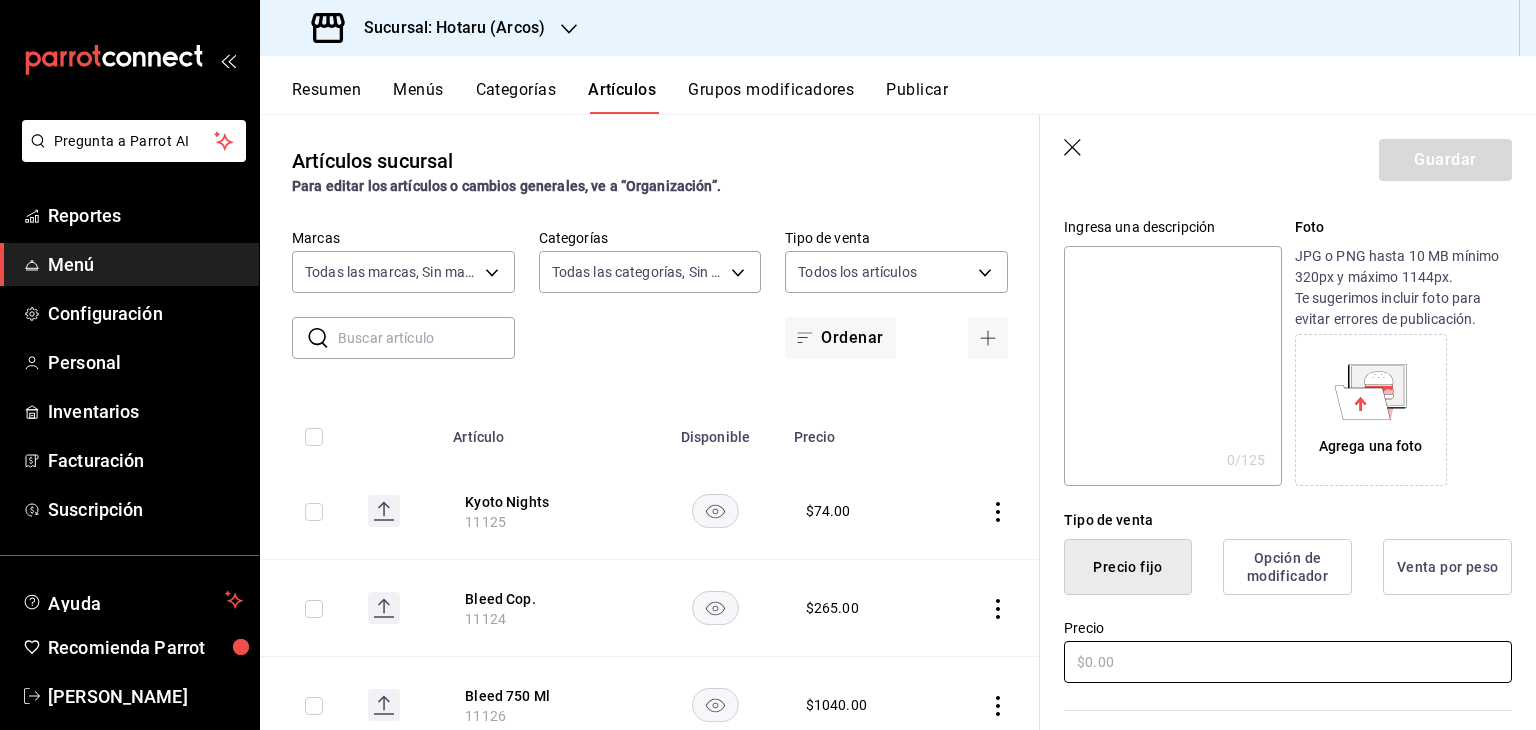 type on "Mochi [GEOGRAPHIC_DATA]" 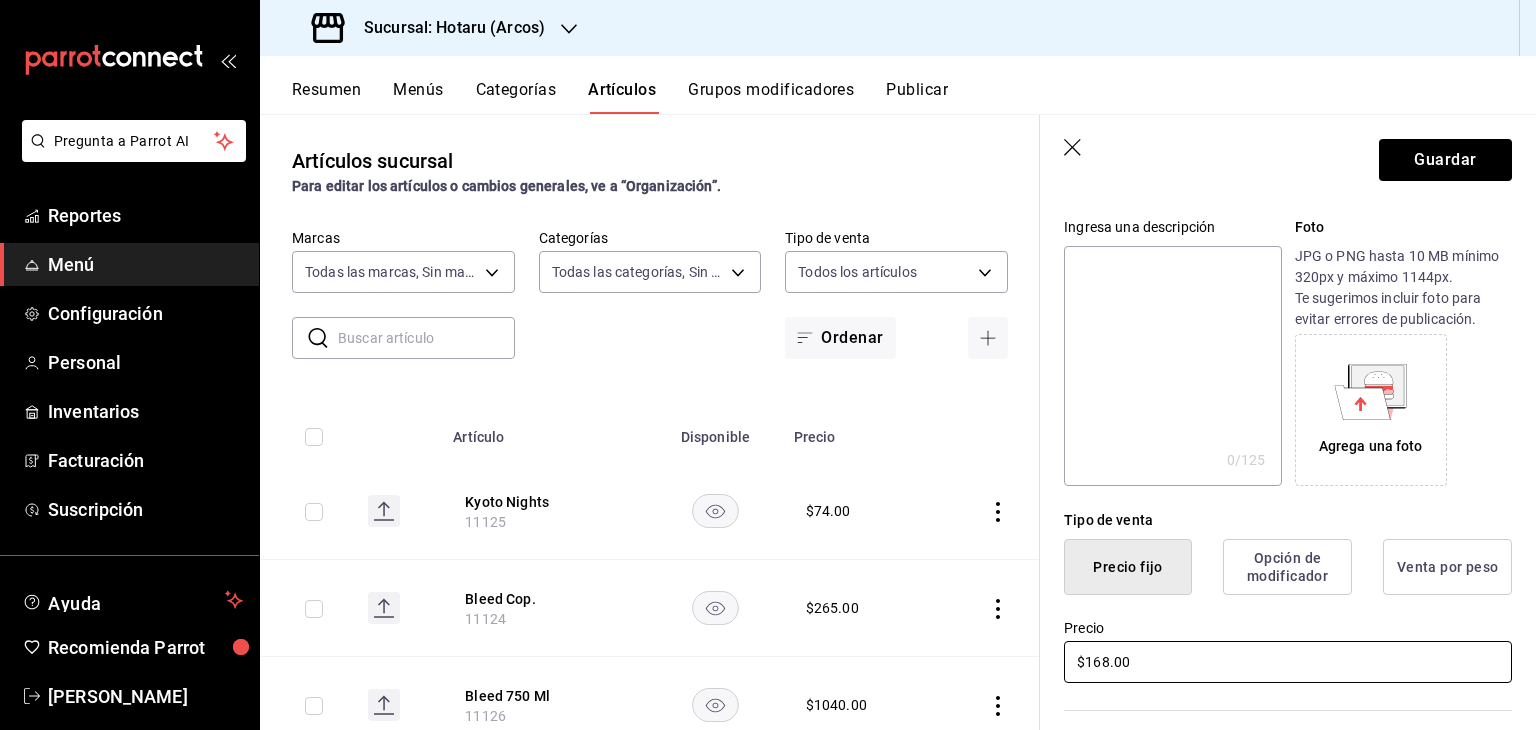 type on "$168.00" 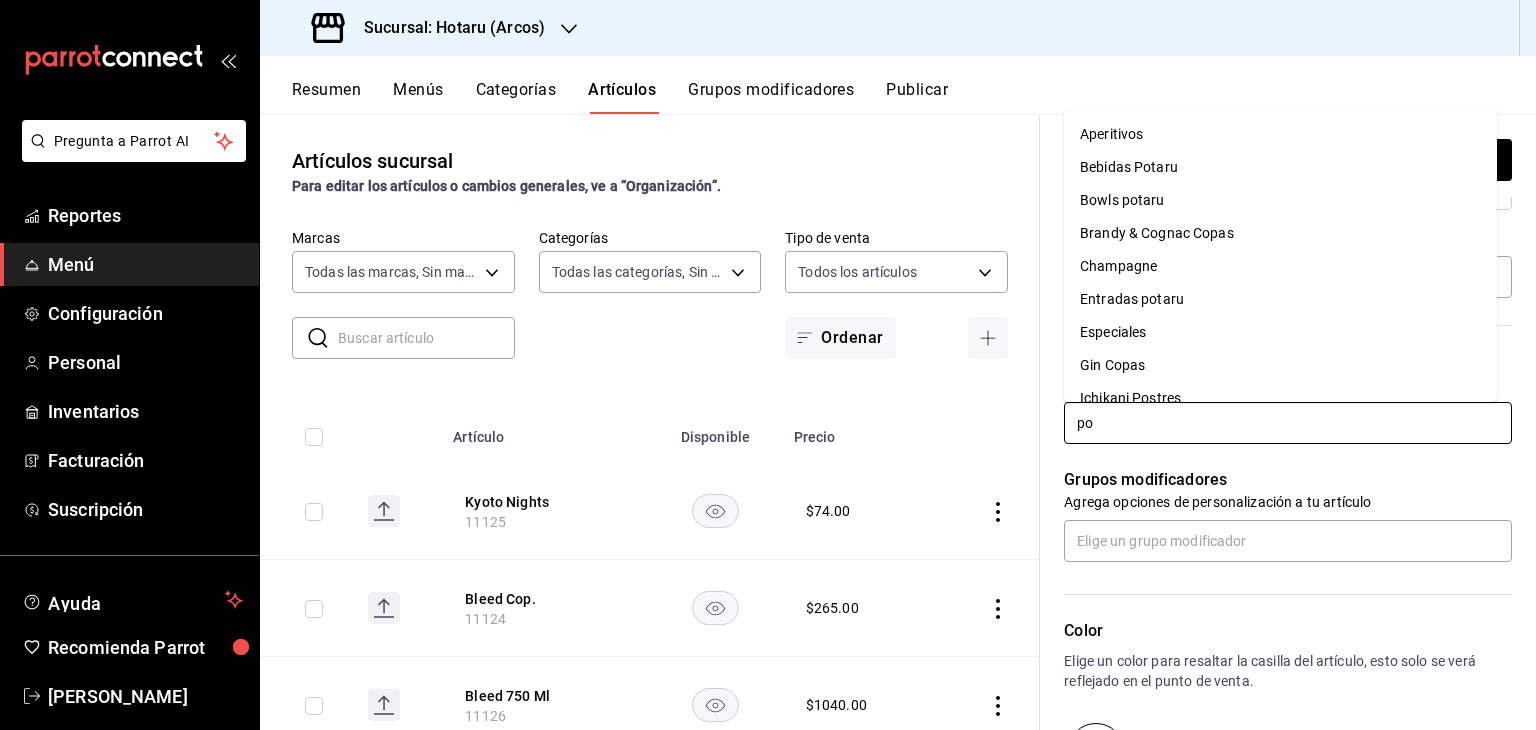 type on "pos" 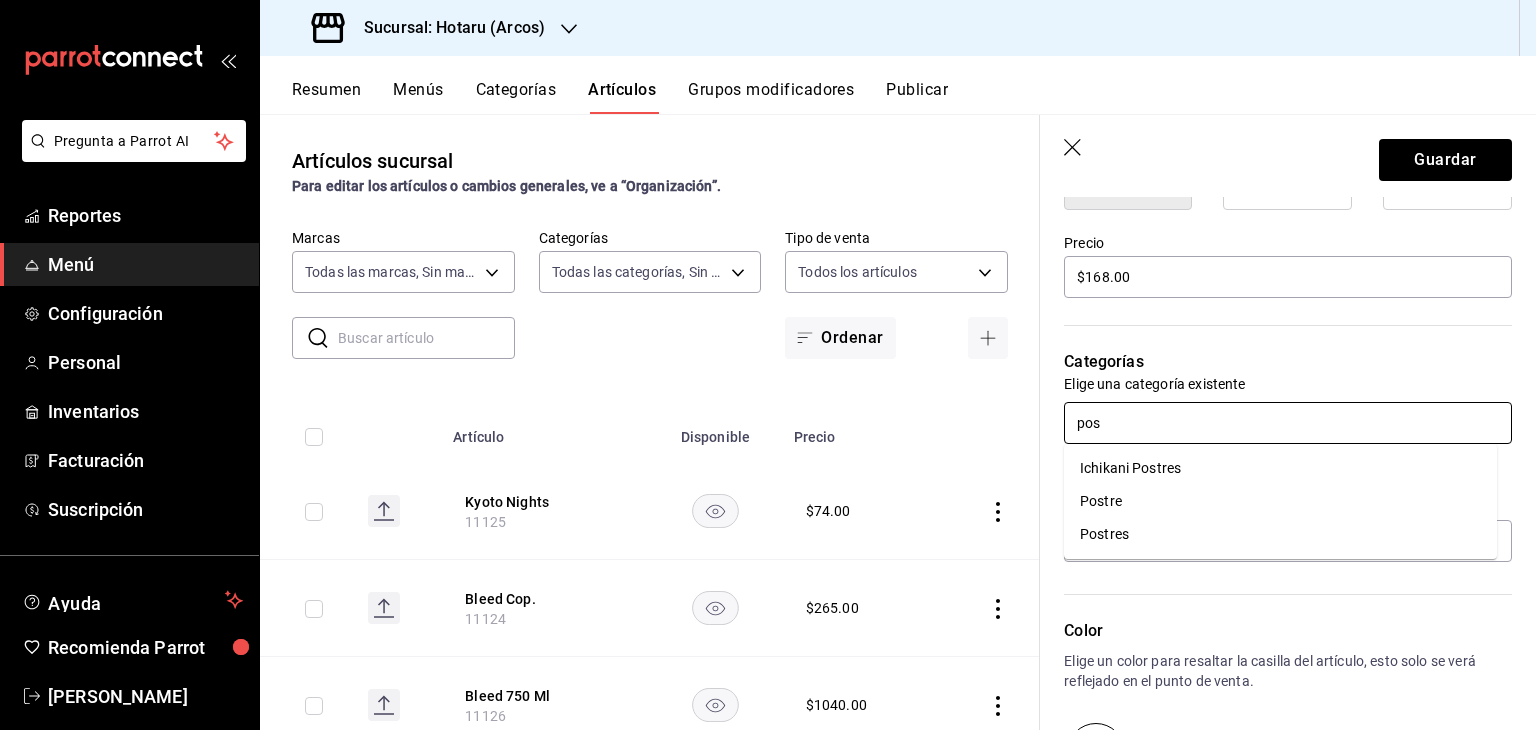click on "Postre" at bounding box center (1280, 501) 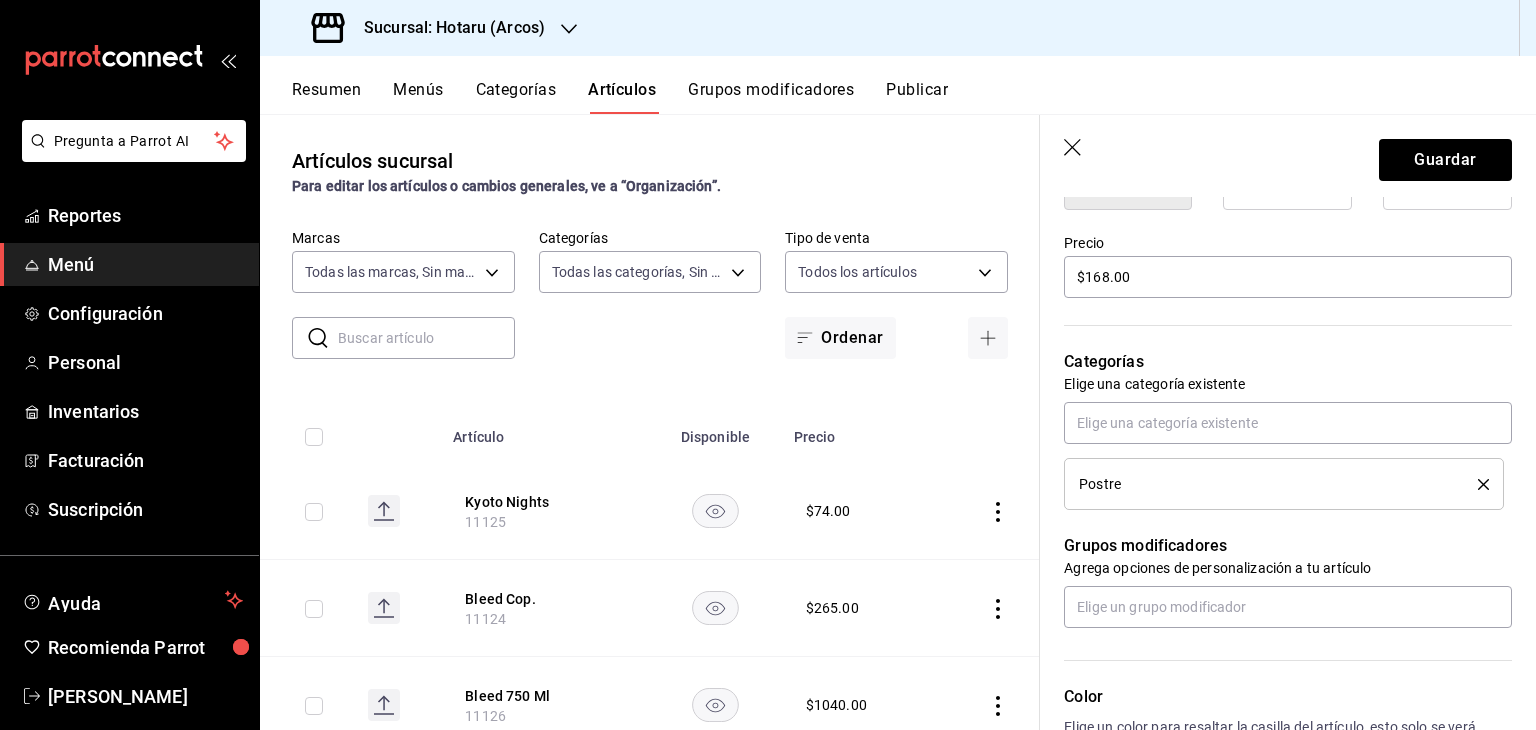 click 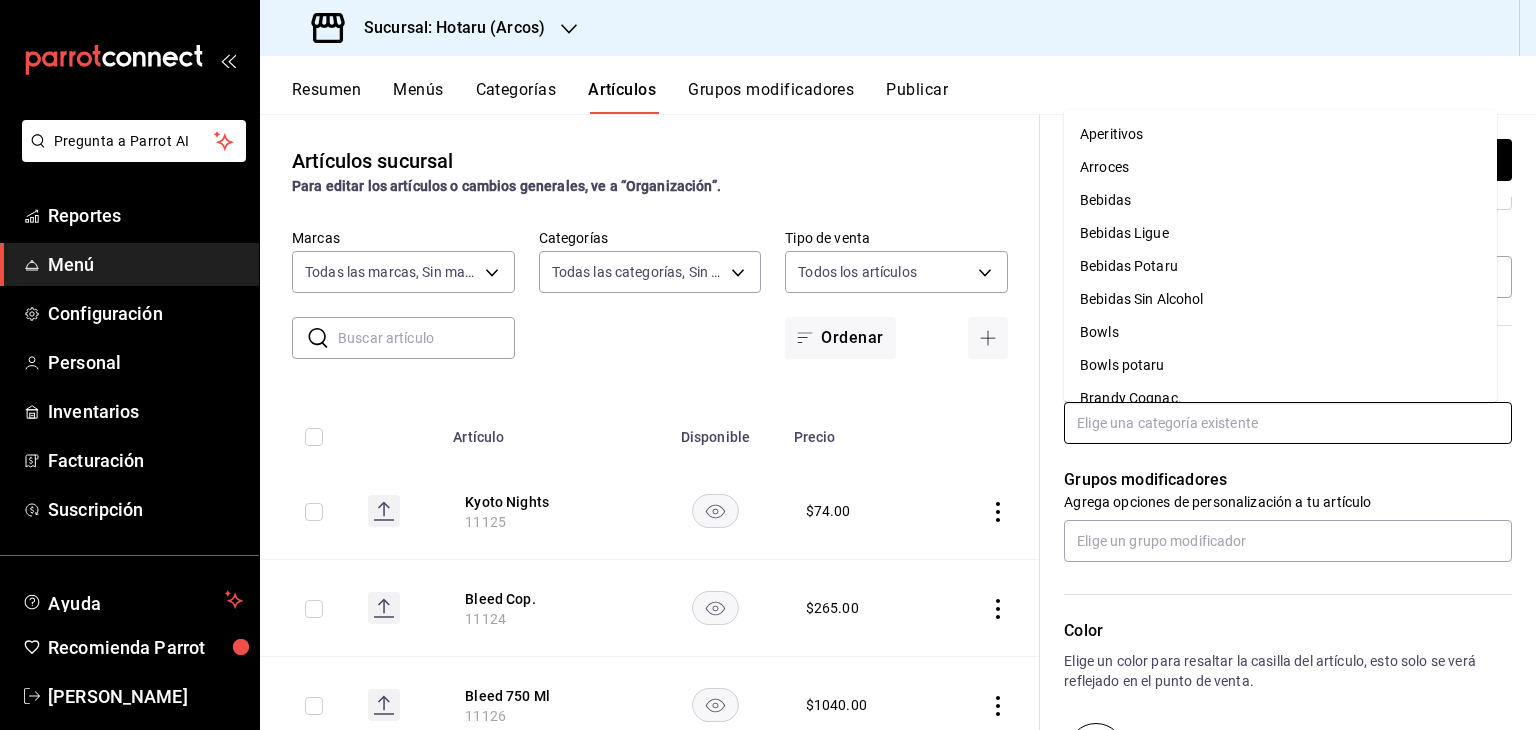 click at bounding box center (1288, 423) 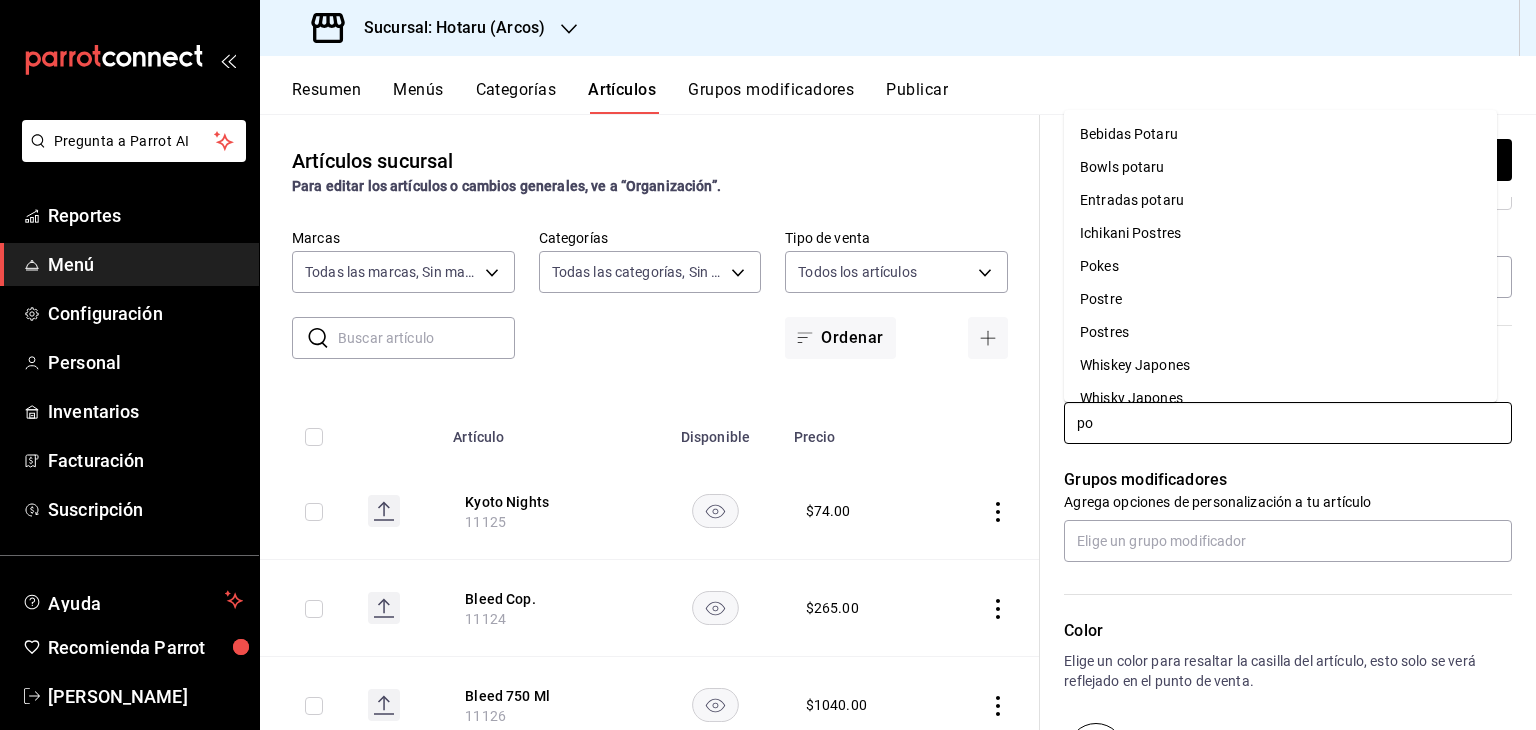 type on "pos" 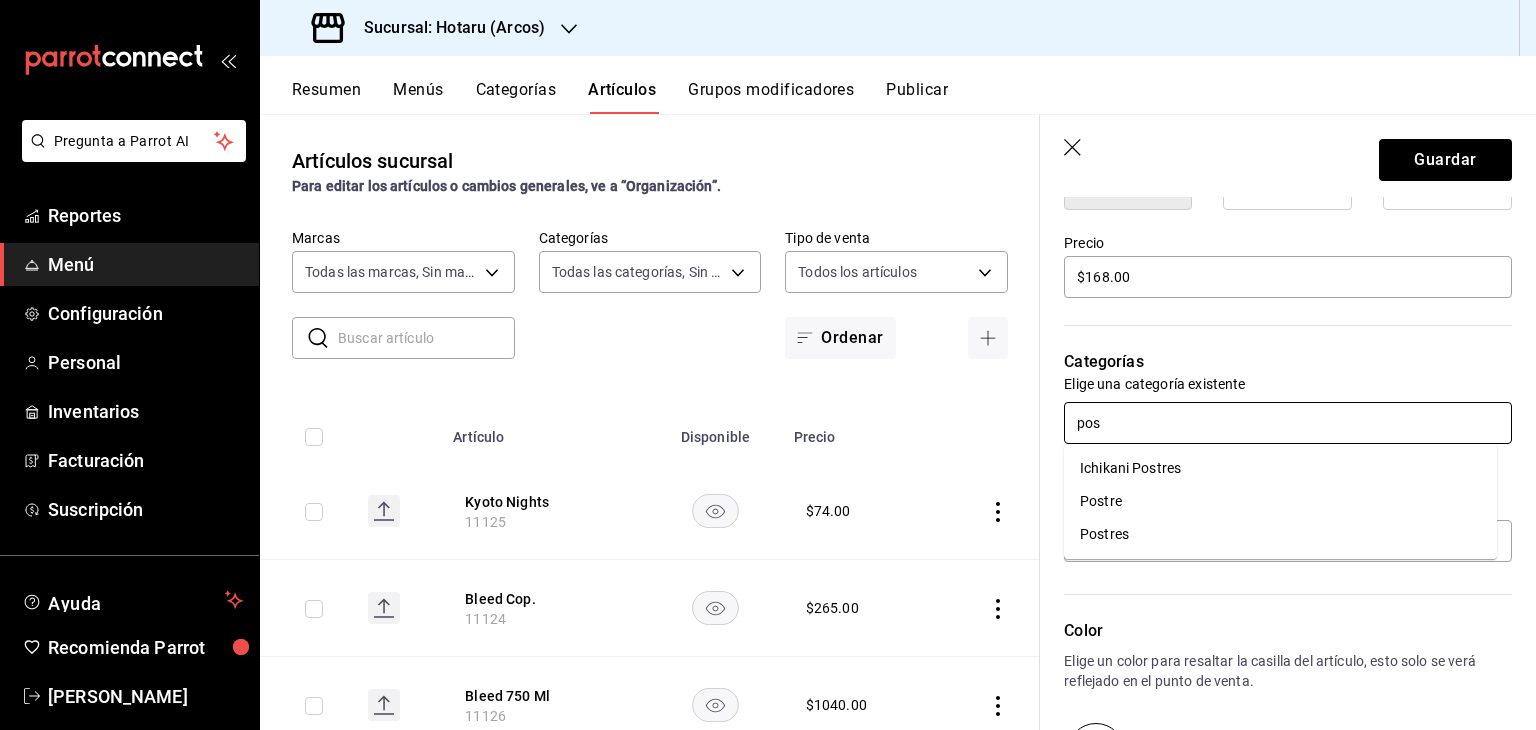 click on "Postres" at bounding box center [1280, 534] 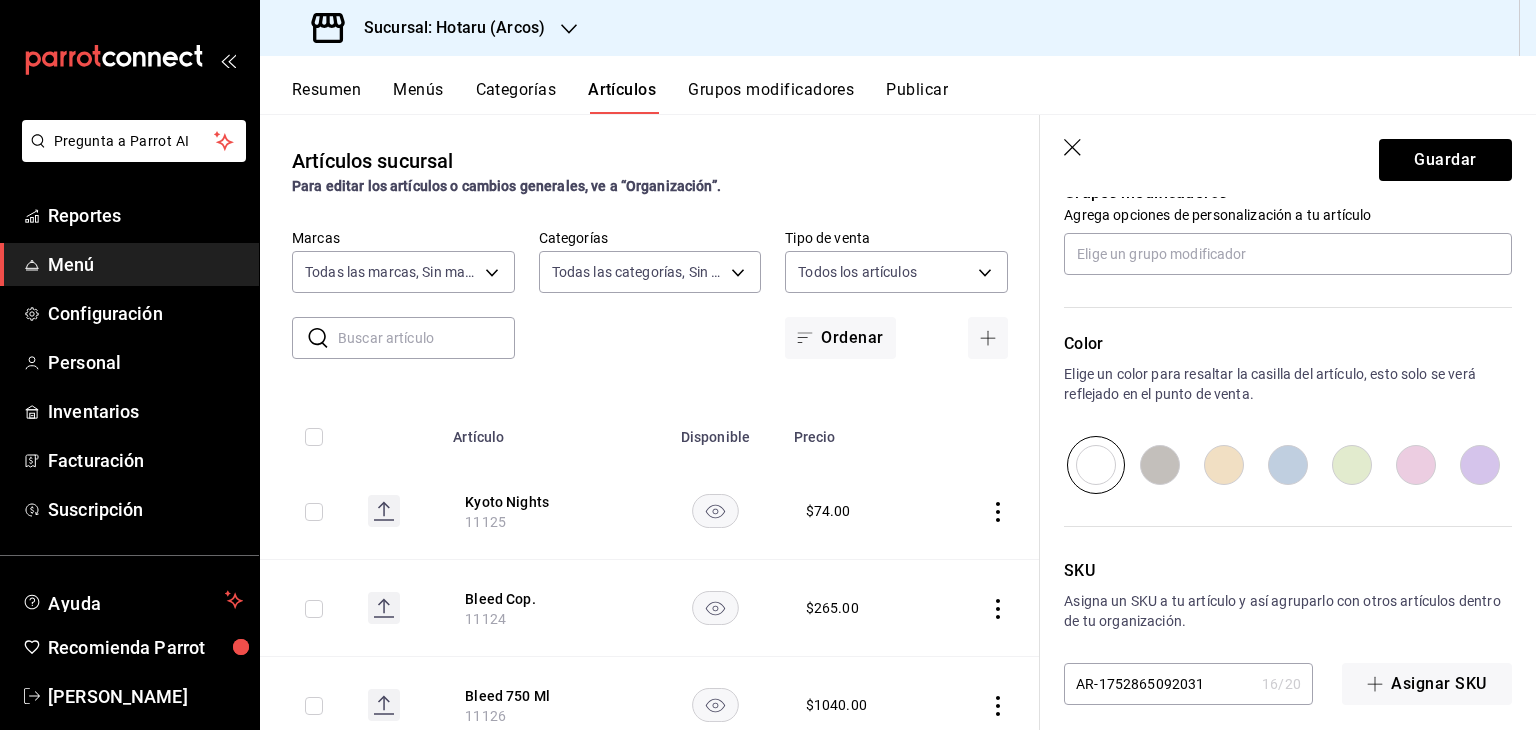 scroll, scrollTop: 934, scrollLeft: 0, axis: vertical 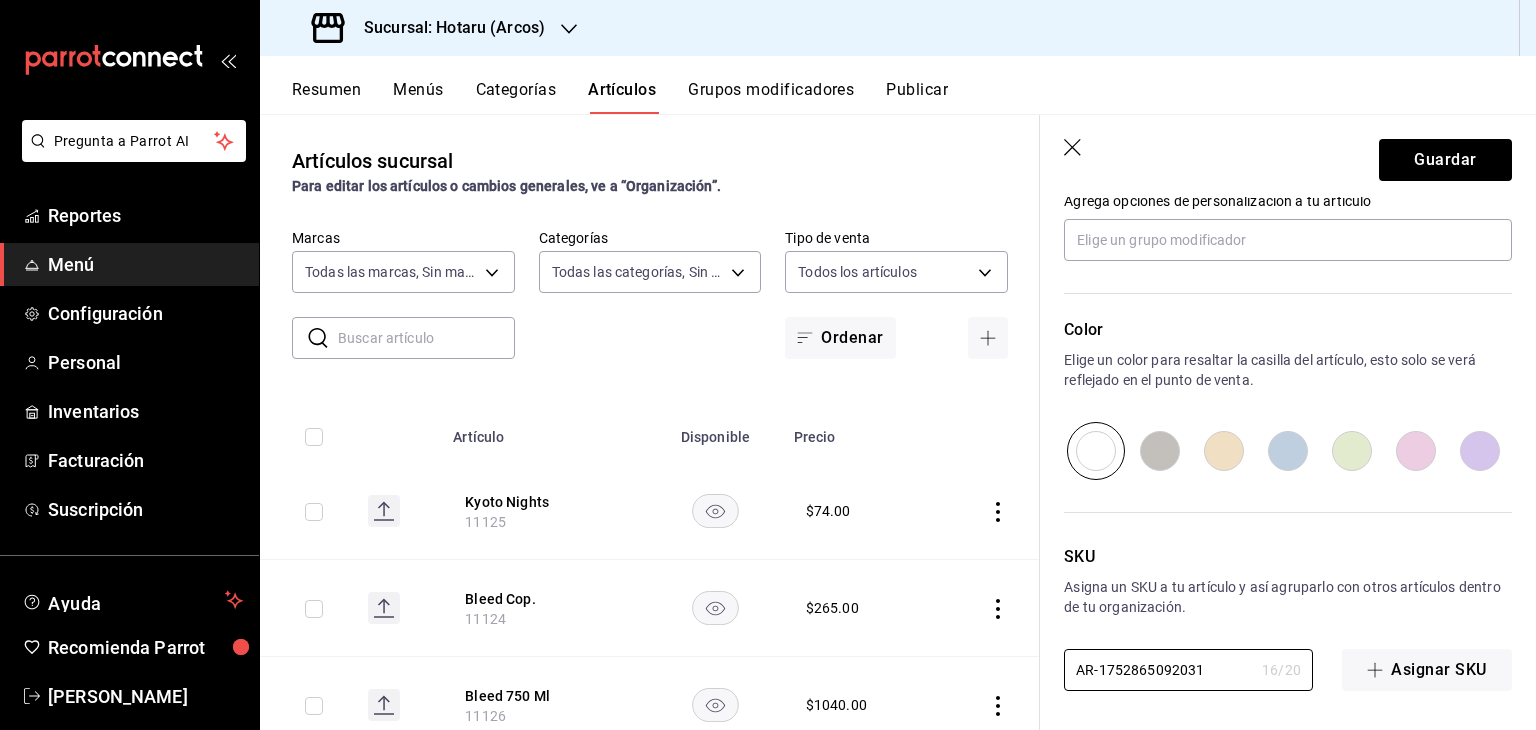 drag, startPoint x: 1201, startPoint y: 677, endPoint x: 807, endPoint y: 761, distance: 402.8548 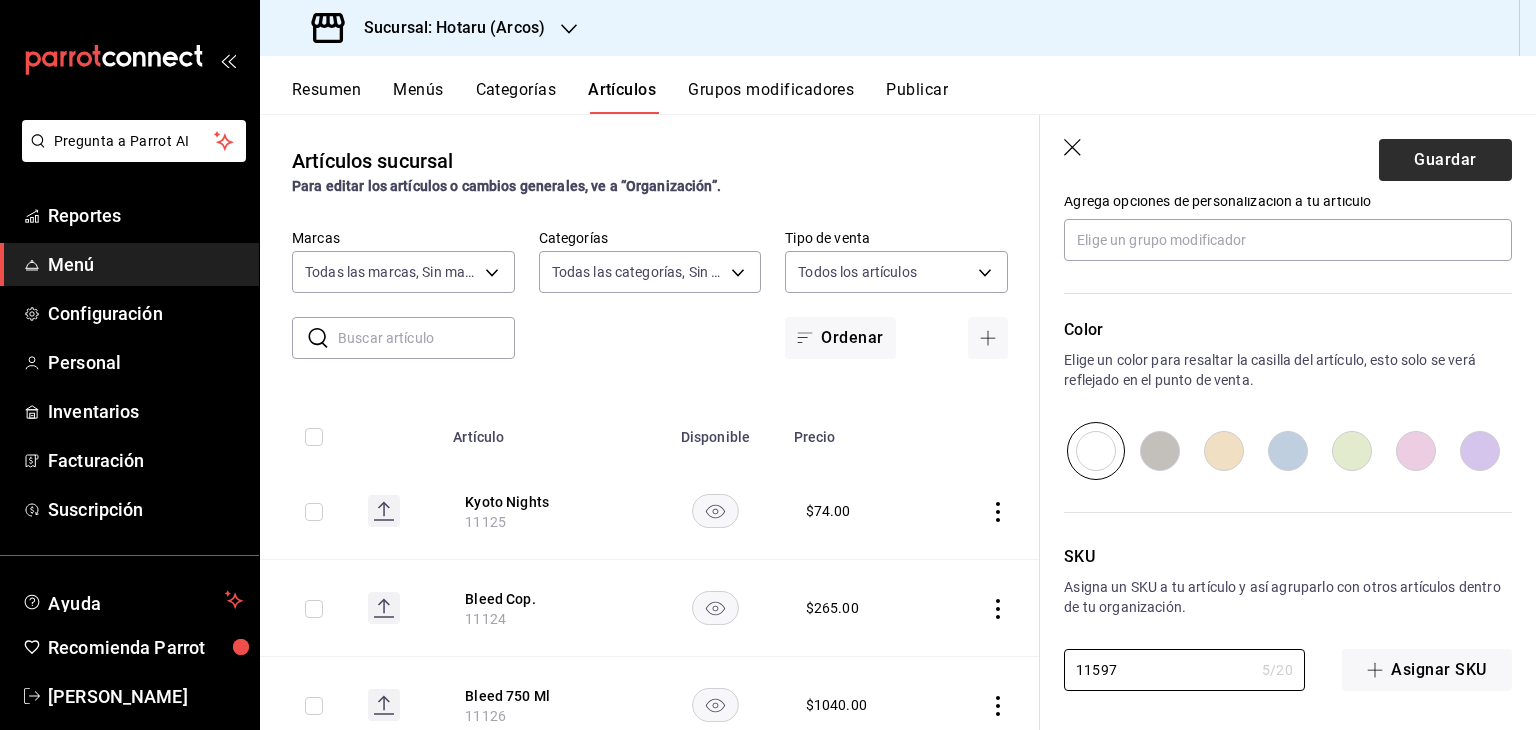 type on "11597" 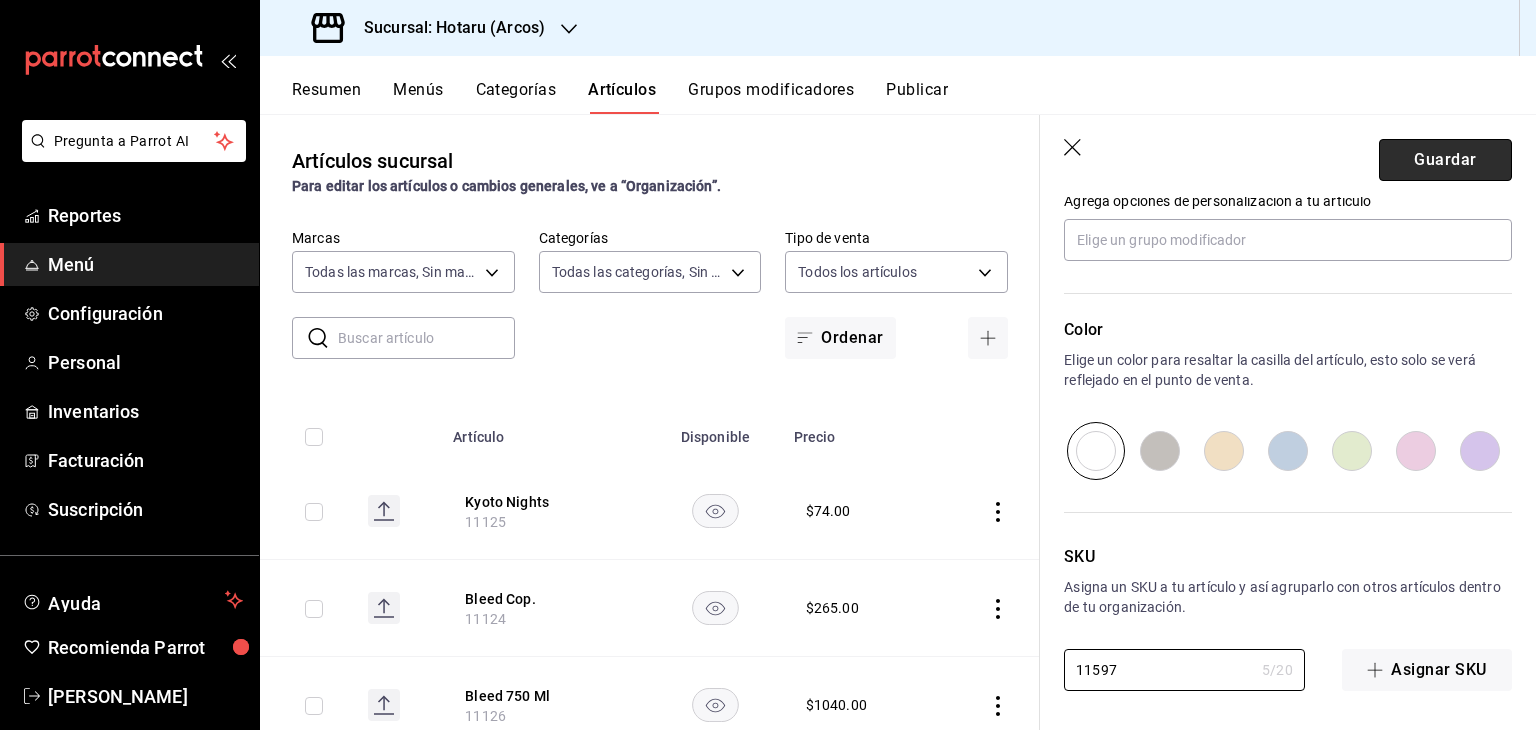 click on "Guardar" at bounding box center (1445, 160) 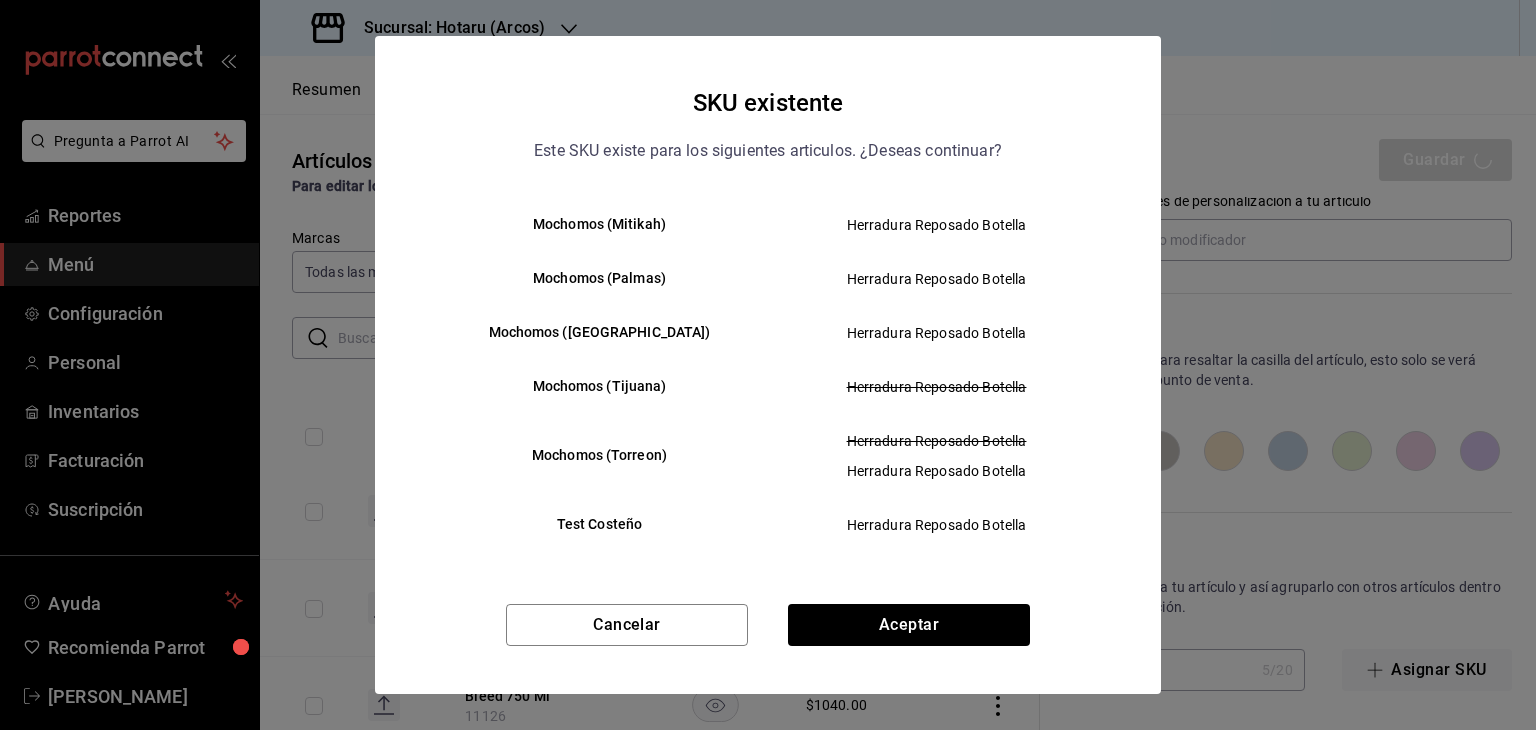 scroll, scrollTop: 437, scrollLeft: 0, axis: vertical 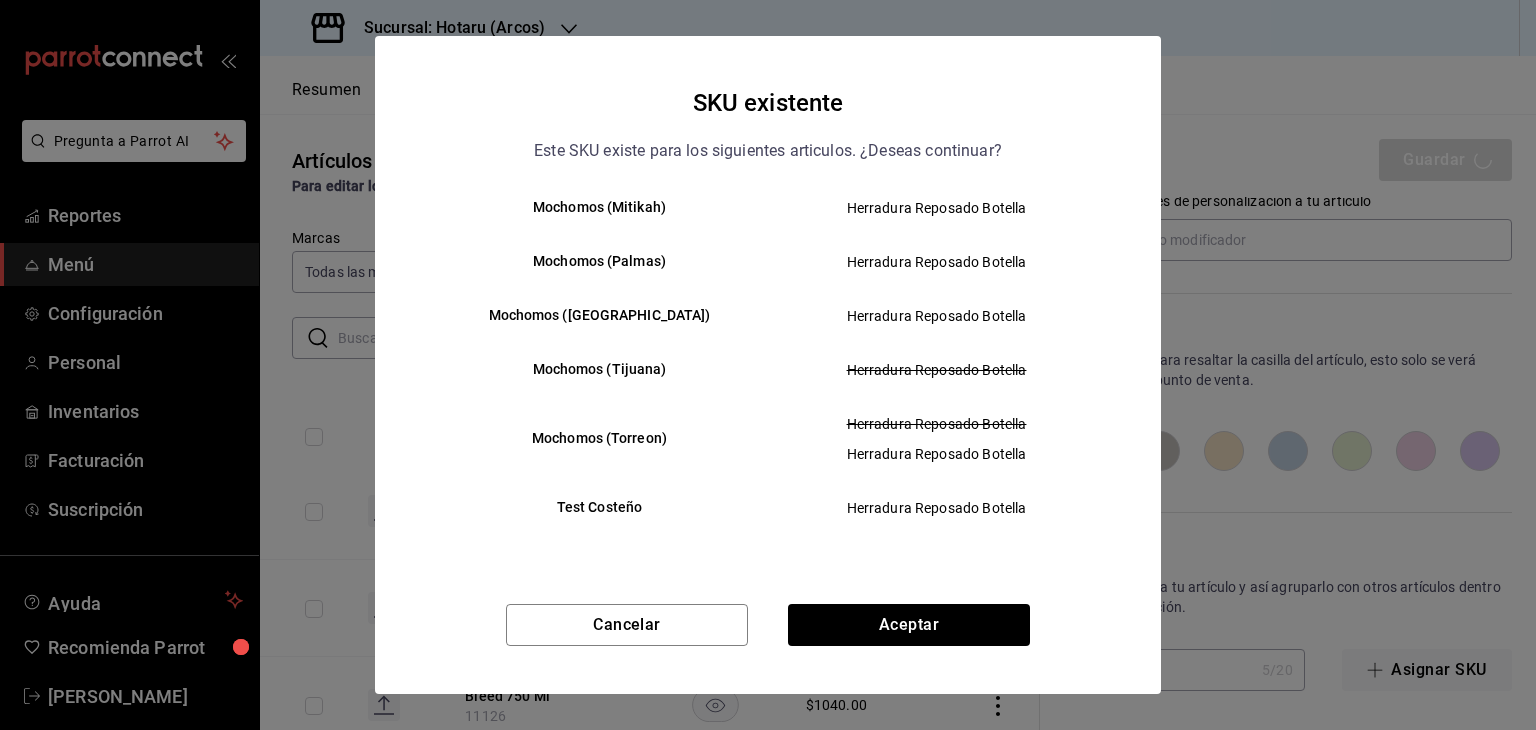 click on "Cancelar Aceptar" at bounding box center (768, 649) 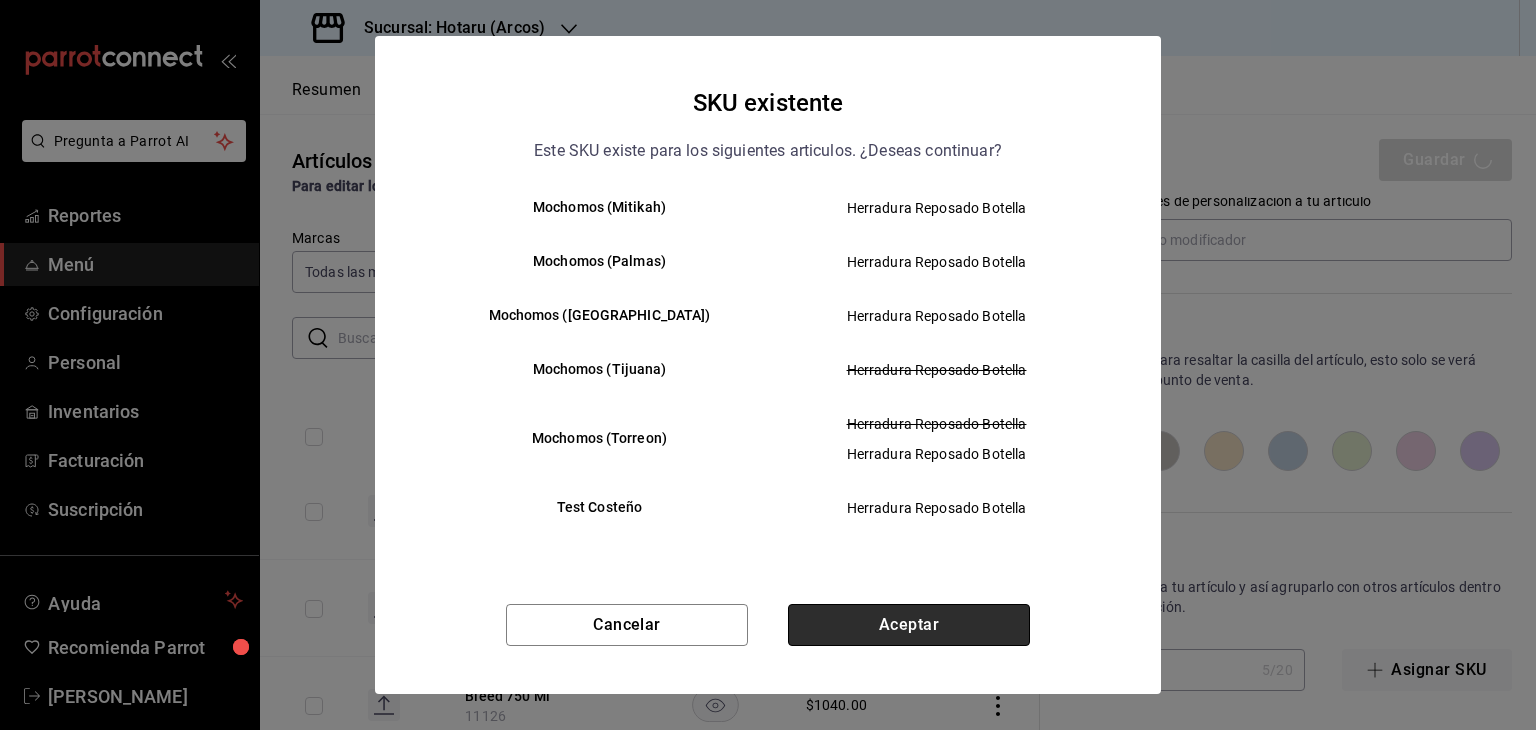 click on "Aceptar" at bounding box center [909, 625] 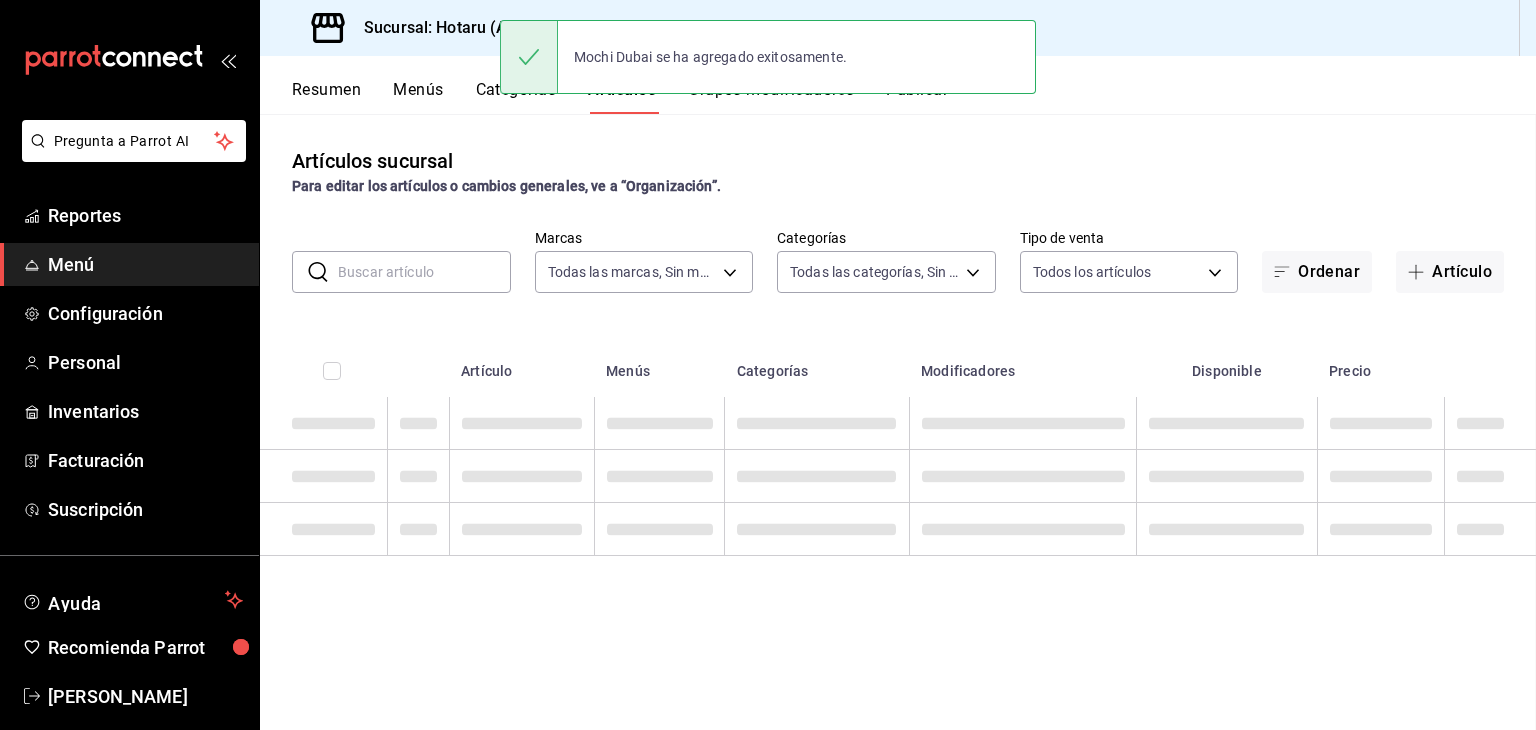 scroll, scrollTop: 0, scrollLeft: 0, axis: both 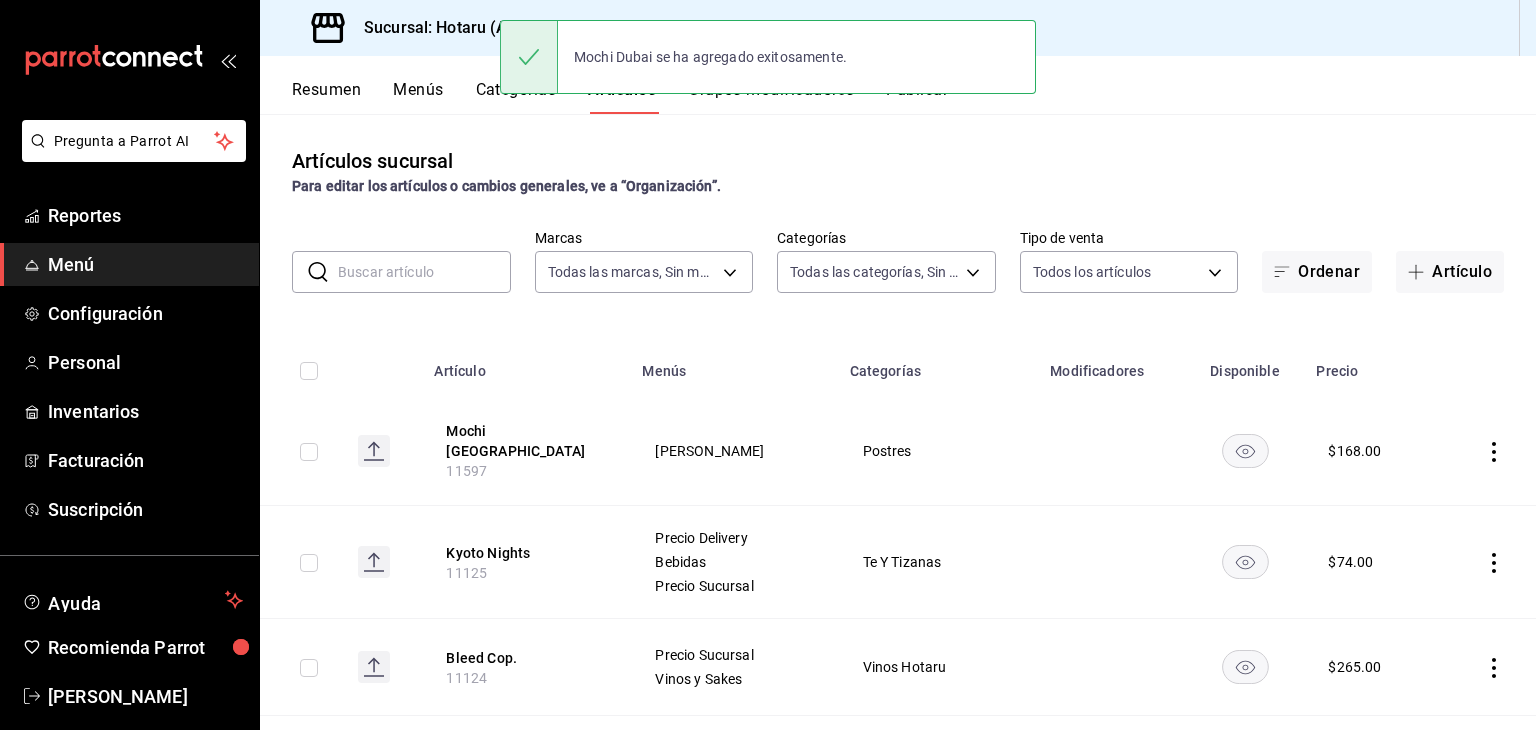 click at bounding box center [309, 452] 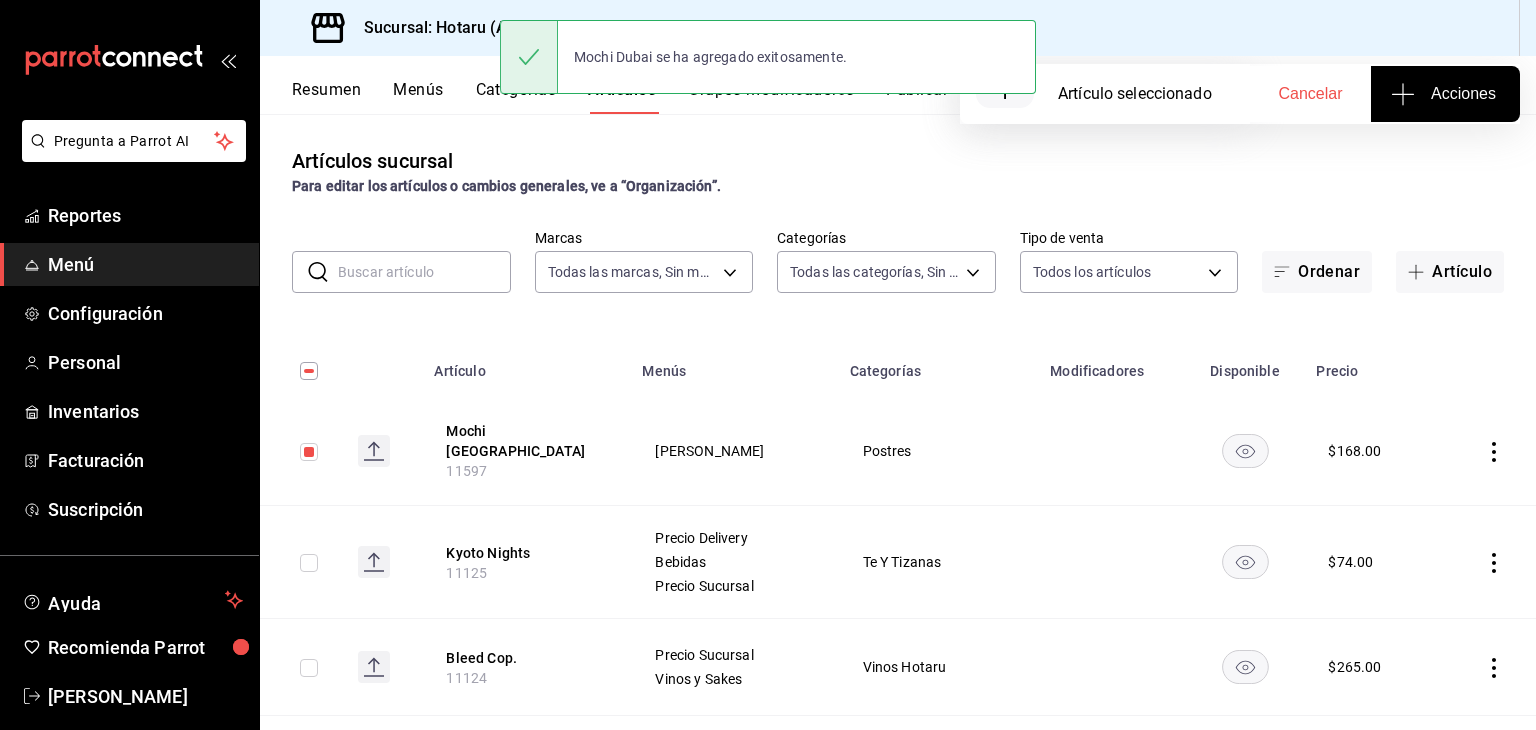 click 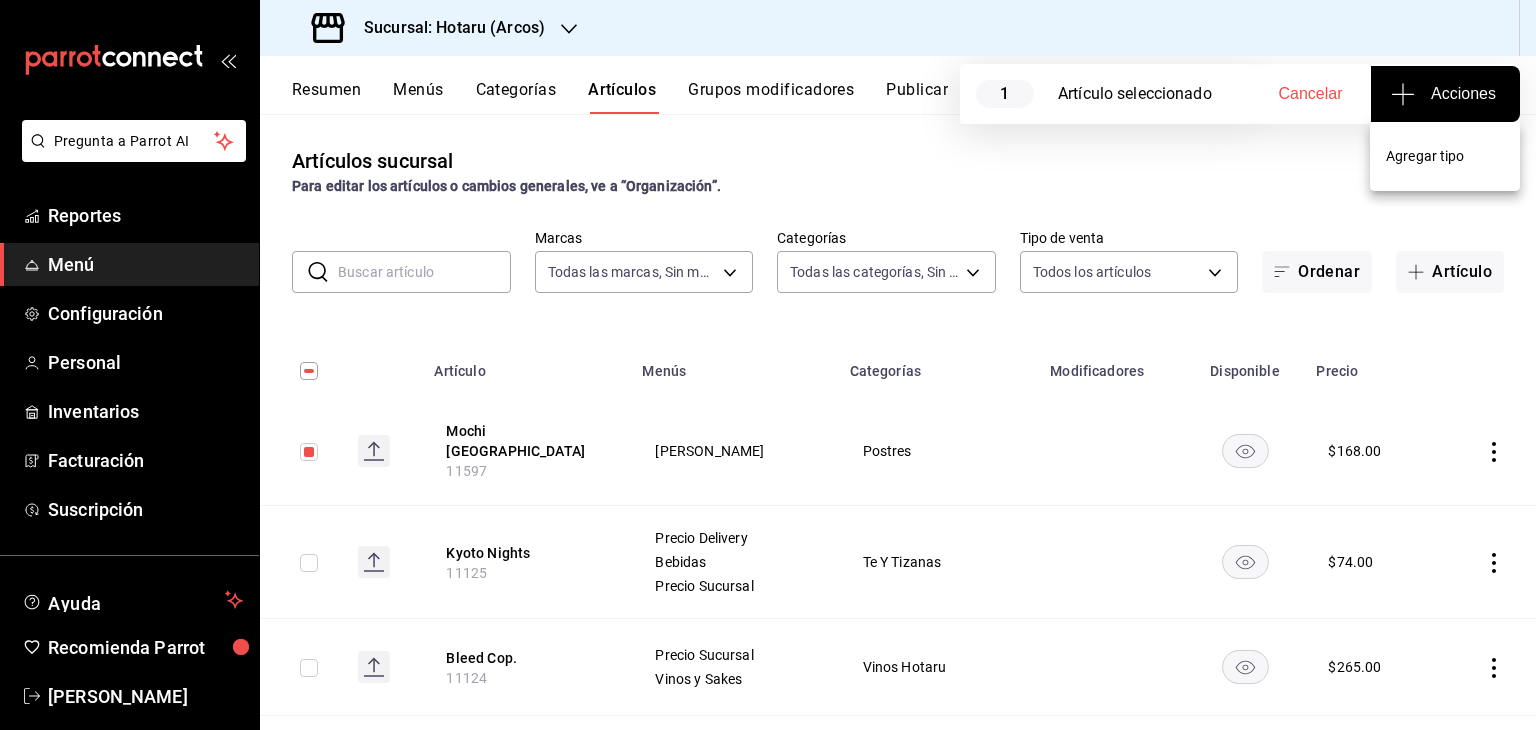 click on "Agregar tipo" at bounding box center [1445, 156] 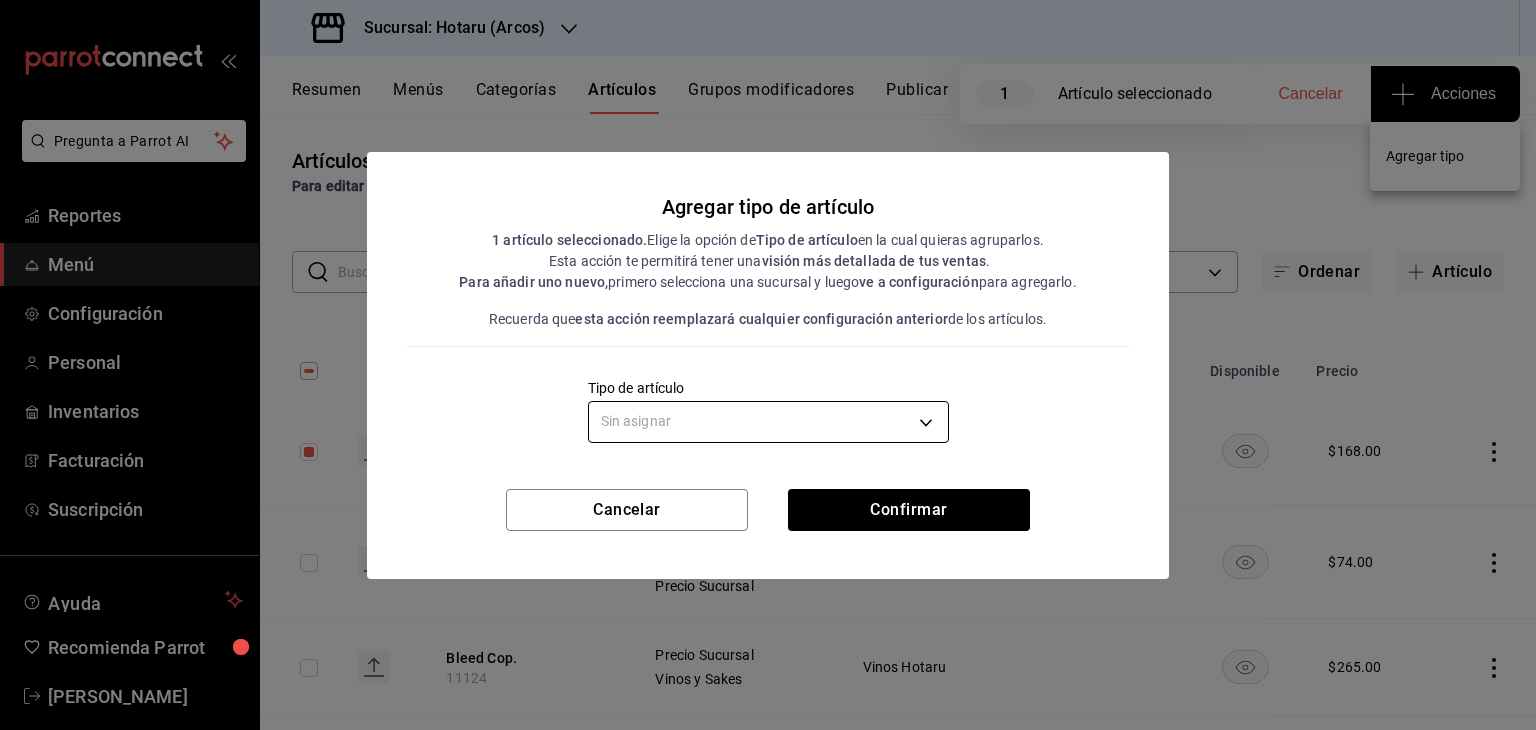 click on "Pregunta a Parrot AI Reportes   Menú   Configuración   Personal   Inventarios   Facturación   Suscripción   Ayuda Recomienda Parrot   [PERSON_NAME]   Sugerir nueva función   Sucursal: Hotaru (Arcos) Resumen Menús Categorías Artículos Grupos modificadores Publicar 1 Artículo seleccionado Cancelar Acciones Artículos sucursal Para editar los artículos o cambios generales, ve a “Organización”. ​ ​ Marcas Todas las marcas, Sin marca 63fd3758-a1b5-4c03-9065-df3279ac1636,22e90613-d08a-4757-a76e-a905fd2e086b,00e97a15-8407-49df-b6a9-fcf9c5cd7dad Categorías Todas las categorías, Sin categoría Tipo de venta Todos los artículos ALL Ordenar Artículo Artículo Menús Categorías Modificadores Disponible Precio Mochi [GEOGRAPHIC_DATA] 11597 [PERSON_NAME] Postres $ 168.00 Kyoto Nights 11125 Precio Delivery Bebidas Precio Sucursal Te Y Tizanas $ 74.00 Bleed Cop. 11124 Precio Sucursal Vinos y Sakes Vinos Hotaru $ 265.00 Bleed 750 Ml 11126 Precio Sucursal Vinos y Sakes Vinos Hotaru $ 1040.00 XX Laguer 11121 Bebidas" at bounding box center (768, 365) 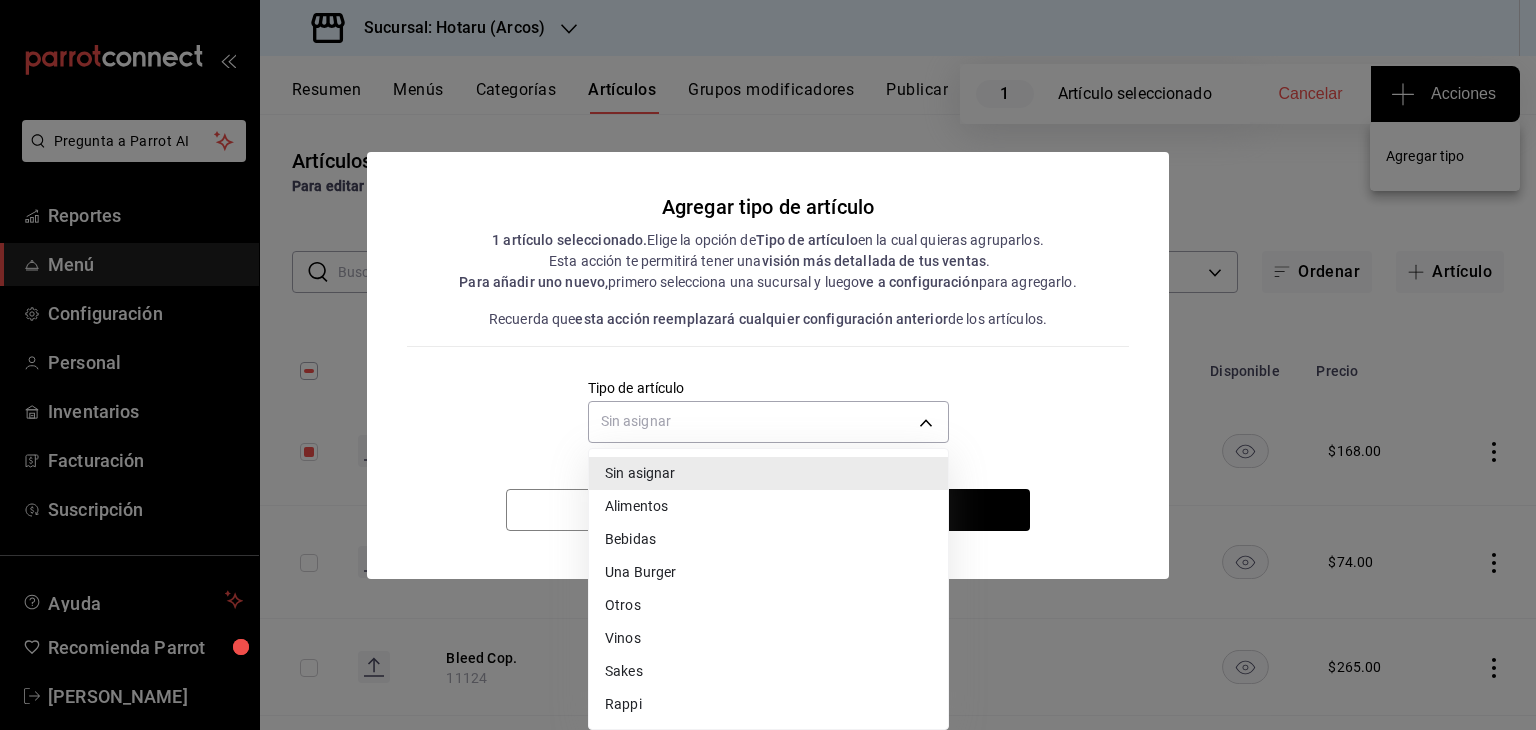 click on "Alimentos" at bounding box center (768, 506) 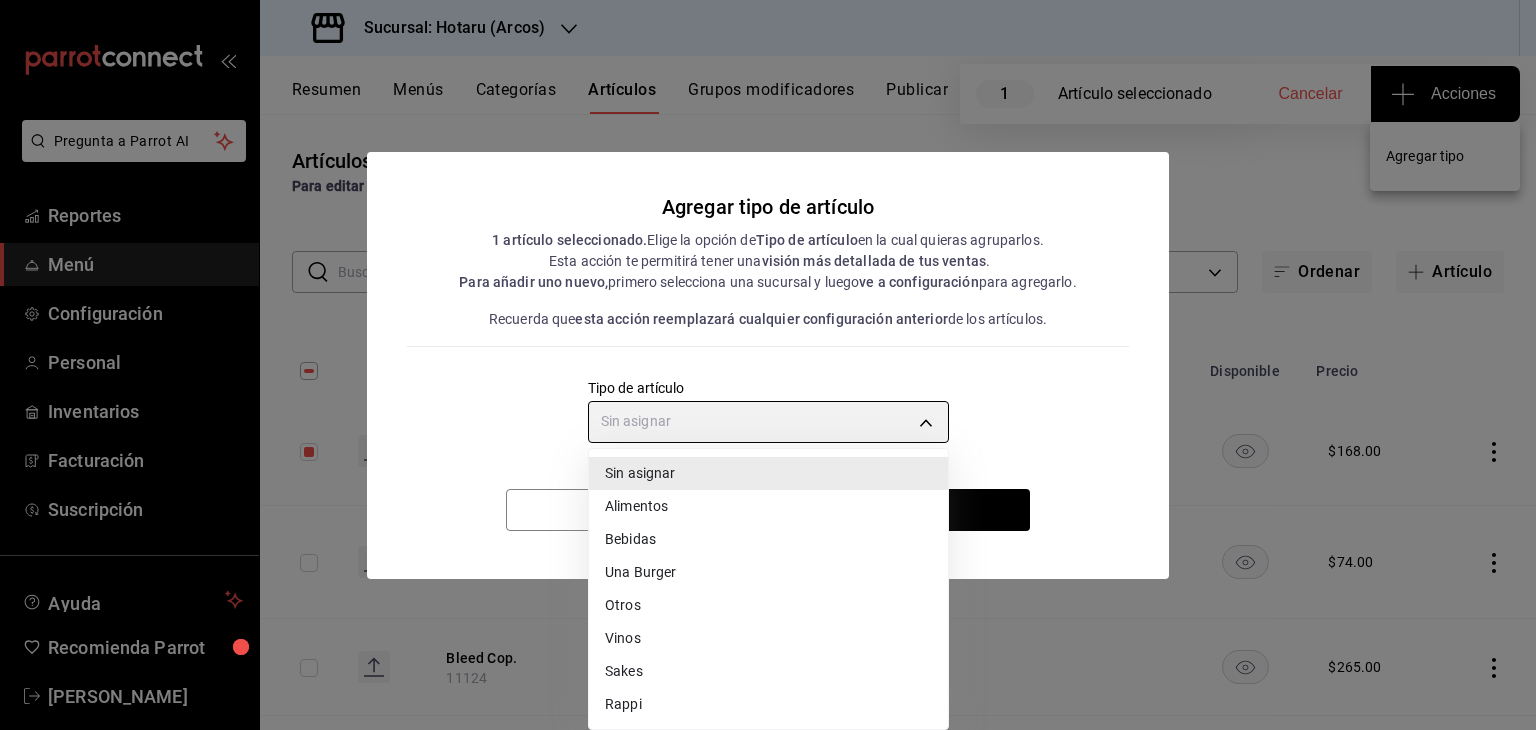 type on "a9c5c5d7-09f7-4d61-88a6-a13d33eec0fd" 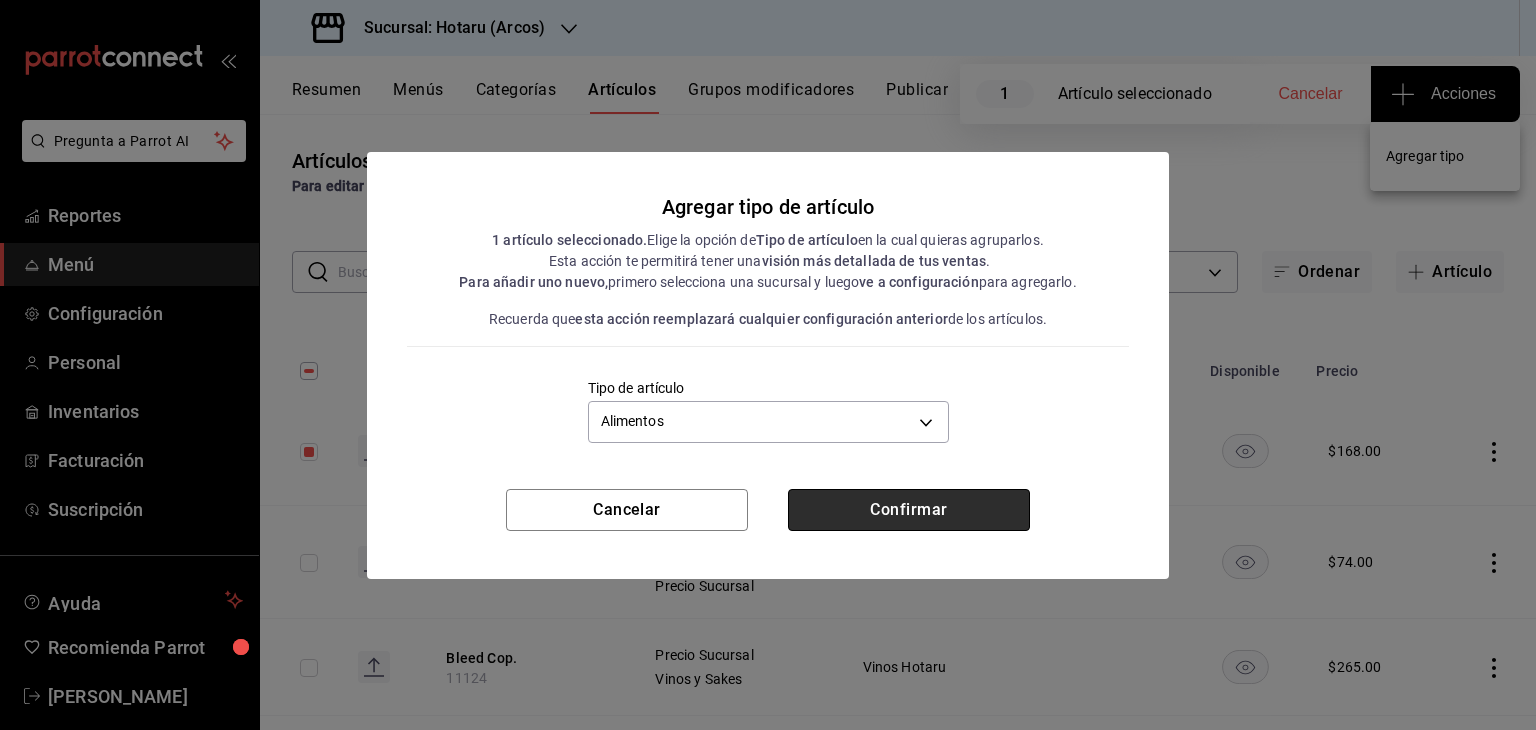 click on "Confirmar" at bounding box center [909, 510] 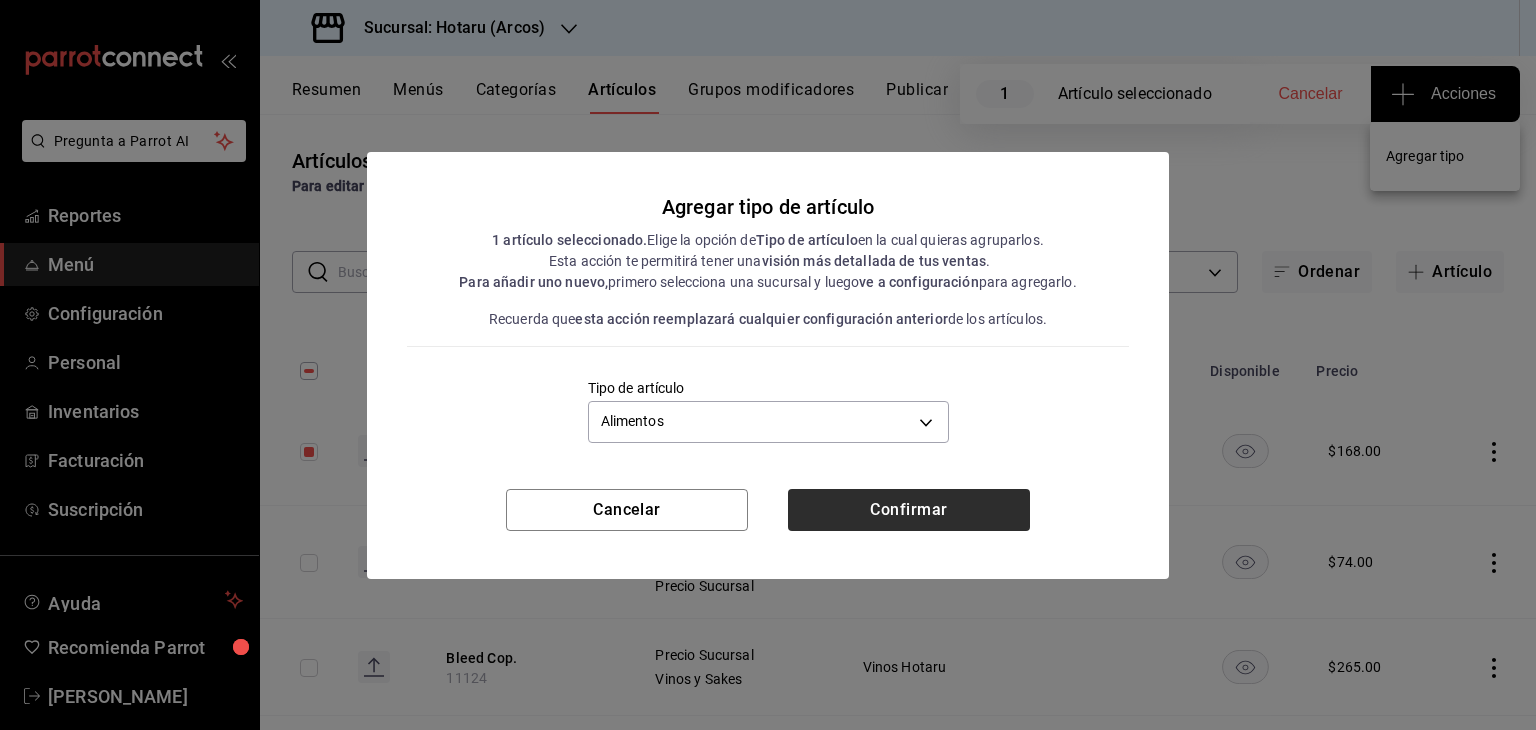 type 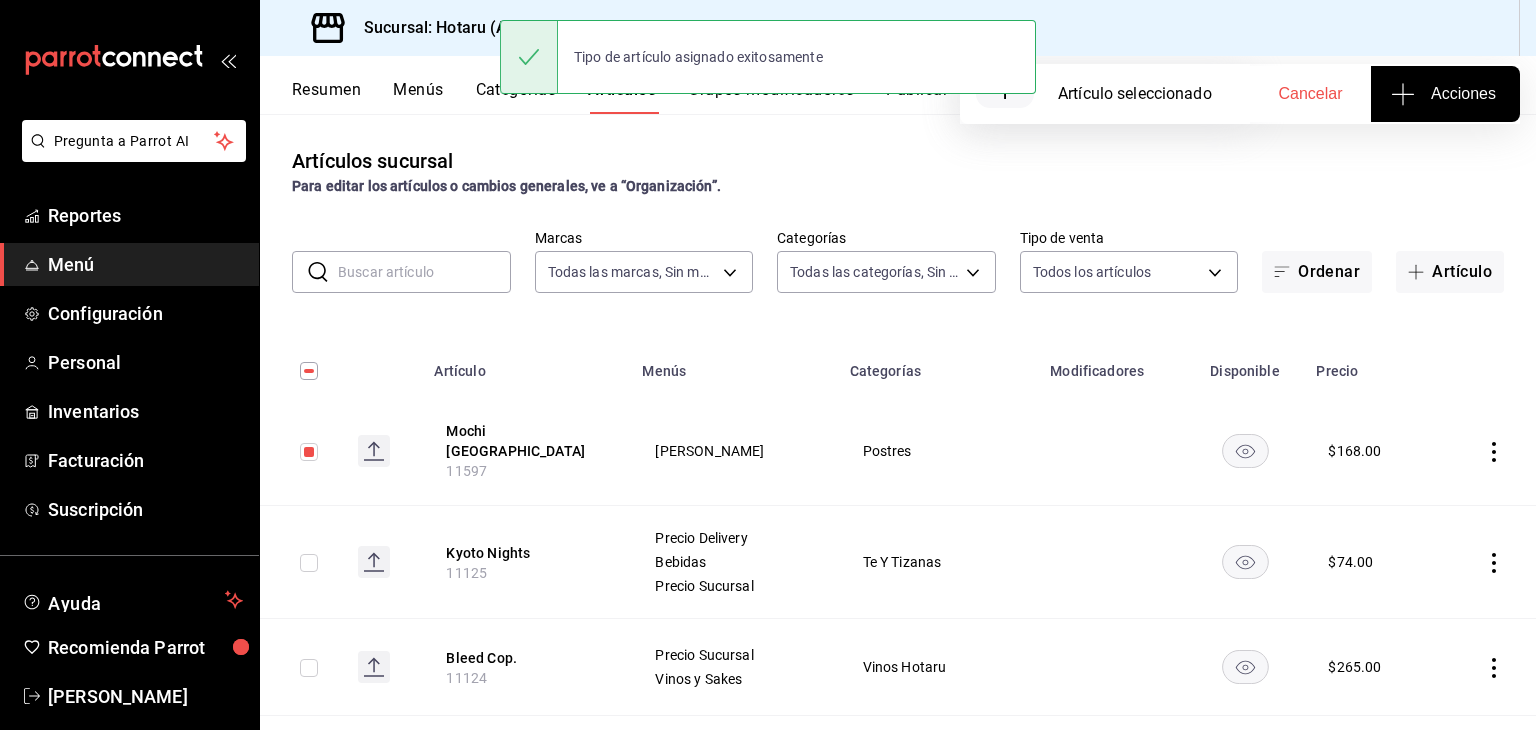 click on "Sucursal: Hotaru (Arcos)" at bounding box center [446, 28] 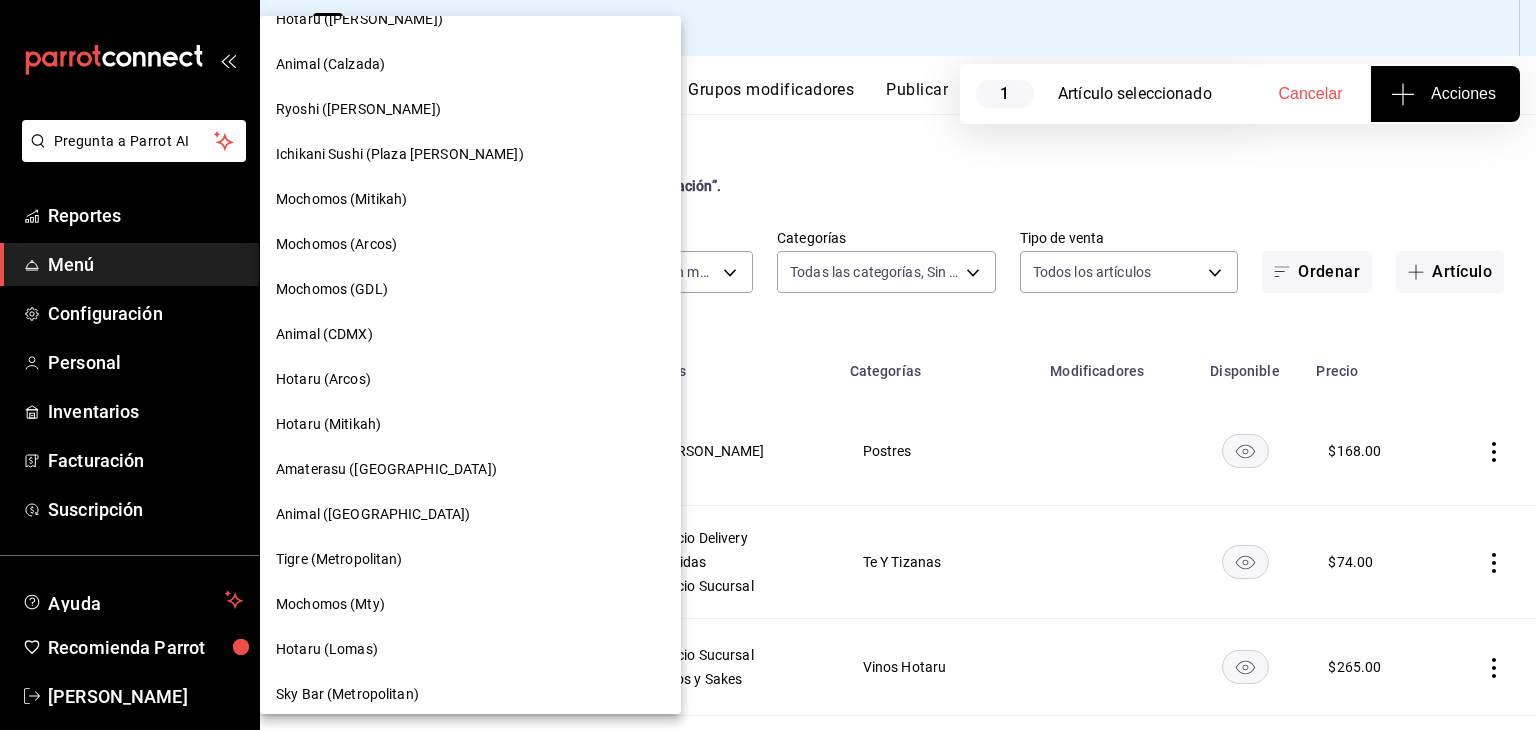 scroll, scrollTop: 423, scrollLeft: 0, axis: vertical 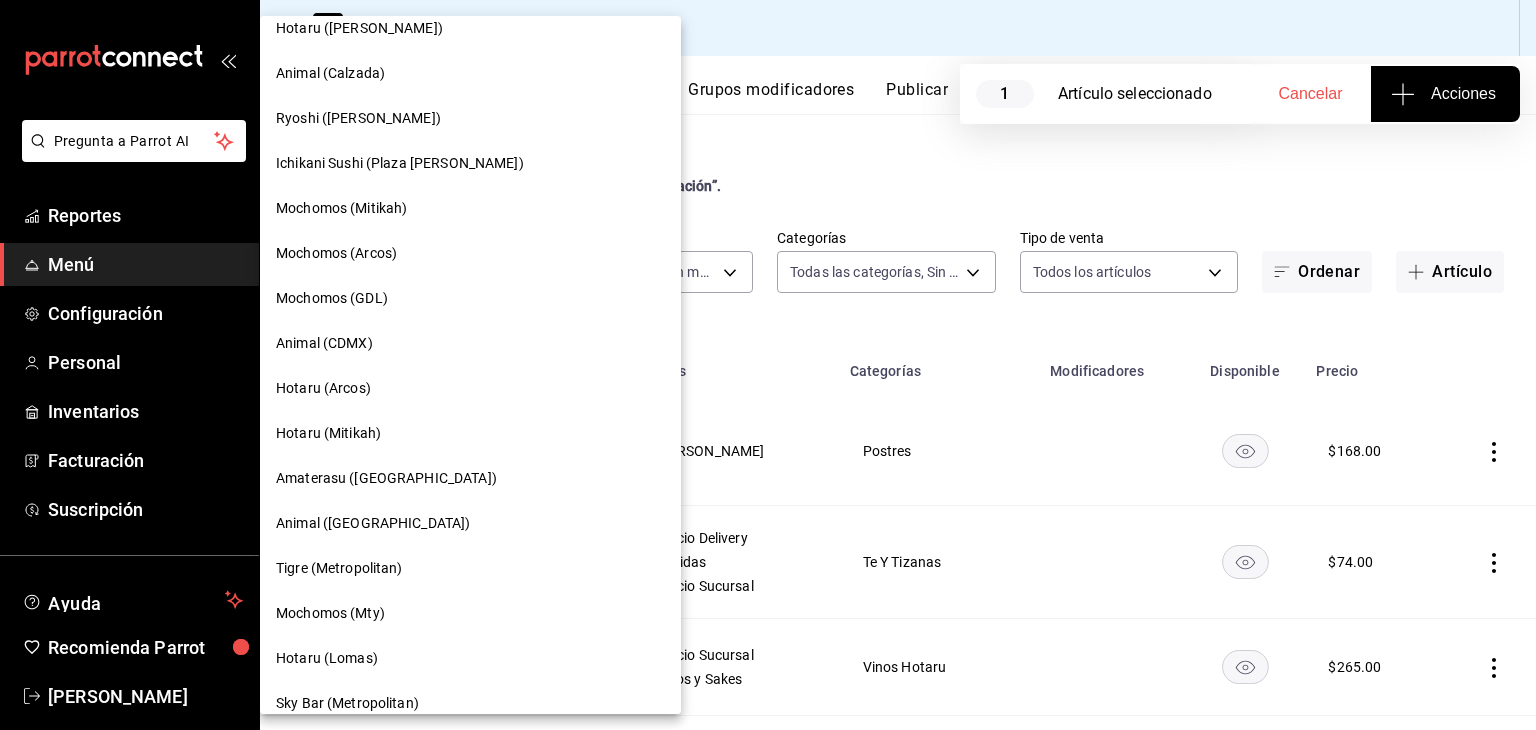 click on "Hotaru (Mitikah)" at bounding box center (470, 433) 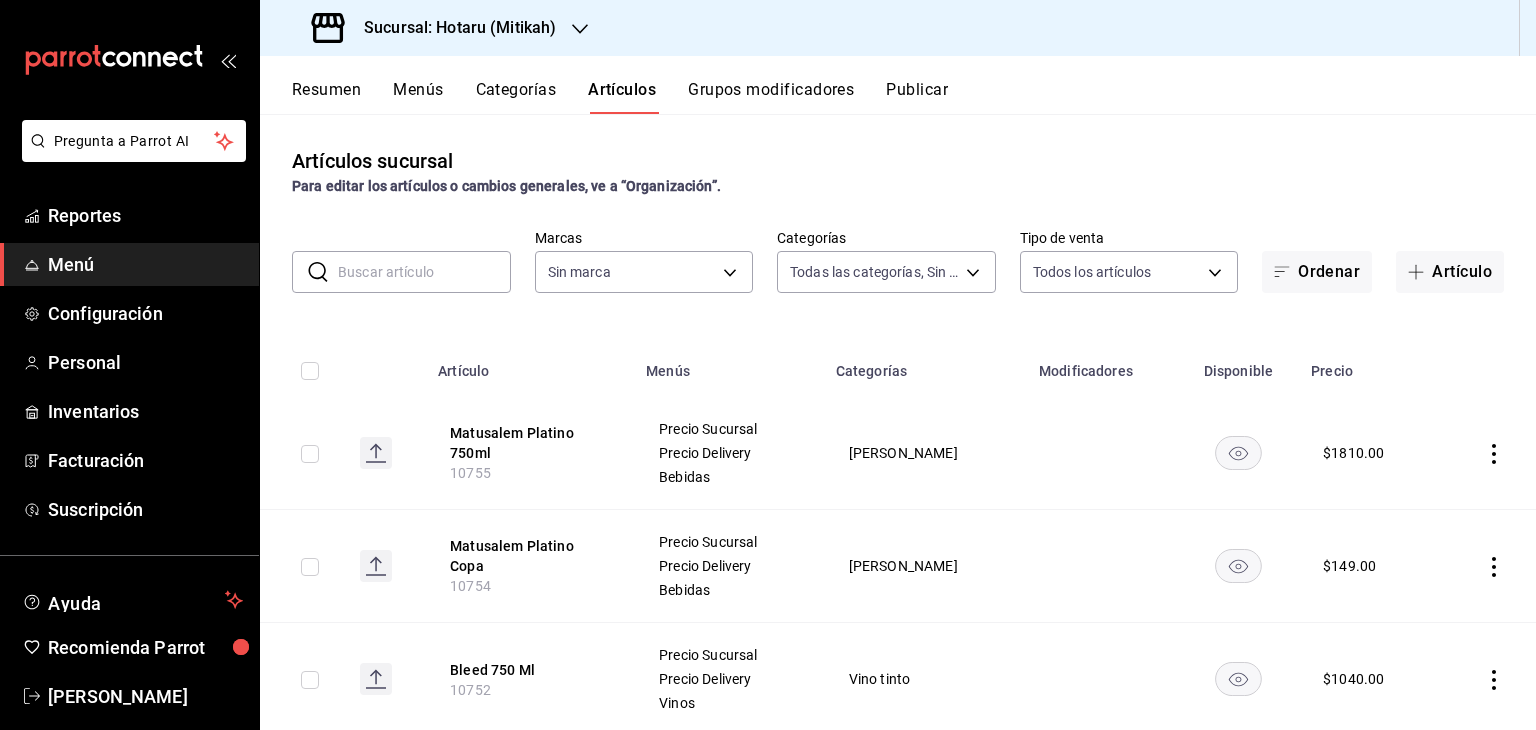 type on "e268faa6-5537-49d9-8e69-67de3d9582db,d994c3d7-8aca-45aa-b25a-b682bae8cd68,ae375cd0-d62c-45fc-bb49-e08519b9f8b9,61b22739-b753-4066-addf-3ea1b863a45b,e60644e2-dba0-47f9-a9cf-a20f18dcd13d,61801035-c0da-45e5-8aa3-1457809858a5,88ff2bcc-52b3-4184-9768-82241961c2b4,66321803-157a-469e-a5b9-44386adc34a4,23ff7165-35e6-40a9-bb09-41b81501f082,baf44148-d97e-4373-b1d8-0ec433a8f509,9f4ea22b-4f51-4485-8e68-cac86d02d8db,52d4c707-ad02-4d3d-862a-c06cd6b77f7a,b54b0d55-c609-4d72-a807-4a52c9040ecf,83242b8f-8402-4595-a399-30b5e6b94c54,4cec2e06-9673-4d6c-98c8-2819f50e21e7,4af82b4a-ddf5-4490-8a37-fb44230640a7,303584dd-7046-4cb6-9e23-75184f2b5bba,0aed13f5-15ff-462f-aebf-4146848db5aa,a34b26db-e34e-4975-b20a-ed99253ac261,9ccc3aab-a819-41e8-8cb8-bed2c5ec38b2,2e482a45-b5bf-428f-b65b-9712e33775d8,e01ae505-bdc3-47b2-b6c4-42faa8c21b20,ba879c5f-8a0d-4508-8571-2b4efd871c3c,10624c98-45a4-4e6e-ab22-0072eae862c4,ab138a1a-08fb-430f-88e4-ebd084bb2ea8,3b512220-1b90-46c7-9312-51d27c0c8f5d,c2ad1305-e198-4335-a267-d1d51bf5b6ce,2e21b1d2-5c9f-41fb-b42..." 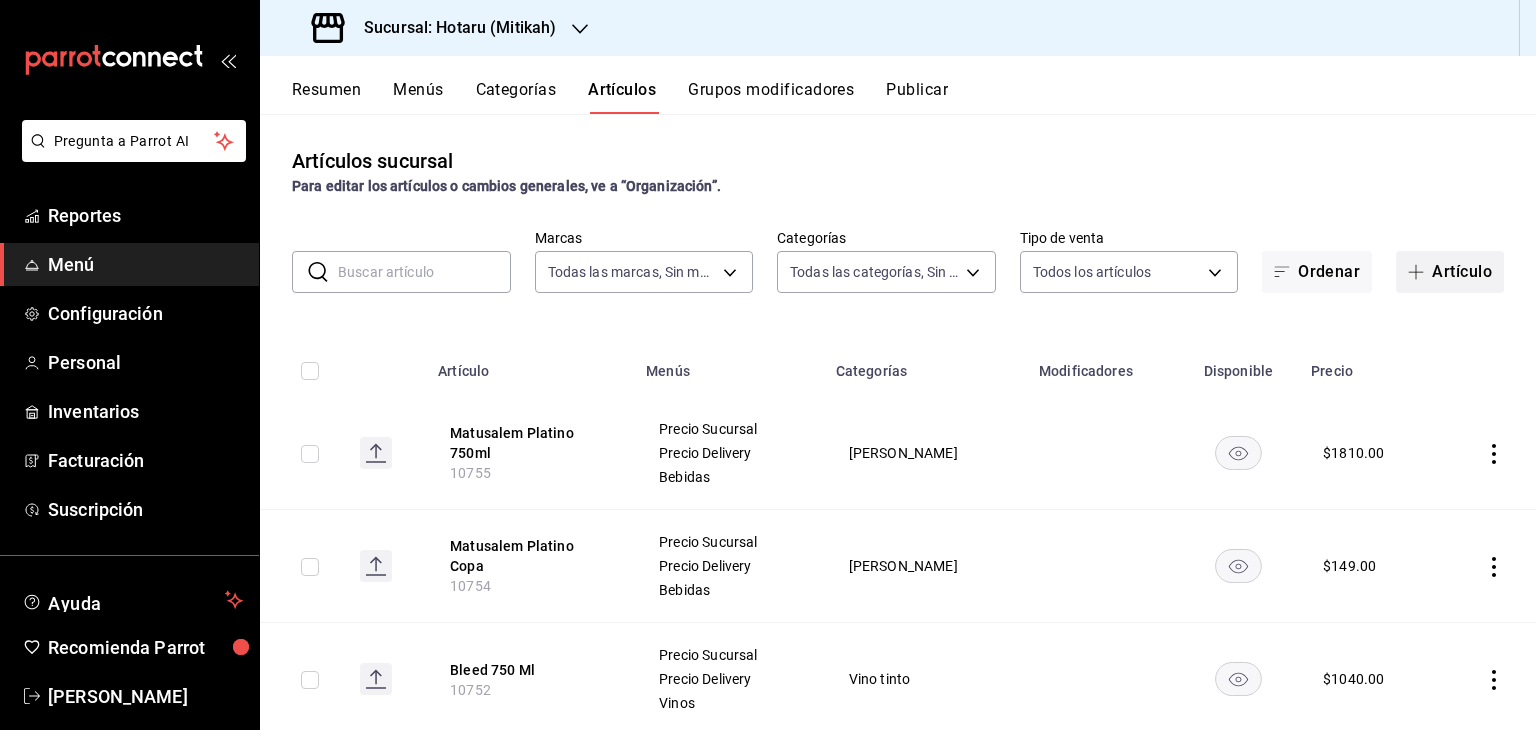 click on "Artículo" at bounding box center (1450, 272) 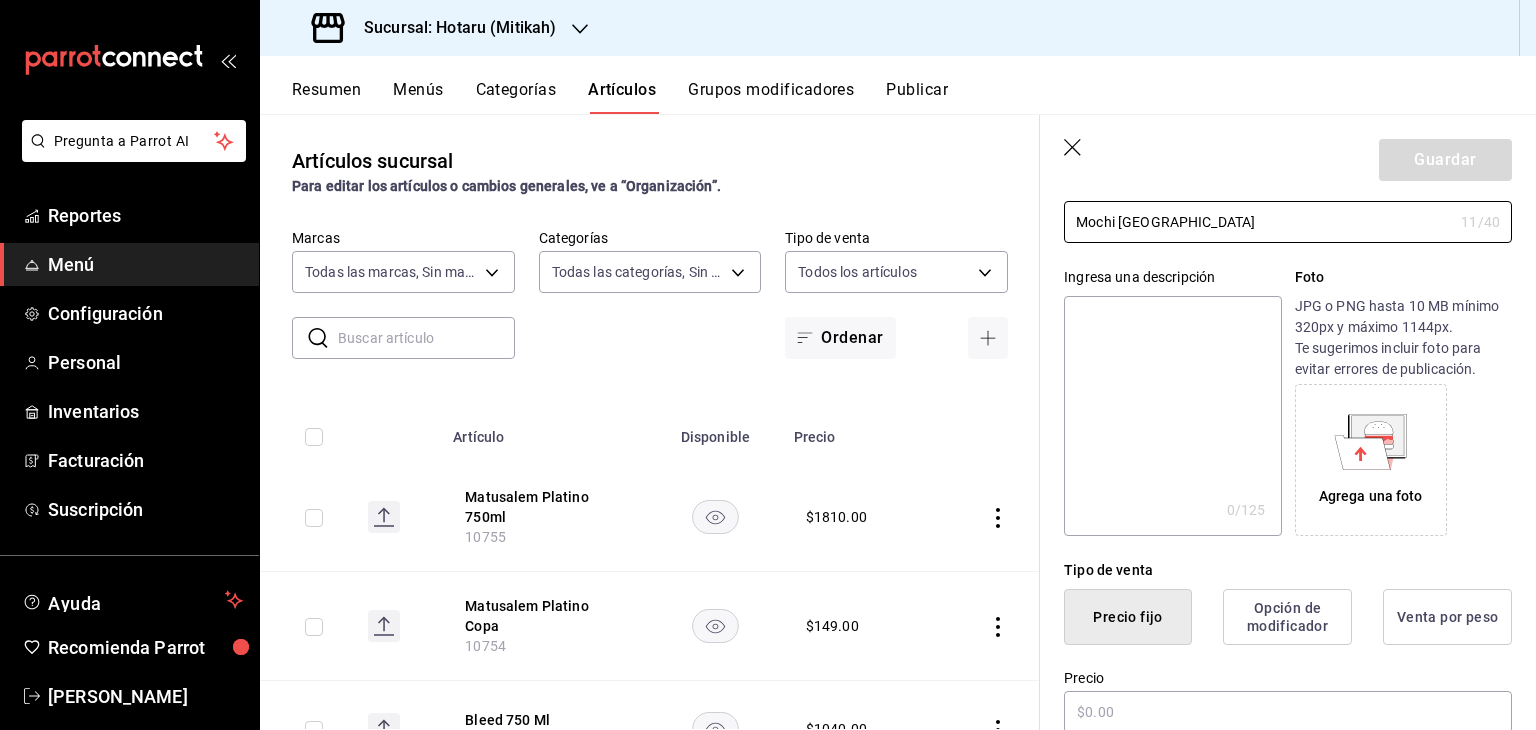 scroll, scrollTop: 227, scrollLeft: 0, axis: vertical 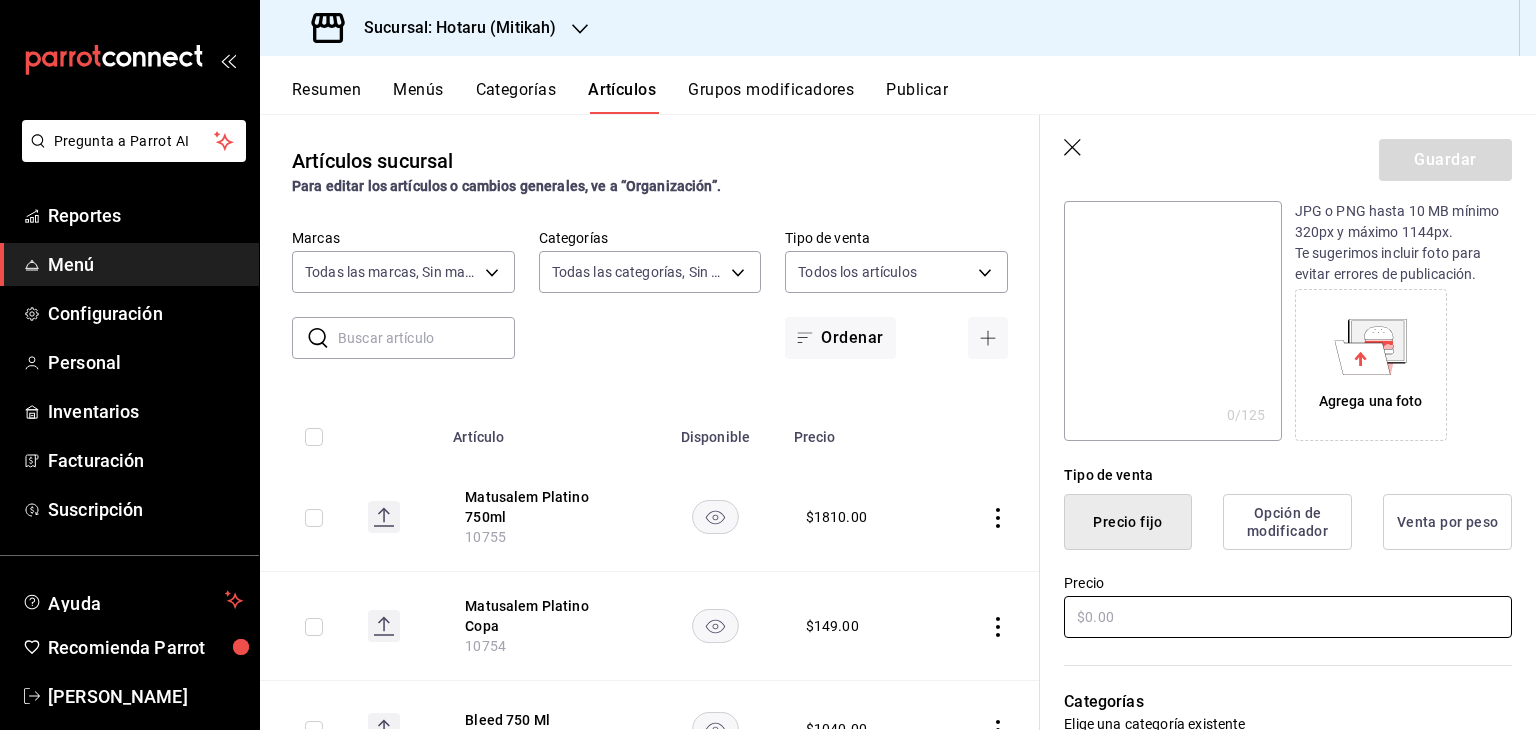 type on "Mochi [GEOGRAPHIC_DATA]" 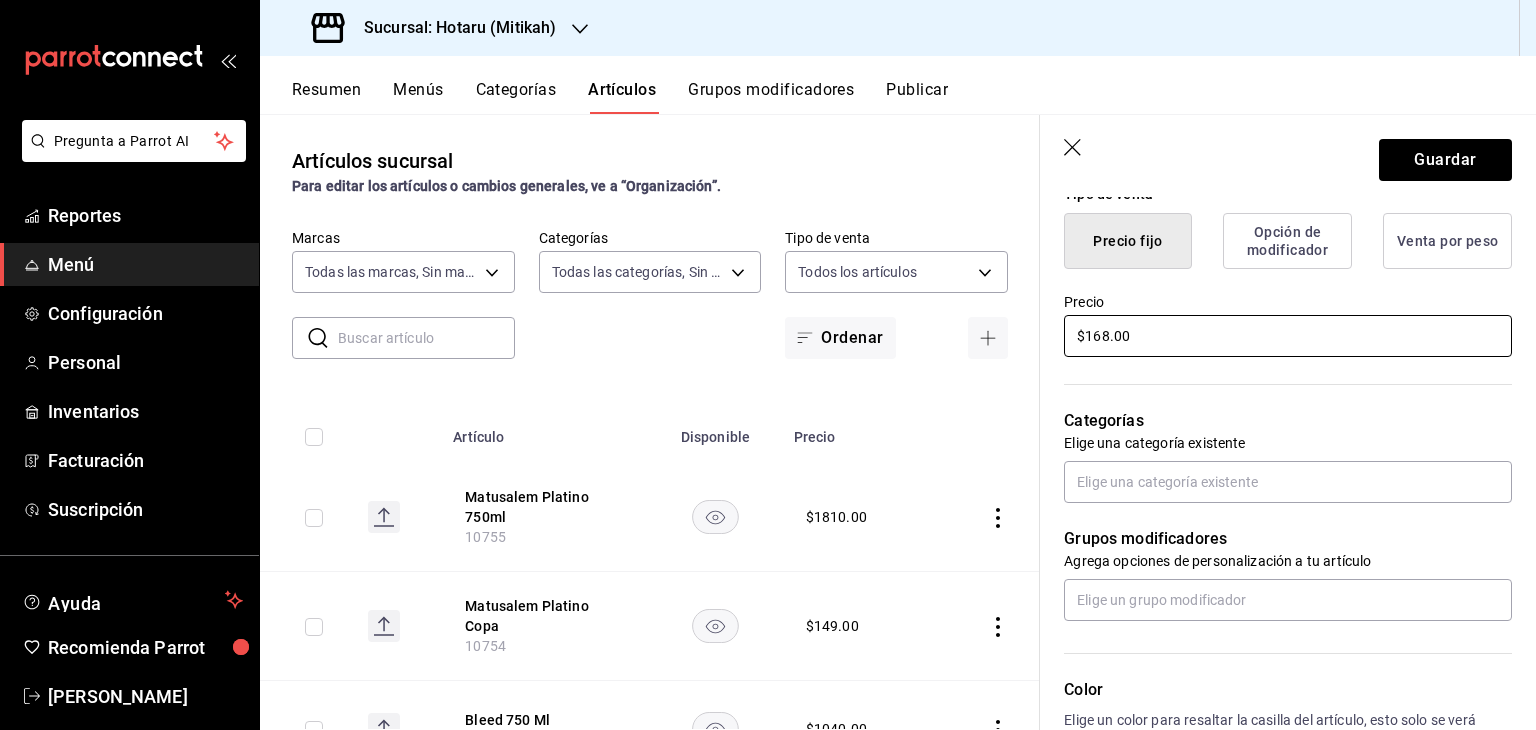 scroll, scrollTop: 709, scrollLeft: 0, axis: vertical 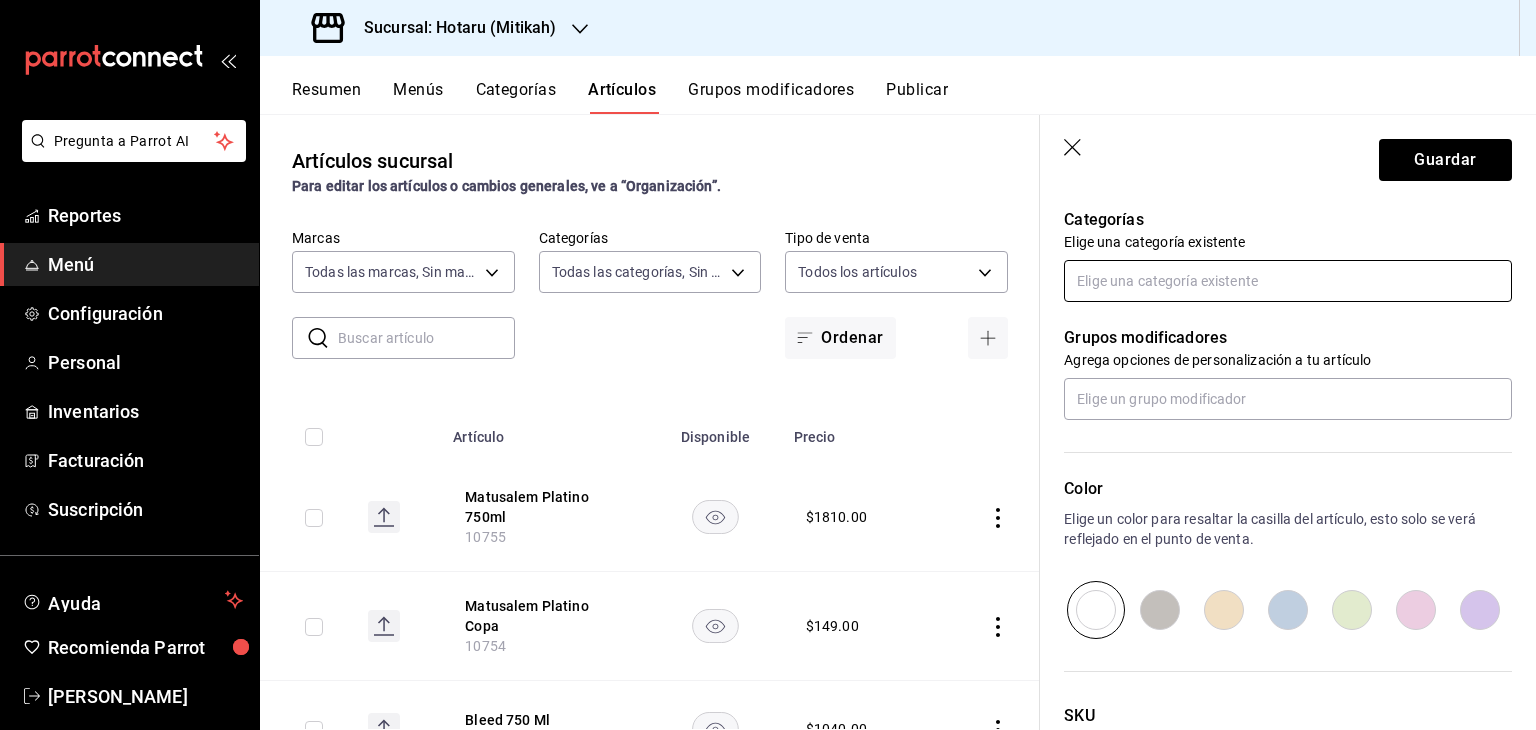 type on "$168.00" 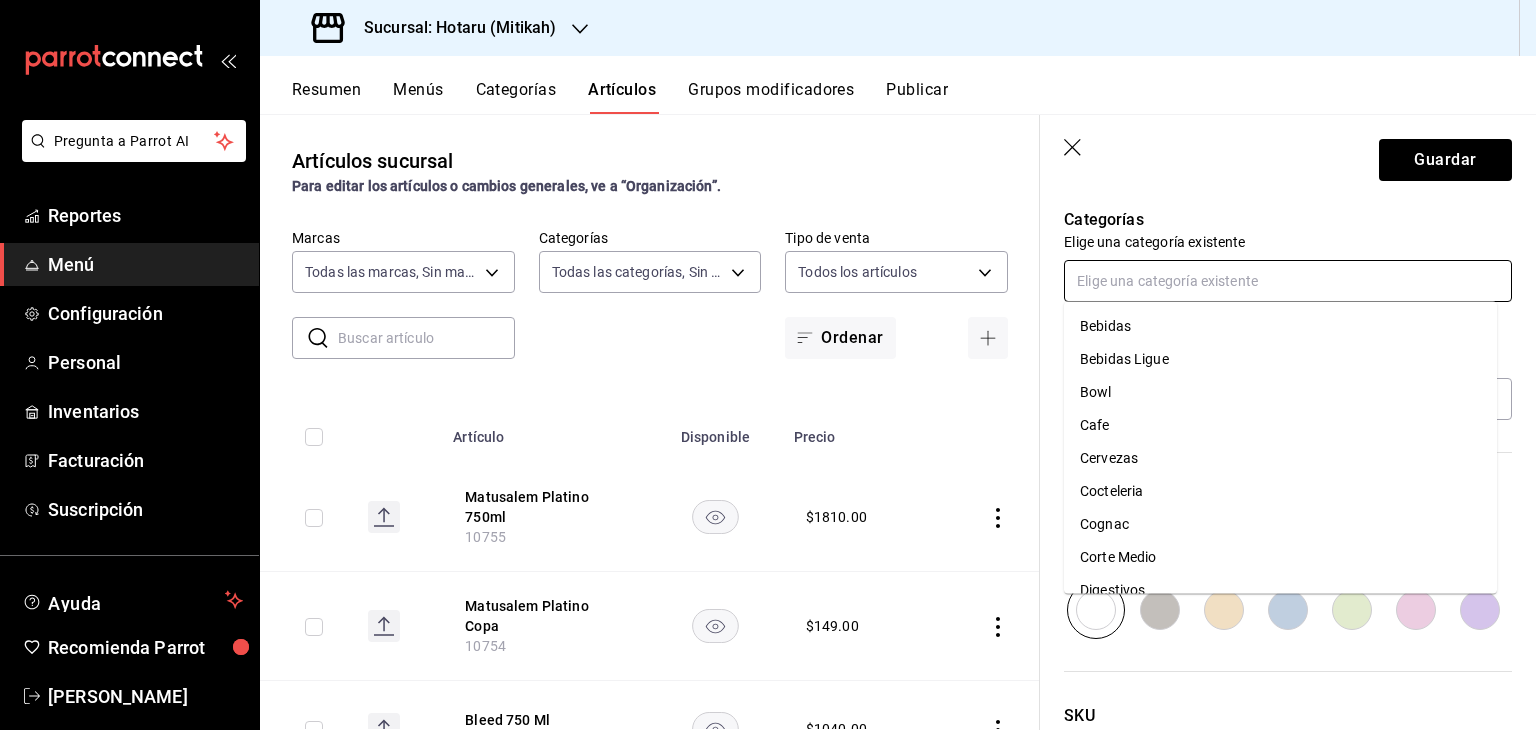 click at bounding box center [1288, 281] 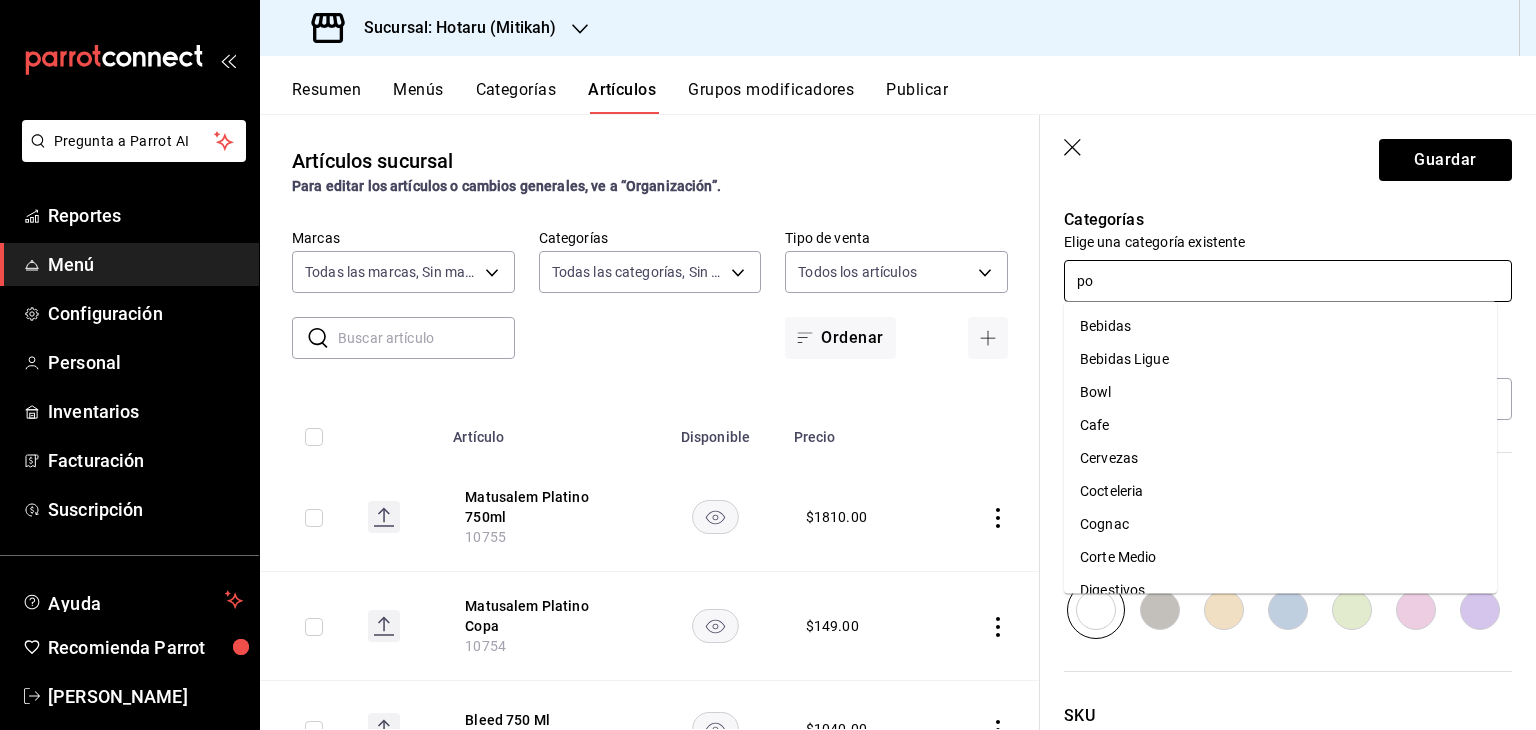type on "pos" 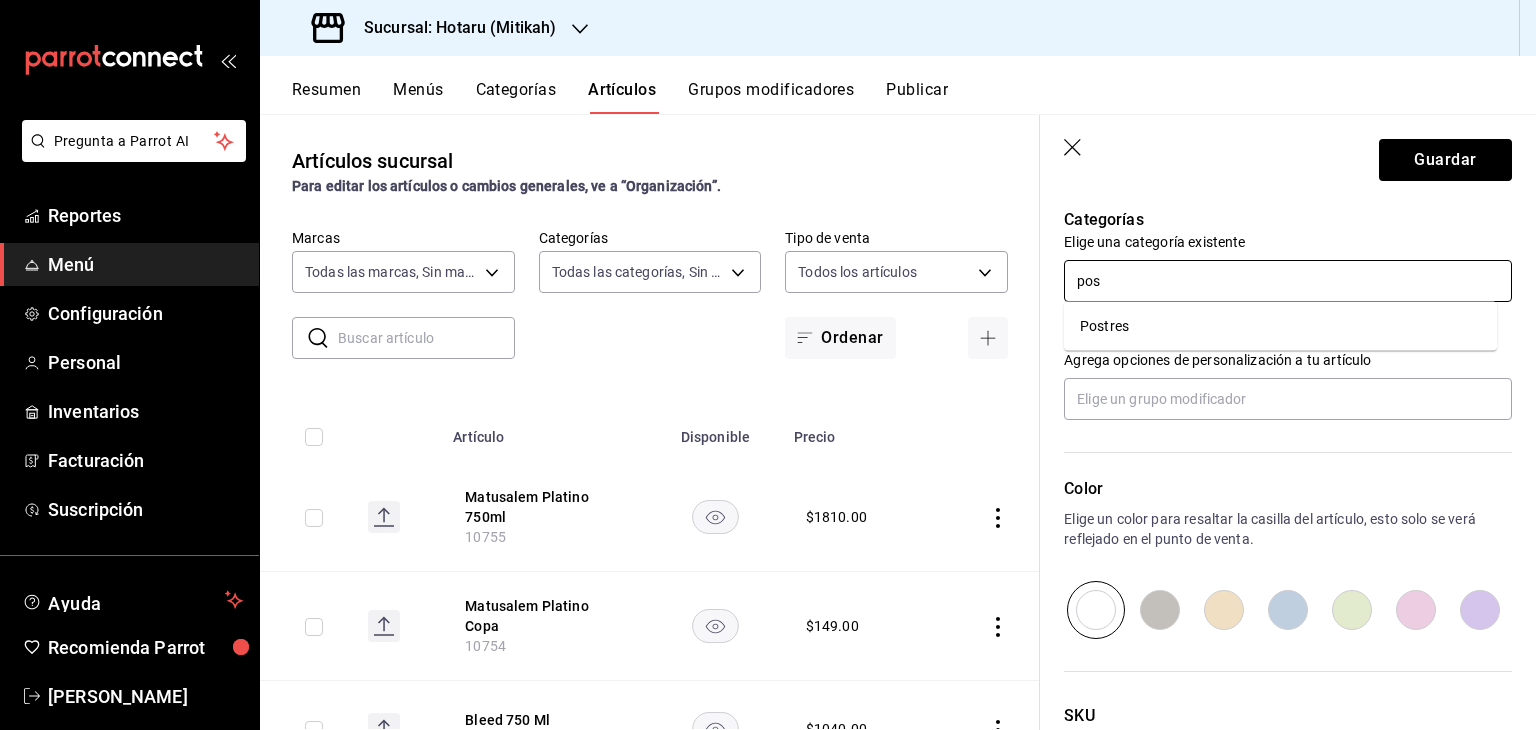 click on "Postres" at bounding box center (1280, 326) 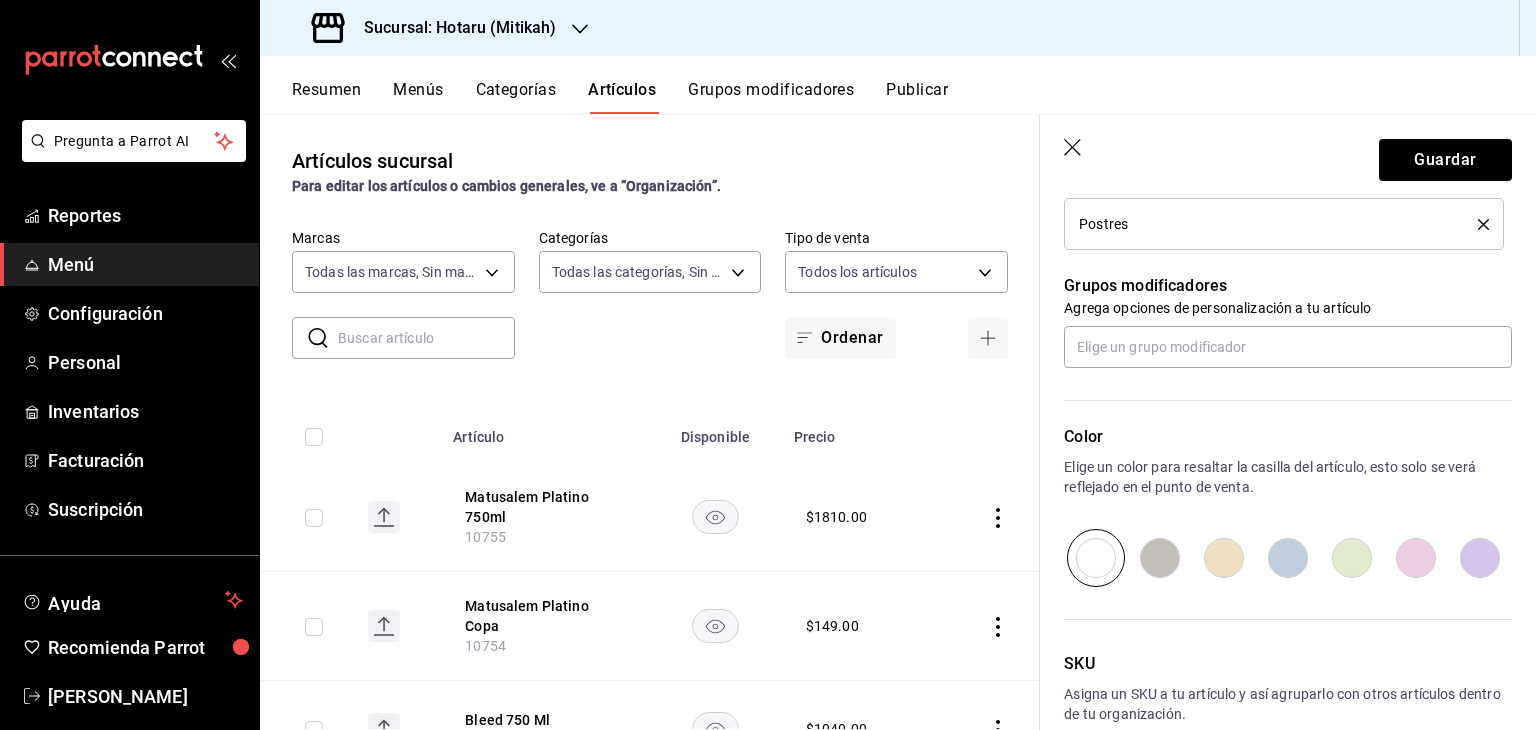 scroll, scrollTop: 934, scrollLeft: 0, axis: vertical 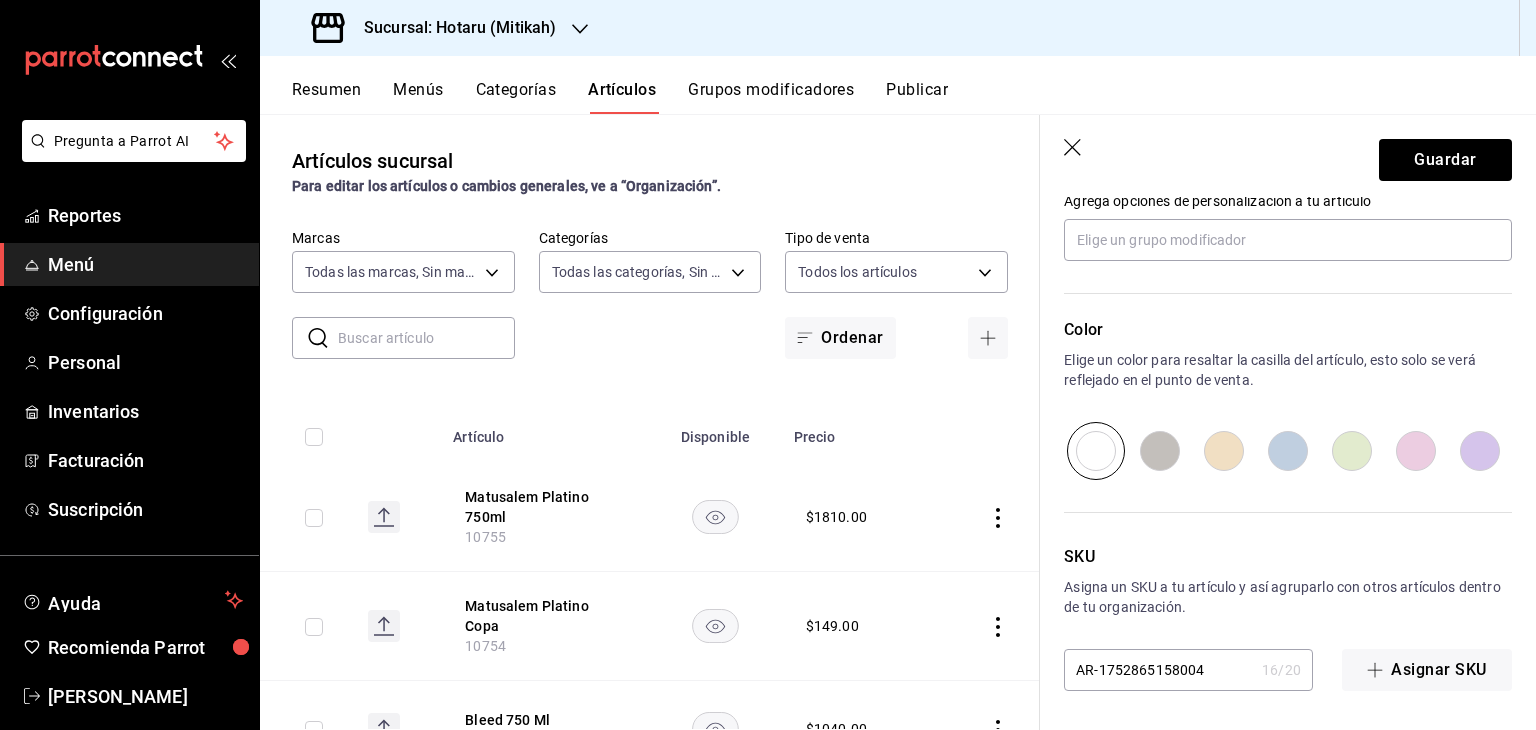 drag, startPoint x: 1229, startPoint y: 673, endPoint x: 1080, endPoint y: 685, distance: 149.48244 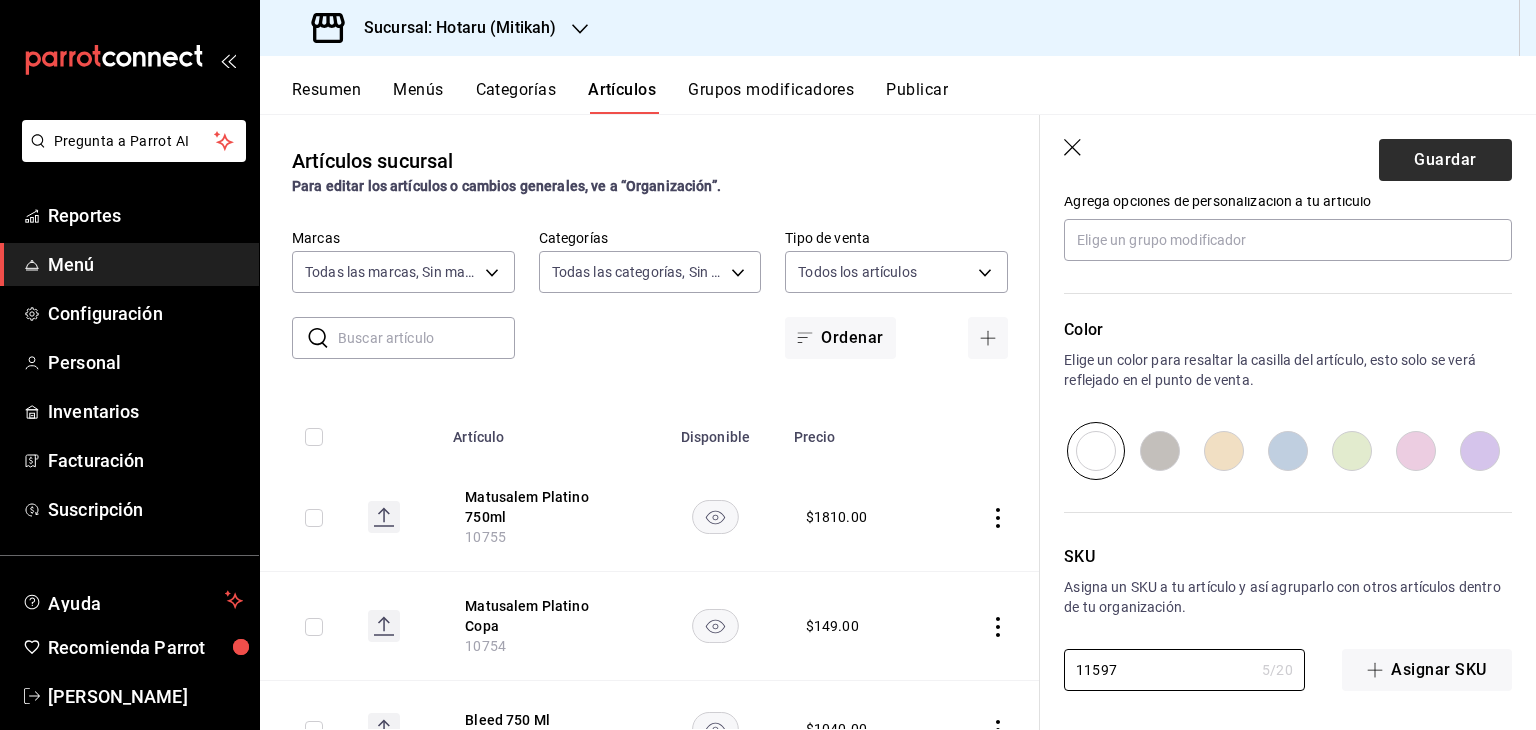 type on "11597" 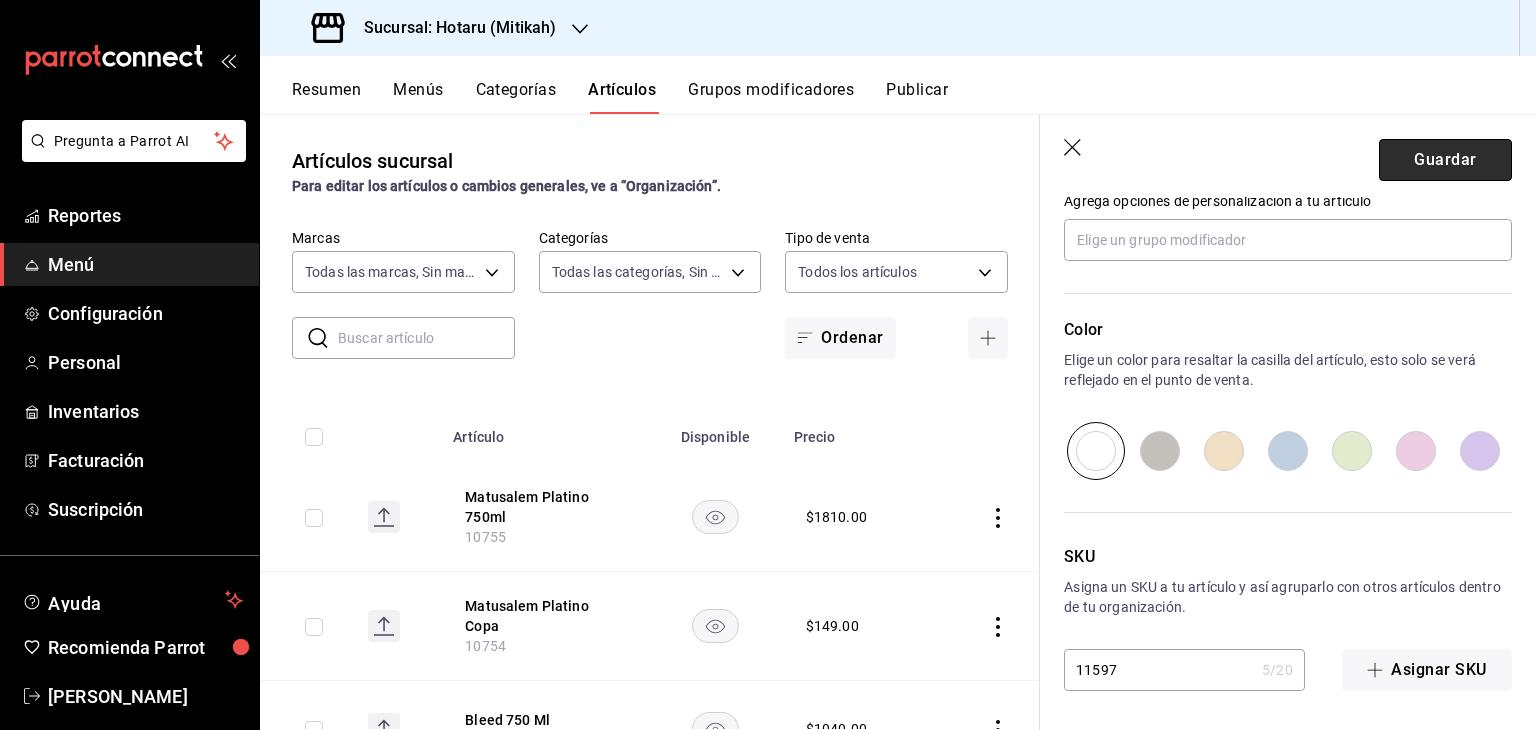 click on "Guardar" at bounding box center (1445, 160) 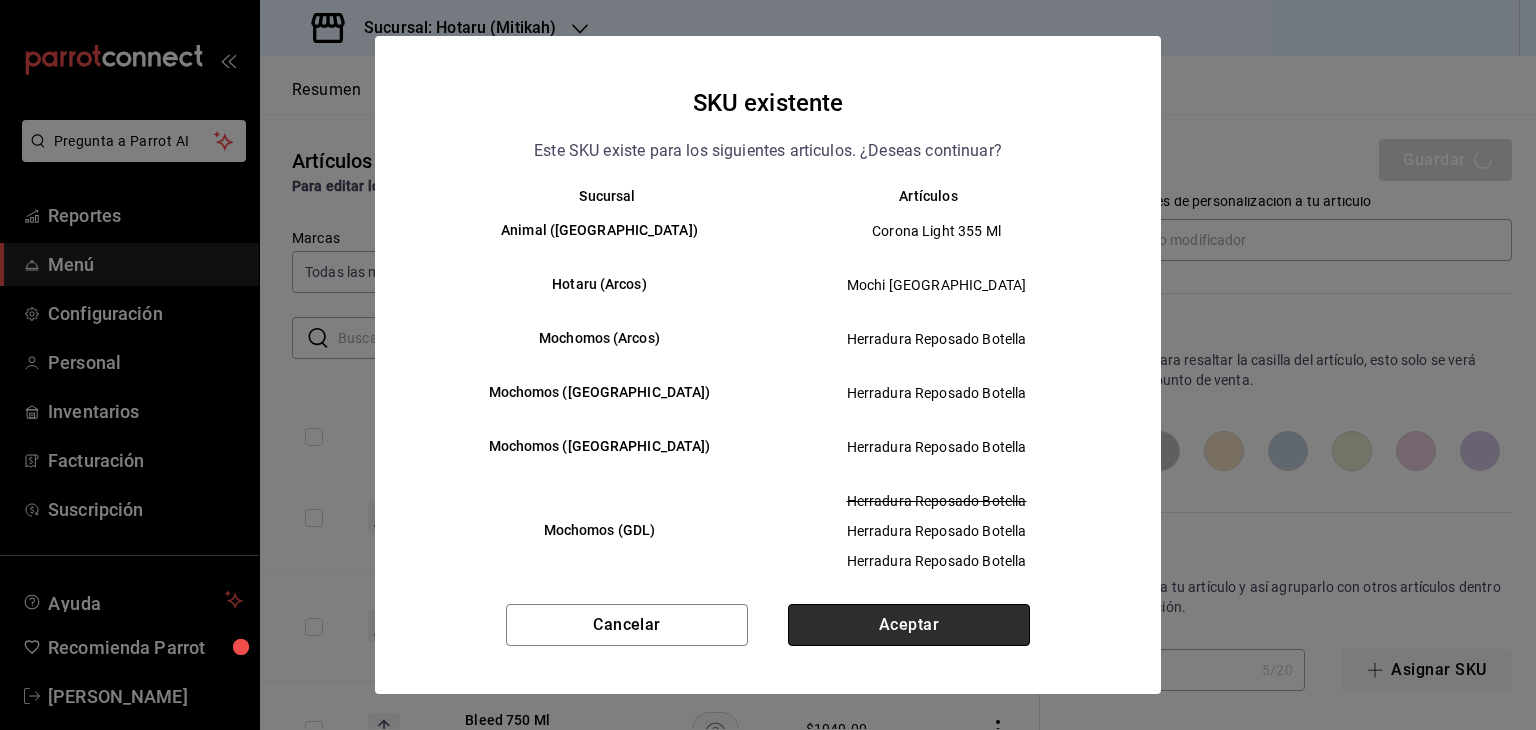 click on "Aceptar" at bounding box center (909, 625) 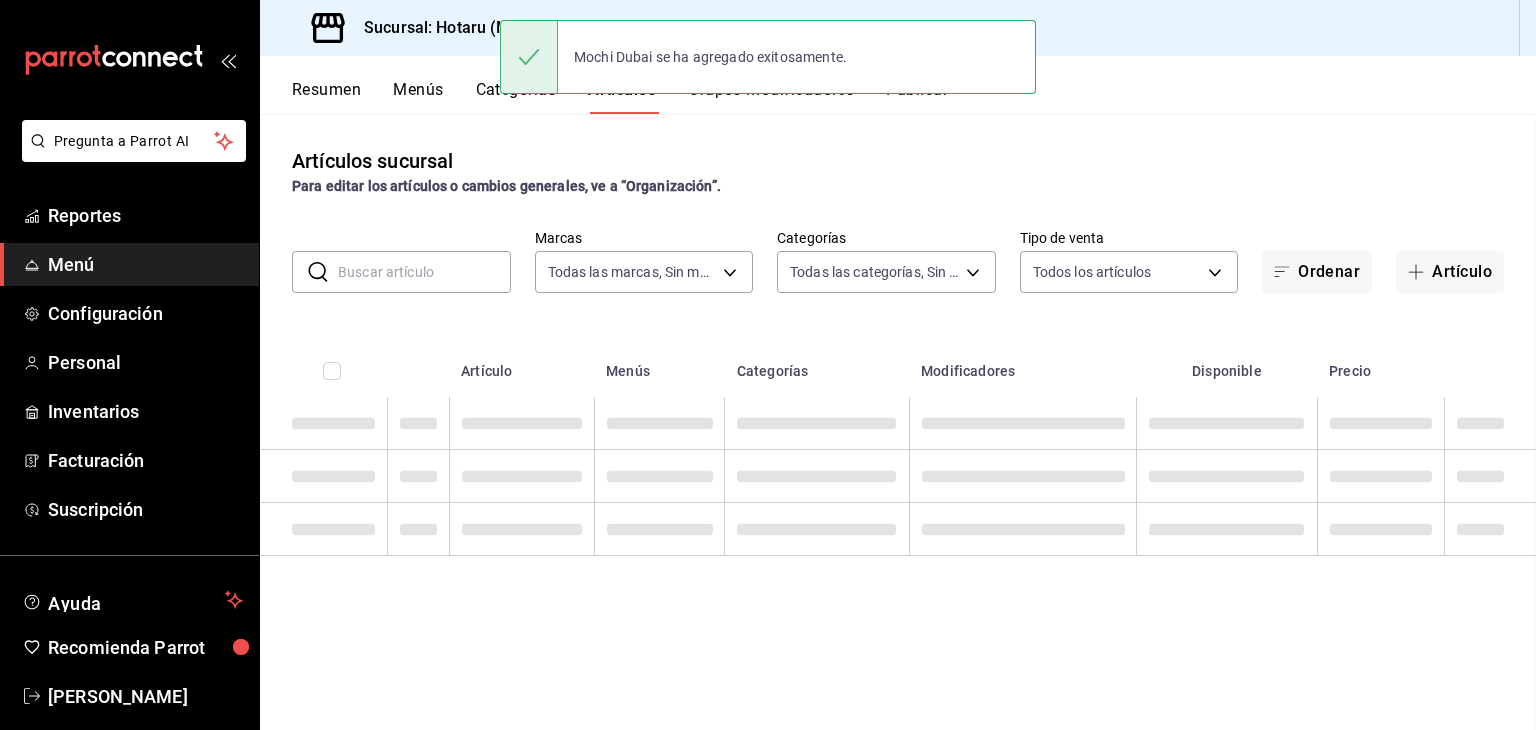 scroll, scrollTop: 0, scrollLeft: 0, axis: both 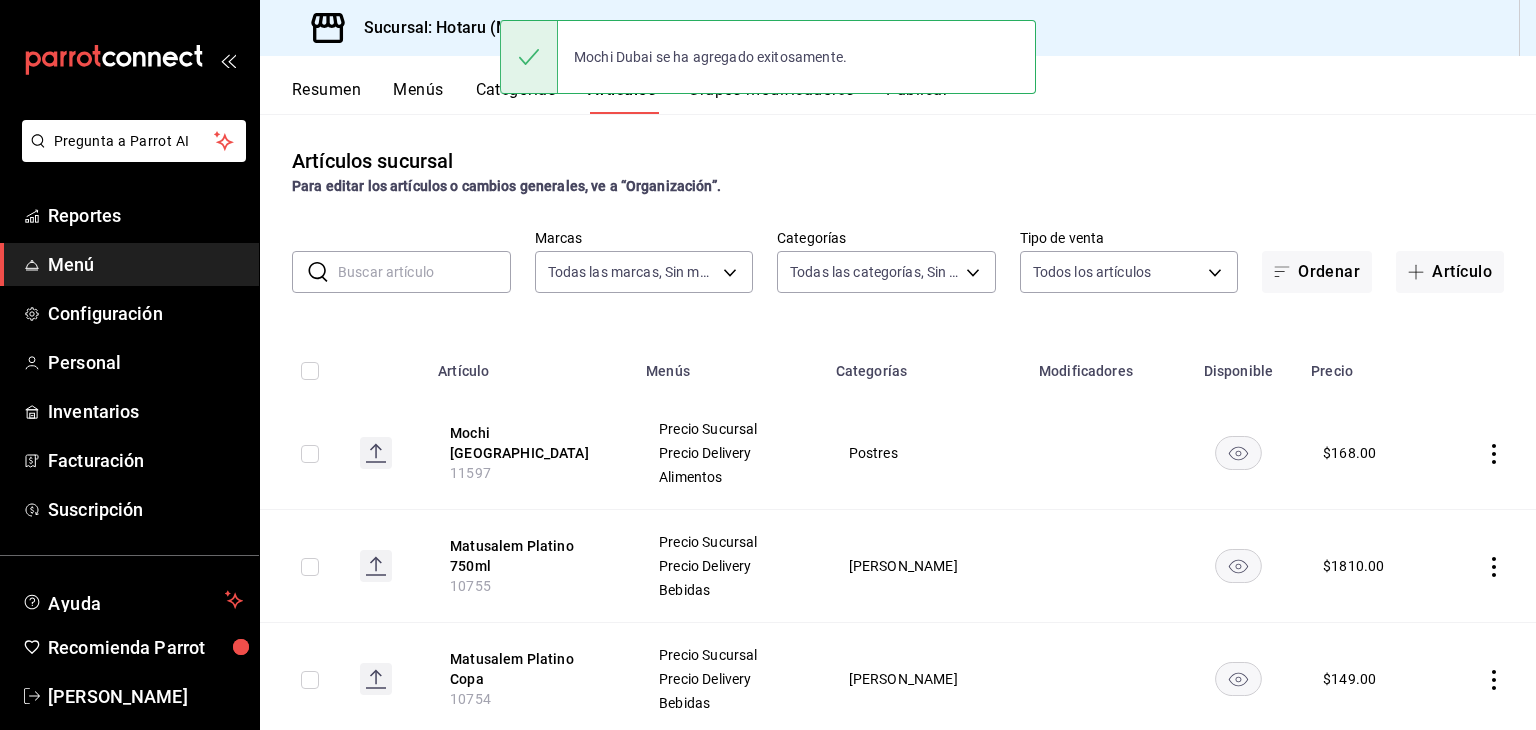 click on "Resumen Menús Categorías Artículos Grupos modificadores Publicar" at bounding box center [898, 85] 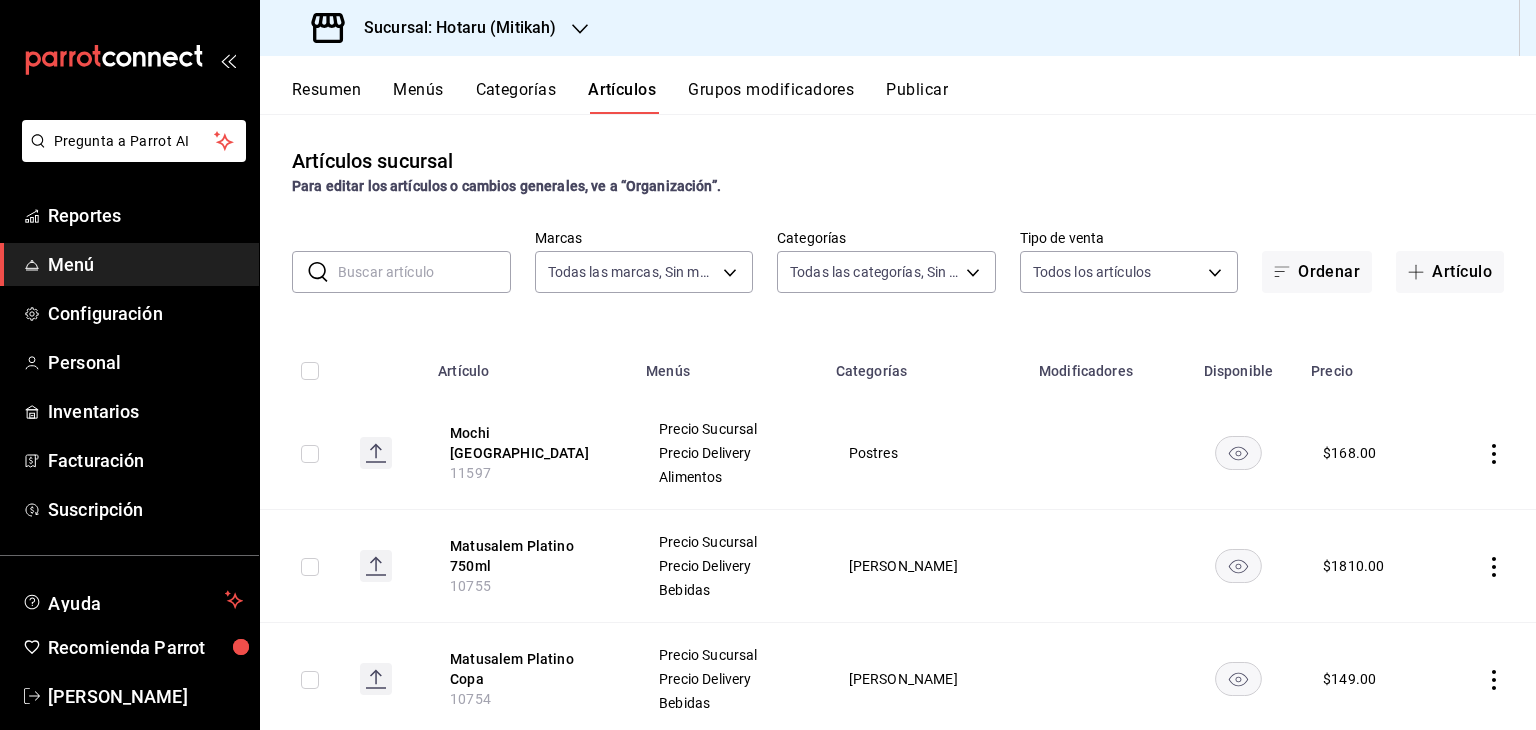 click on "Sucursal: Hotaru (Mitikah)" at bounding box center (452, 28) 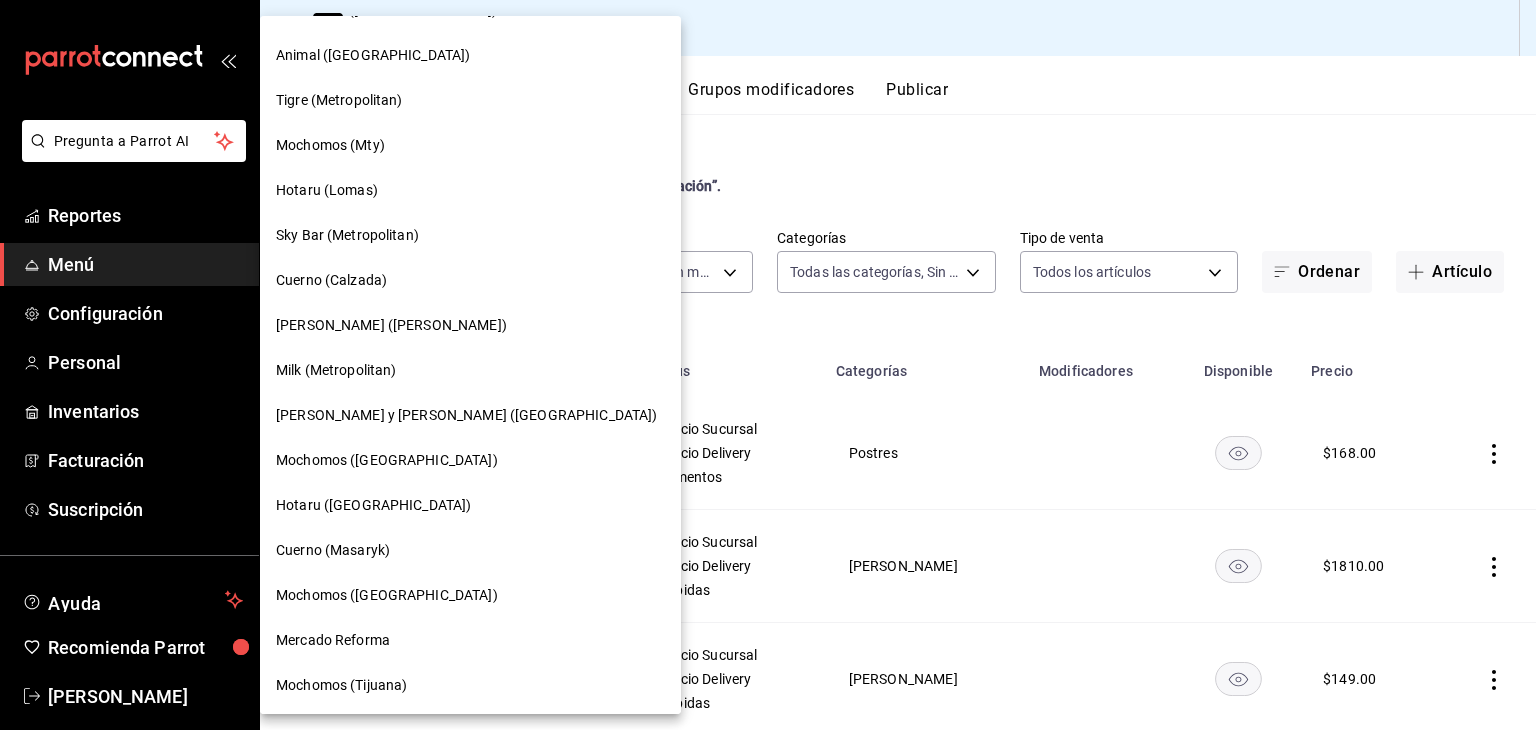 scroll, scrollTop: 901, scrollLeft: 0, axis: vertical 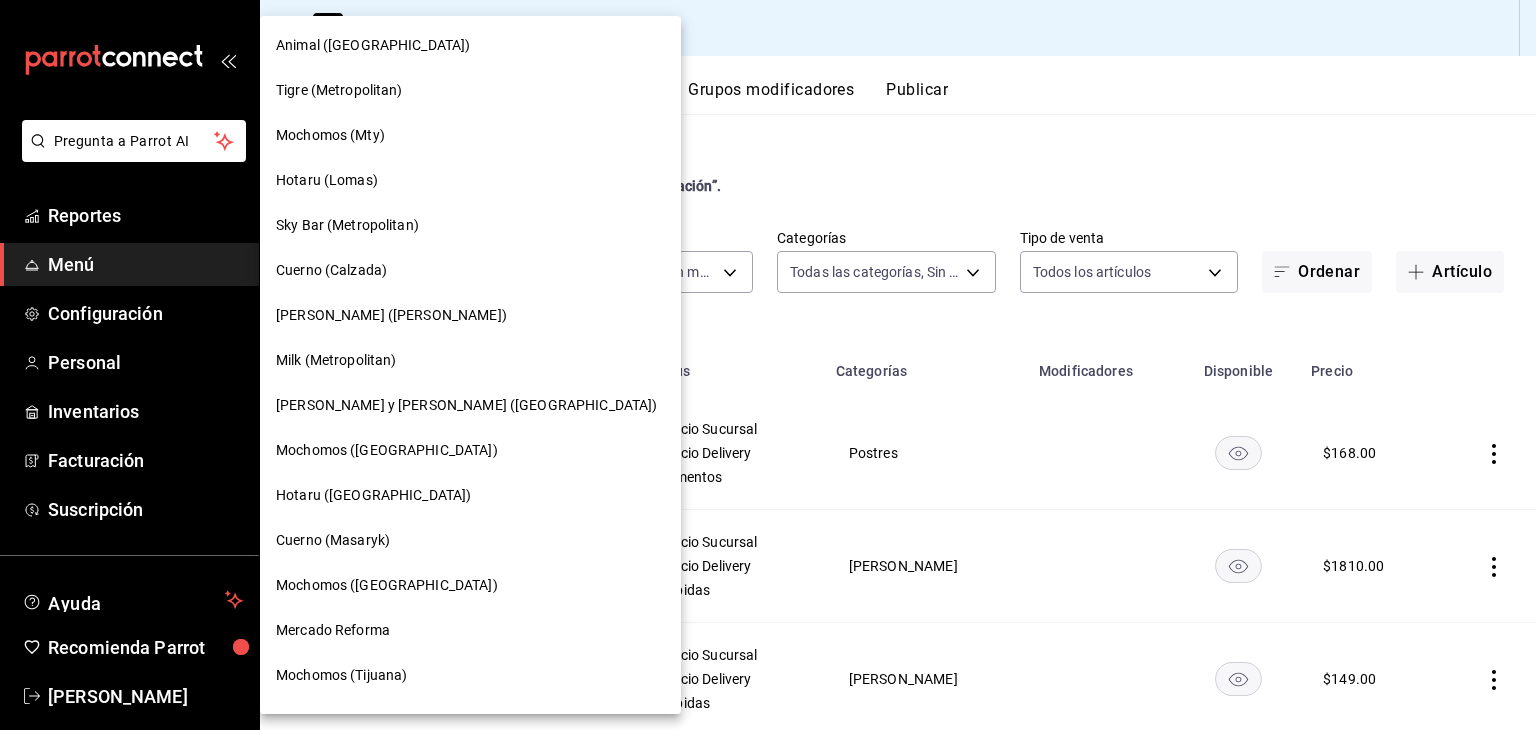 click on "Hotaru ([GEOGRAPHIC_DATA])" at bounding box center (470, 495) 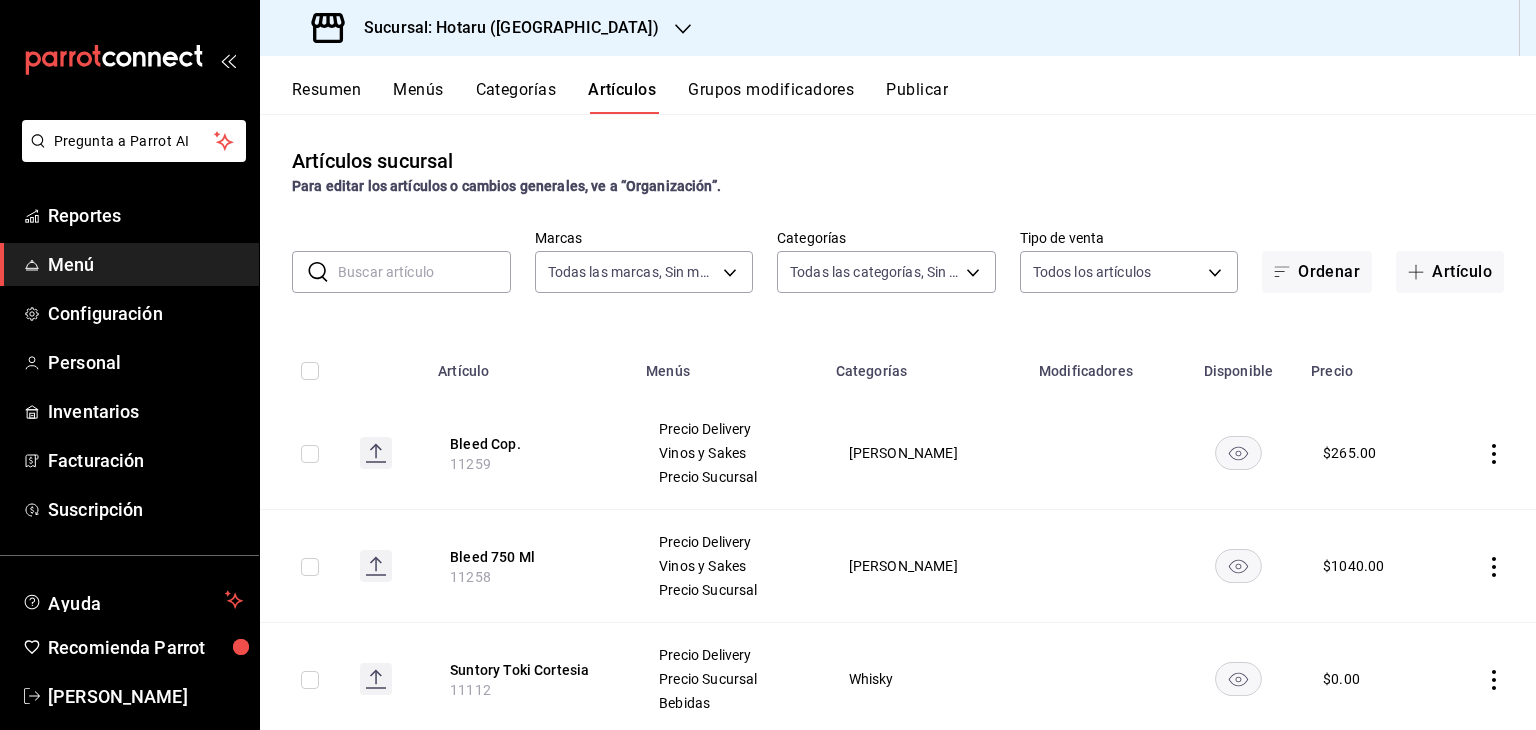 type on "28f2b94b-43d9-4456-ab58-be91b69769b2,f751b40b-1592-4fe9-b0c9-b3cde2f2f566" 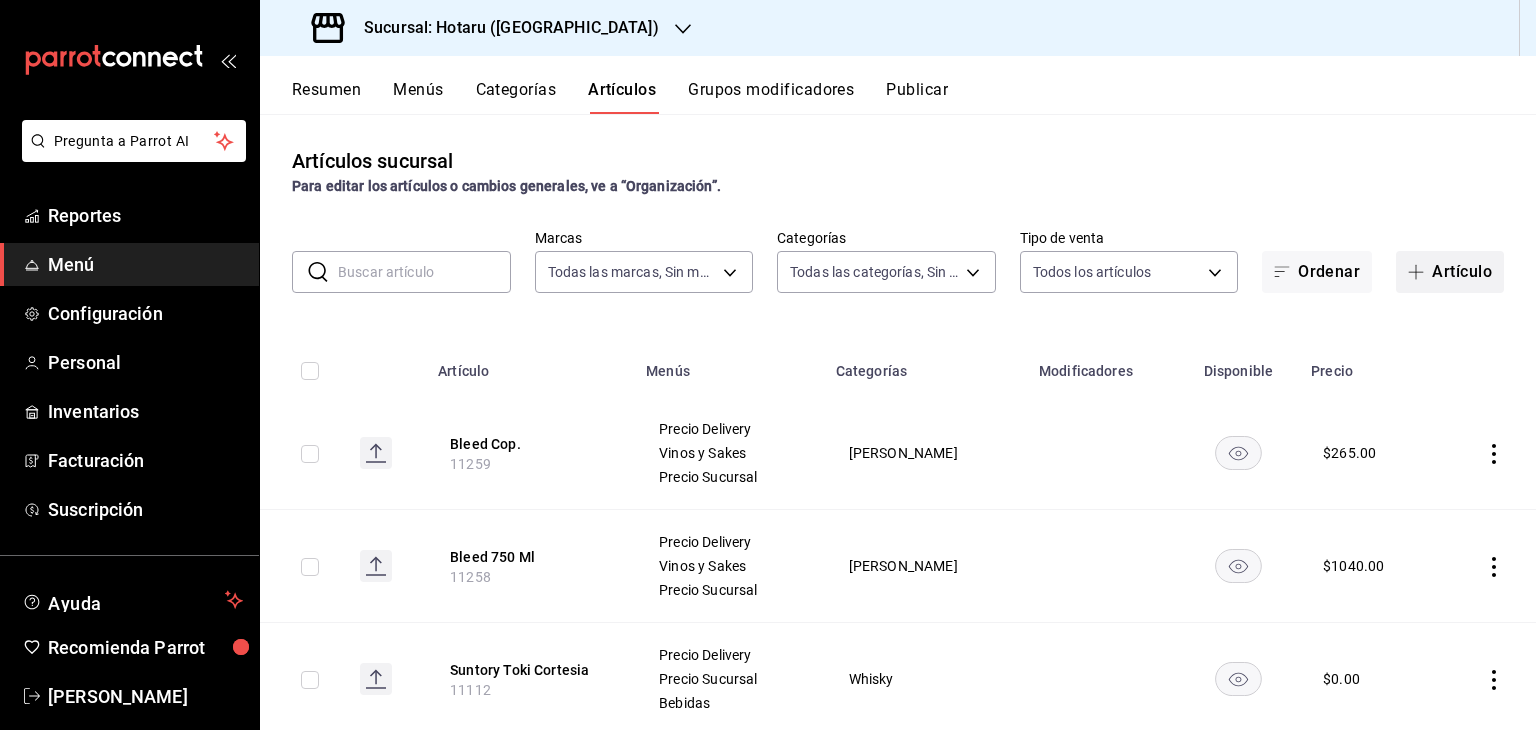 click on "Artículo" at bounding box center [1450, 272] 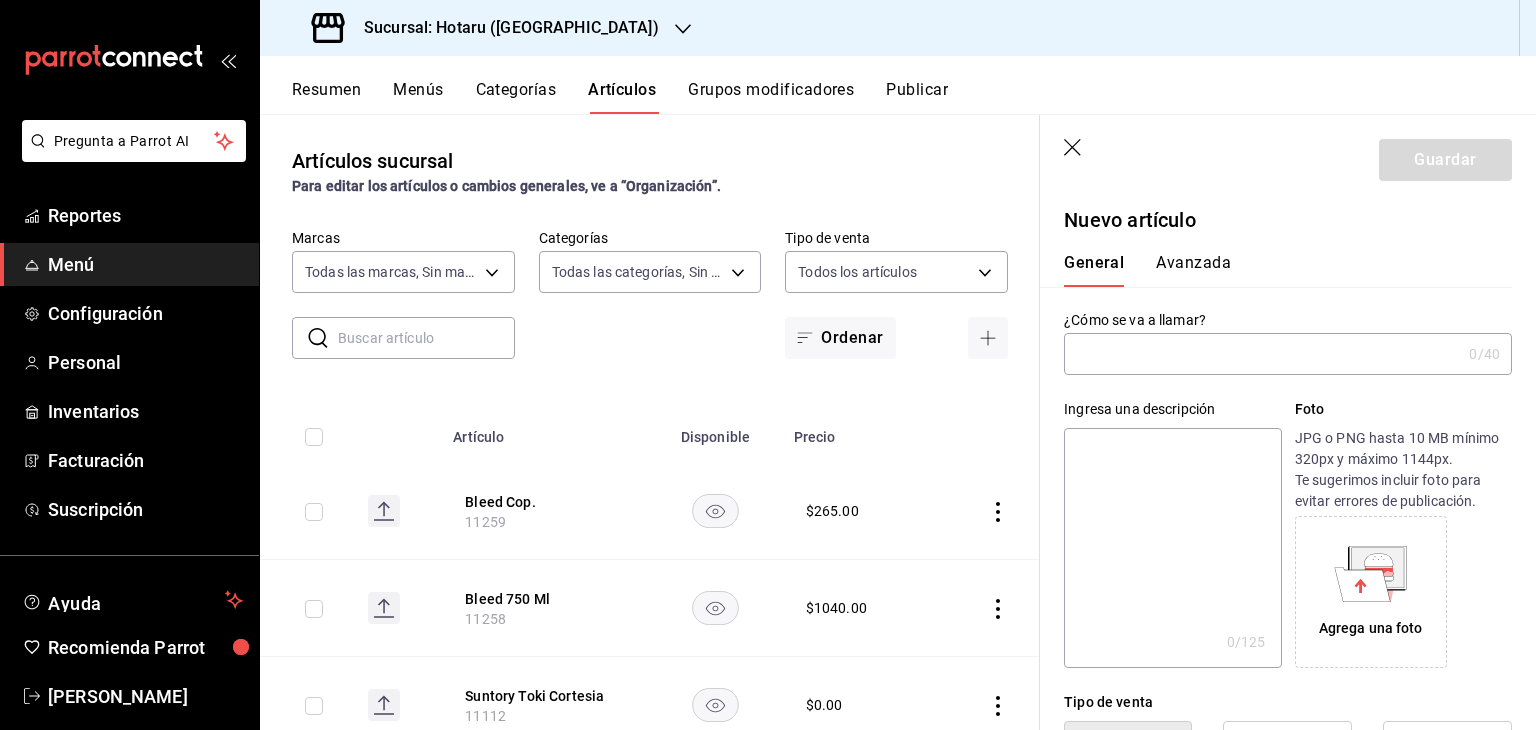 type on "AR-1752865199679" 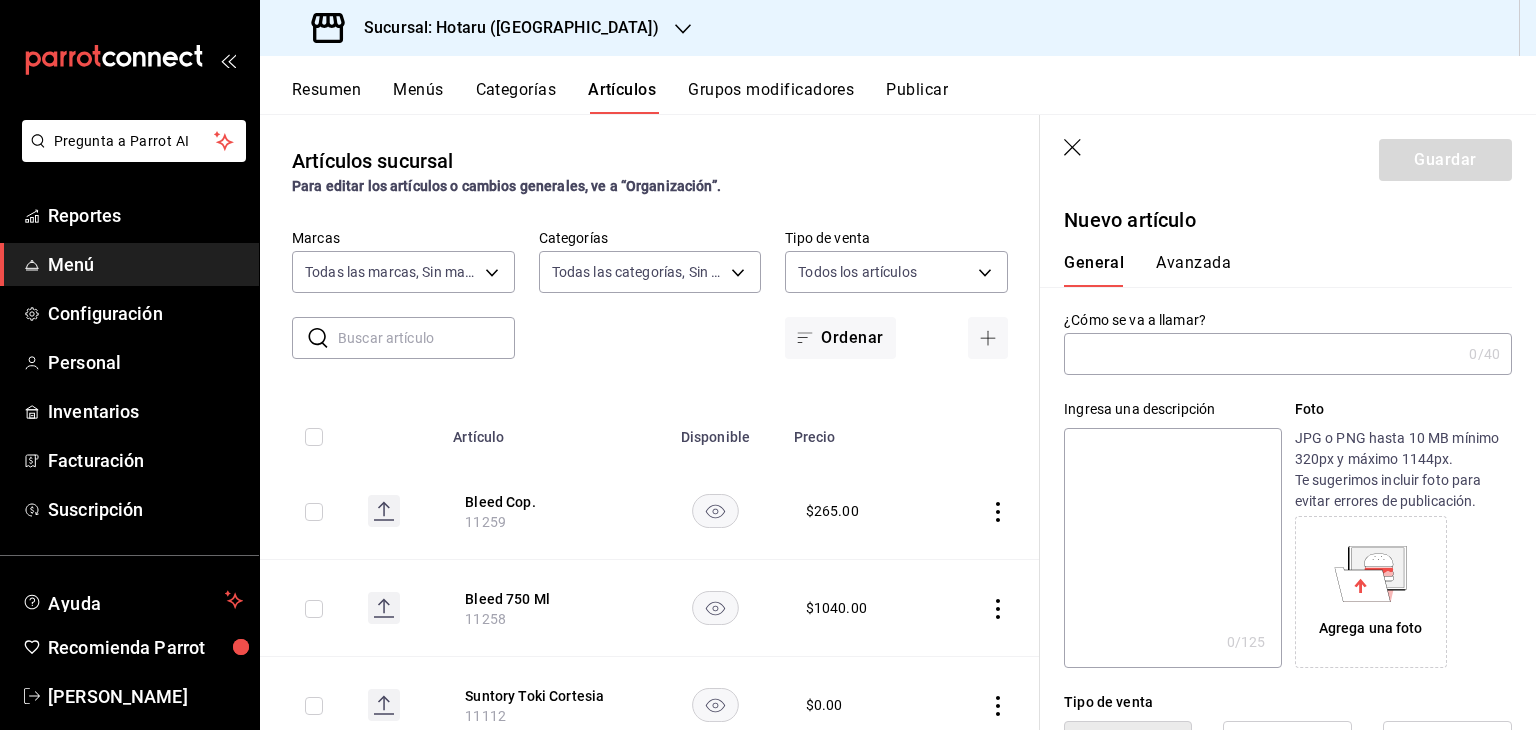 click at bounding box center (1262, 354) 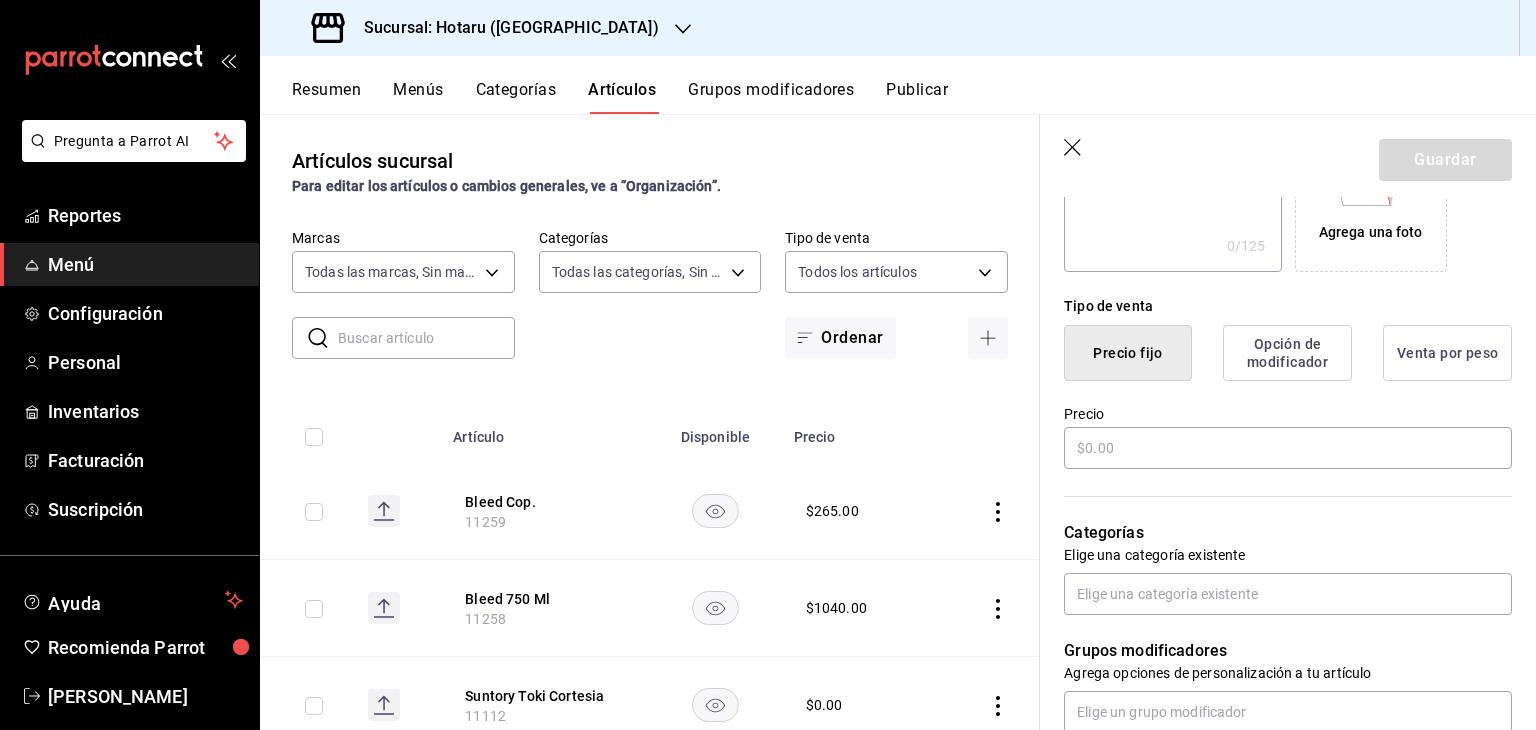 scroll, scrollTop: 397, scrollLeft: 0, axis: vertical 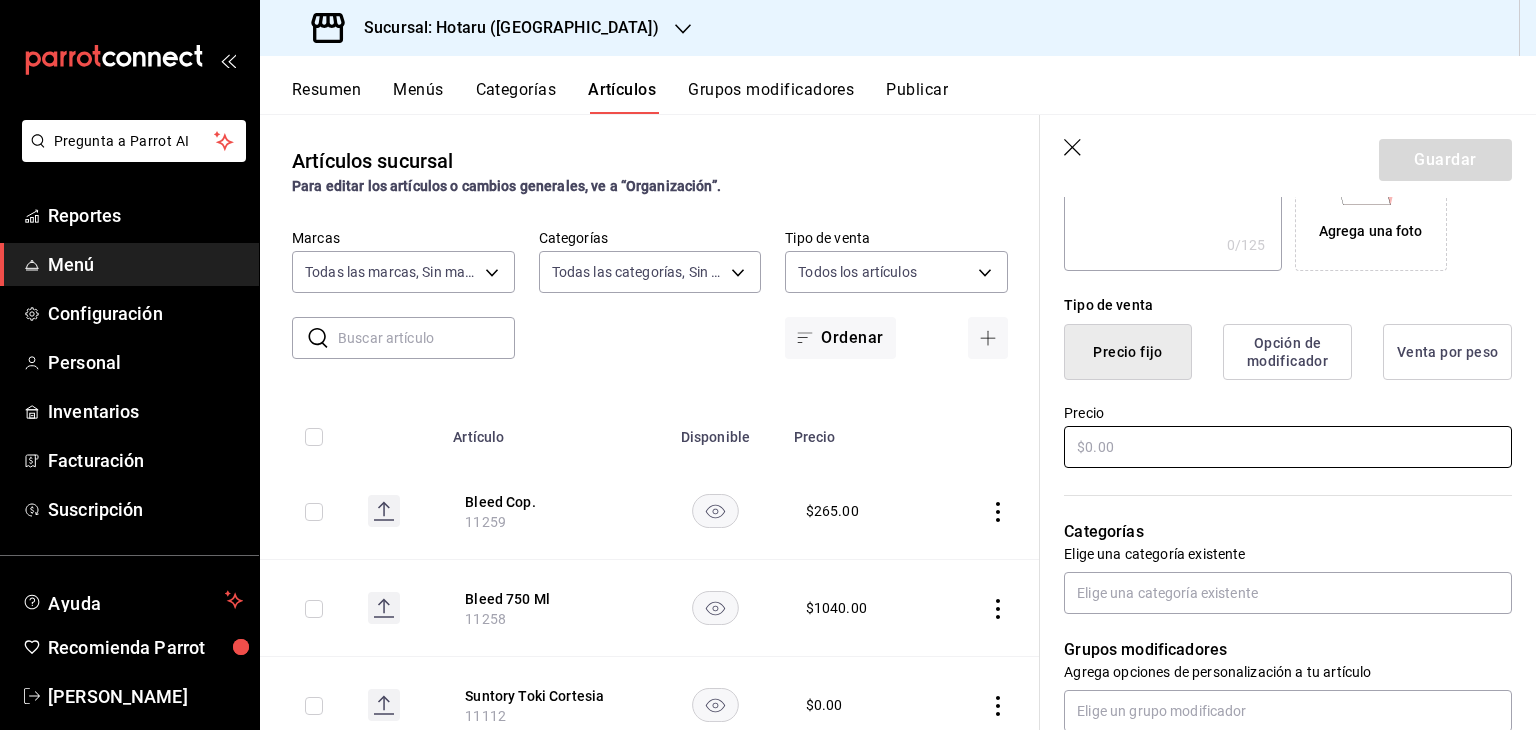 type on "Mochi [GEOGRAPHIC_DATA]" 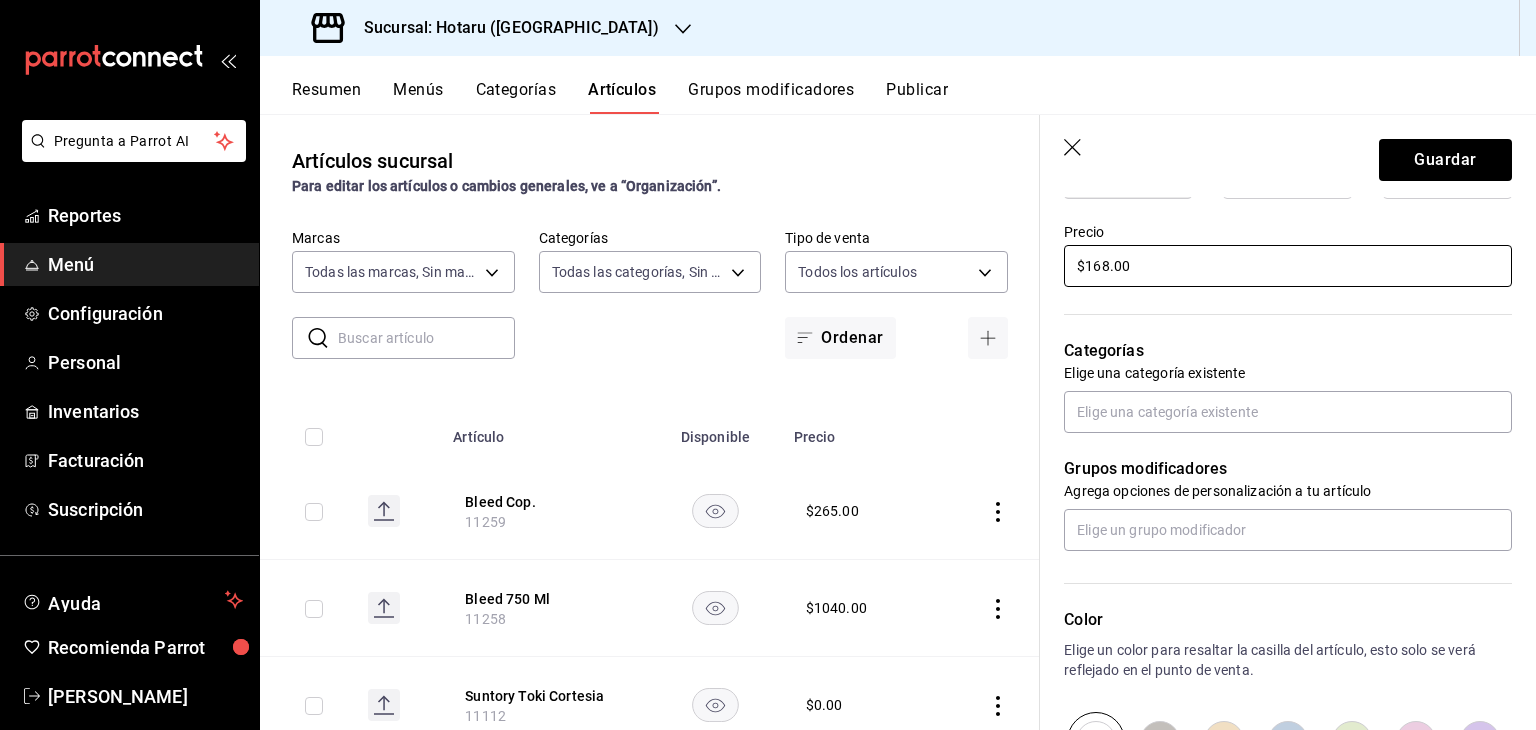 scroll, scrollTop: 586, scrollLeft: 0, axis: vertical 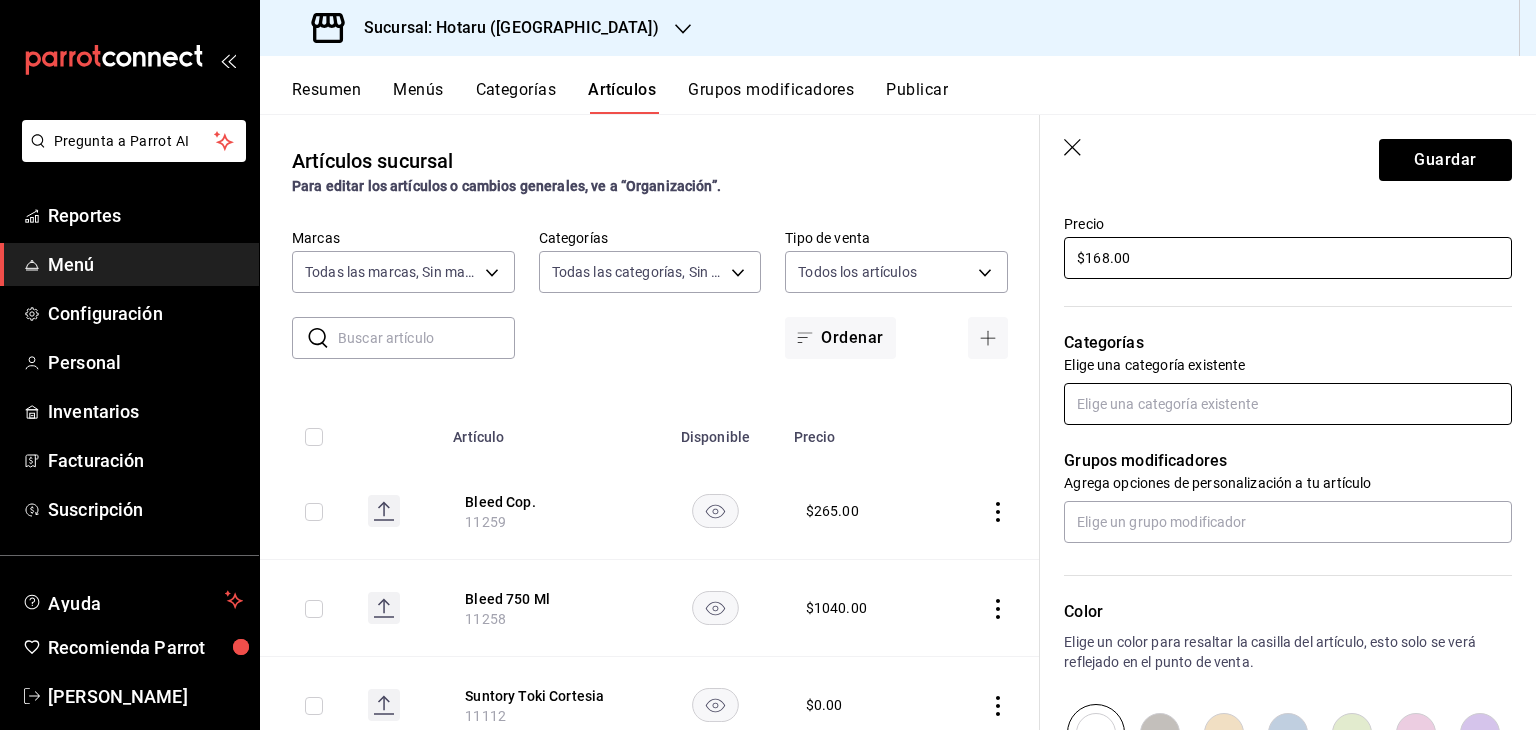 type on "$168.00" 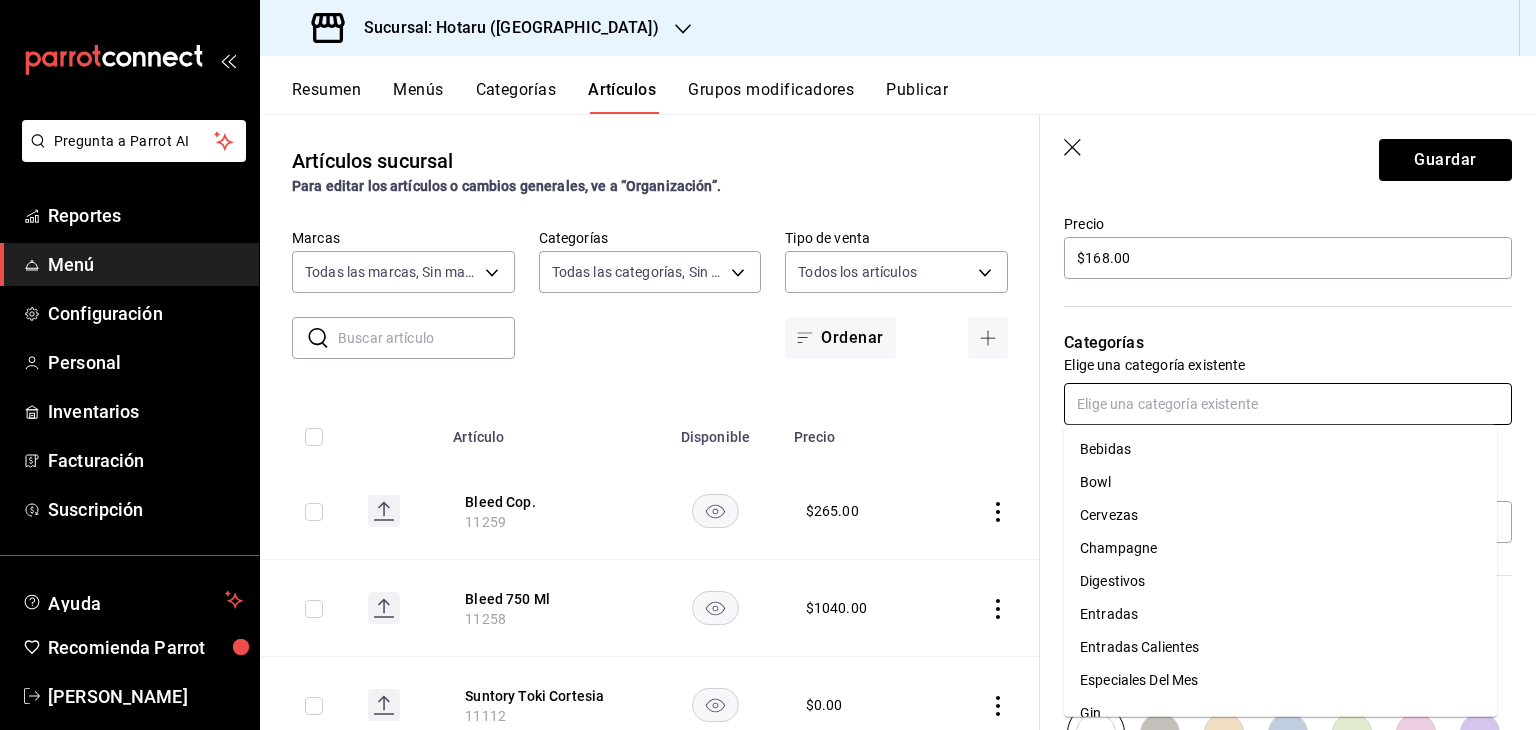 click at bounding box center (1288, 404) 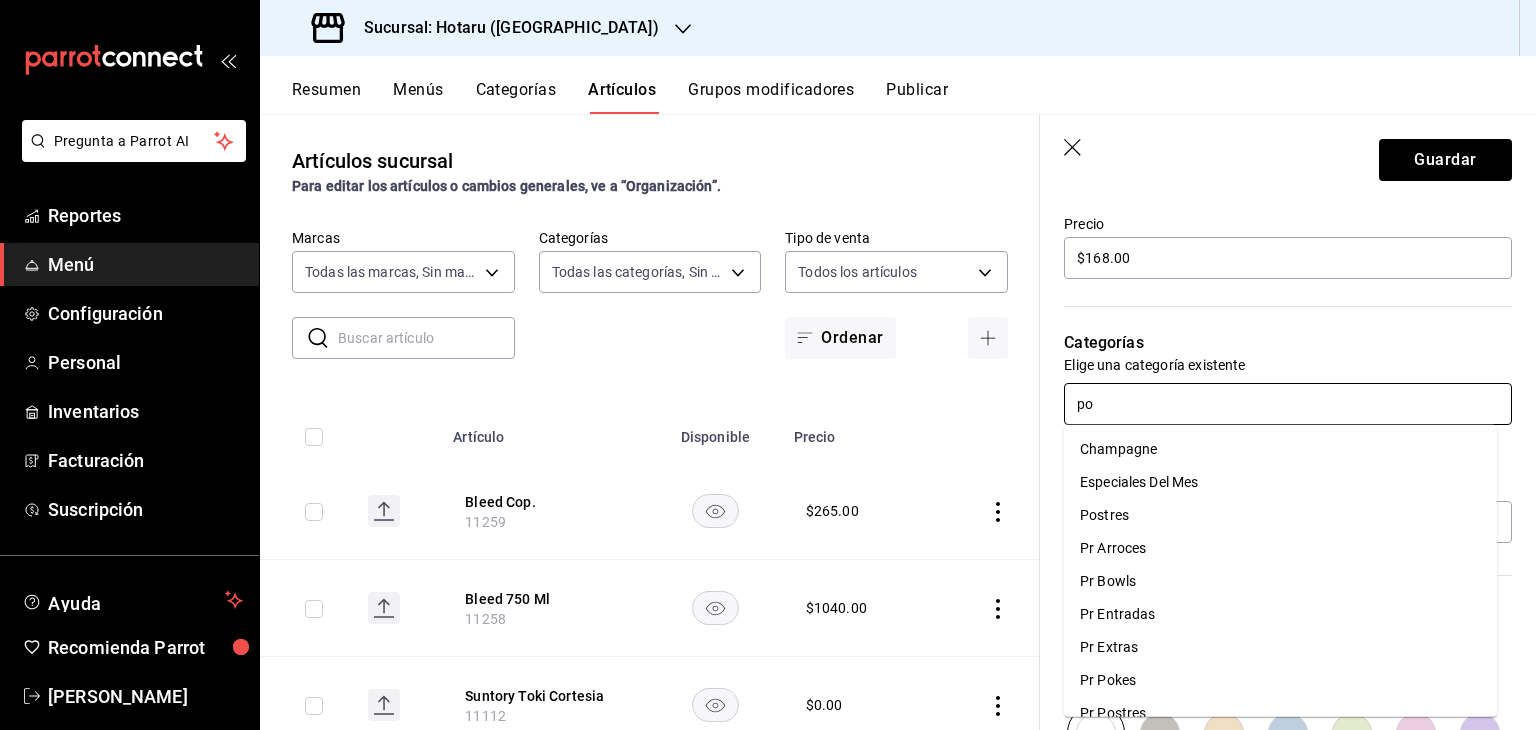 type on "pos" 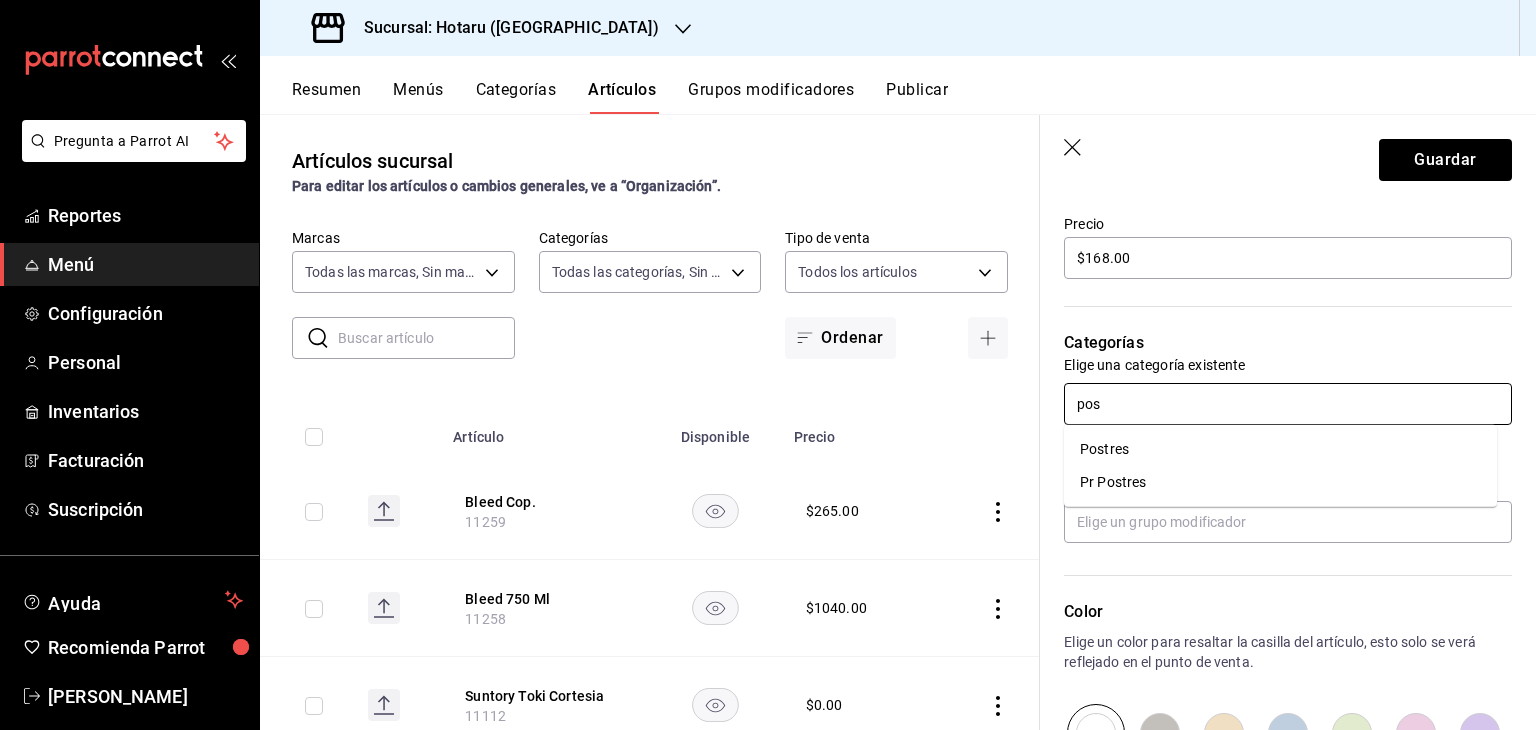 click on "Postres" at bounding box center (1280, 449) 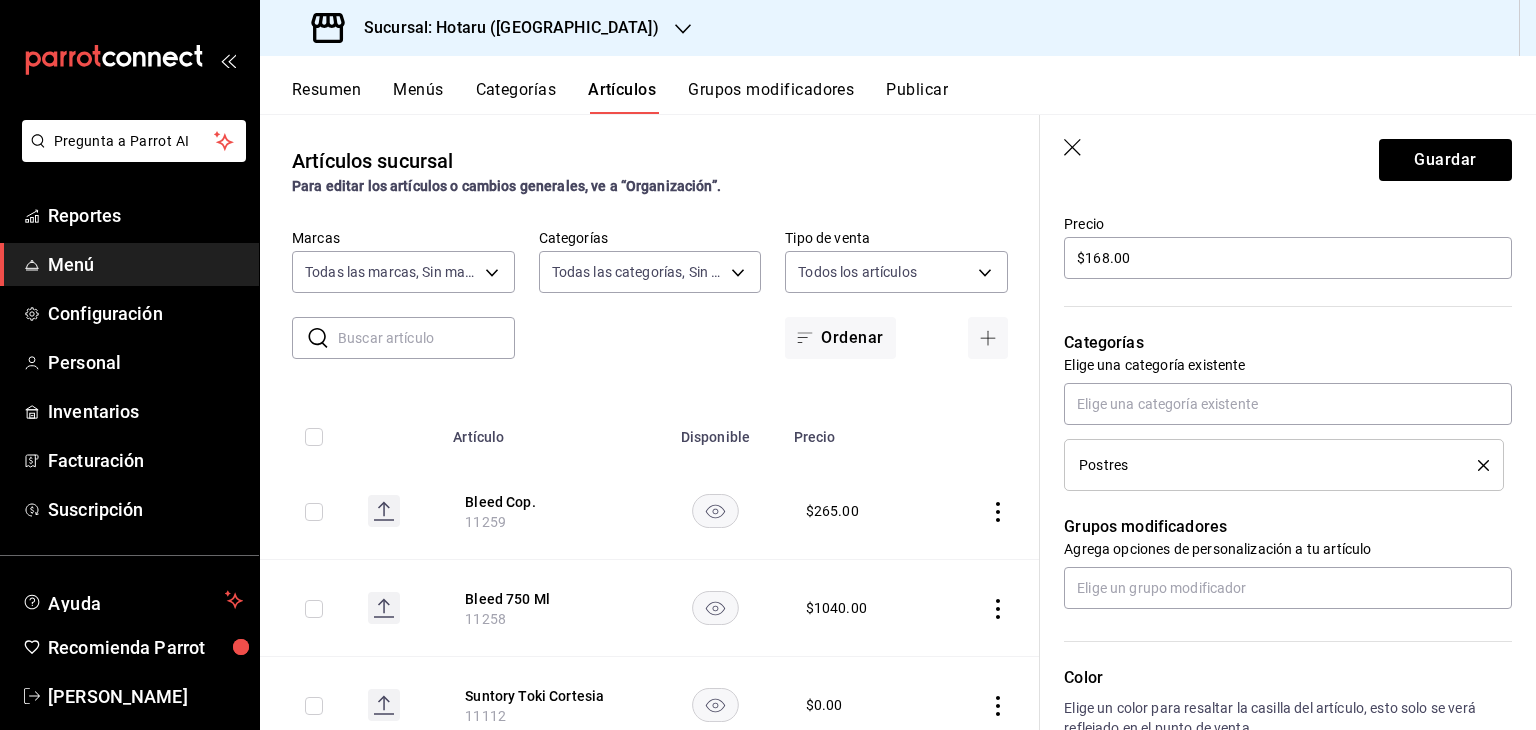 click on "Nuevo artículo General Avanzada ¿Cómo se va a llamar? Mochi Dubai 11 /40 ¿Cómo se va a llamar? Ingresa una descripción x 0 /125 ​ Foto JPG o PNG hasta 10 MB mínimo 320px y máximo 1144px. Te sugerimos incluir foto para evitar errores de publicación. Agrega una foto Tipo de venta Precio fijo Opción de modificador Venta por peso Precio $168.00 Categorías Elige una categoría existente Postres Grupos modificadores Agrega opciones de personalización a tu artículo Color Elige un color para resaltar la casilla del artículo, esto solo se verá reflejado en el punto de venta. SKU Asigna un SKU a tu artículo y así agruparlo con otros artículos dentro de tu organización. AR-1752865199679 16 / 20 ​ Asignar SKU Nombre en el Punto de venta 0 /70 Nombre en el Punto de venta Código [PERSON_NAME] 0 /30 Código [PERSON_NAME] SAT  (Opcional) Unidad de medida Elige una opción Catálogo de producto Elige una opción Impuestos Exento Al activar esta opción no podrás agregar algún otro impuesto adicional IVA" at bounding box center [1288, 345] 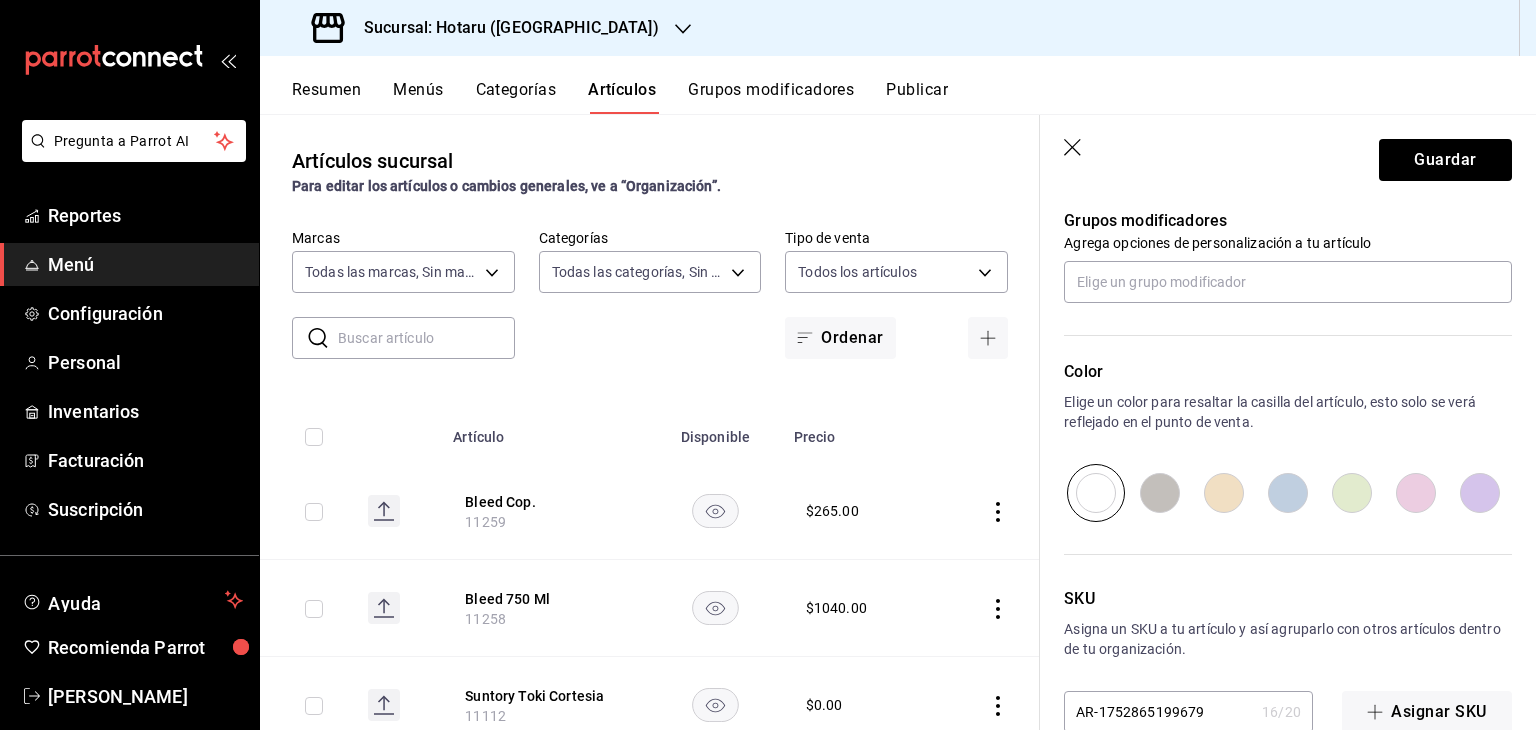 scroll, scrollTop: 934, scrollLeft: 0, axis: vertical 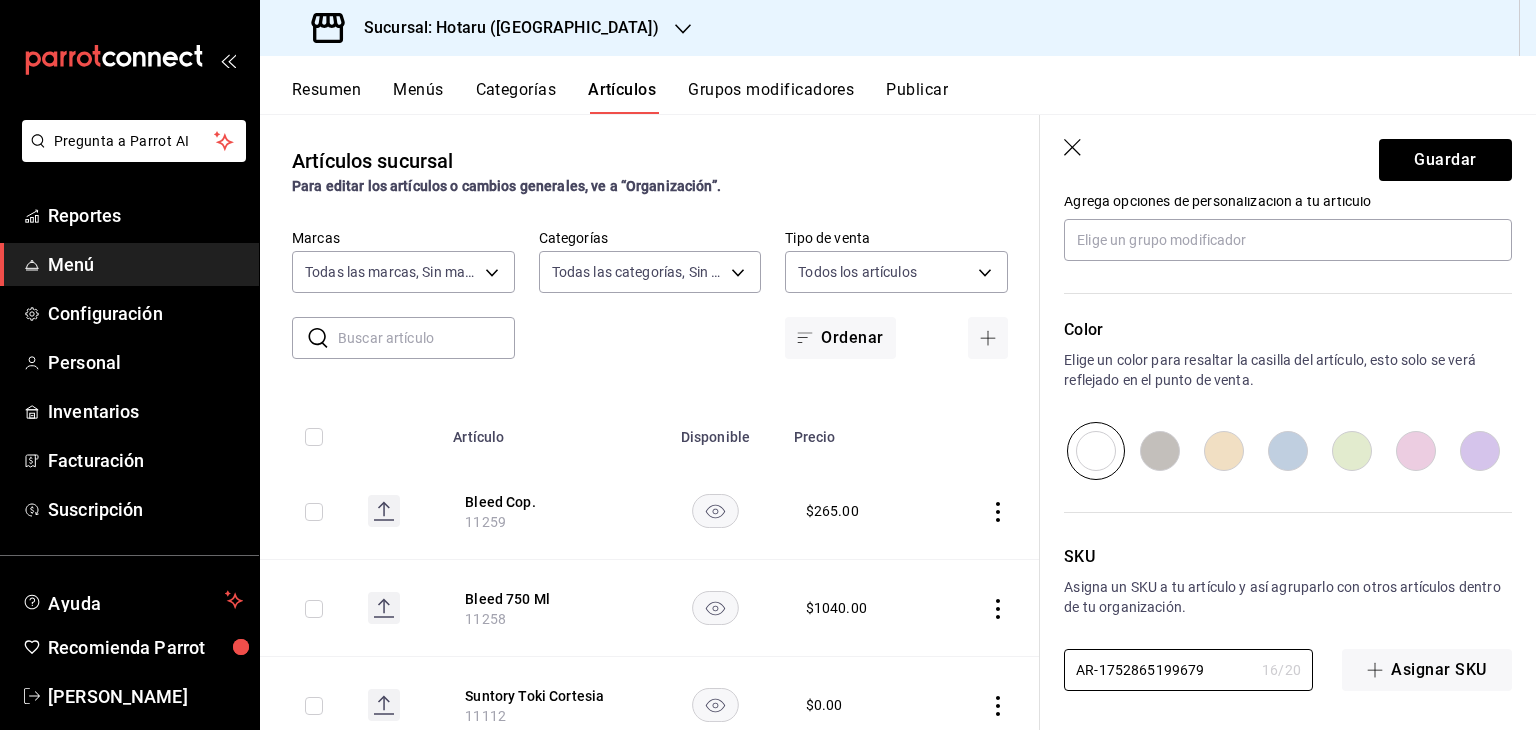 drag, startPoint x: 1212, startPoint y: 664, endPoint x: 921, endPoint y: 674, distance: 291.17178 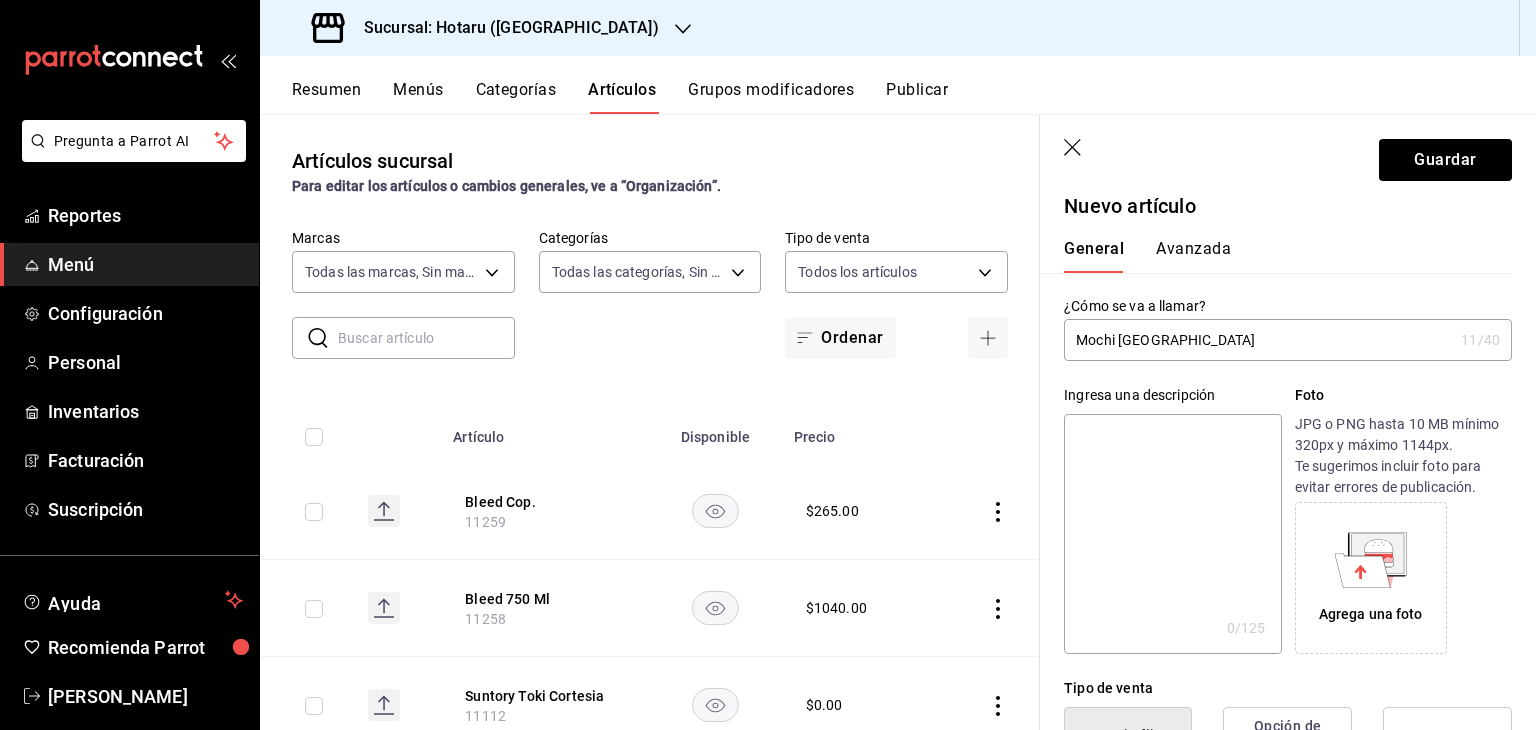scroll, scrollTop: 1, scrollLeft: 0, axis: vertical 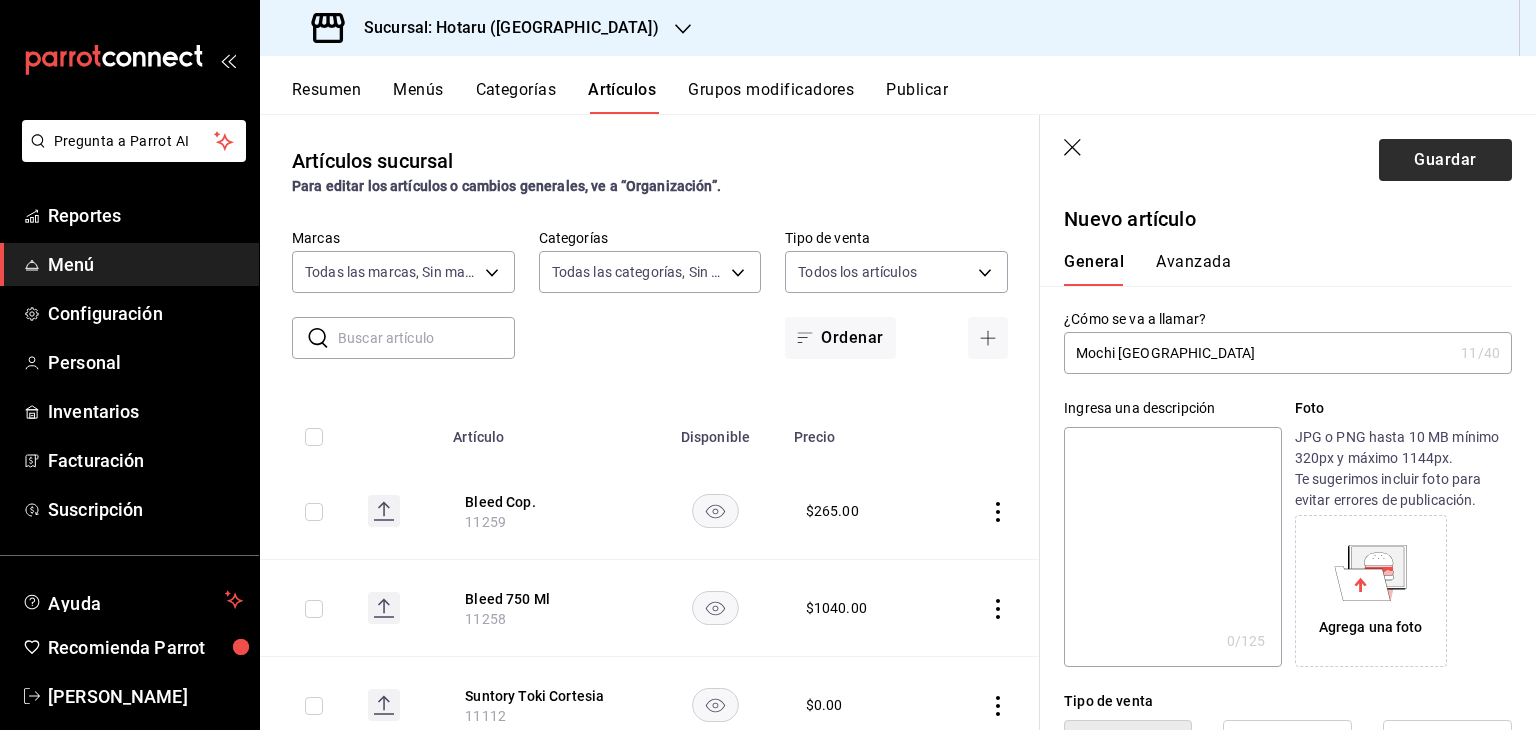 type on "11597" 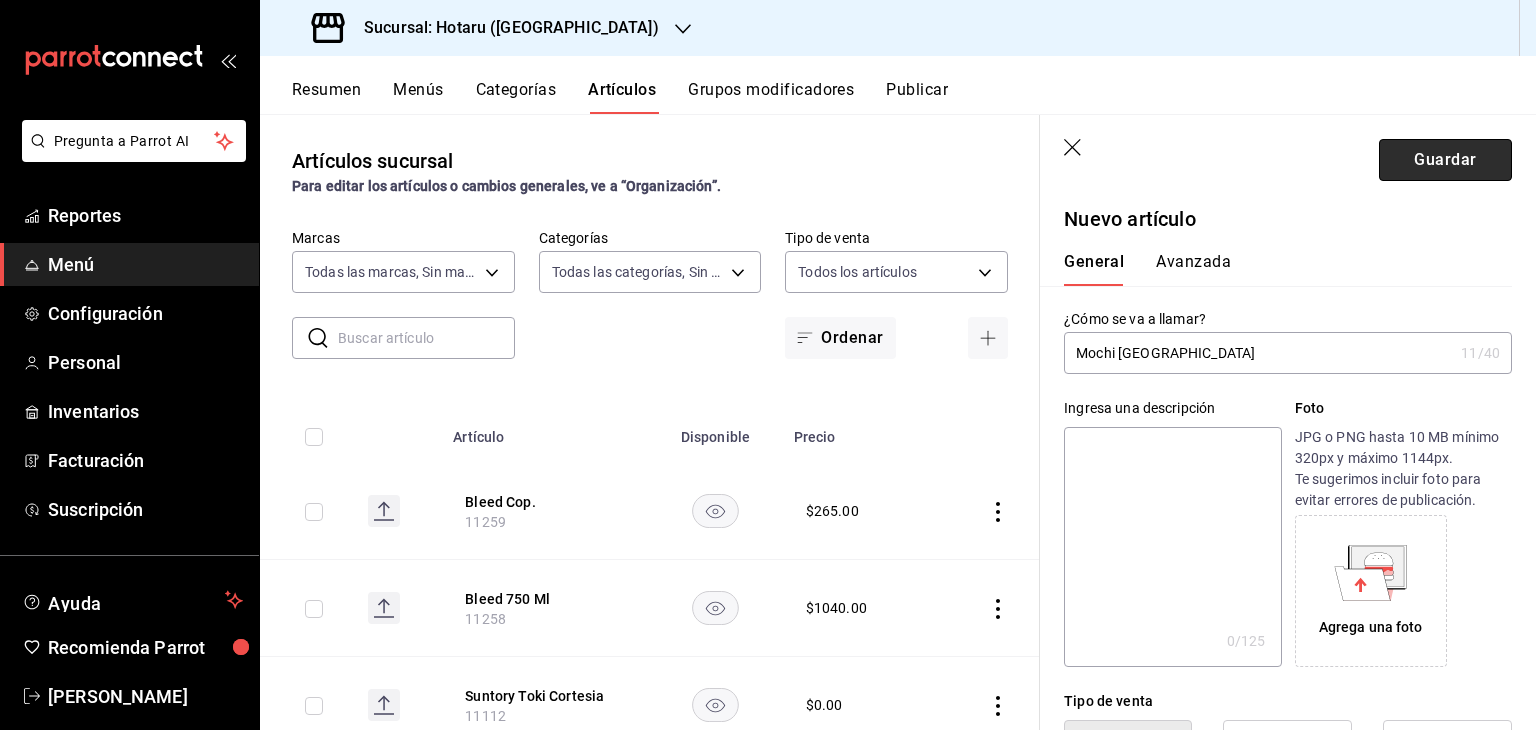 click on "Guardar" at bounding box center [1445, 160] 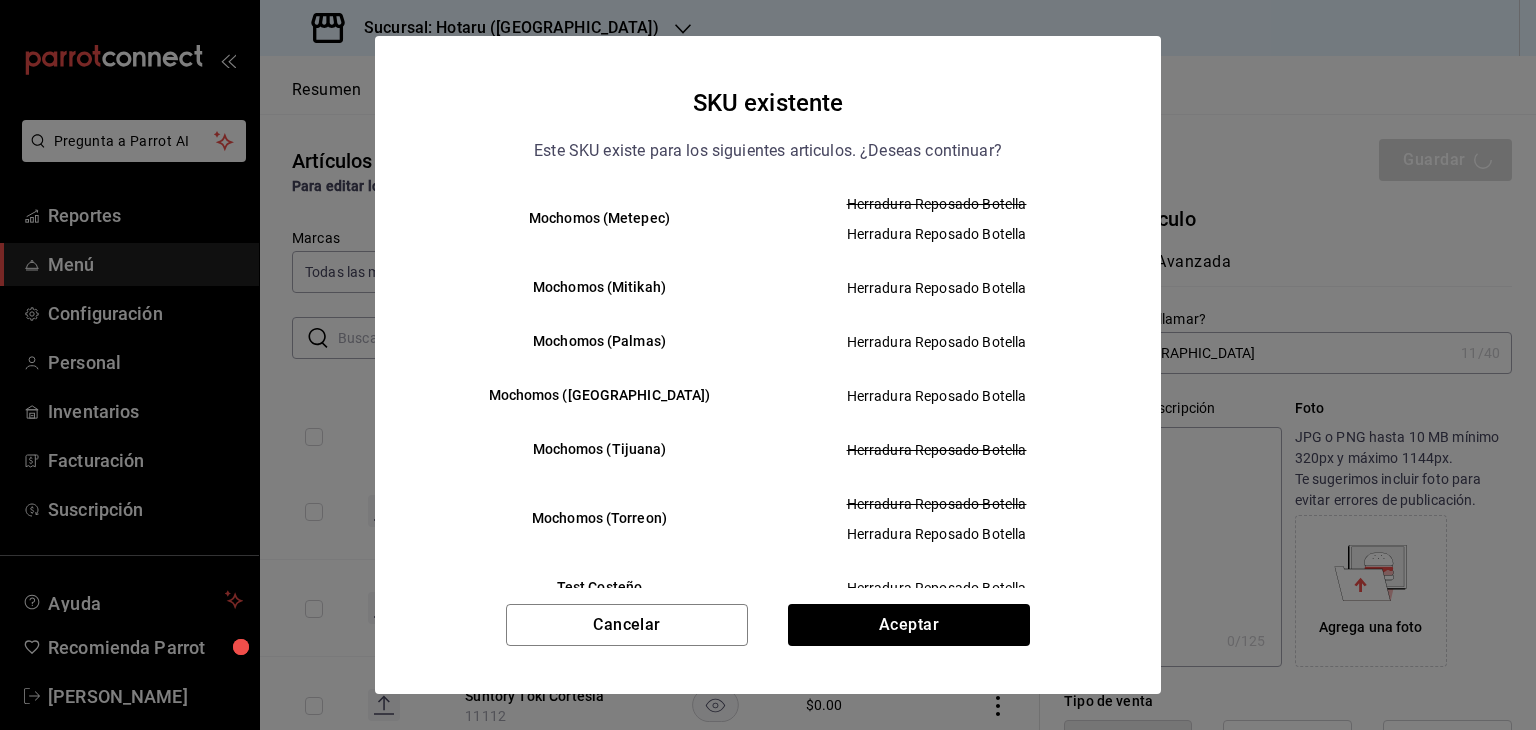 scroll, scrollTop: 545, scrollLeft: 0, axis: vertical 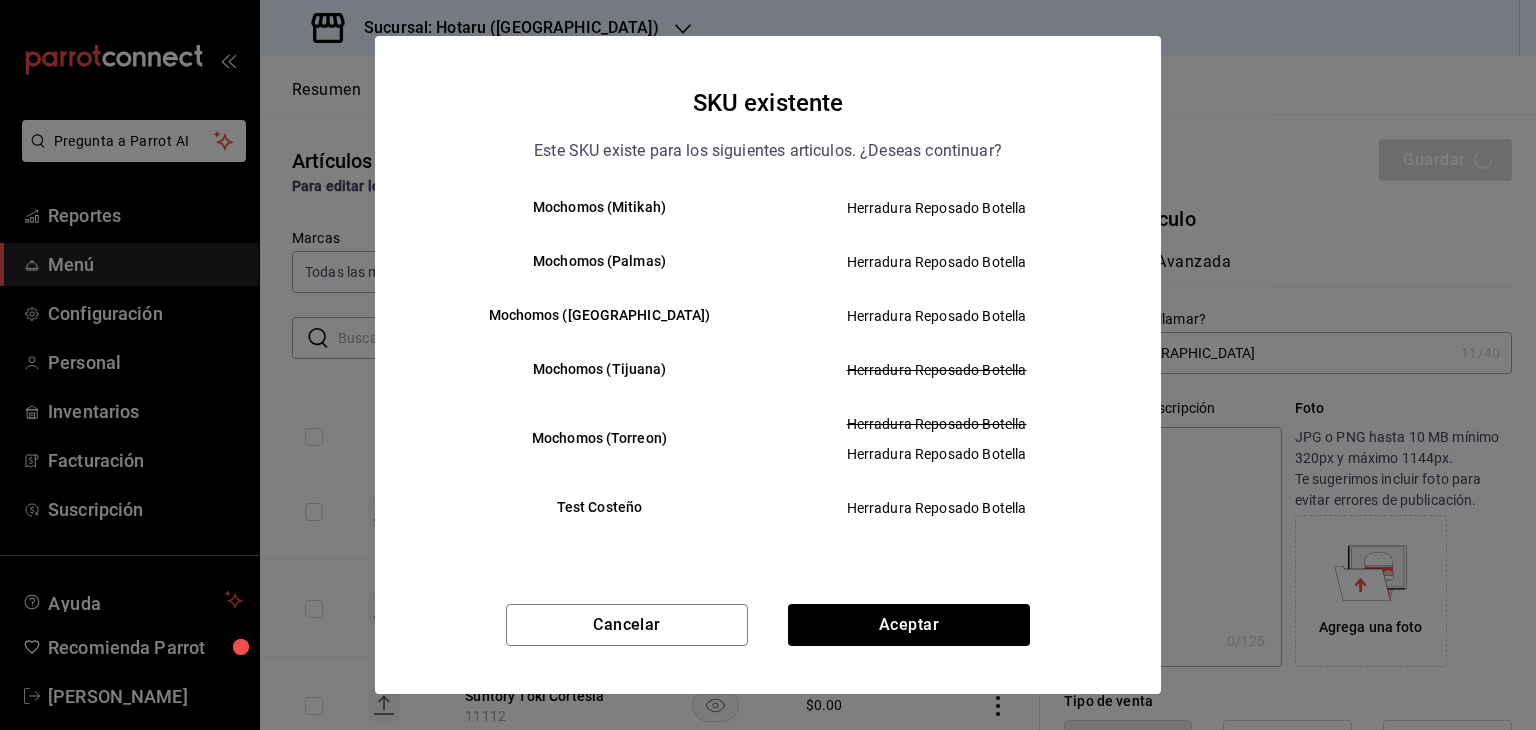 click on "SKU existente Este SKU existe para los siguientes articulos. ¿Deseas continuar? Sucursal Artículos Animal (Tijuana) Corona Light 355 Ml Hotaru (Arcos) Mochi Dubai Hotaru (Mitikah) Mochi Dubai Mochomos (Arcos) Herradura Reposado Botella Mochomos ([GEOGRAPHIC_DATA]) Herradura Reposado Botella Mochomos ([GEOGRAPHIC_DATA]) Herradura Reposado Botella Mochomos (GDL) Herradura Reposado Botella Herradura Reposado Botella Herradura Reposado Botella Mochomos (Metepec) Herradura Reposado Botella Herradura Reposado Botella Mochomos (Mitikah) Herradura Reposado Botella Mochomos (Palmas) Herradura Reposado Botella Mochomos ([GEOGRAPHIC_DATA]) Herradura Reposado Botella Mochomos (Tijuana) Herradura Reposado Botella Mochomos ([GEOGRAPHIC_DATA]) Herradura Reposado Botella Herradura Reposado Botella Test Costeño Herradura Reposado Botella Cancelar Aceptar" at bounding box center [768, 365] 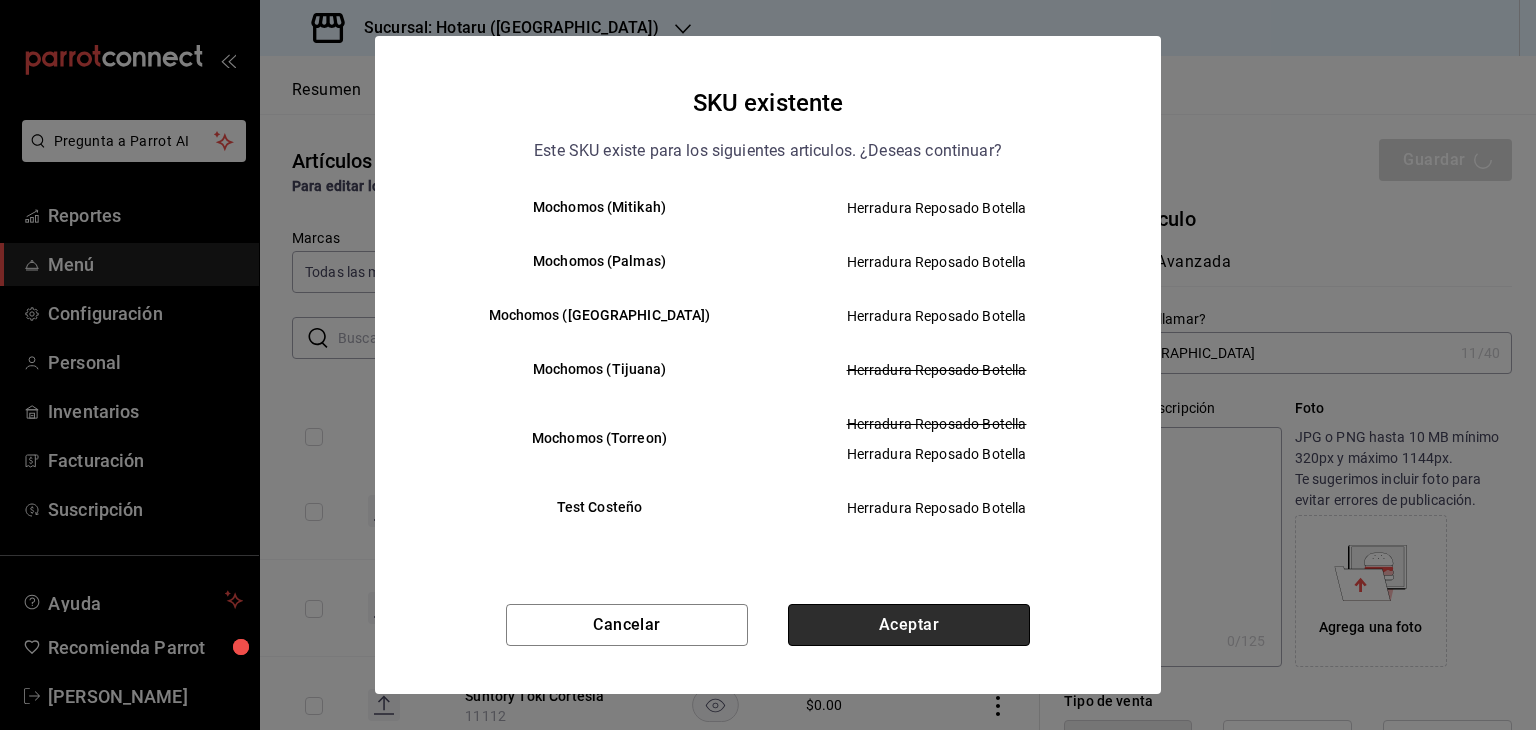 click on "Aceptar" at bounding box center (909, 625) 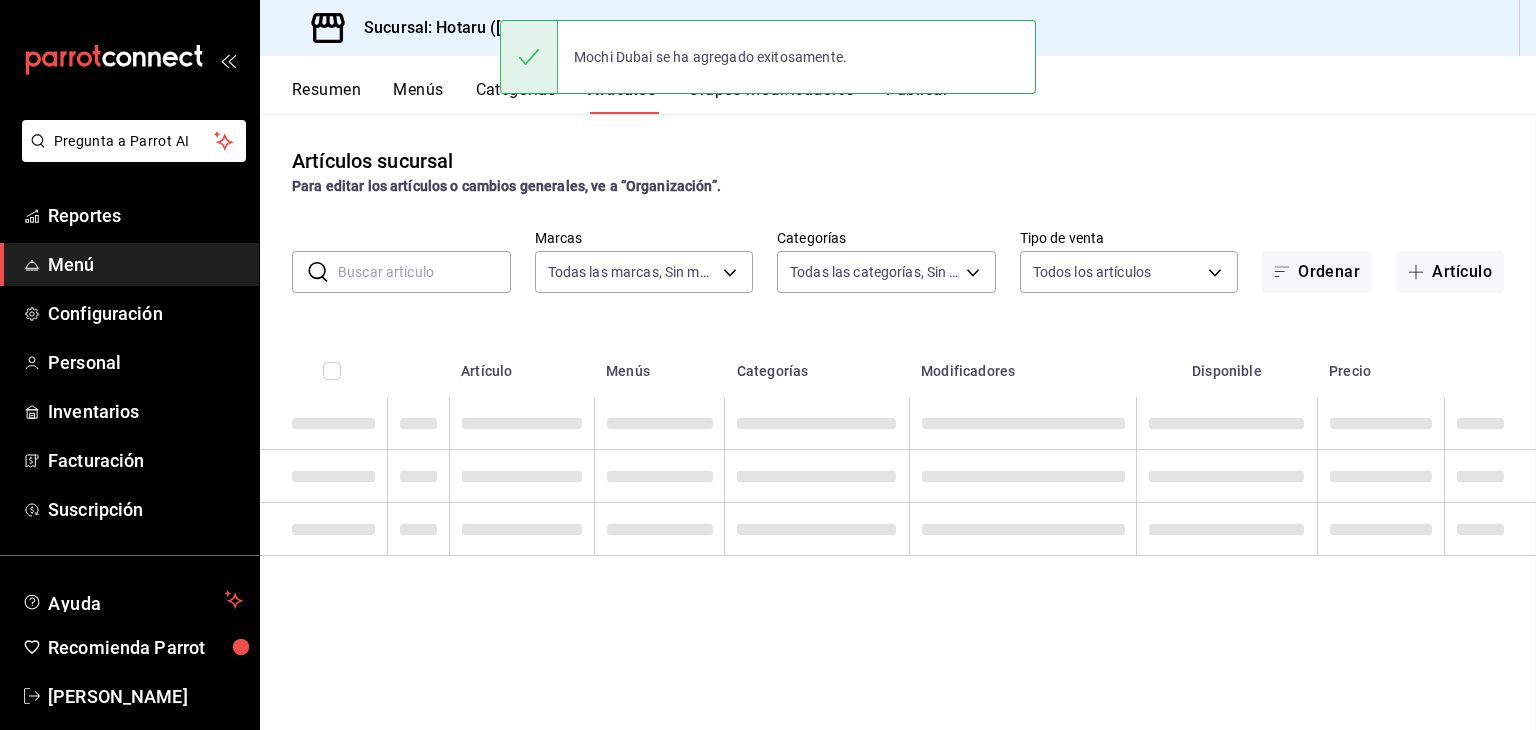 scroll, scrollTop: 0, scrollLeft: 0, axis: both 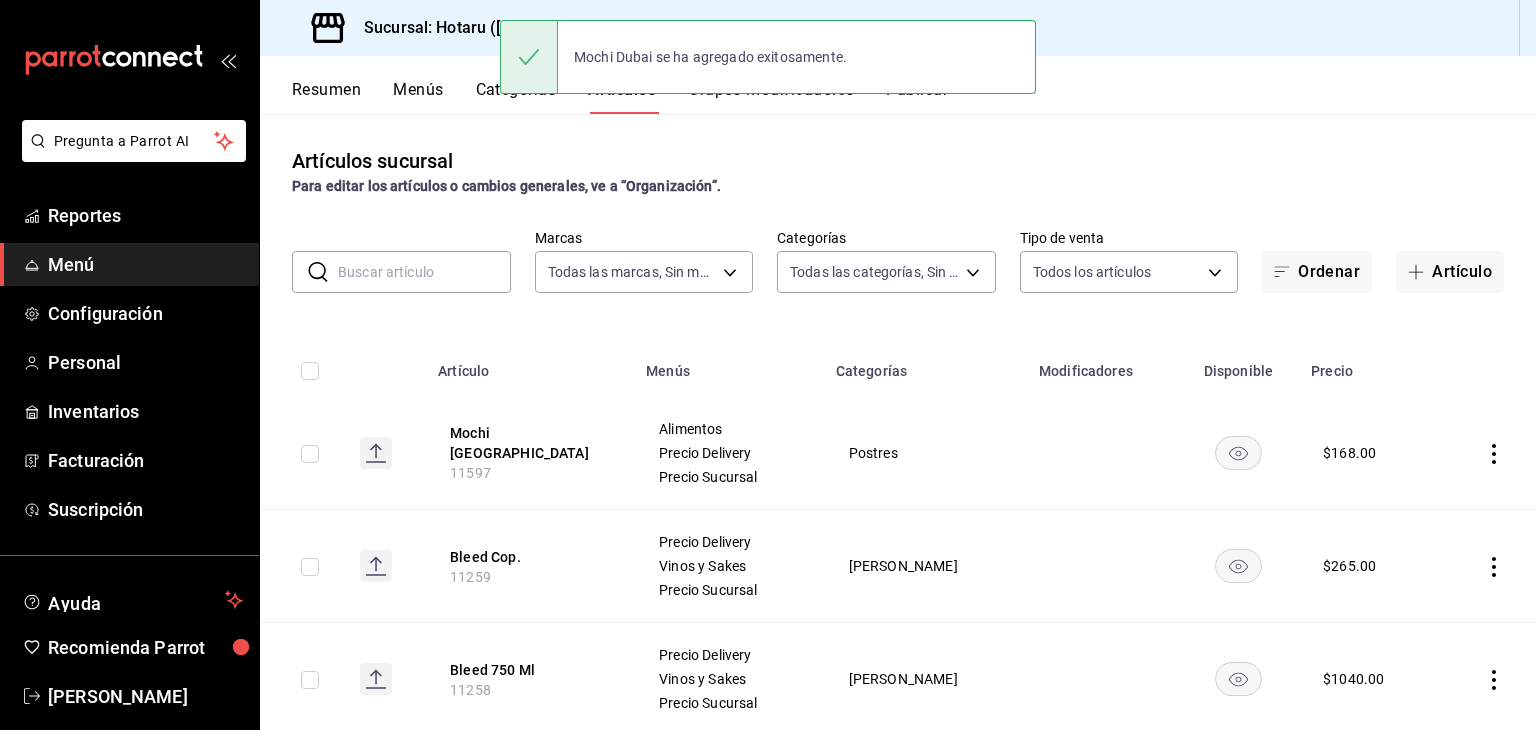 click on "Sucursal: Hotaru ([GEOGRAPHIC_DATA])" at bounding box center [503, 28] 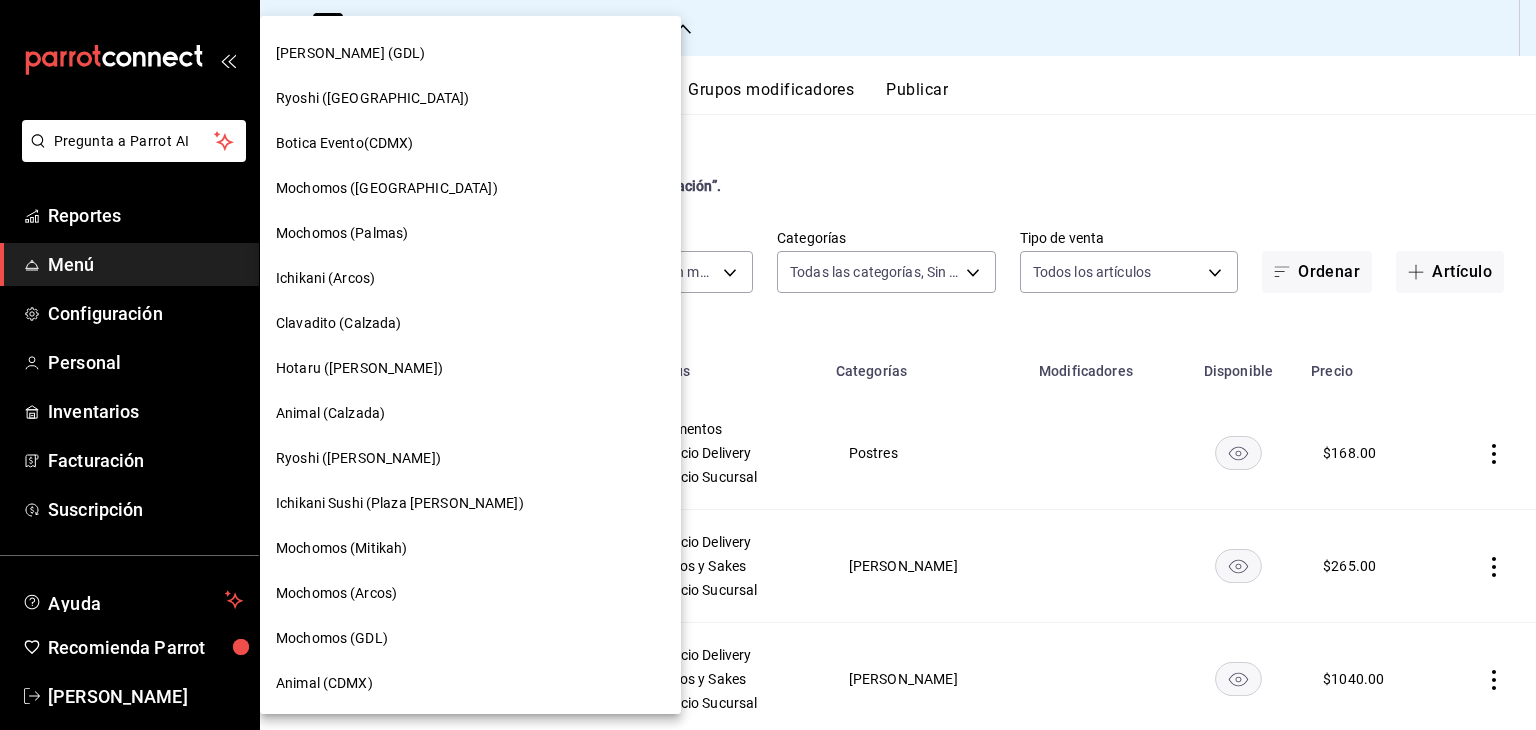 scroll, scrollTop: 0, scrollLeft: 0, axis: both 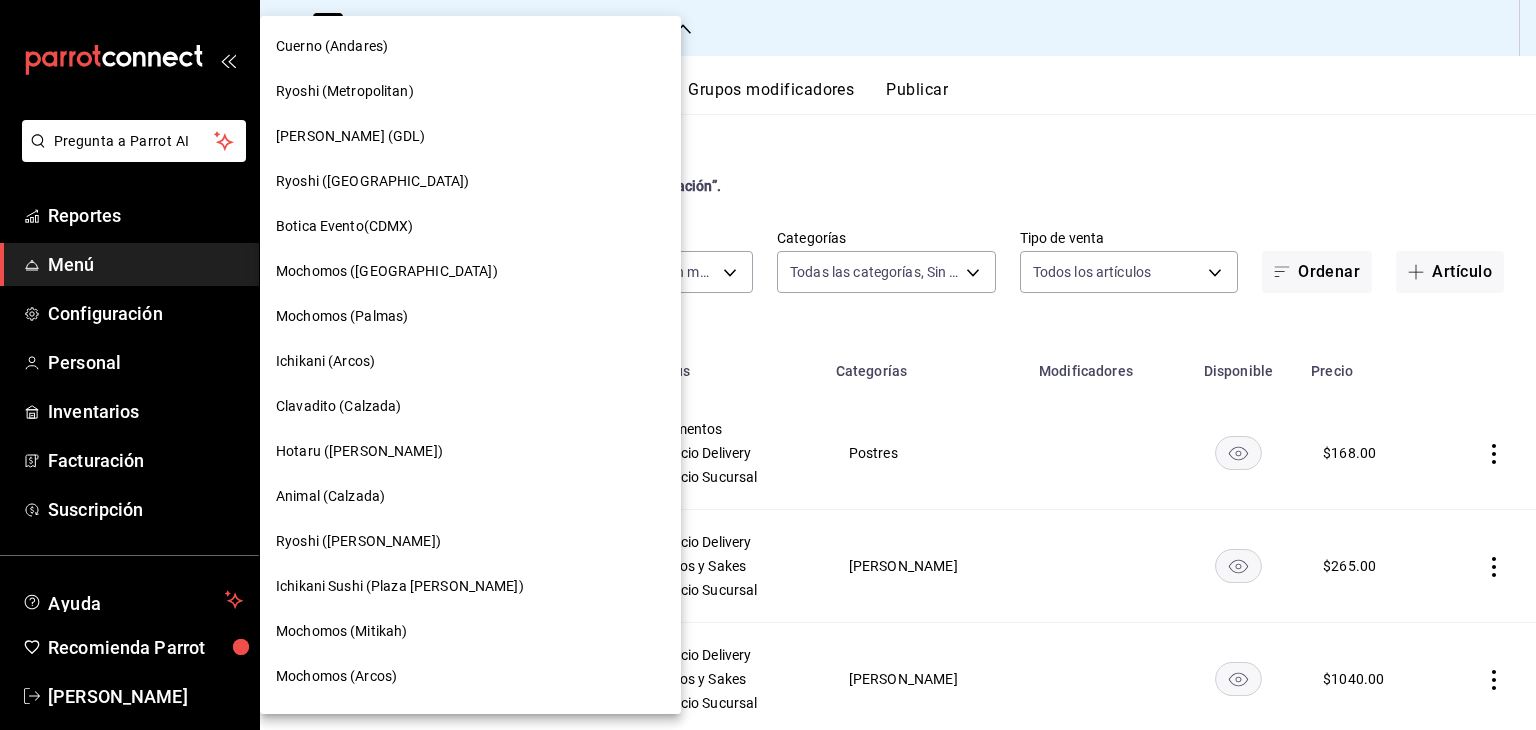 click at bounding box center (768, 365) 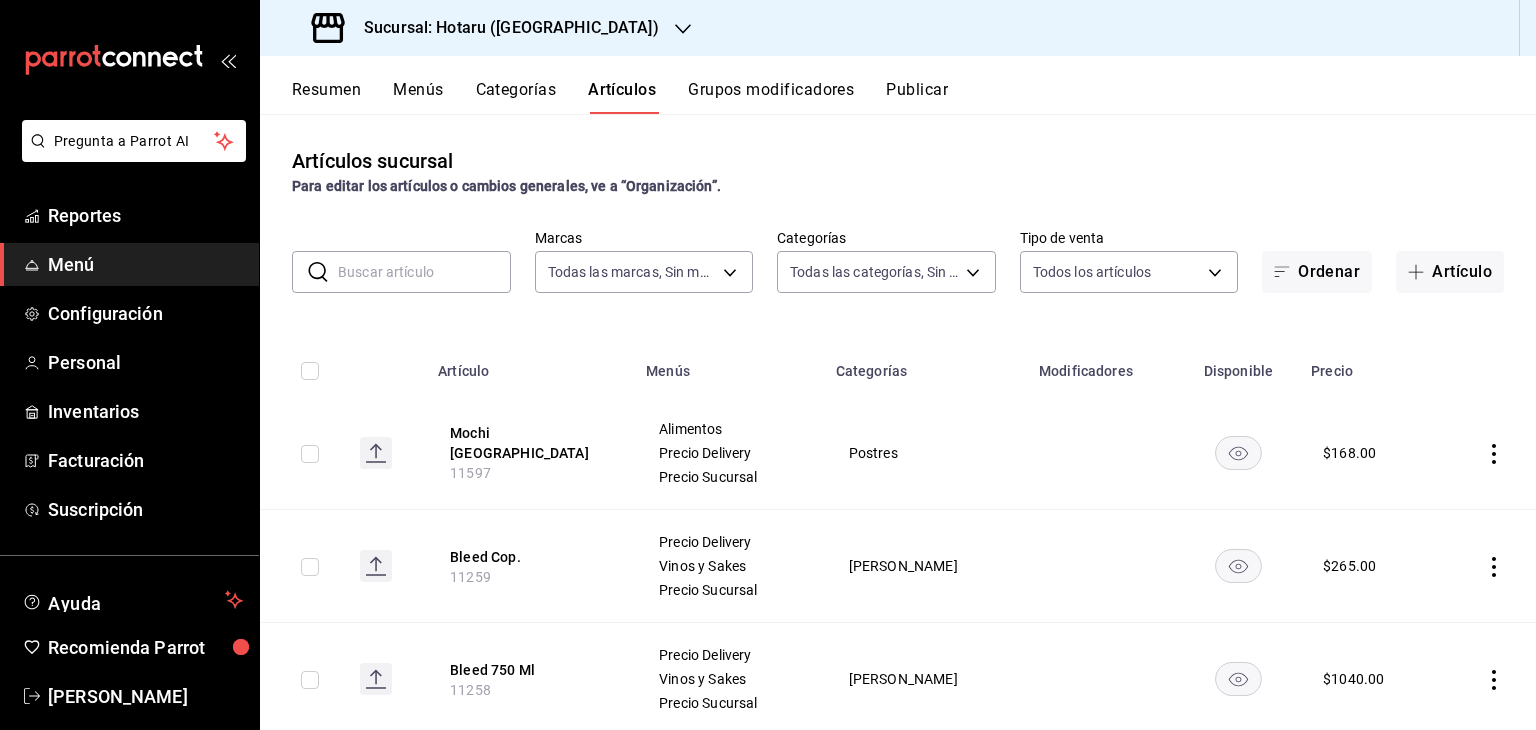 click on "Sucursal: Hotaru ([GEOGRAPHIC_DATA])" at bounding box center [503, 28] 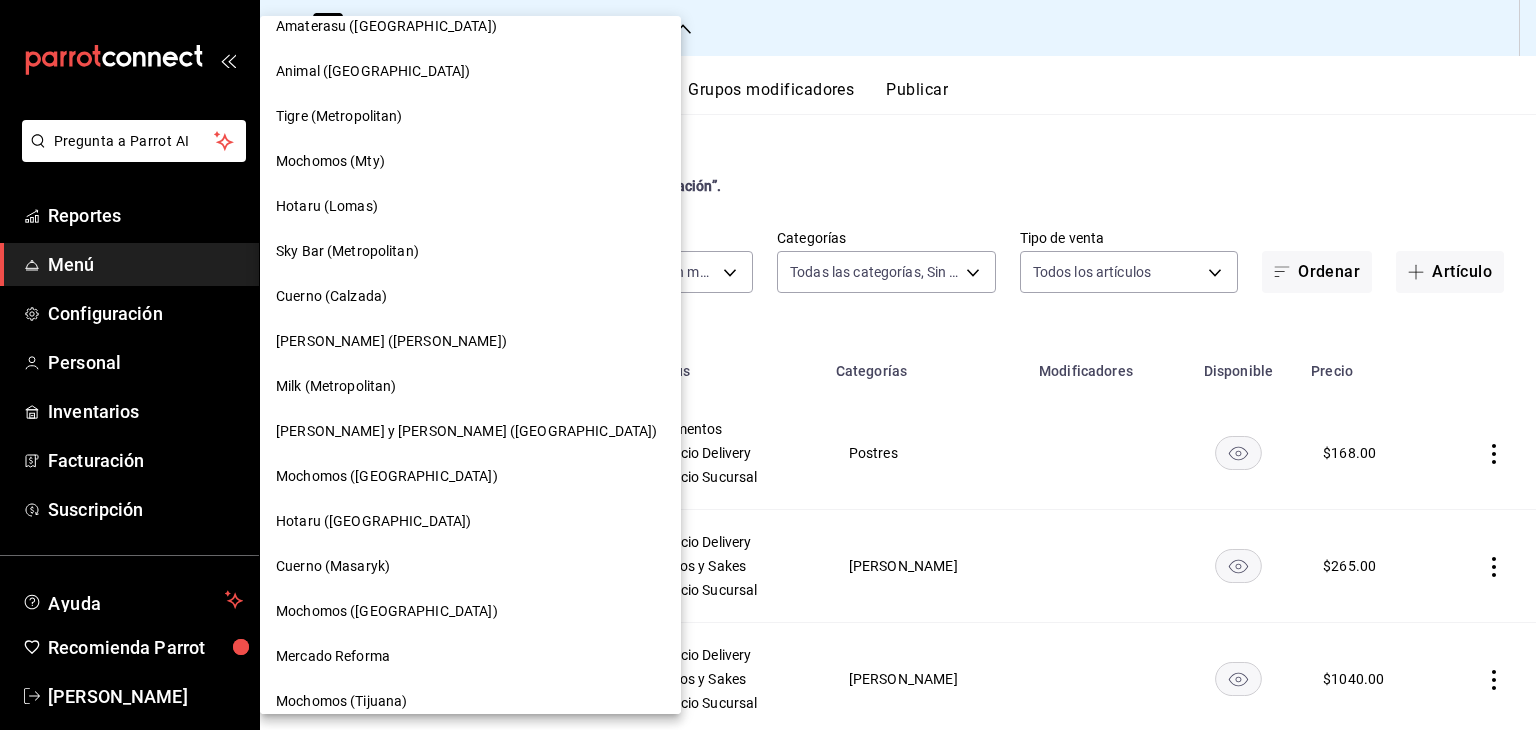 scroll, scrollTop: 877, scrollLeft: 0, axis: vertical 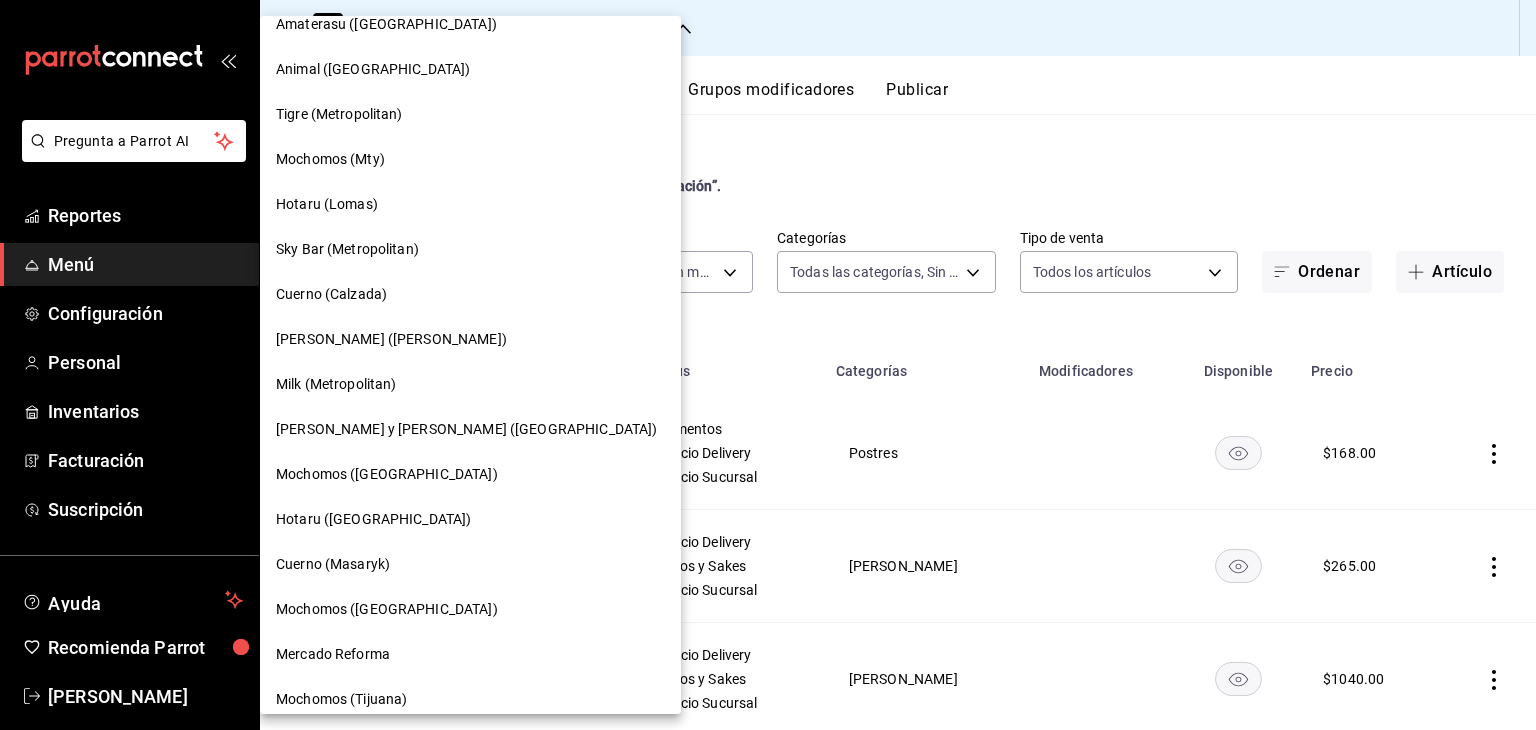 click on "Hotaru (Lomas)" at bounding box center (470, 204) 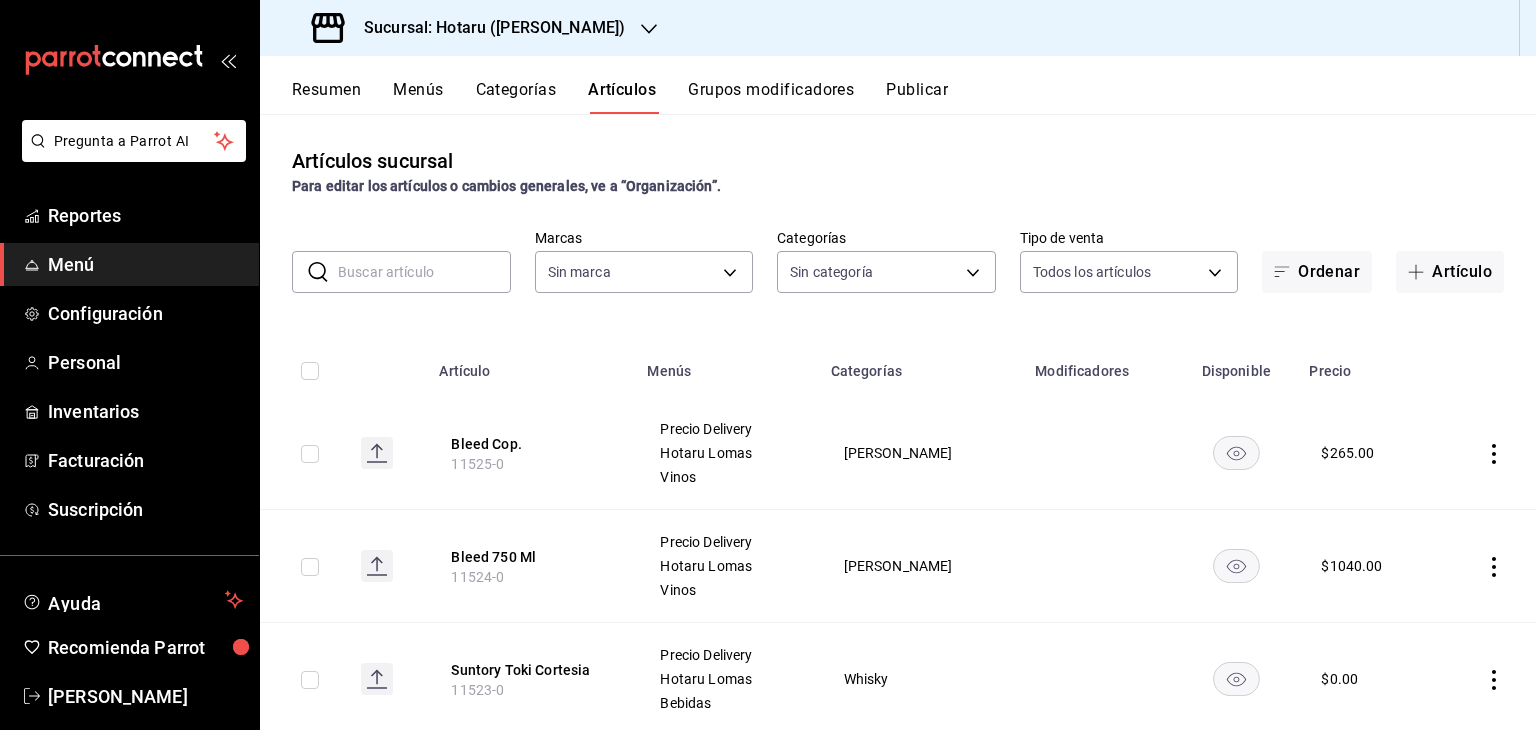 type on "fbab3e25-4d8f-420c-b630-be820f104942,3e583561-a8ae-484f-bffa-23a66a36d1e2,2ac294c7-98ee-4ab9-91e7-abc3f77afdda,600389d3-4be1-4507-83d4-9eb4fcf47481,3e1ba37b-9f20-4894-bacc-3beb3cc9d42a,ca4472f1-5880-4246-98cc-e7aadf927086,0d7abbe7-94c3-4ebf-a89f-12c3194fc81b,dd2f8826-acf6-45fa-bcc9-2315f0da908c,523e5ed6-8c07-405f-9678-f2d4a8b6da82,31b81c92-d4b9-46f0-bd93-87873d89a04d,bbc634de-4864-4ede-863b-e6c459de71bf,9e28246f-c05f-49bb-bc78-692458e647dc,3f089a4a-f196-4a37-8195-a6178ba73431,8f7c2d05-708c-4d3e-b670-4334b7be2652,6b91a2b9-86f2-4448-b5bd-329bbb2a2eba,e62e33c0-241b-4bb9-99a9-32da13b74304,6c762d7a-8460-4e0c-8557-f4ea827a0c4b,b67e78d8-daa7-4aa0-b09e-52789604bea7,359d5493-77e0-4121-9a85-fcc034d9f10d,ac57489e-d974-4cff-8ca8-1c49f12ff0be,e470454e-68a7-4e83-a3c8-c25ded964ff7,4c057a31-40a7-4c0d-80cc-a86e46f4146c,5b220cba-f4ab-4c05-93ee-fca74139786c,282da3c9-c2ed-4136-8035-dcf11296b516,c7483b7e-eb37-438f-be61-ce679e1c93ff,357c6374-46c6-468b-8437-1af7a04a8f08,5488460d-1ee8-44bc-98ce-4ea80cad6ebb,fd803789-c053-4d23-ae5..." 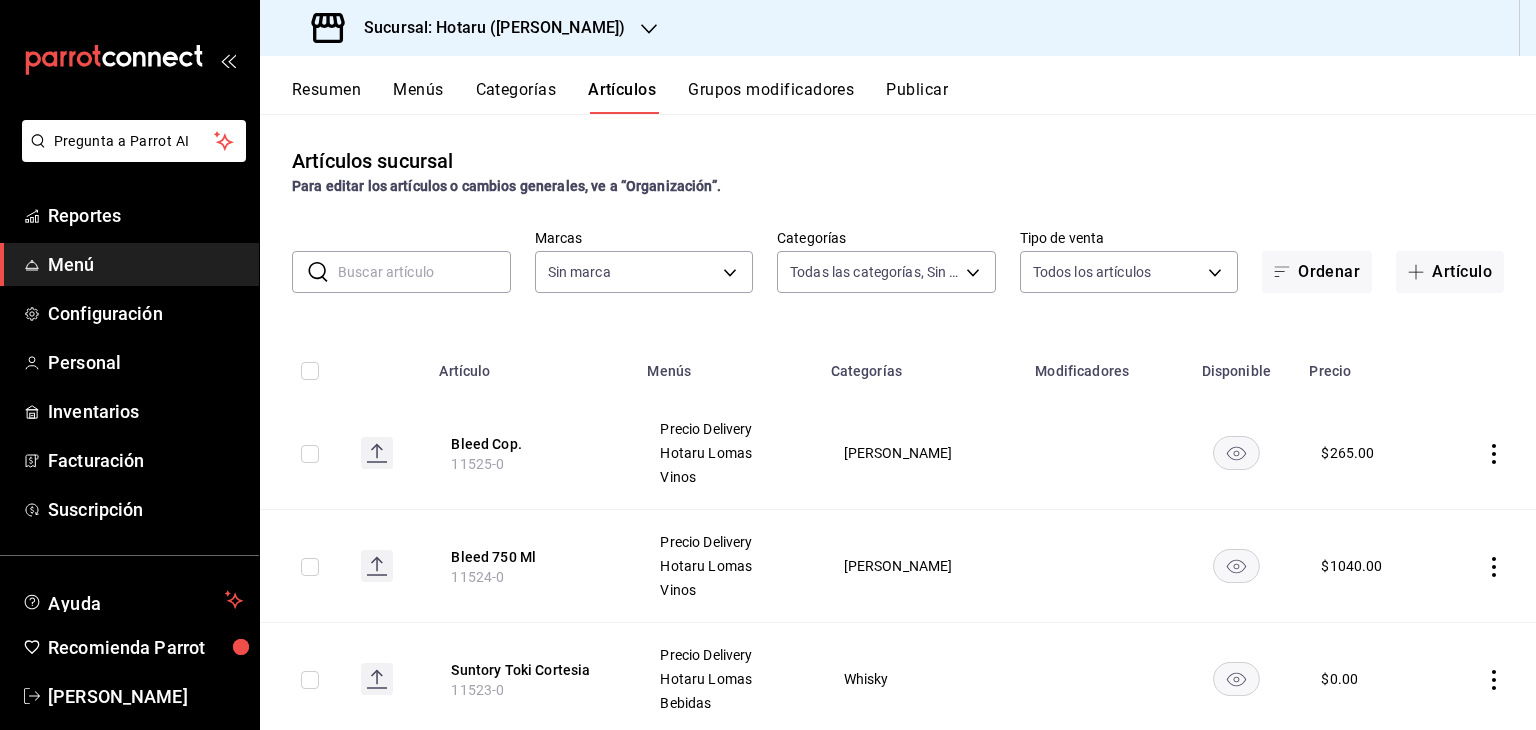 type on "3e56ebbd-5443-43e7-93f2-907a73195741" 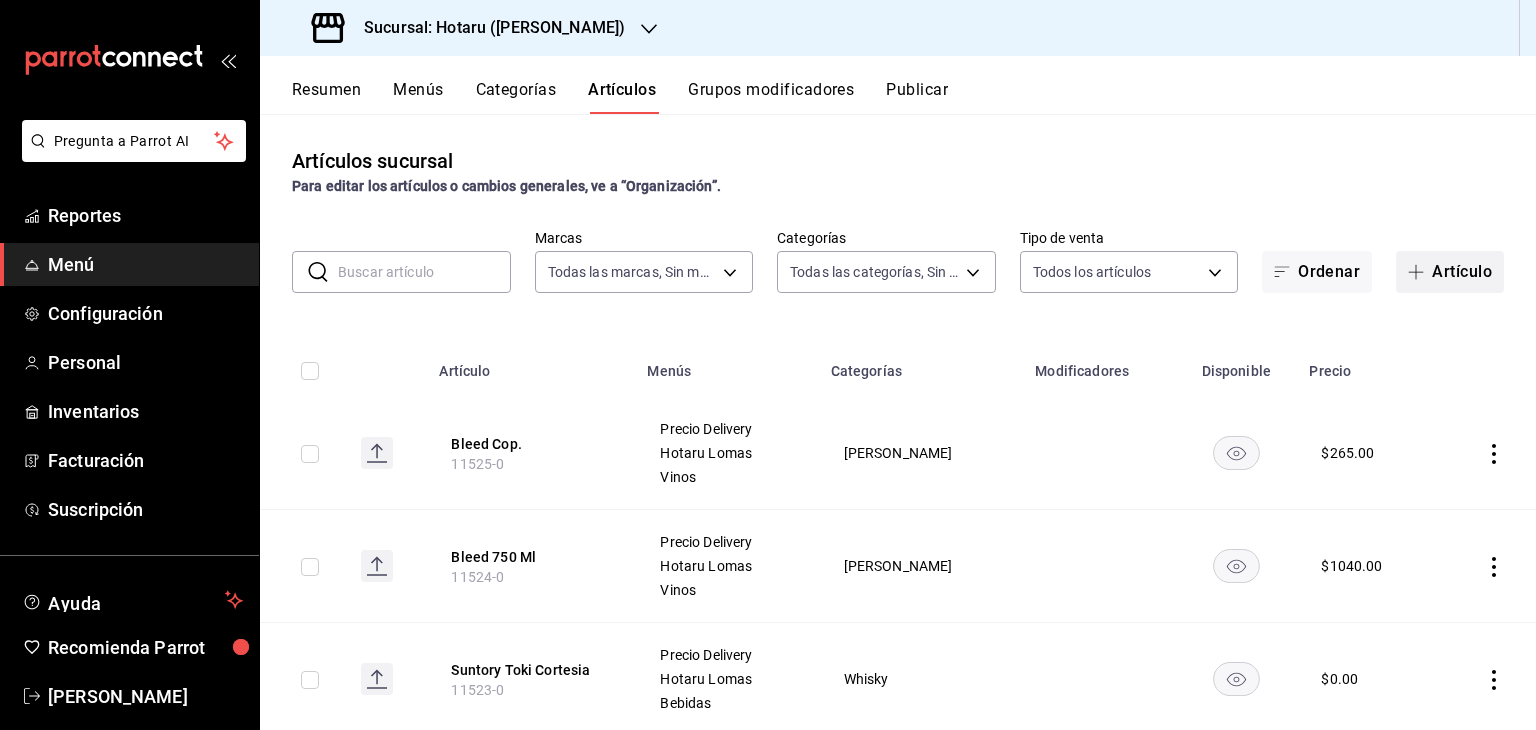 click on "Artículo" at bounding box center [1450, 272] 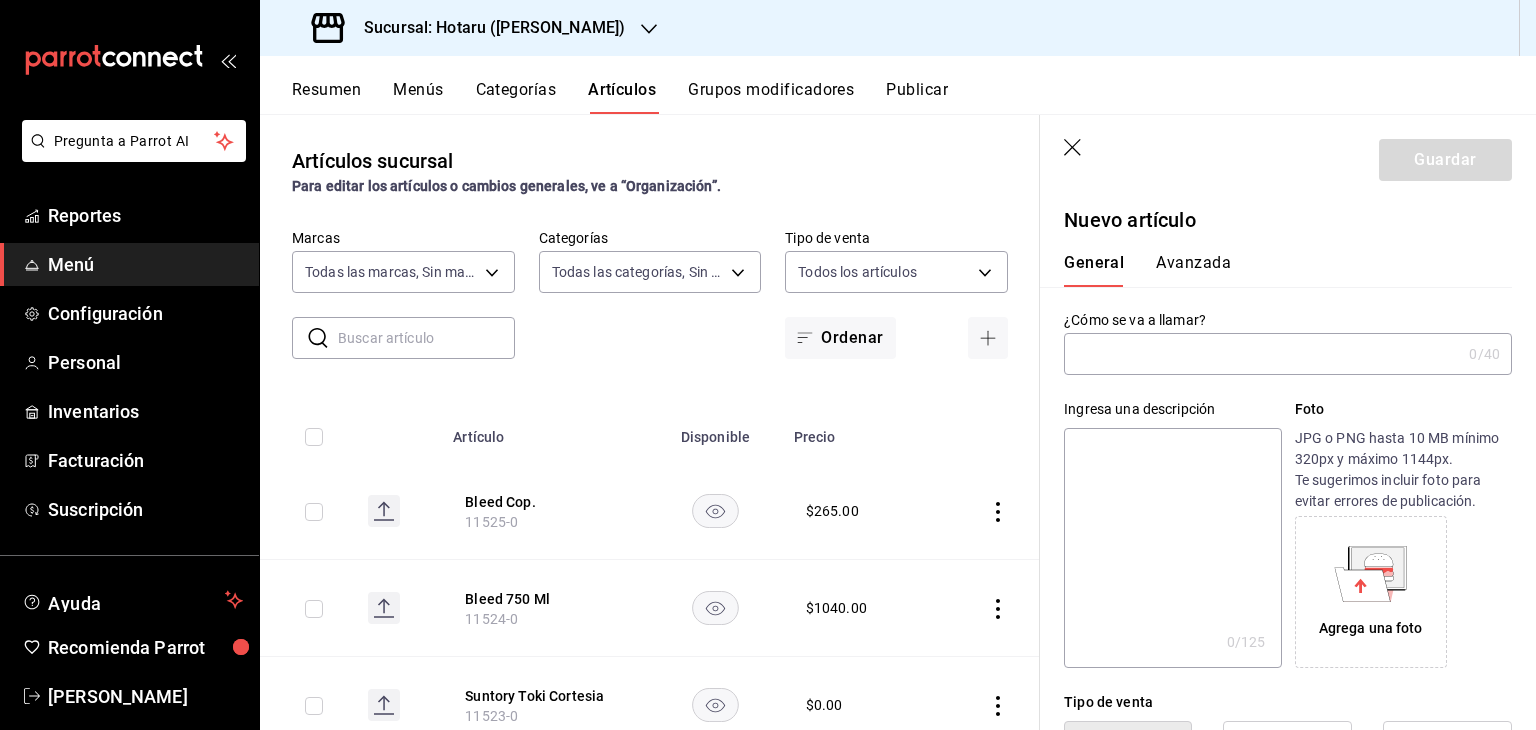 click at bounding box center [1262, 354] 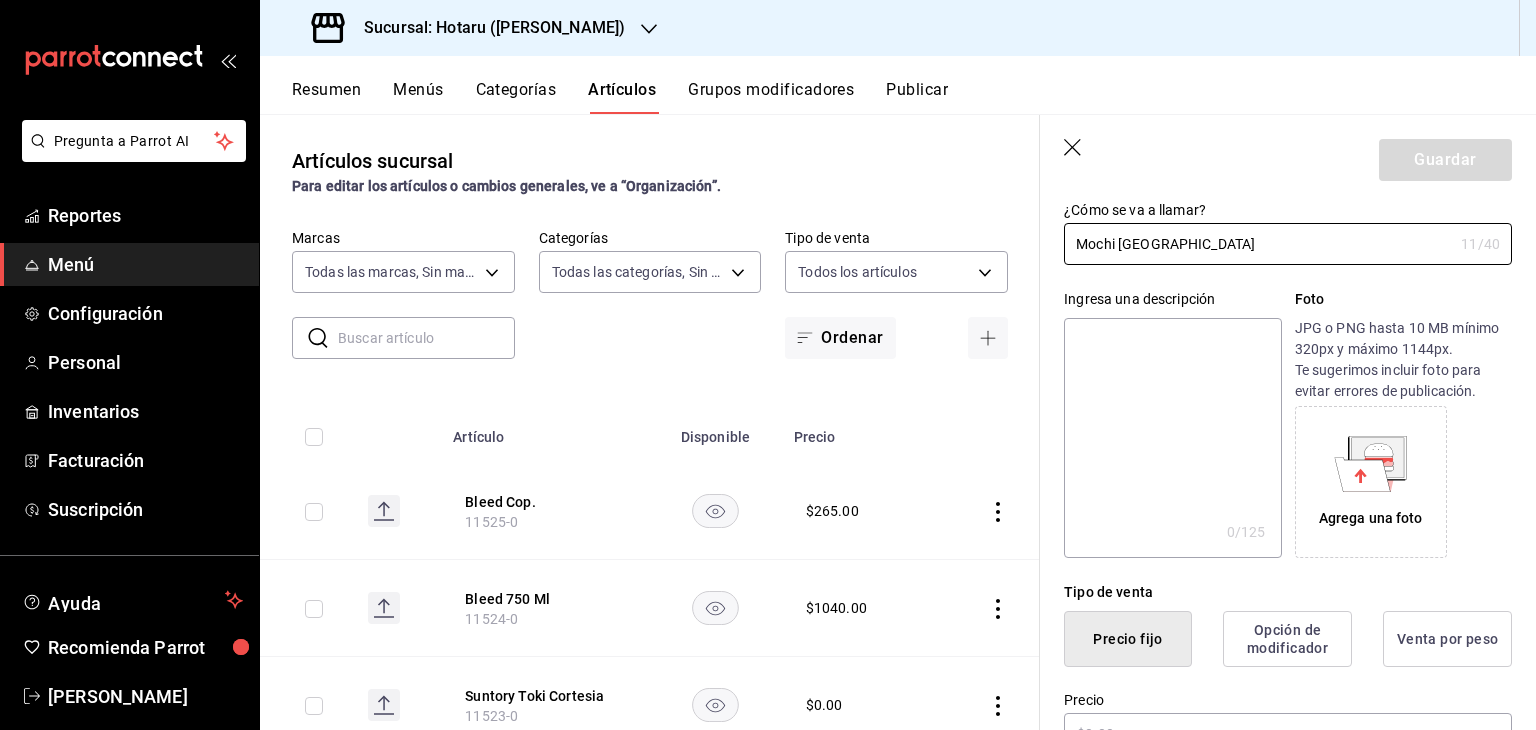 scroll, scrollTop: 235, scrollLeft: 0, axis: vertical 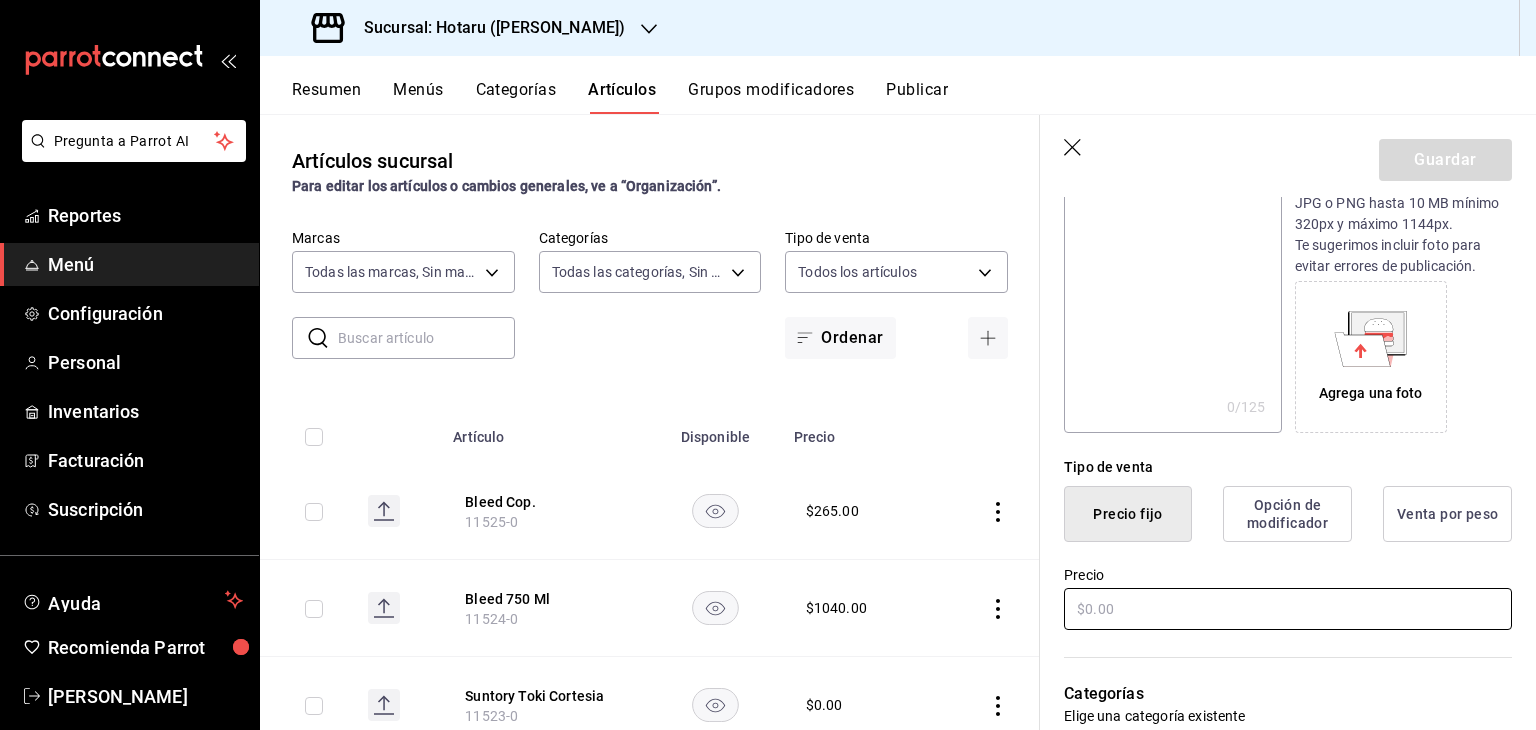 type on "Mochi [GEOGRAPHIC_DATA]" 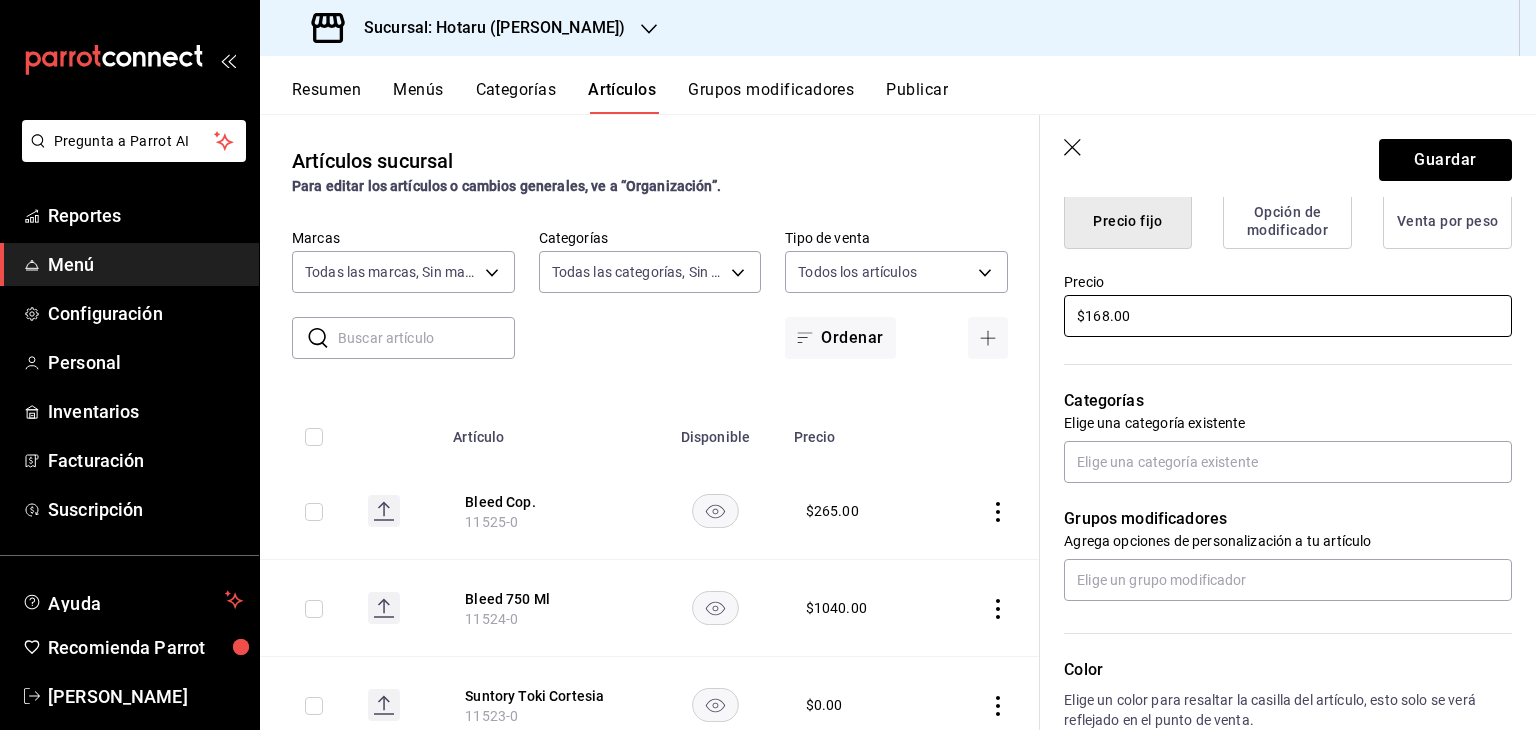 scroll, scrollTop: 544, scrollLeft: 0, axis: vertical 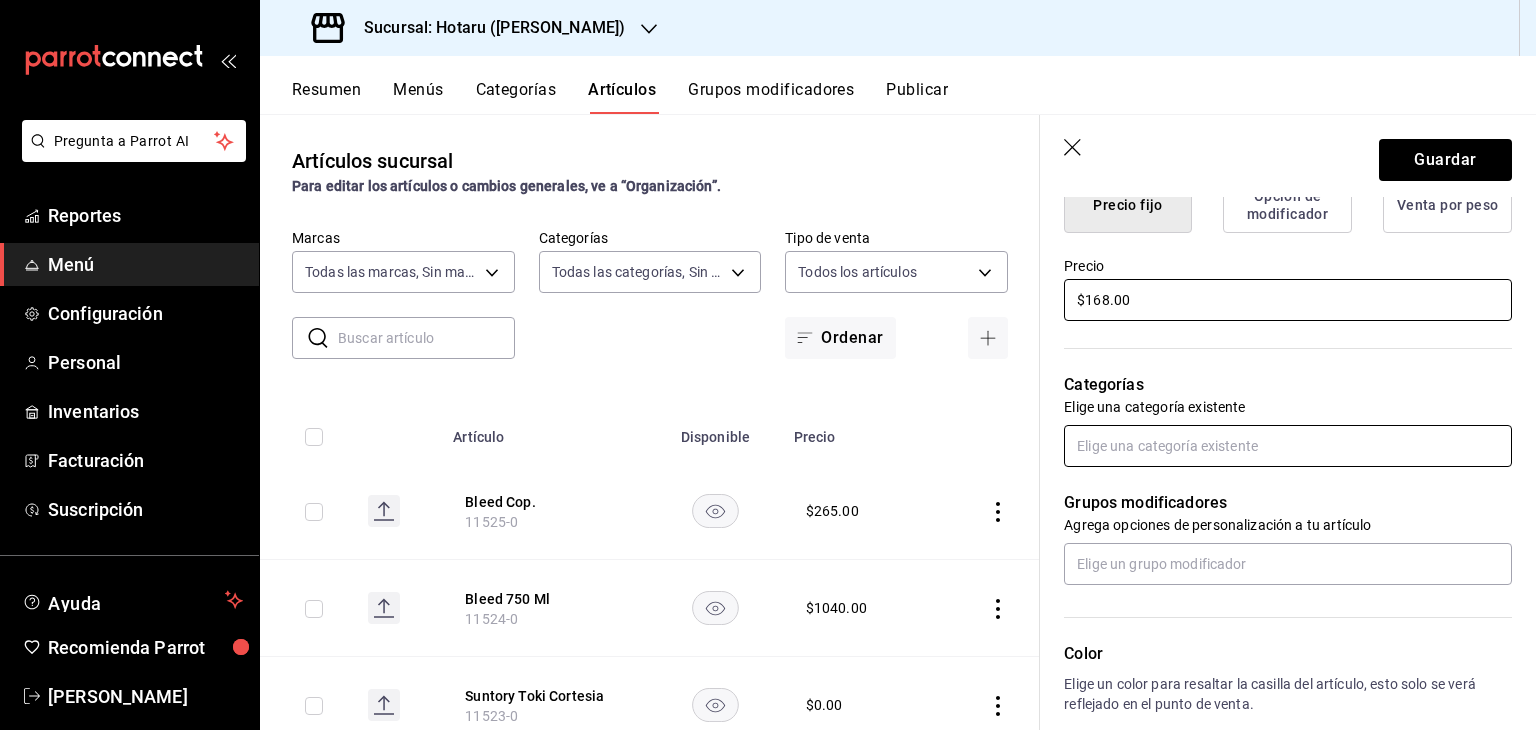 type on "$168.00" 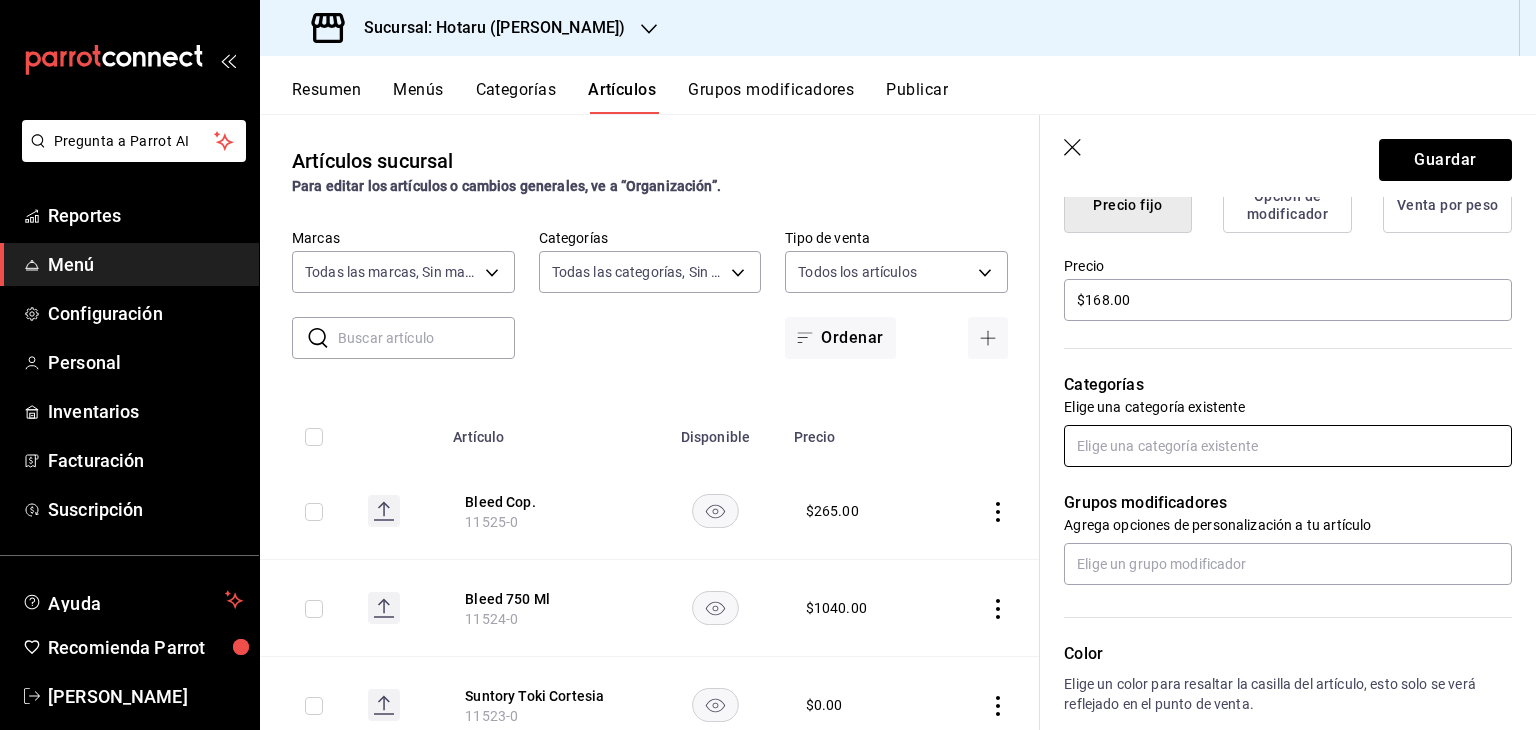 click at bounding box center [1288, 446] 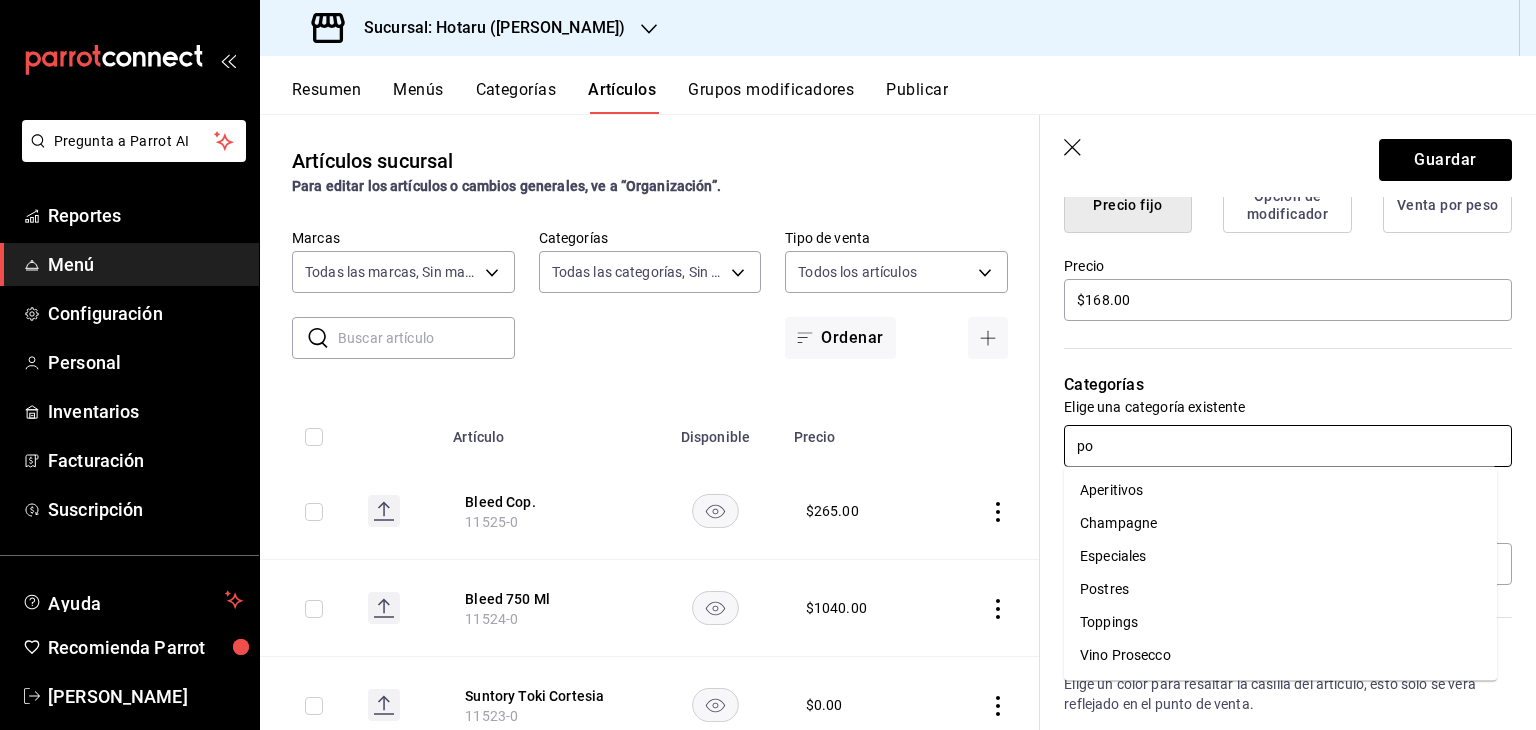 type on "pos" 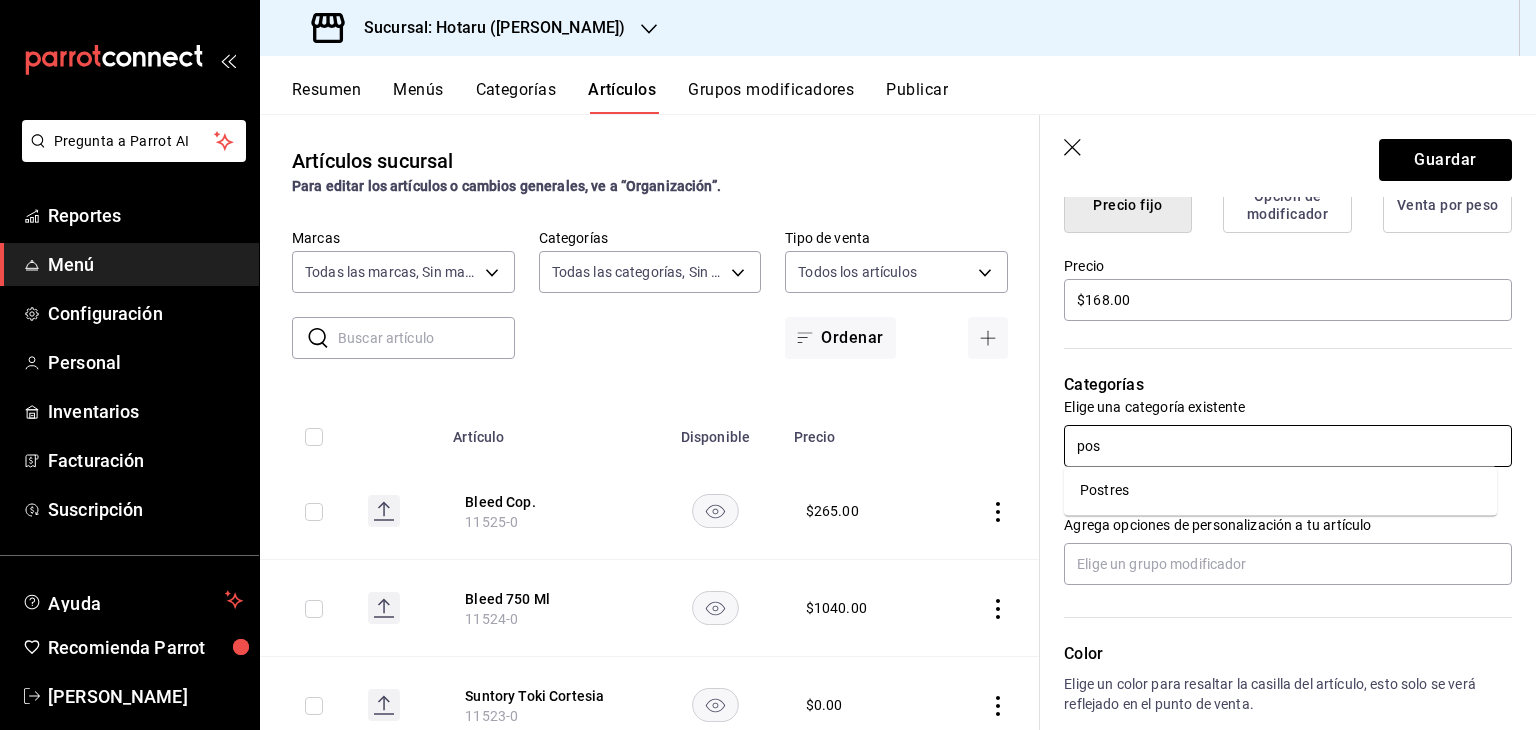 click on "Postres" at bounding box center (1280, 490) 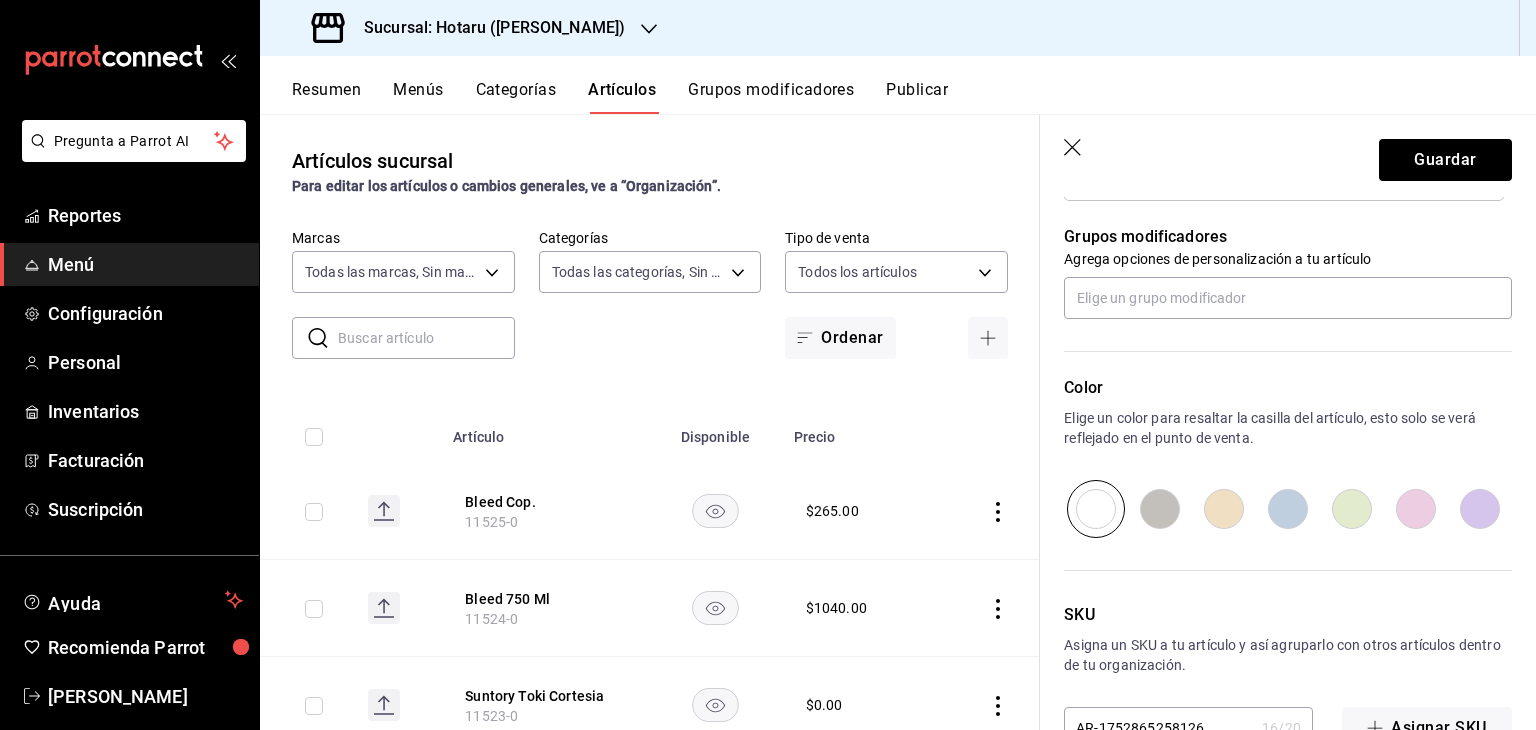 scroll, scrollTop: 883, scrollLeft: 0, axis: vertical 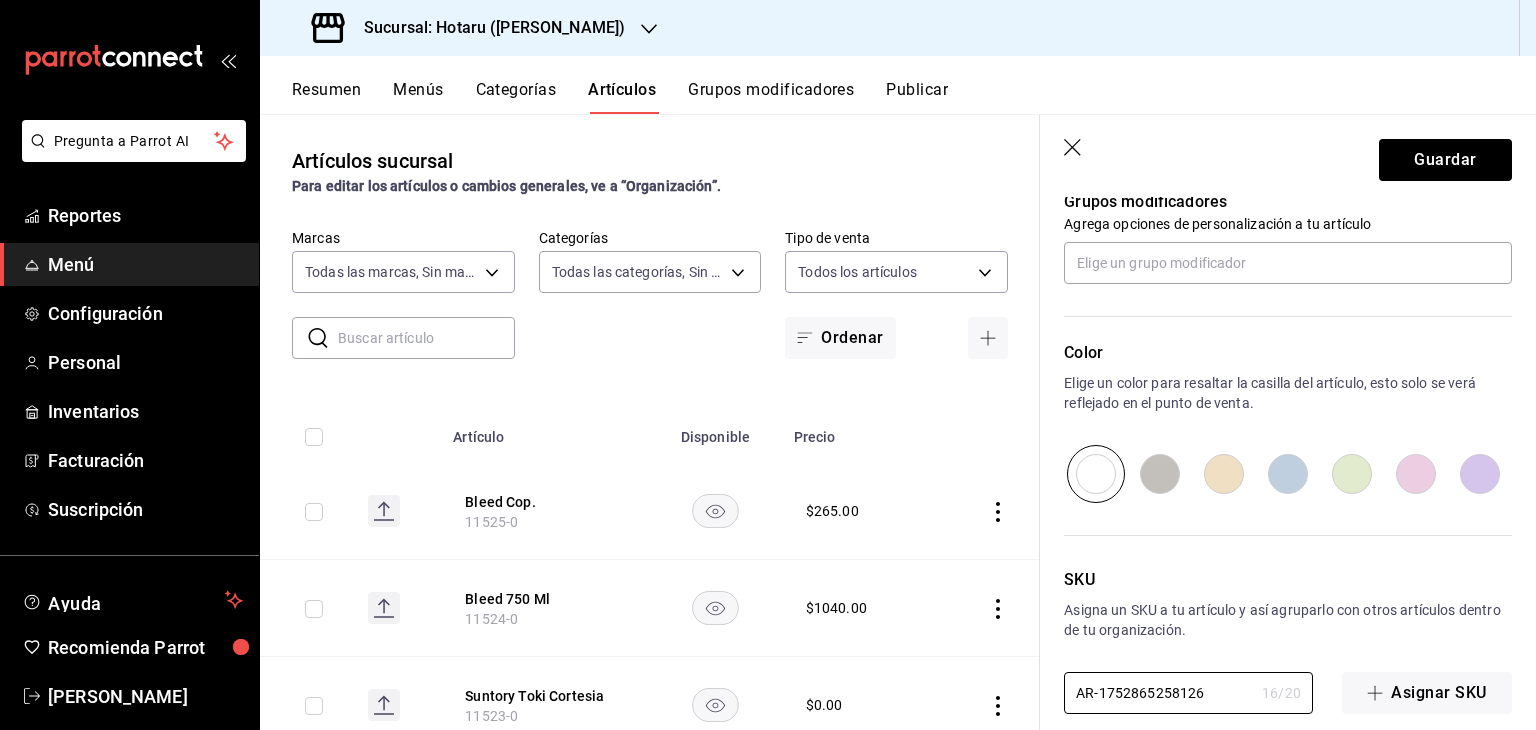 drag, startPoint x: 1204, startPoint y: 719, endPoint x: 921, endPoint y: 727, distance: 283.11304 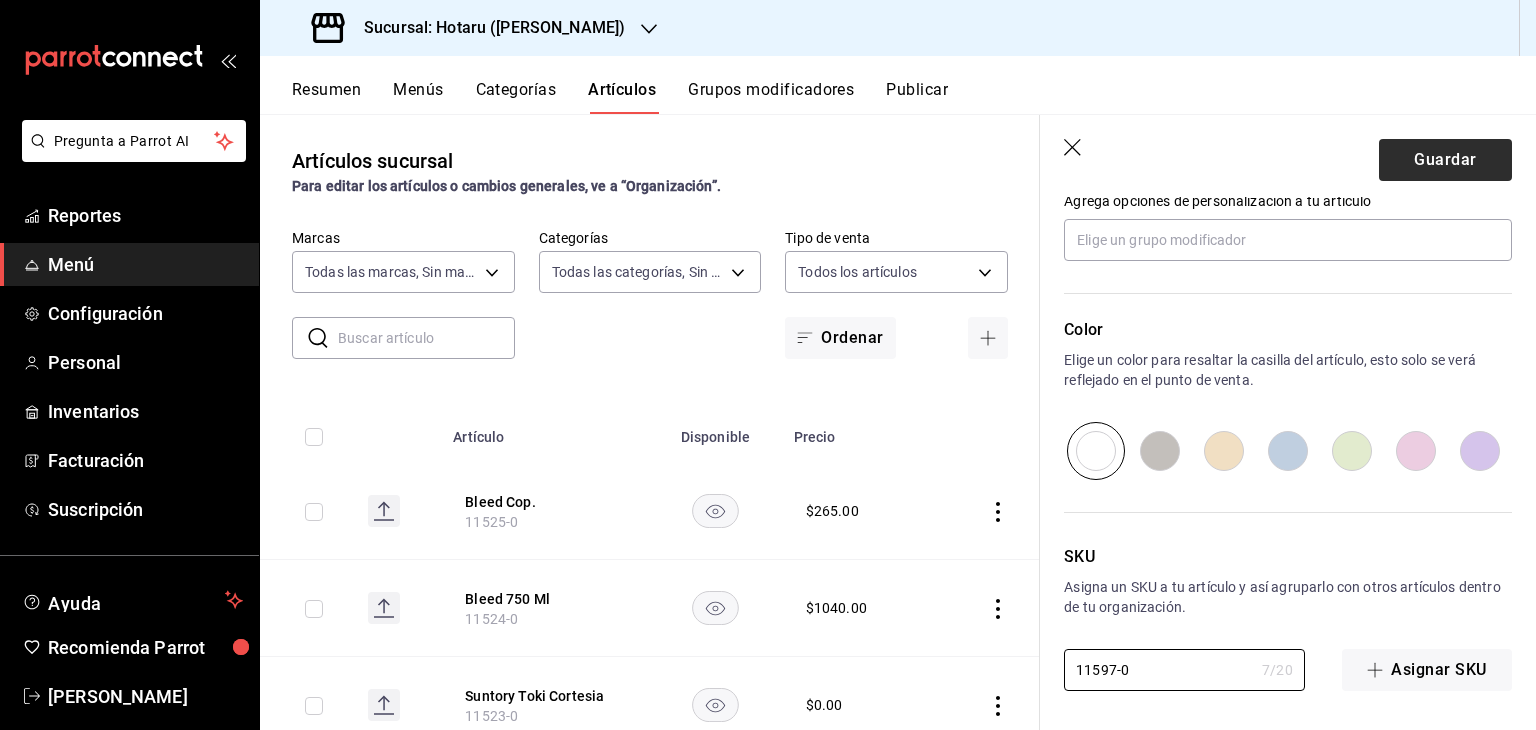 type on "11597-0" 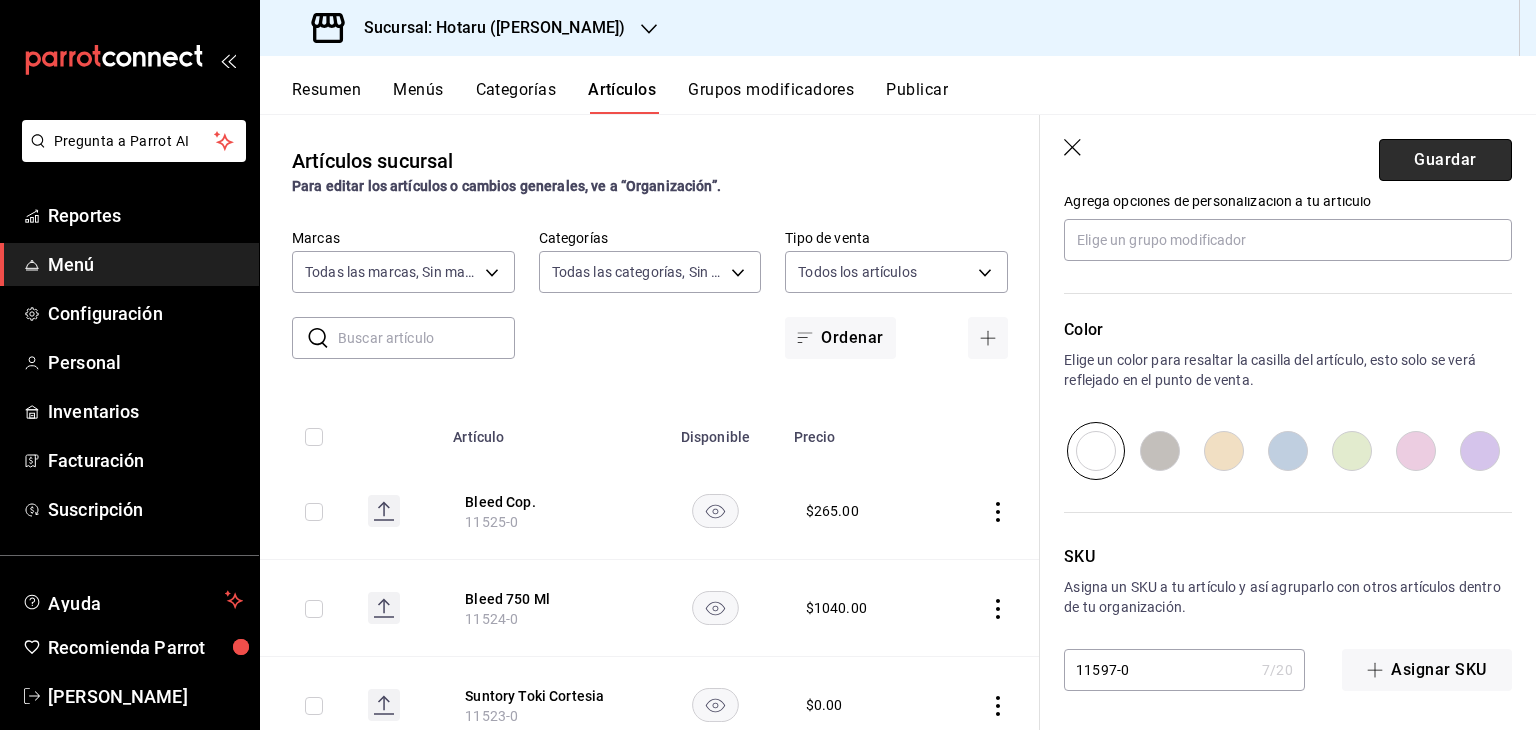 click on "Guardar" at bounding box center (1445, 160) 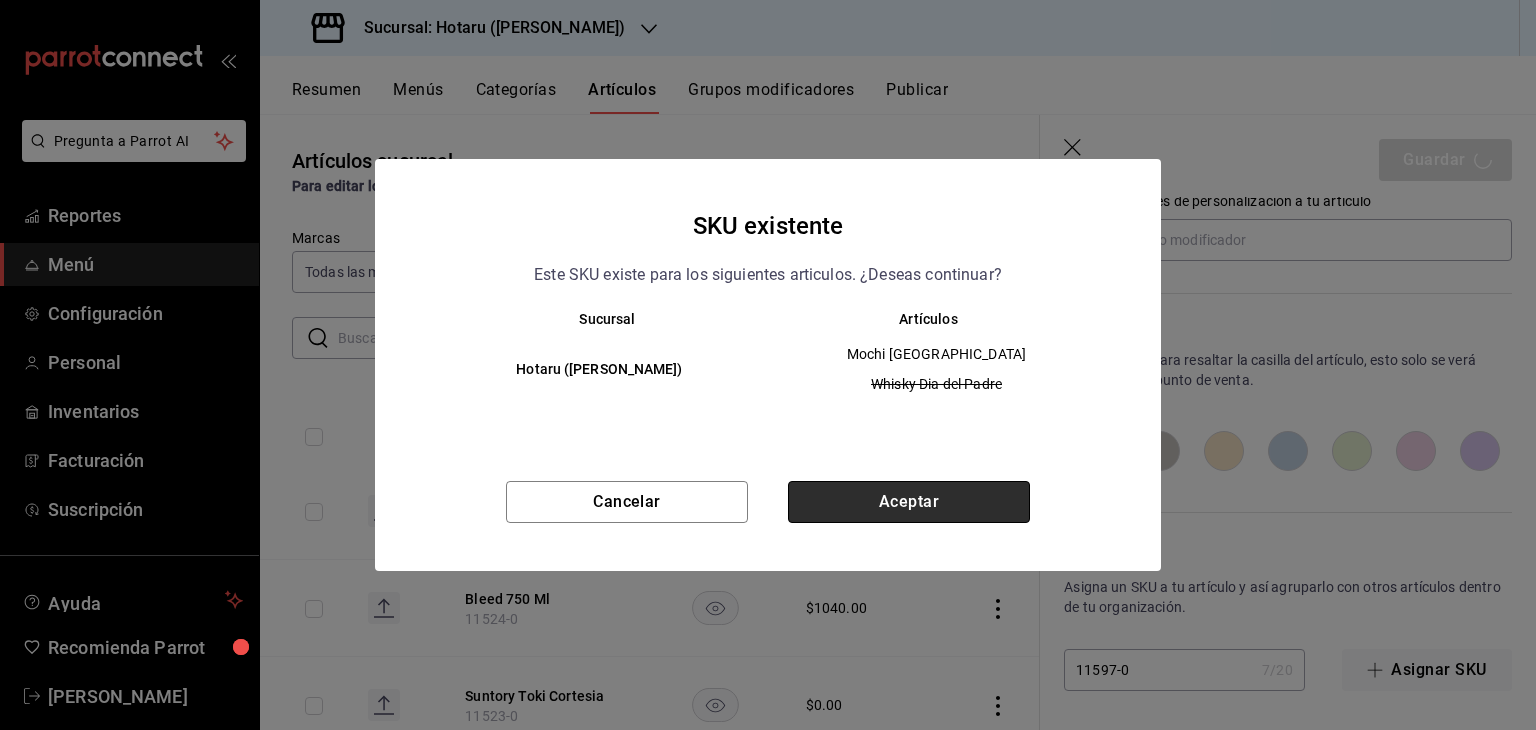 click on "Aceptar" at bounding box center [909, 502] 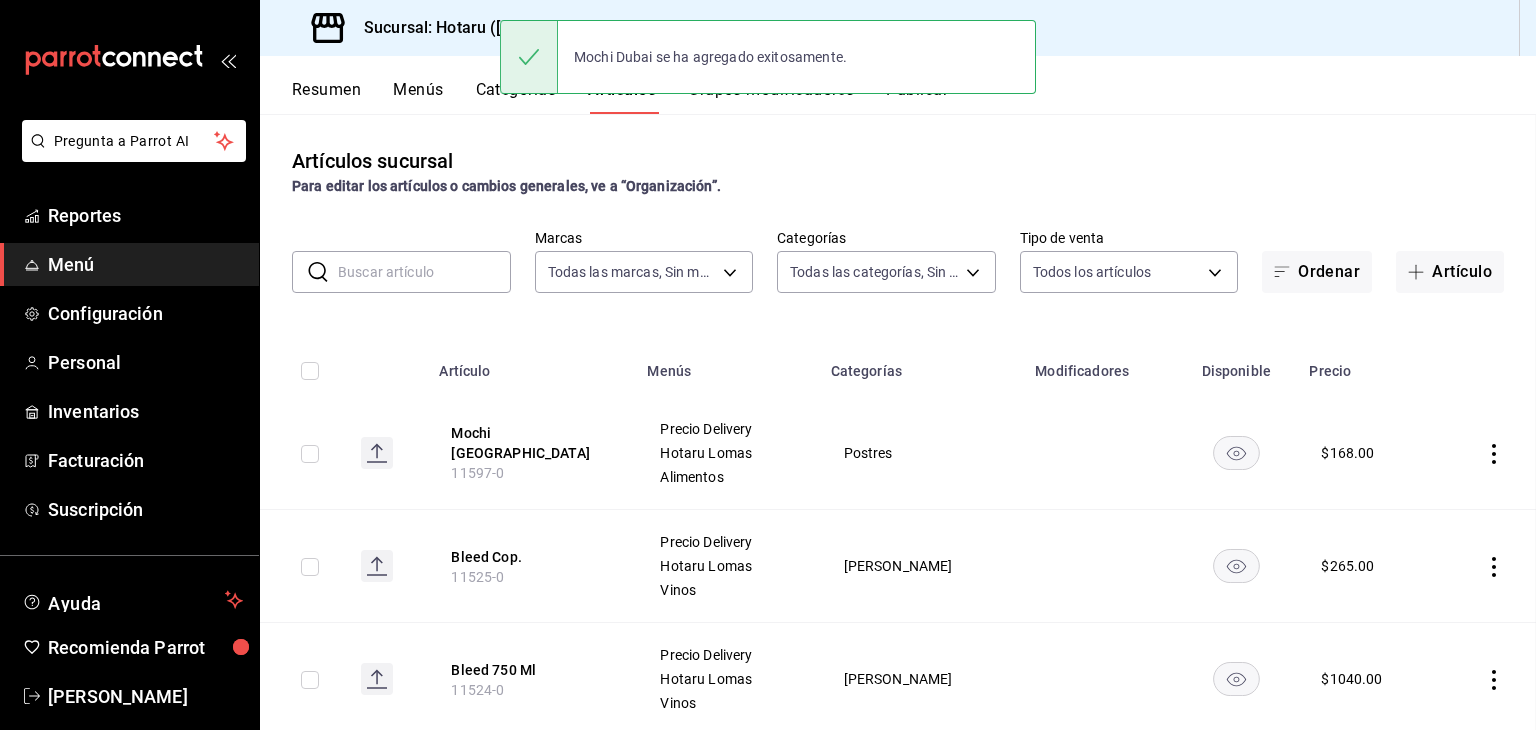 scroll, scrollTop: 0, scrollLeft: 0, axis: both 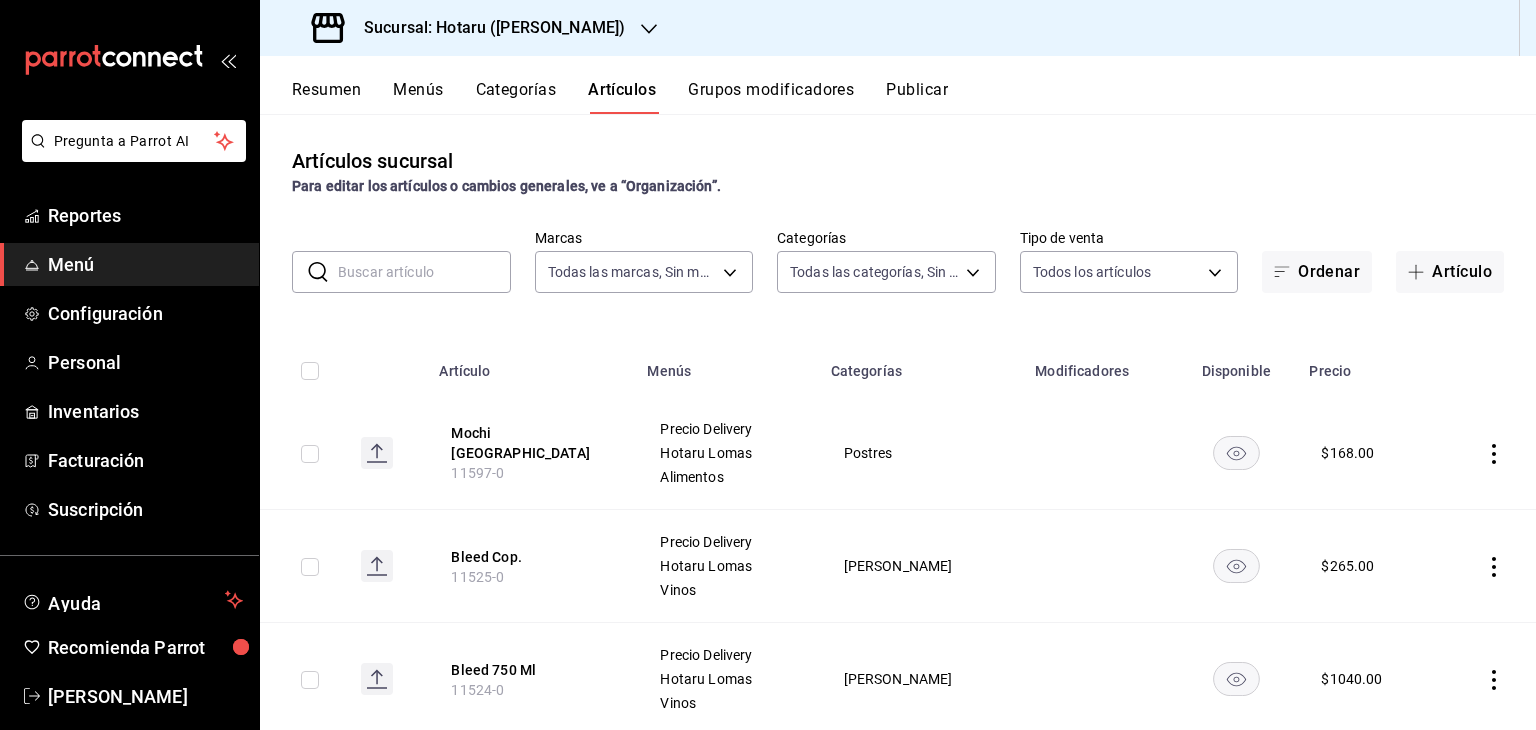 click on "Sucursal: Hotaru ([PERSON_NAME])" at bounding box center [486, 28] 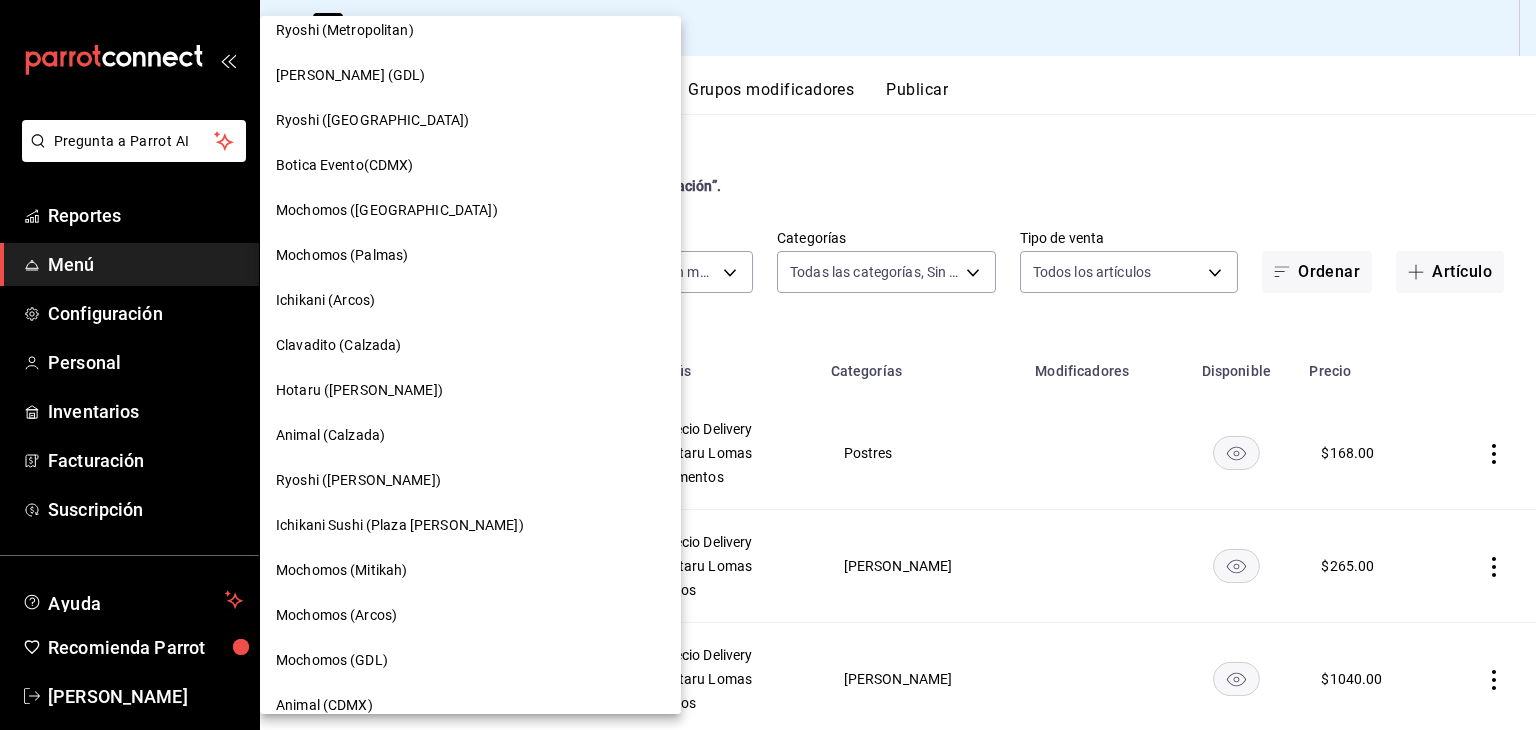 scroll, scrollTop: 97, scrollLeft: 0, axis: vertical 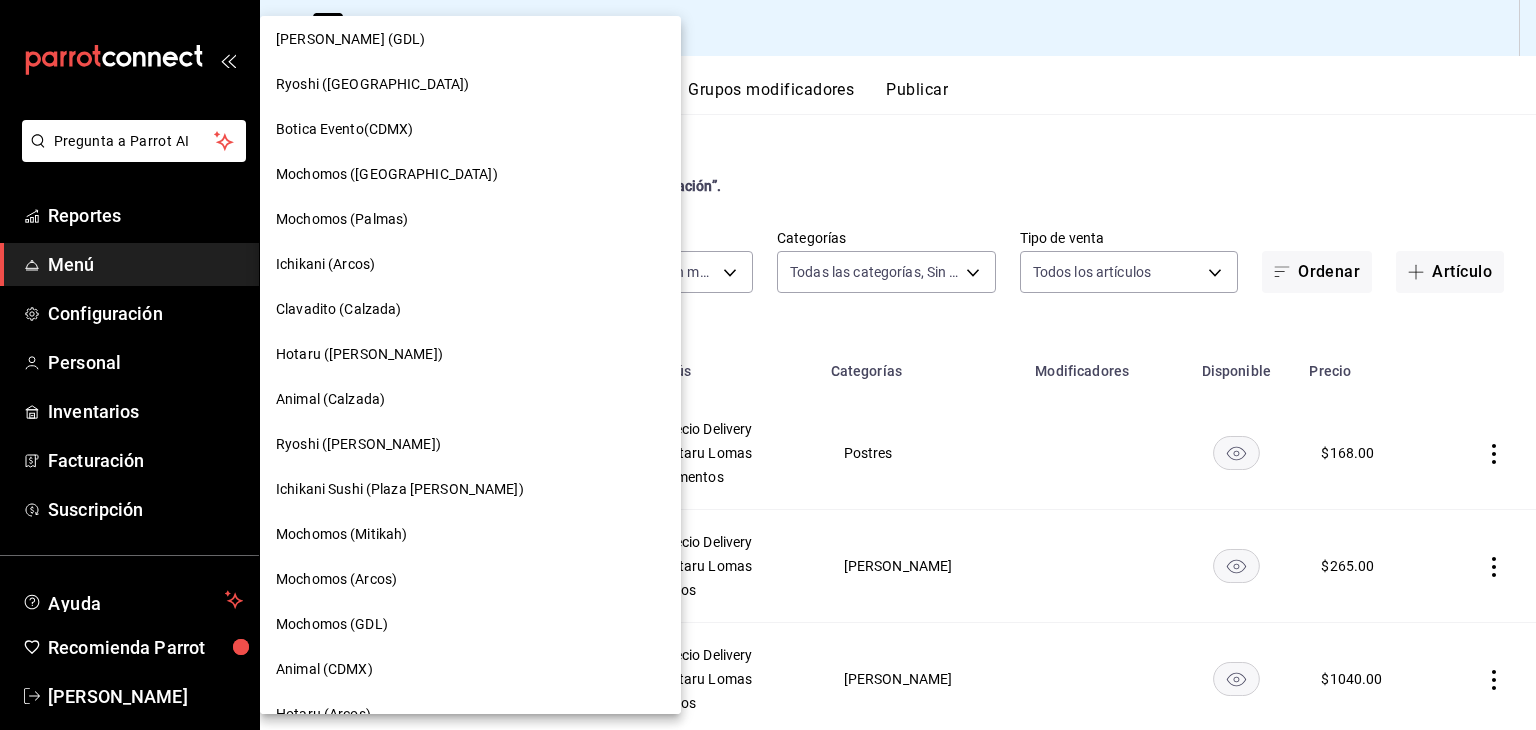 click at bounding box center (768, 365) 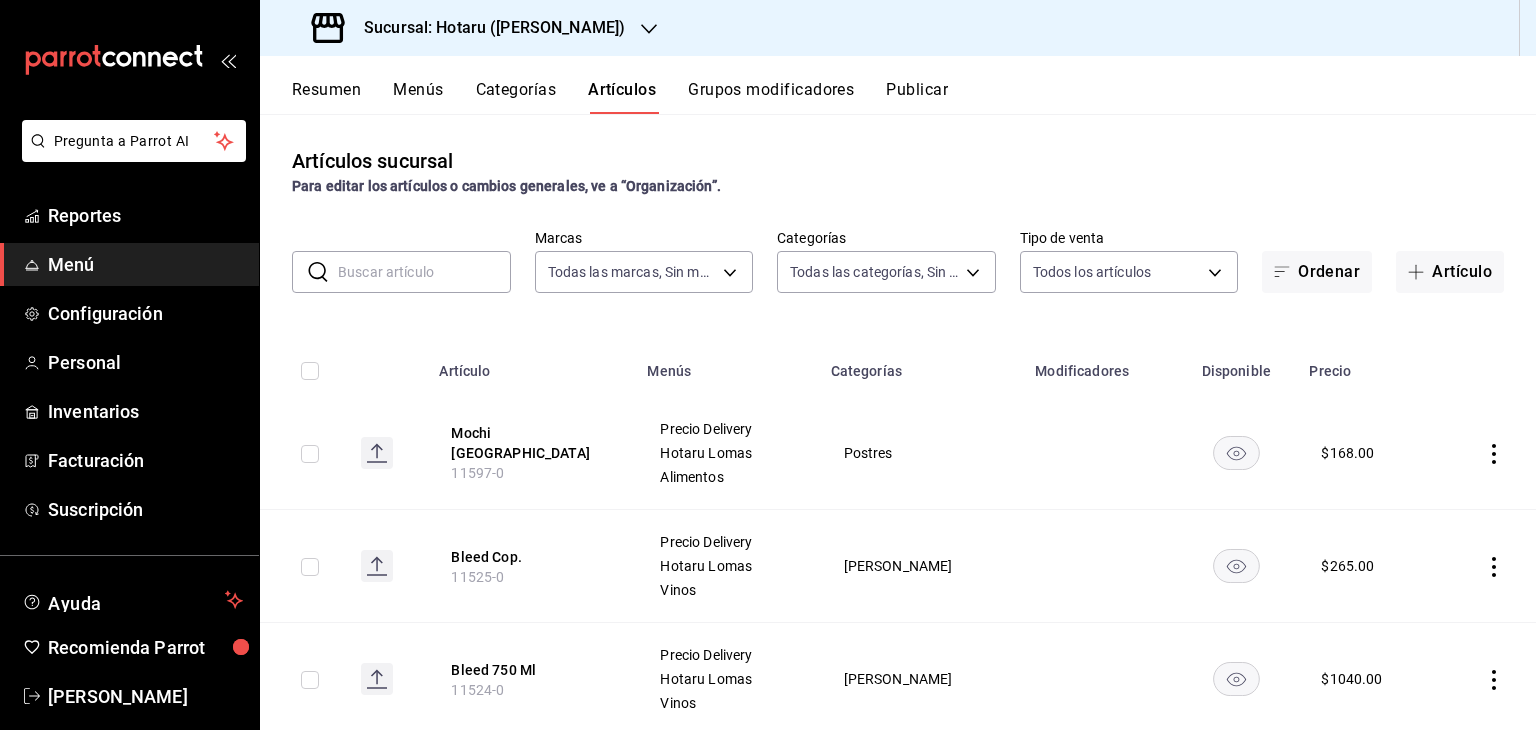 click on "Publicar" at bounding box center (917, 97) 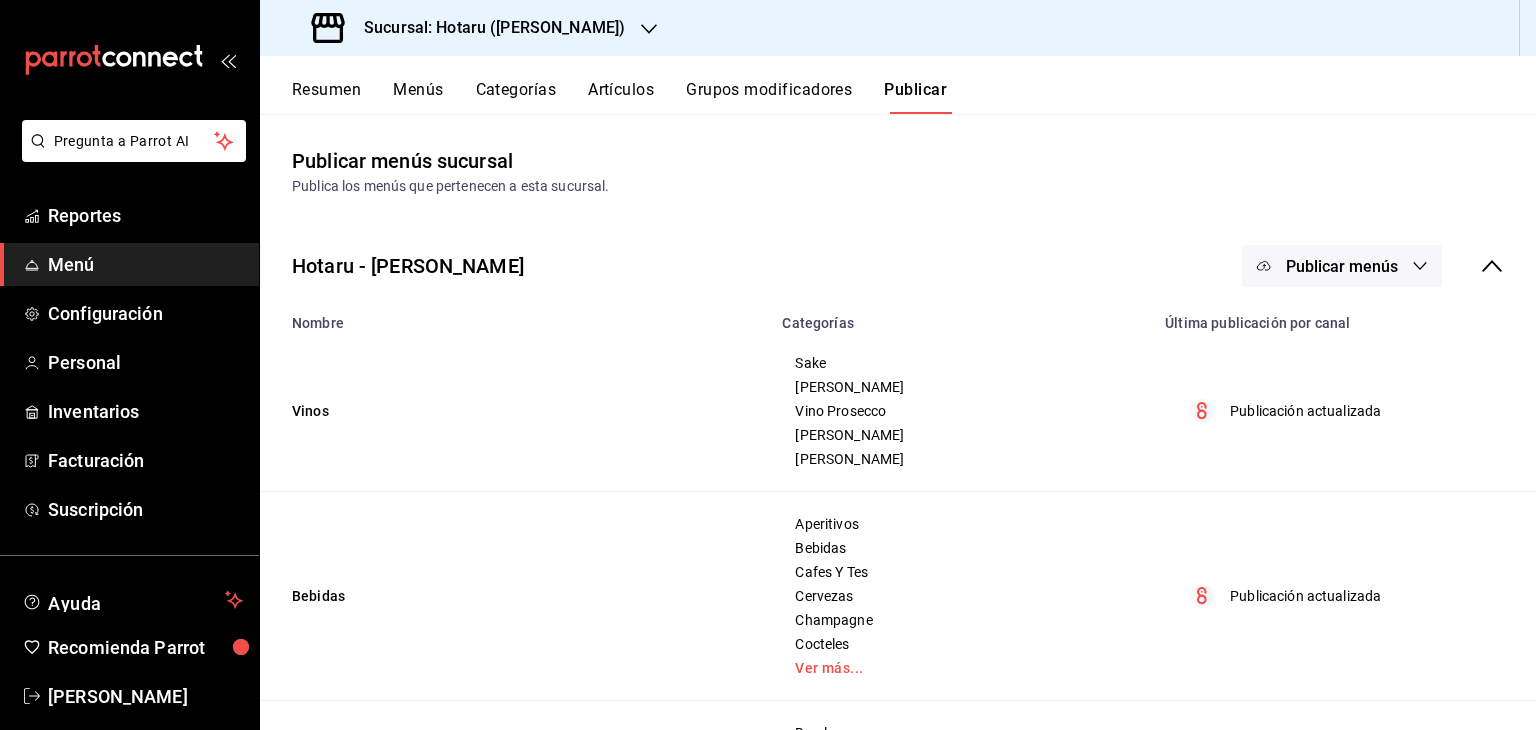 click on "Publicar menús" at bounding box center [1342, 266] 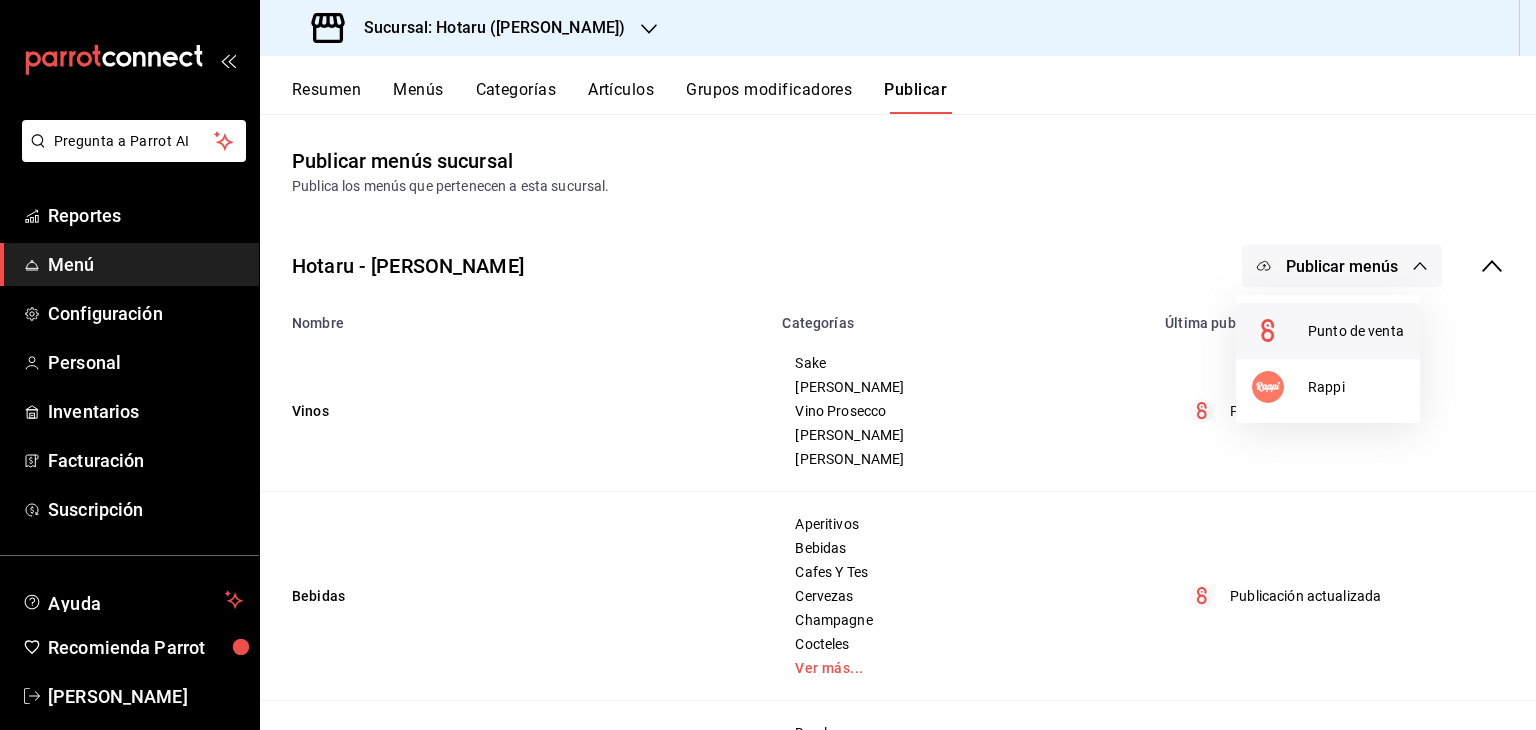 click 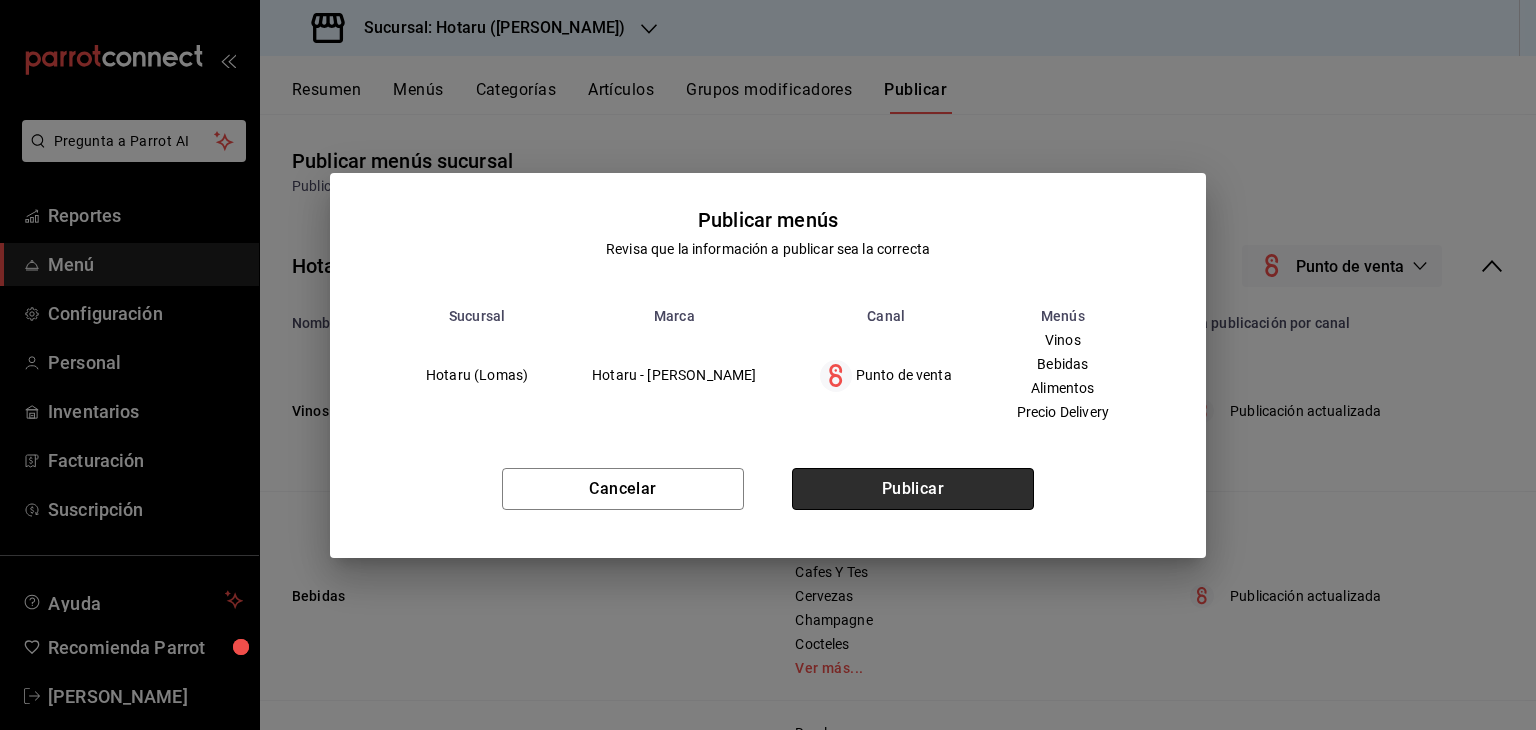 click on "Publicar" at bounding box center [913, 489] 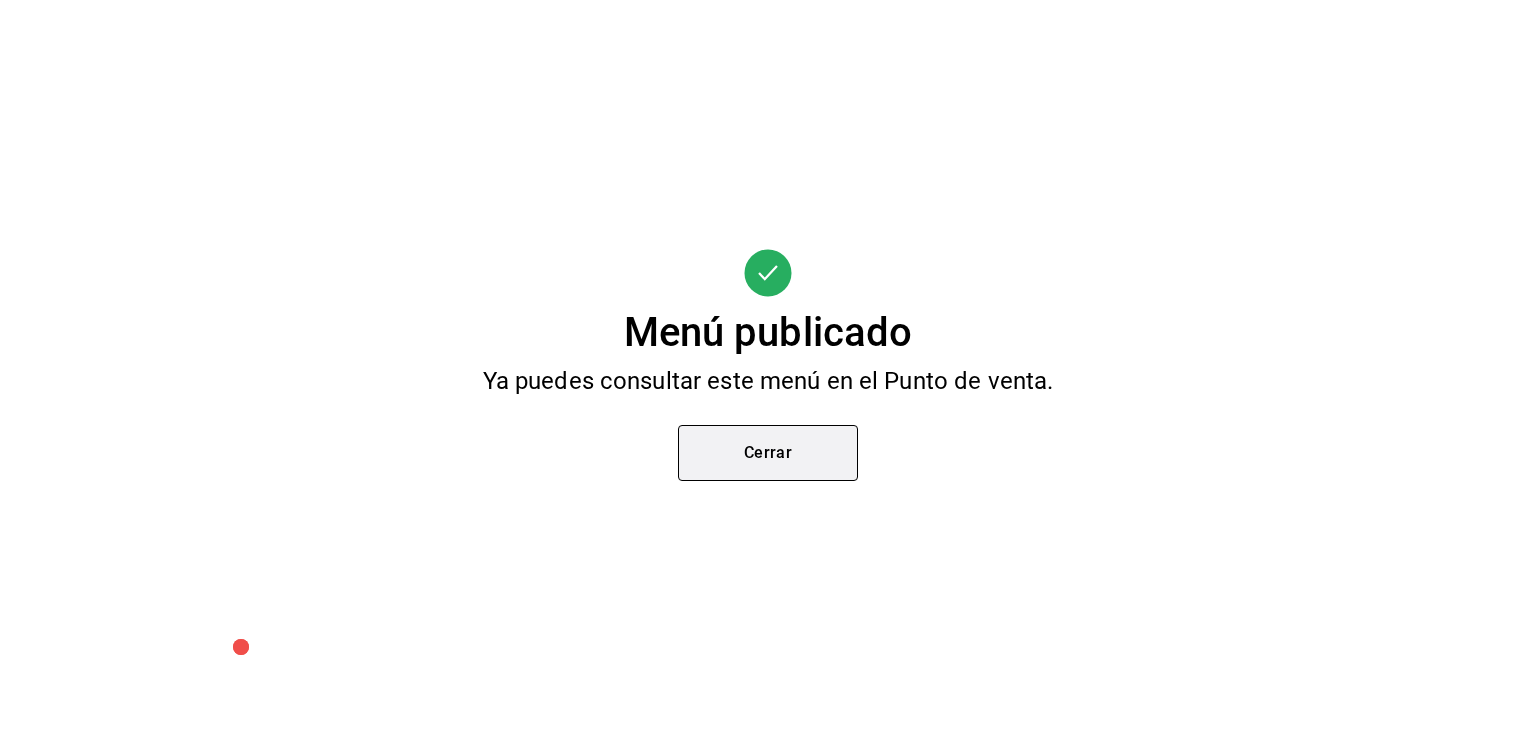 click on "Cerrar" at bounding box center [768, 453] 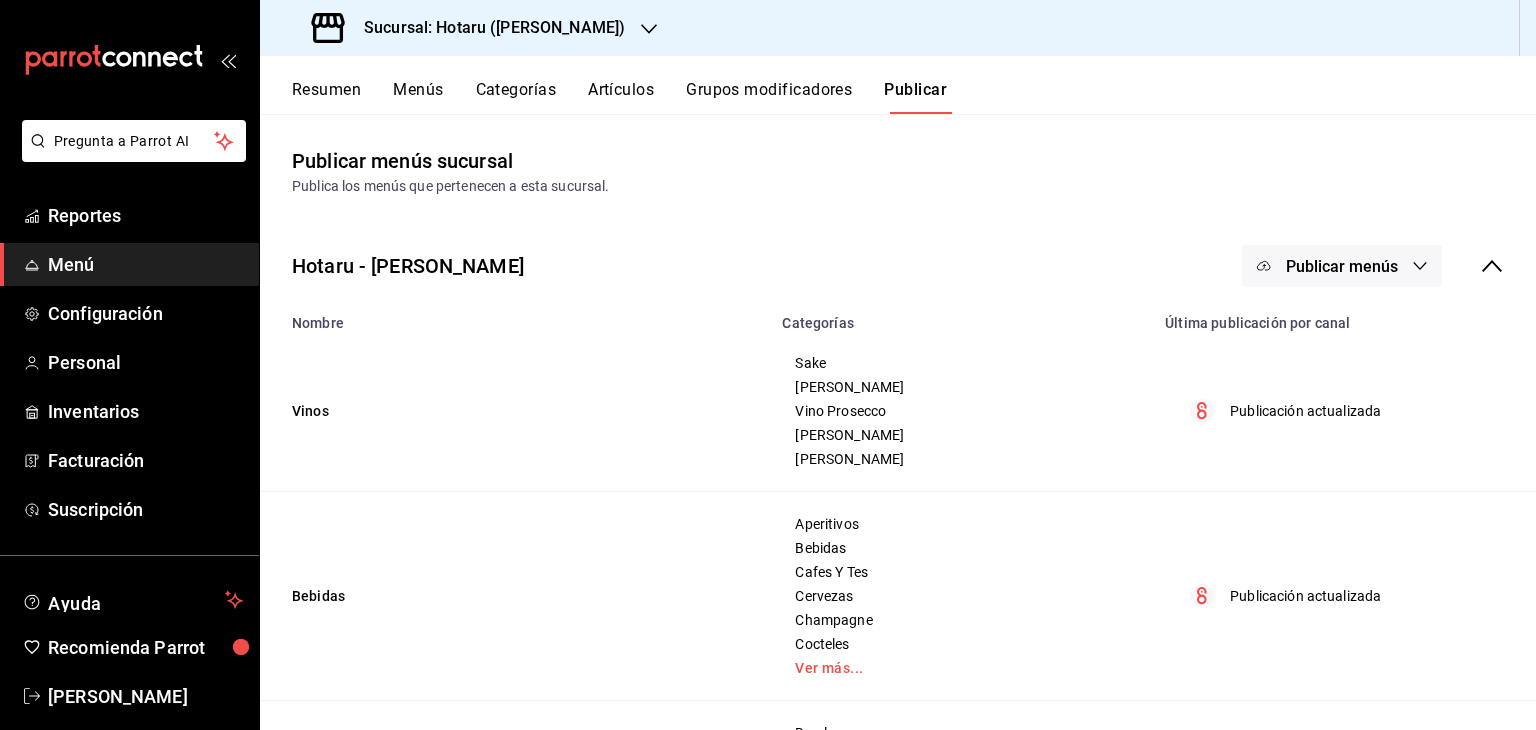 click on "Sucursal: Hotaru ([PERSON_NAME])" at bounding box center [486, 28] 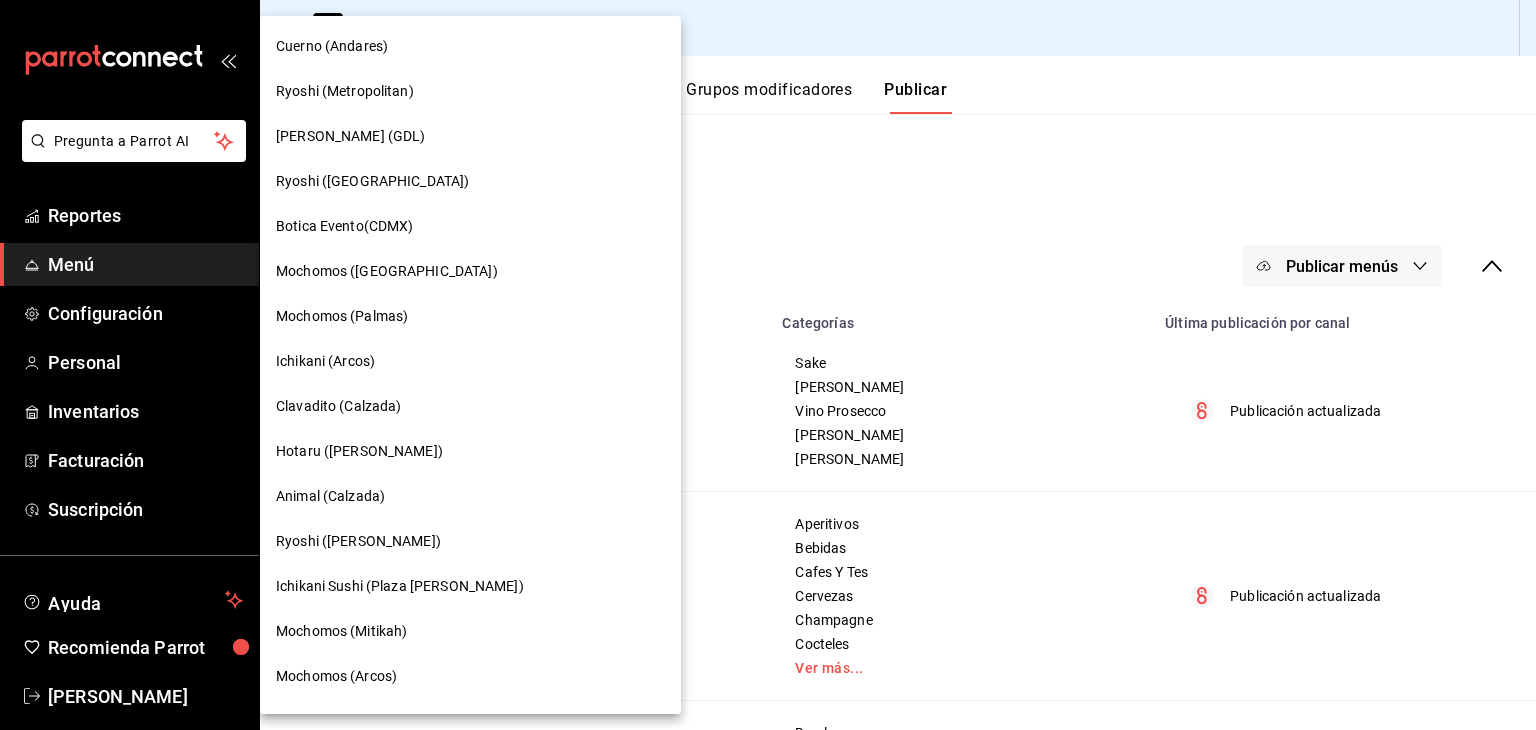 click on "Hotaru ([PERSON_NAME])" at bounding box center (470, 451) 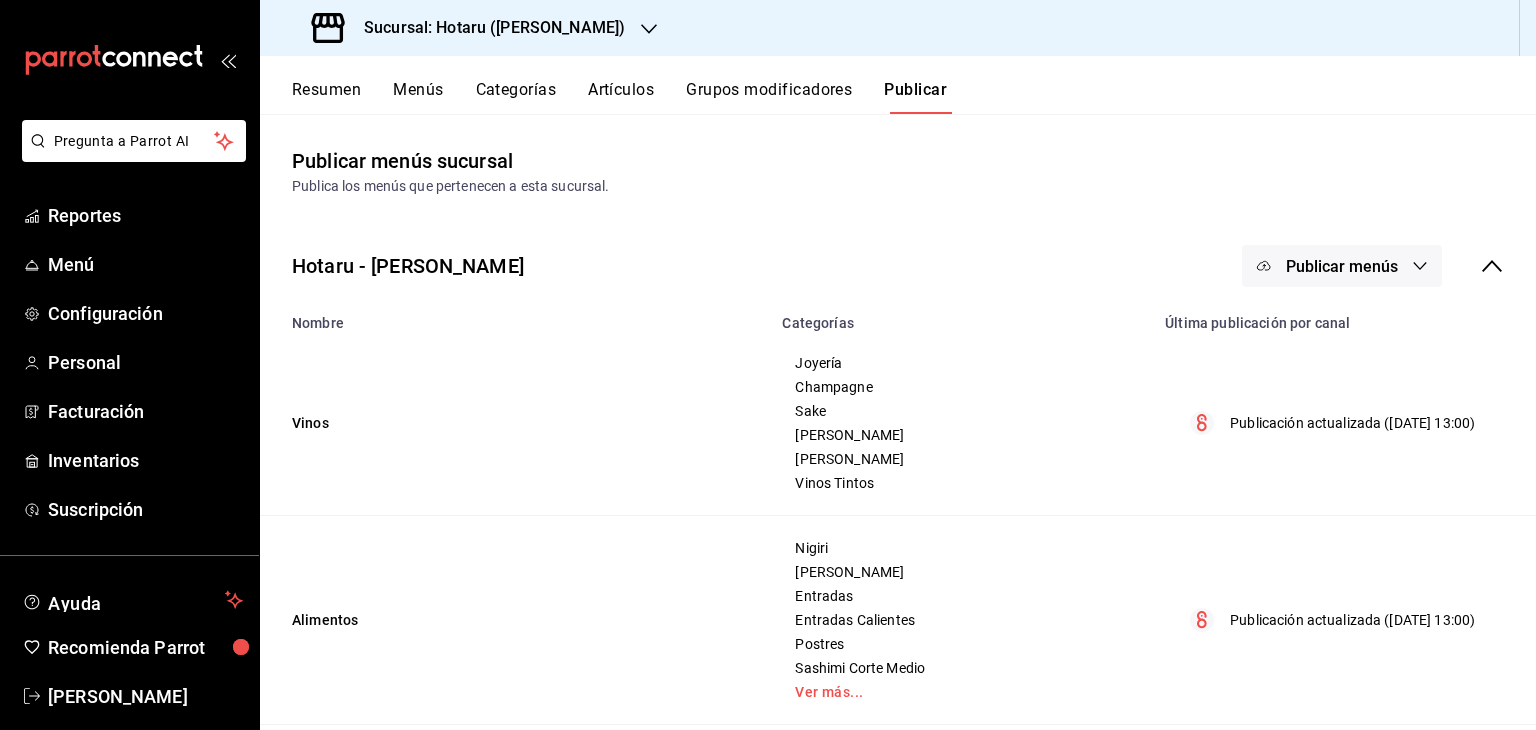 click on "Publicar menús" at bounding box center [1342, 266] 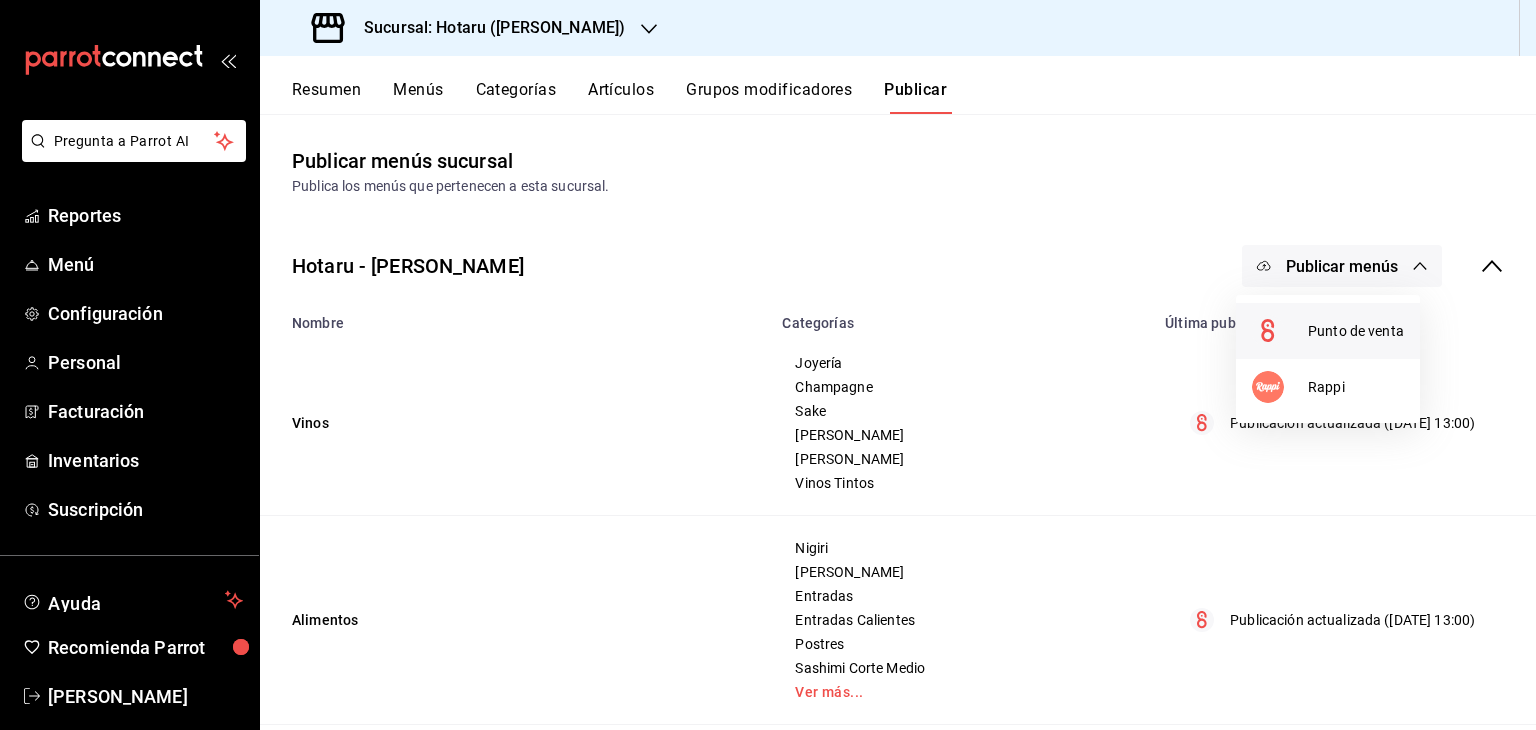 click at bounding box center (1280, 331) 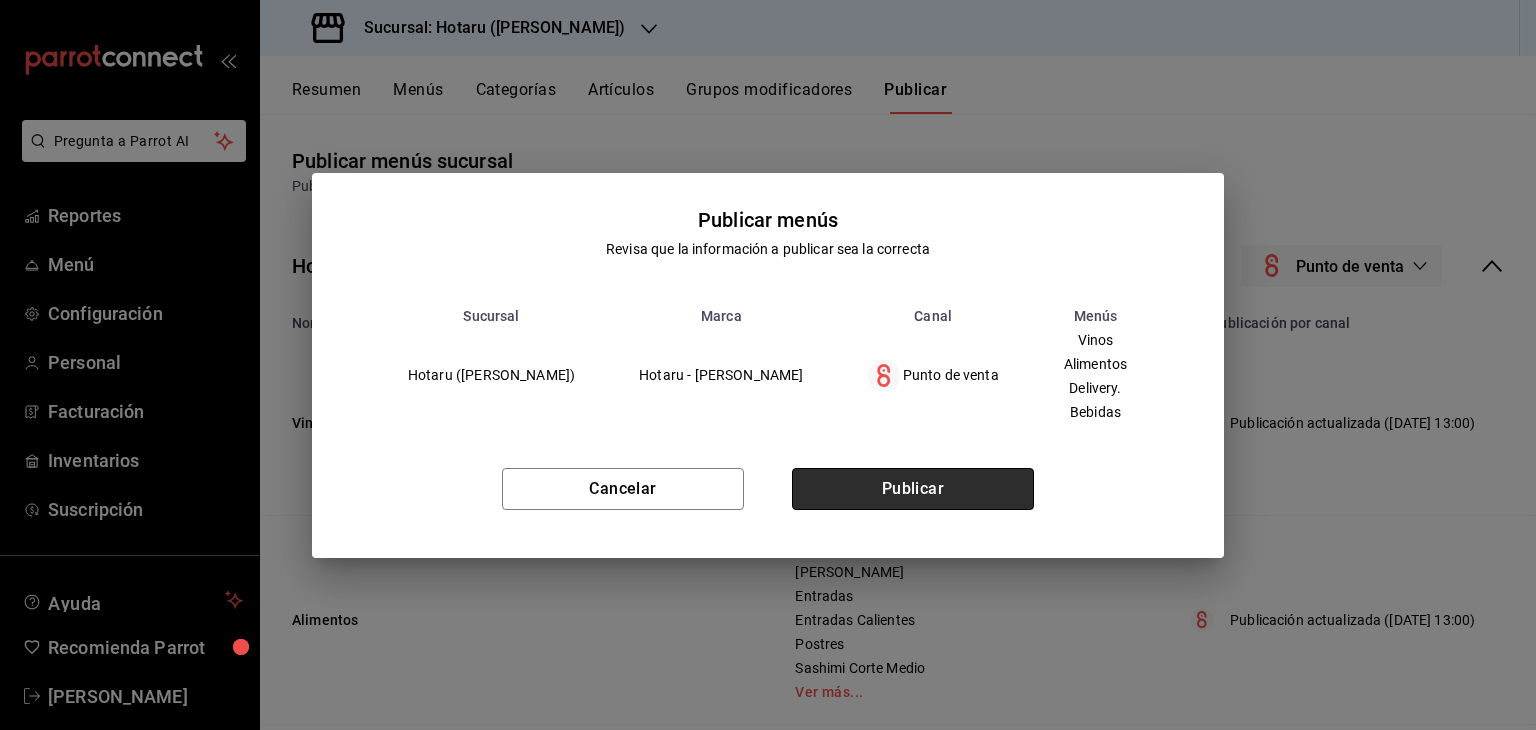 click on "Publicar" at bounding box center (913, 489) 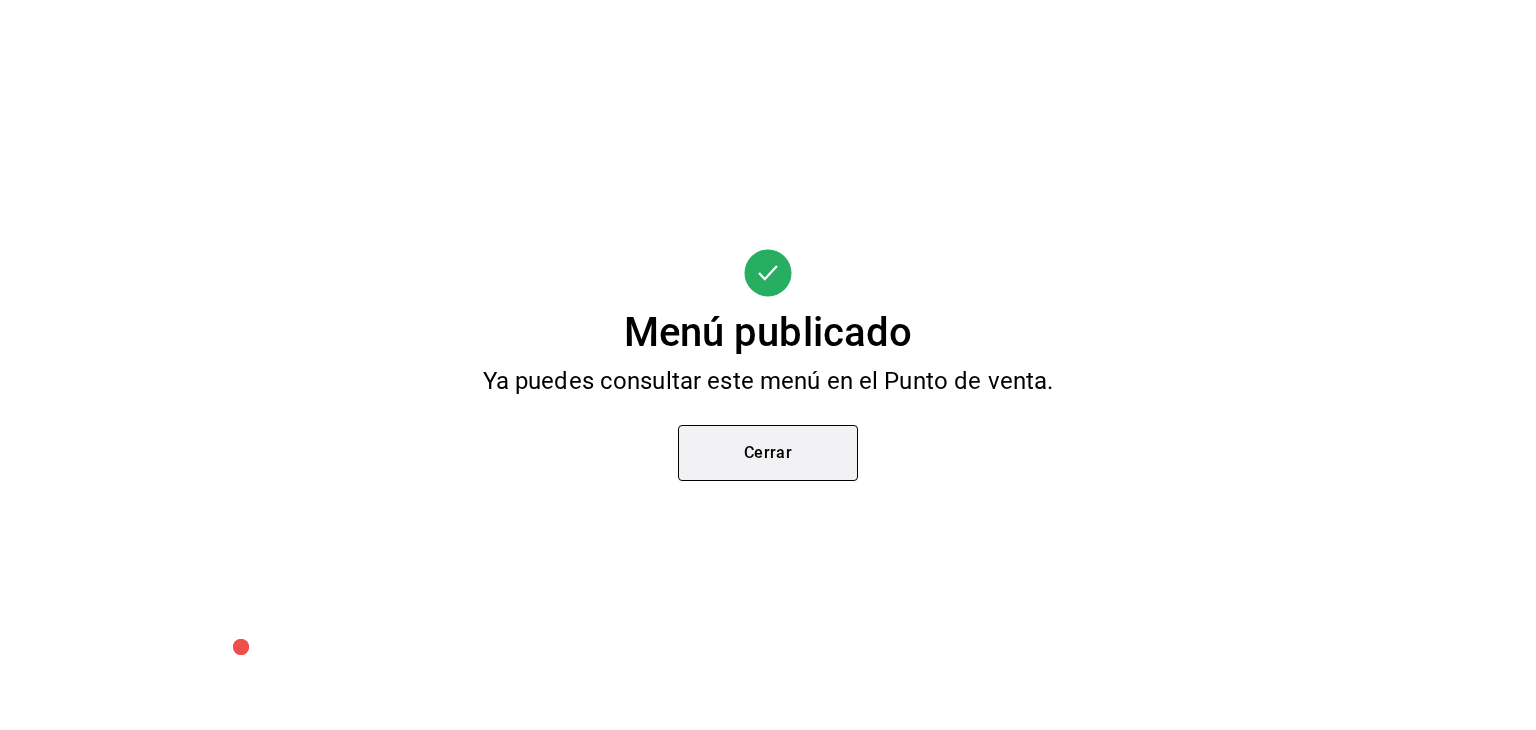 click on "Cerrar" at bounding box center (768, 453) 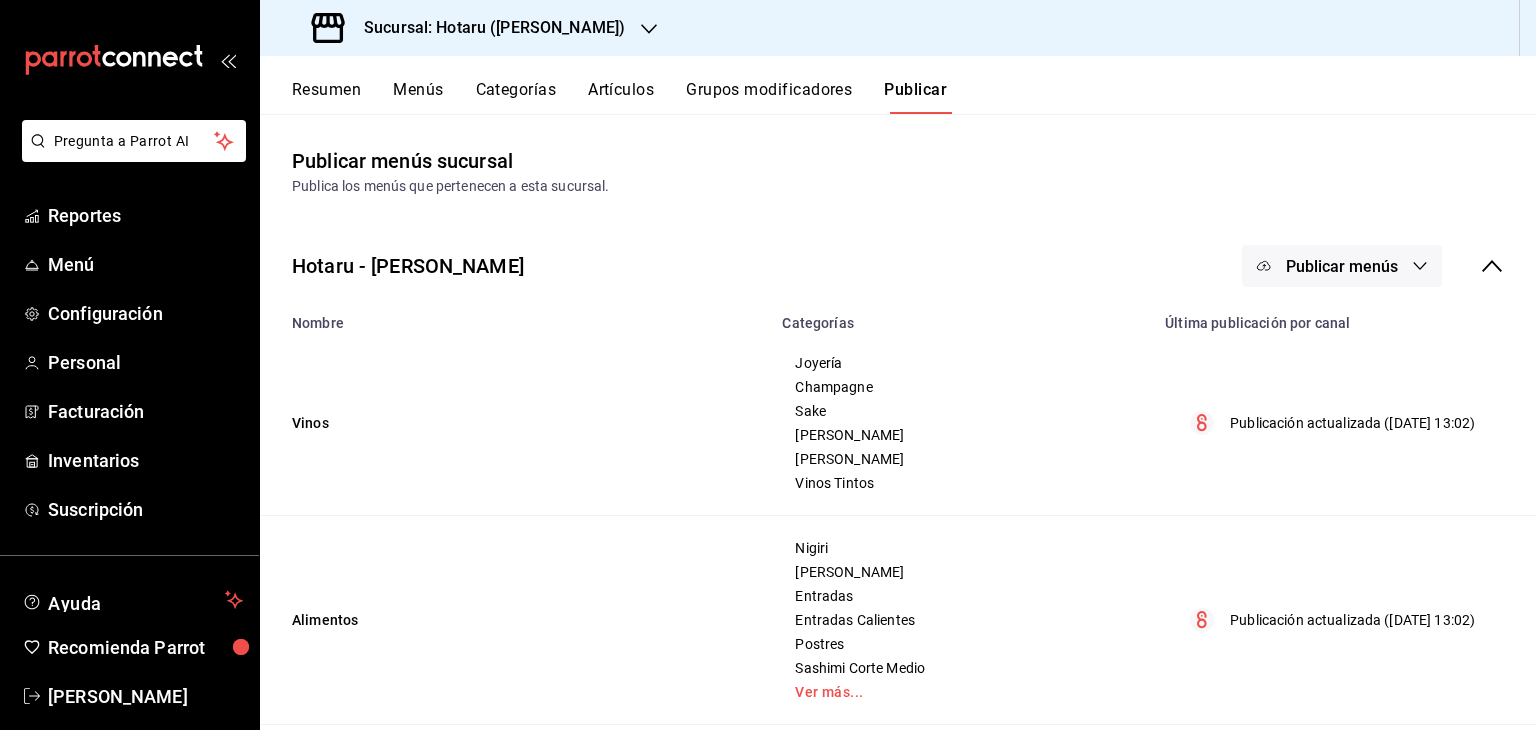 click on "Sucursal: Hotaru ([PERSON_NAME])" at bounding box center (470, 28) 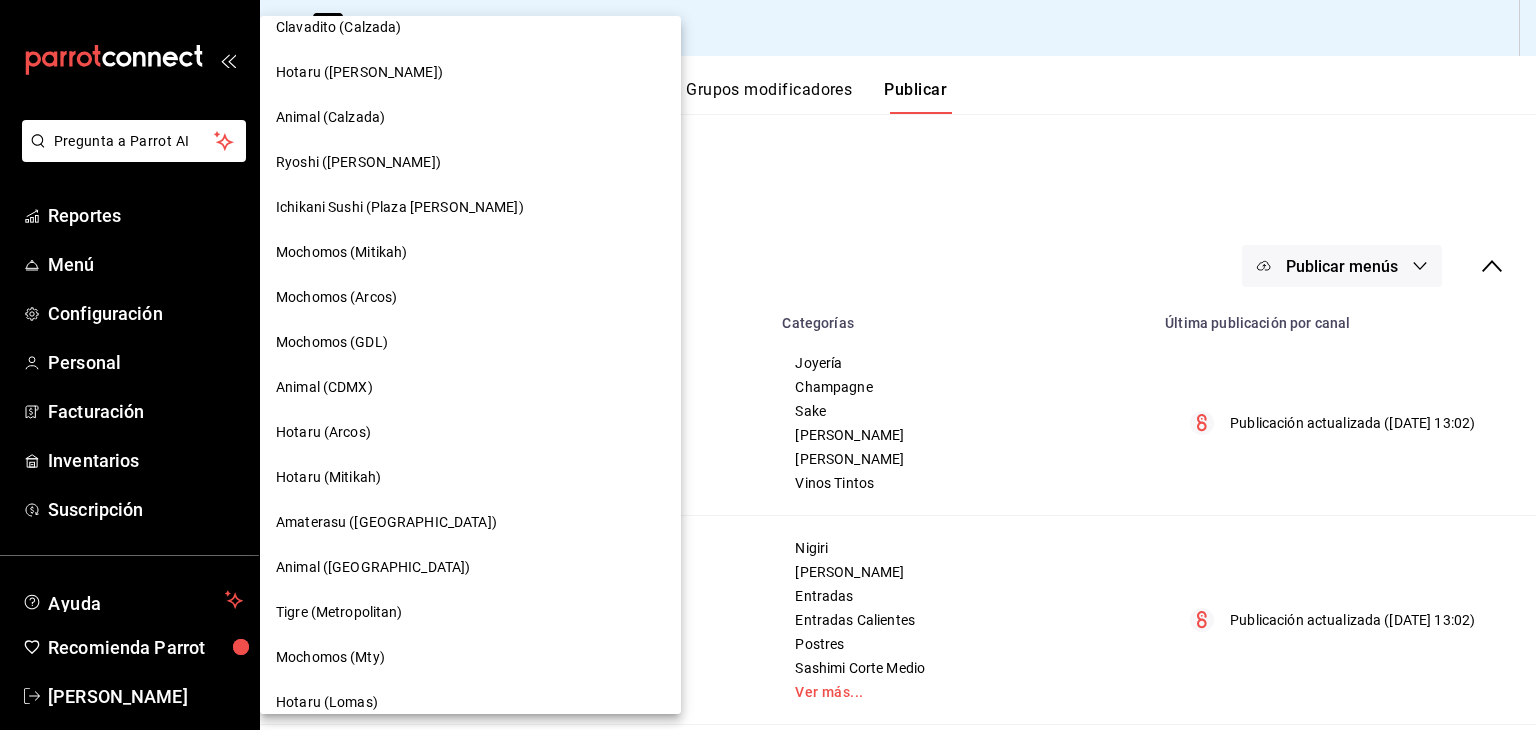 scroll, scrollTop: 423, scrollLeft: 0, axis: vertical 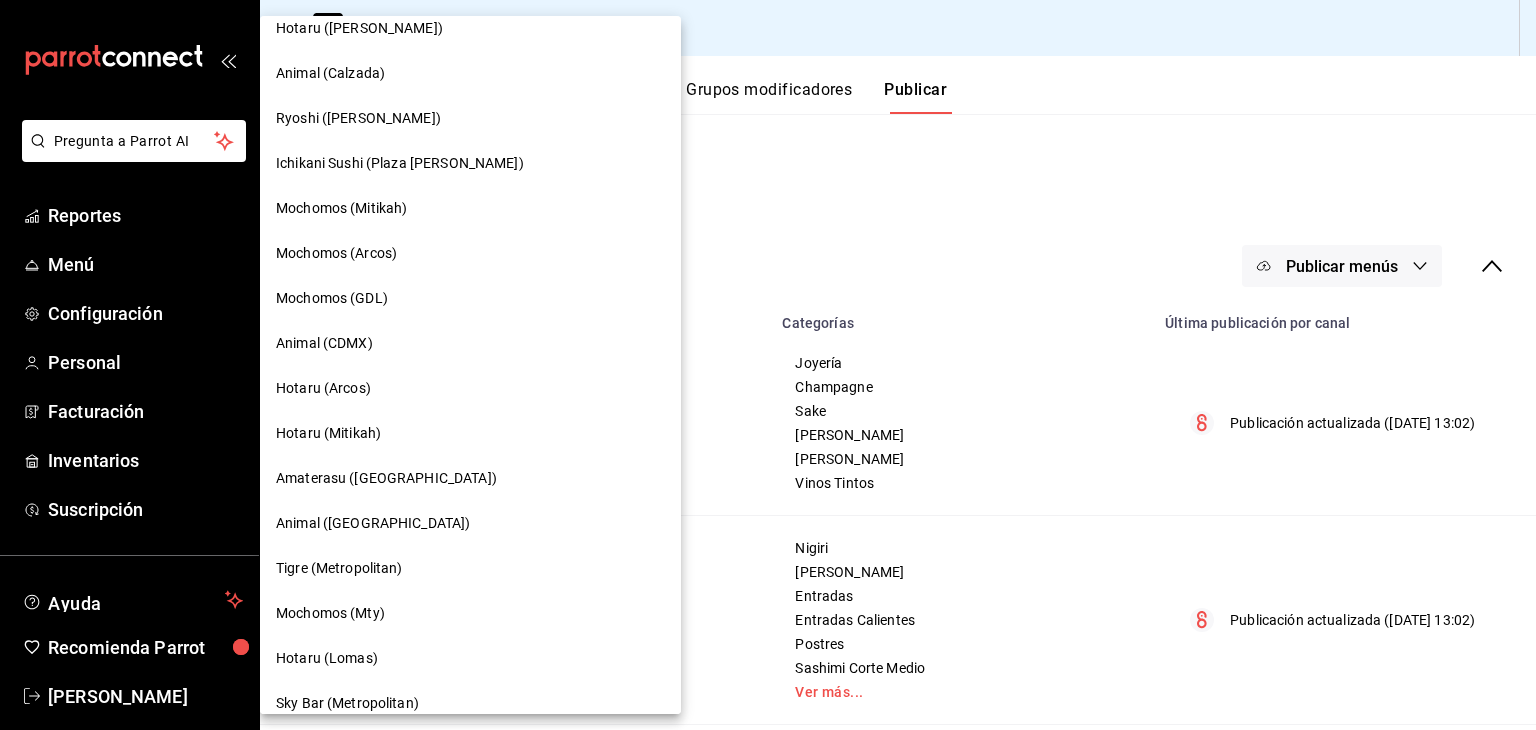 click on "Hotaru (Arcos)" at bounding box center [470, 388] 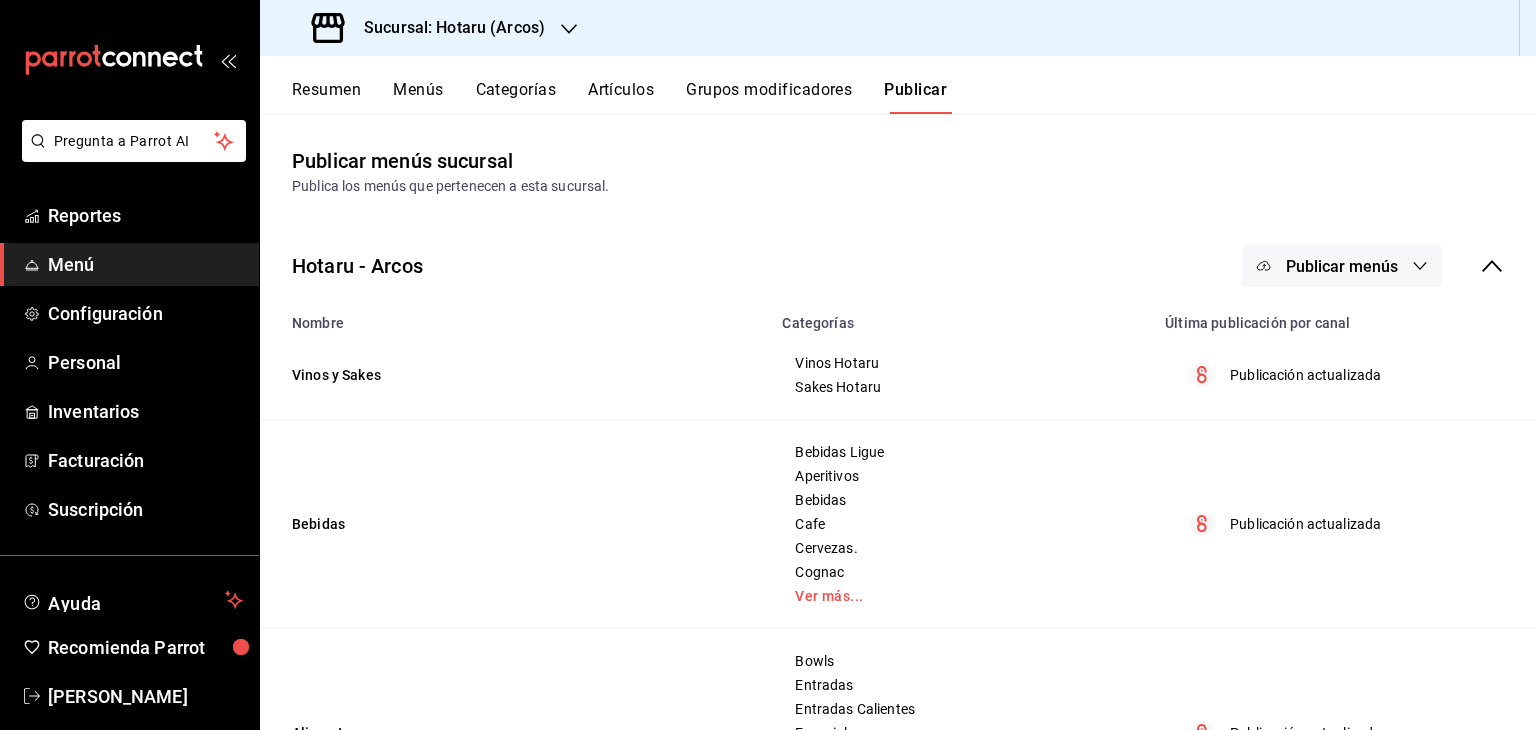 click on "Publicar menús" at bounding box center [1342, 266] 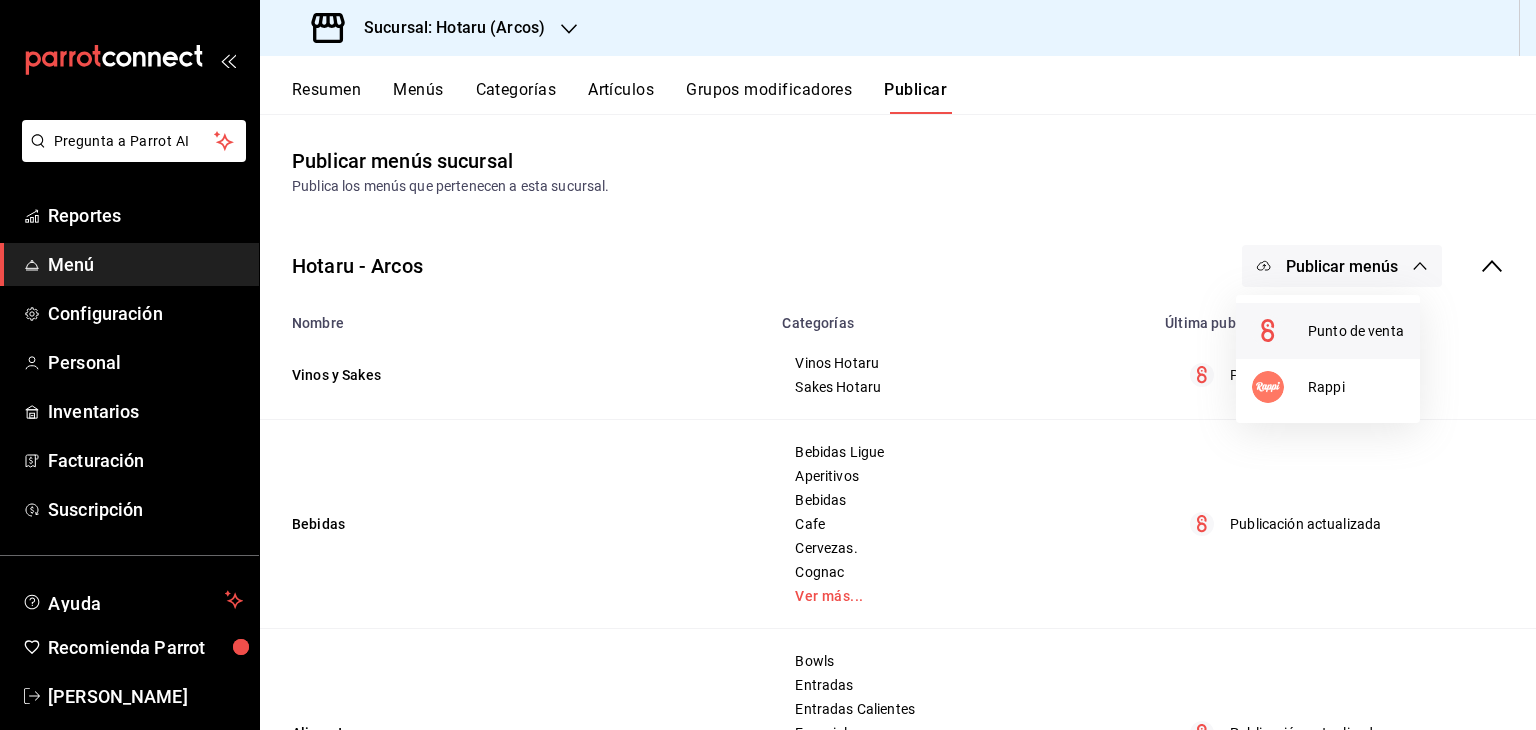click at bounding box center [1280, 331] 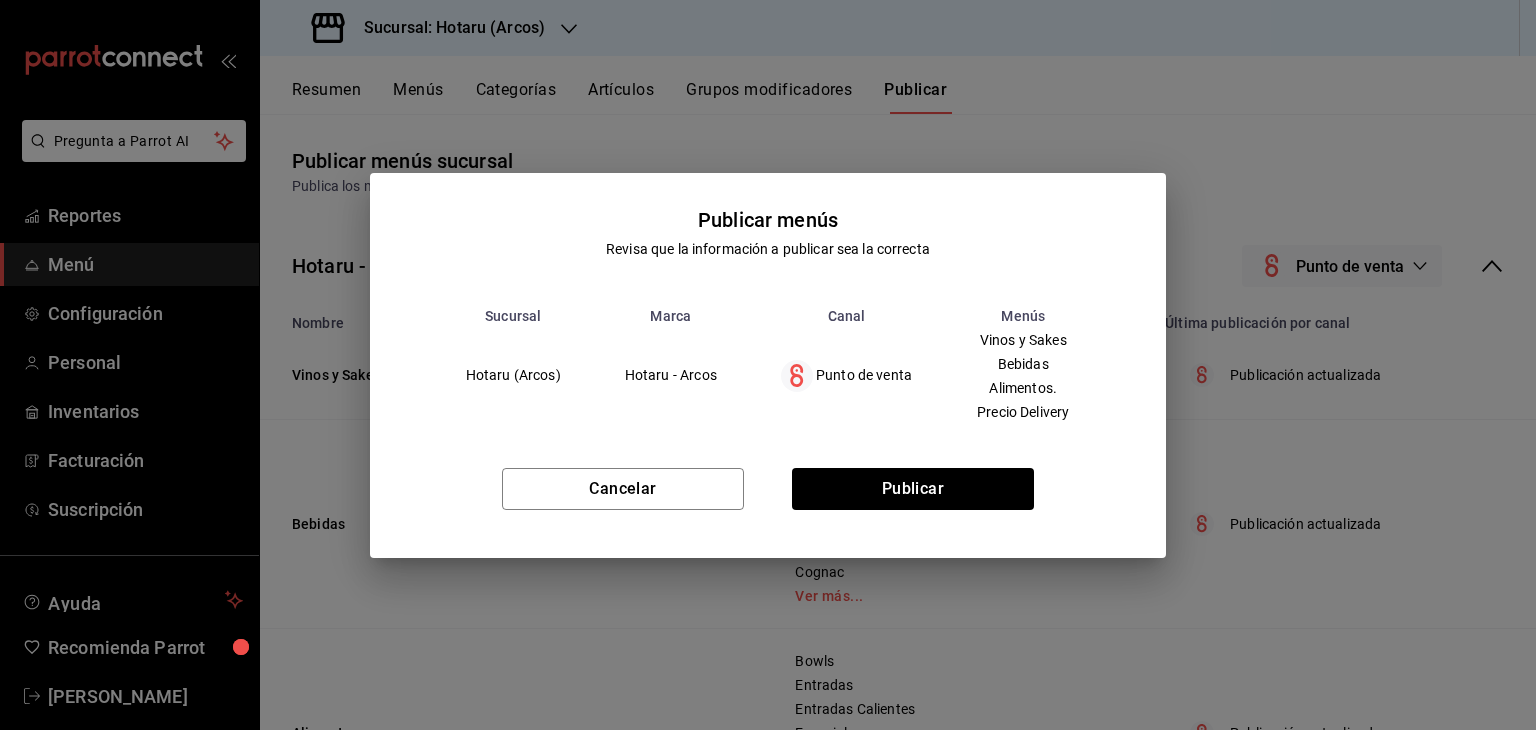 click on "Cancelar Publicar" at bounding box center (768, 497) 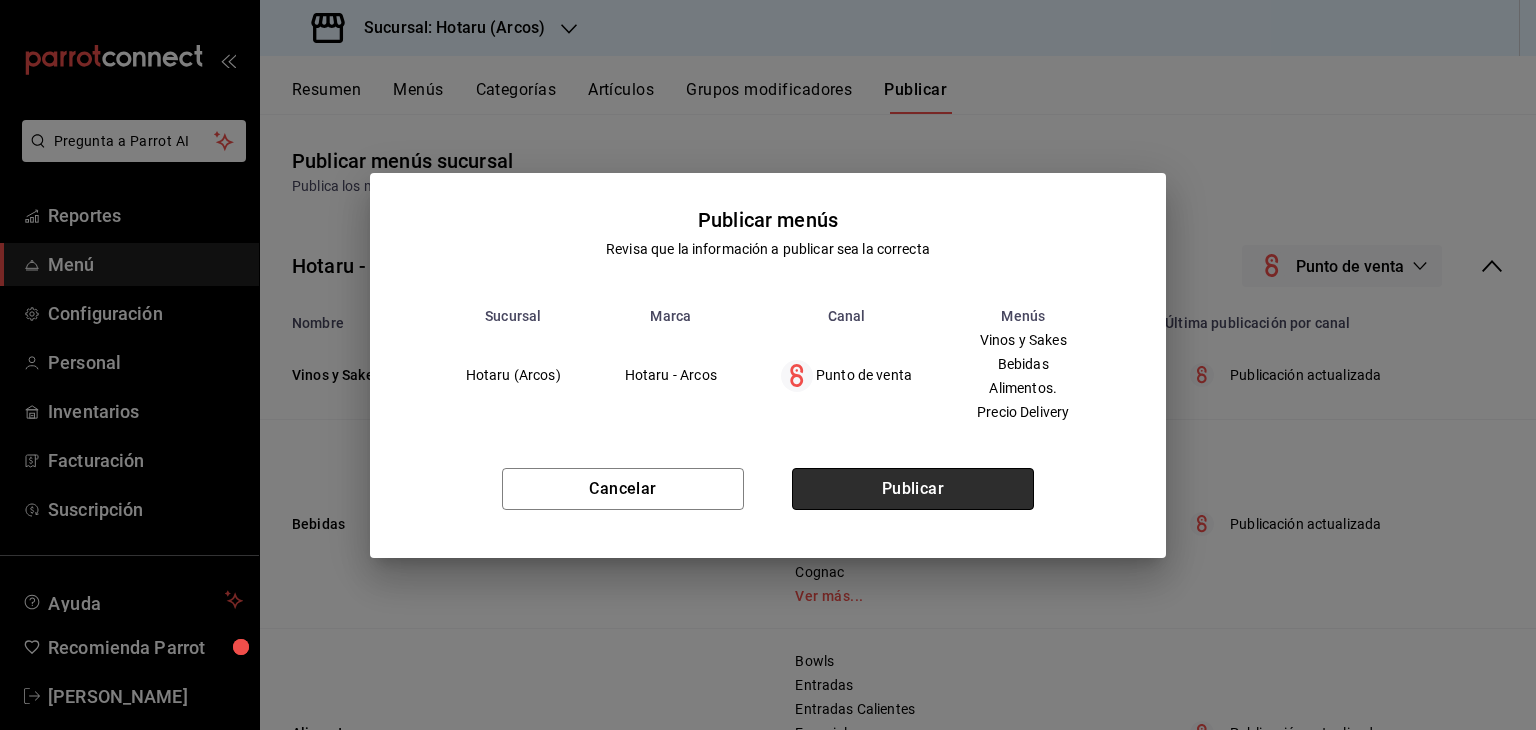 click on "Publicar" at bounding box center (913, 489) 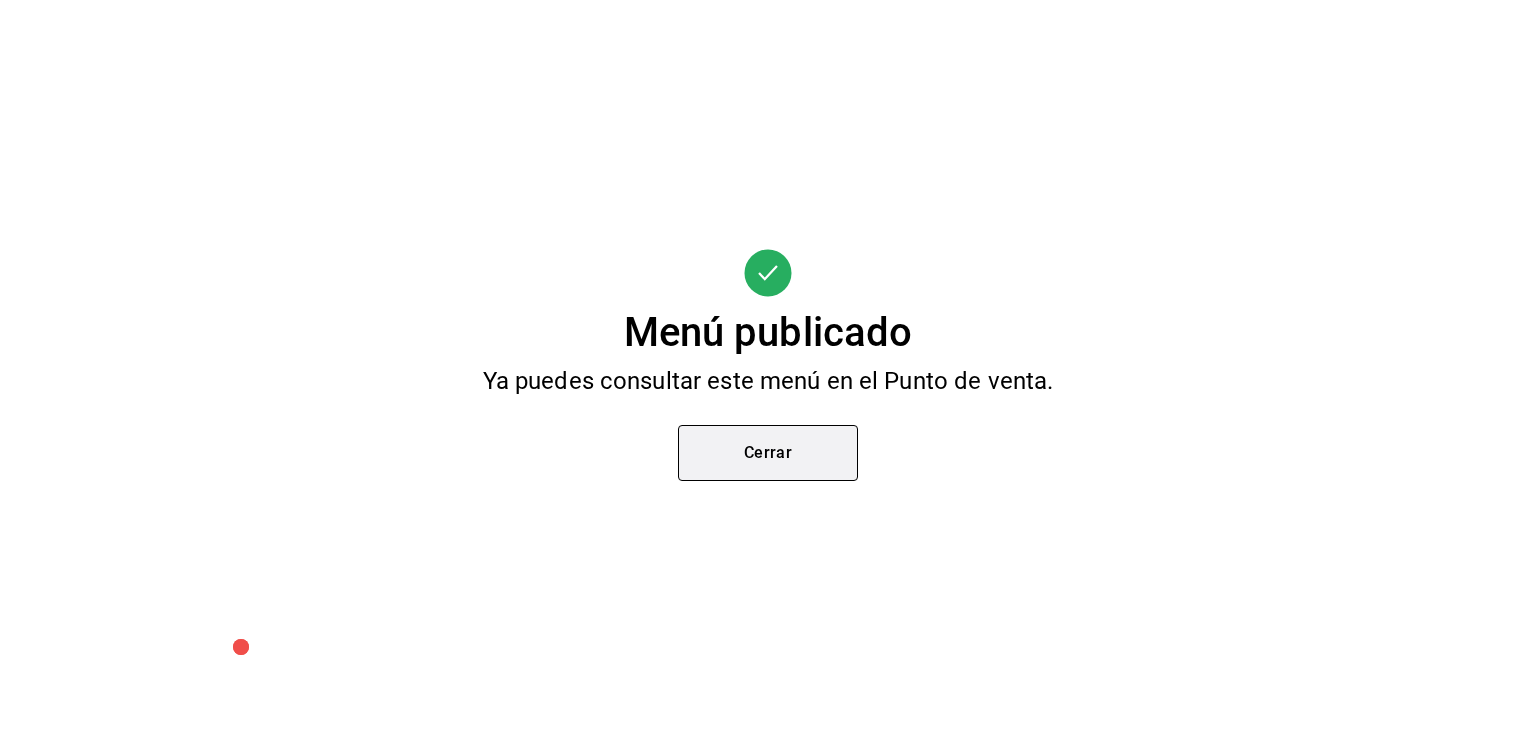 click on "Cerrar" at bounding box center (768, 453) 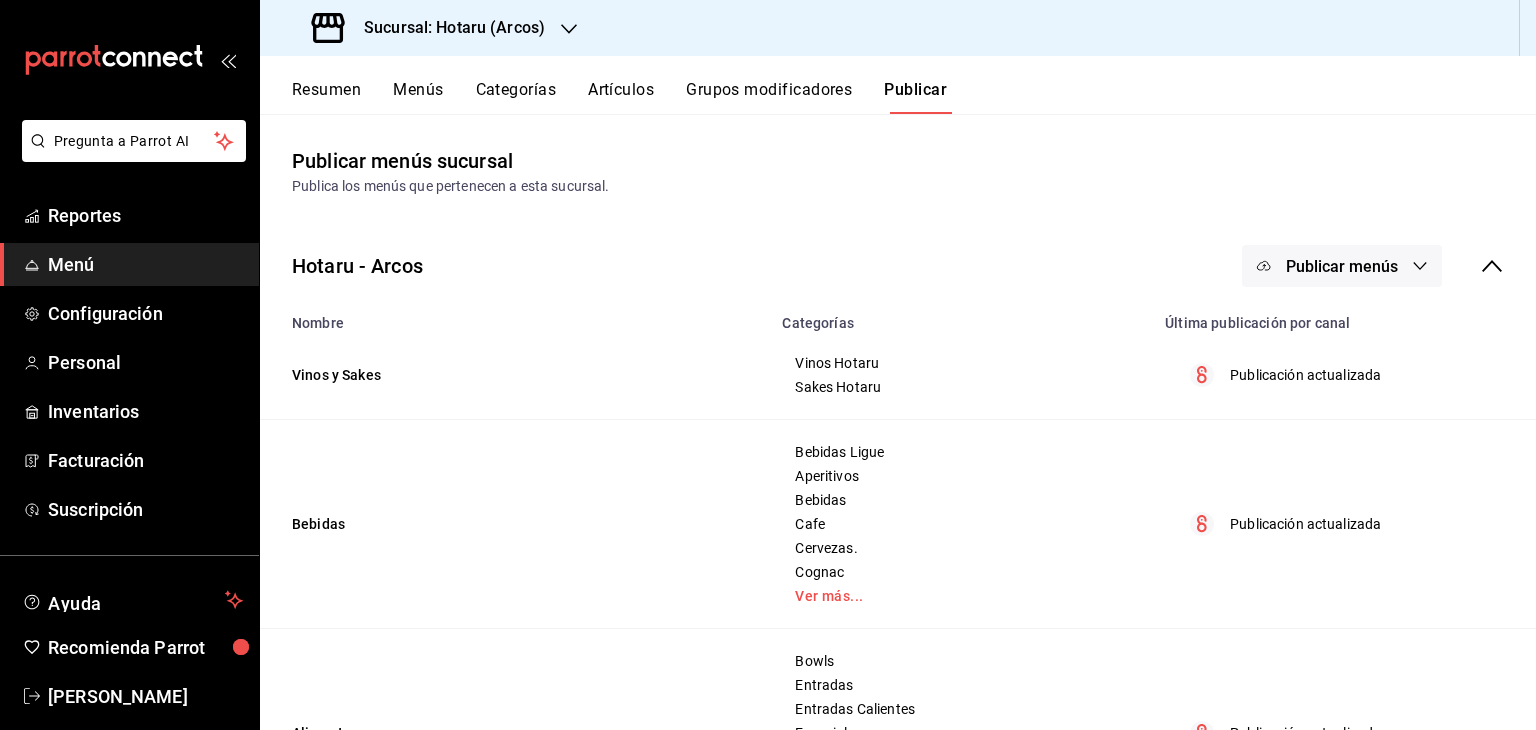 click on "Sucursal: Hotaru (Arcos)" at bounding box center (446, 28) 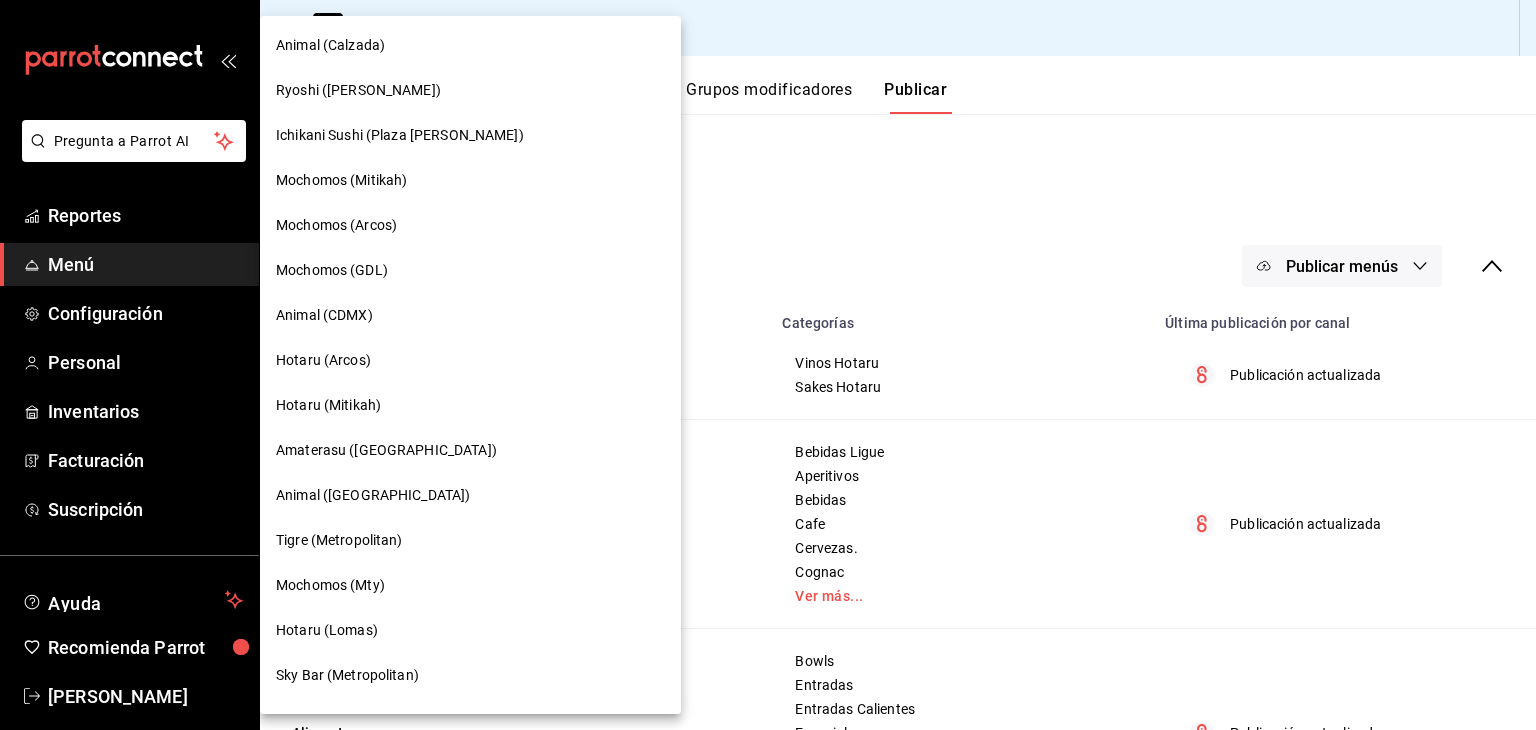 scroll, scrollTop: 482, scrollLeft: 0, axis: vertical 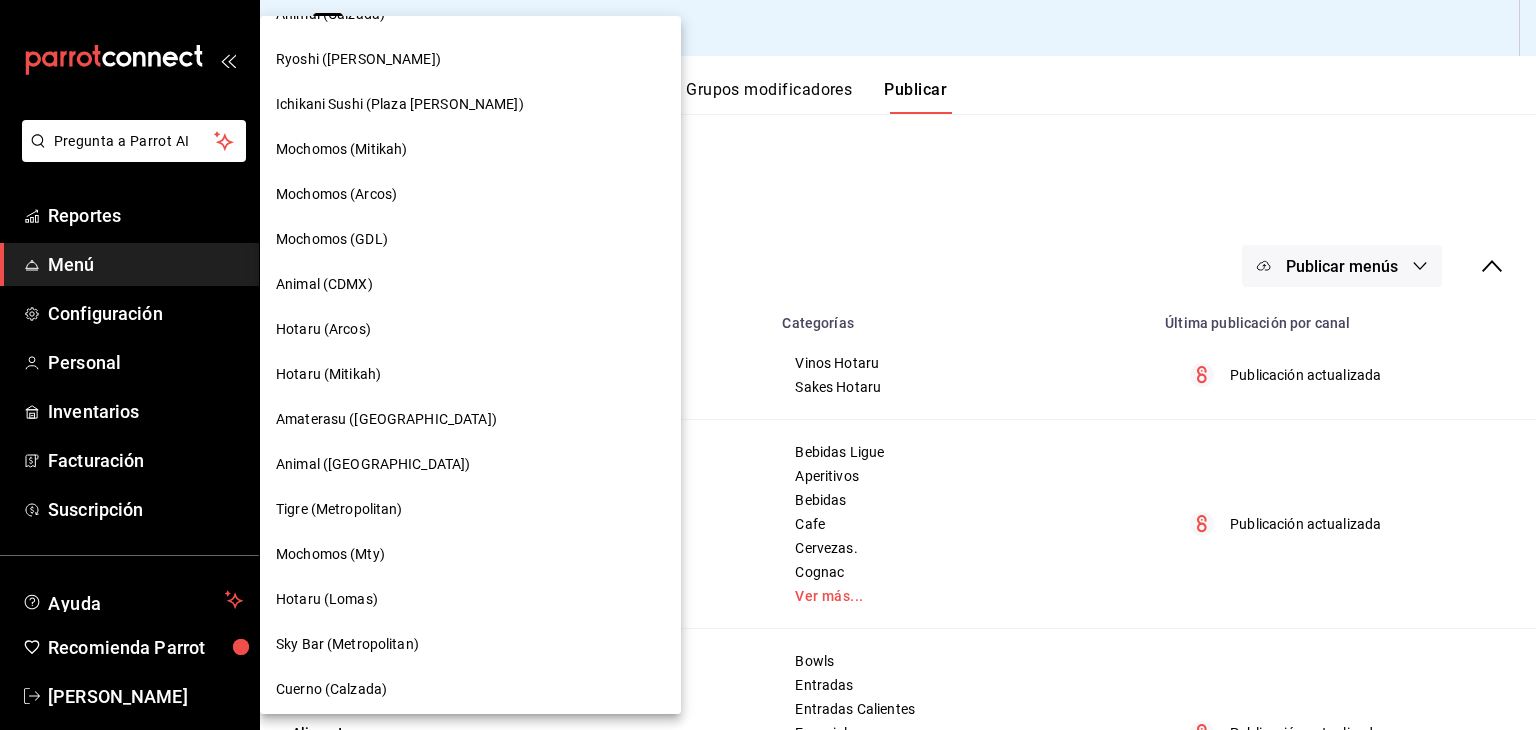 click on "Hotaru (Mitikah)" at bounding box center [470, 374] 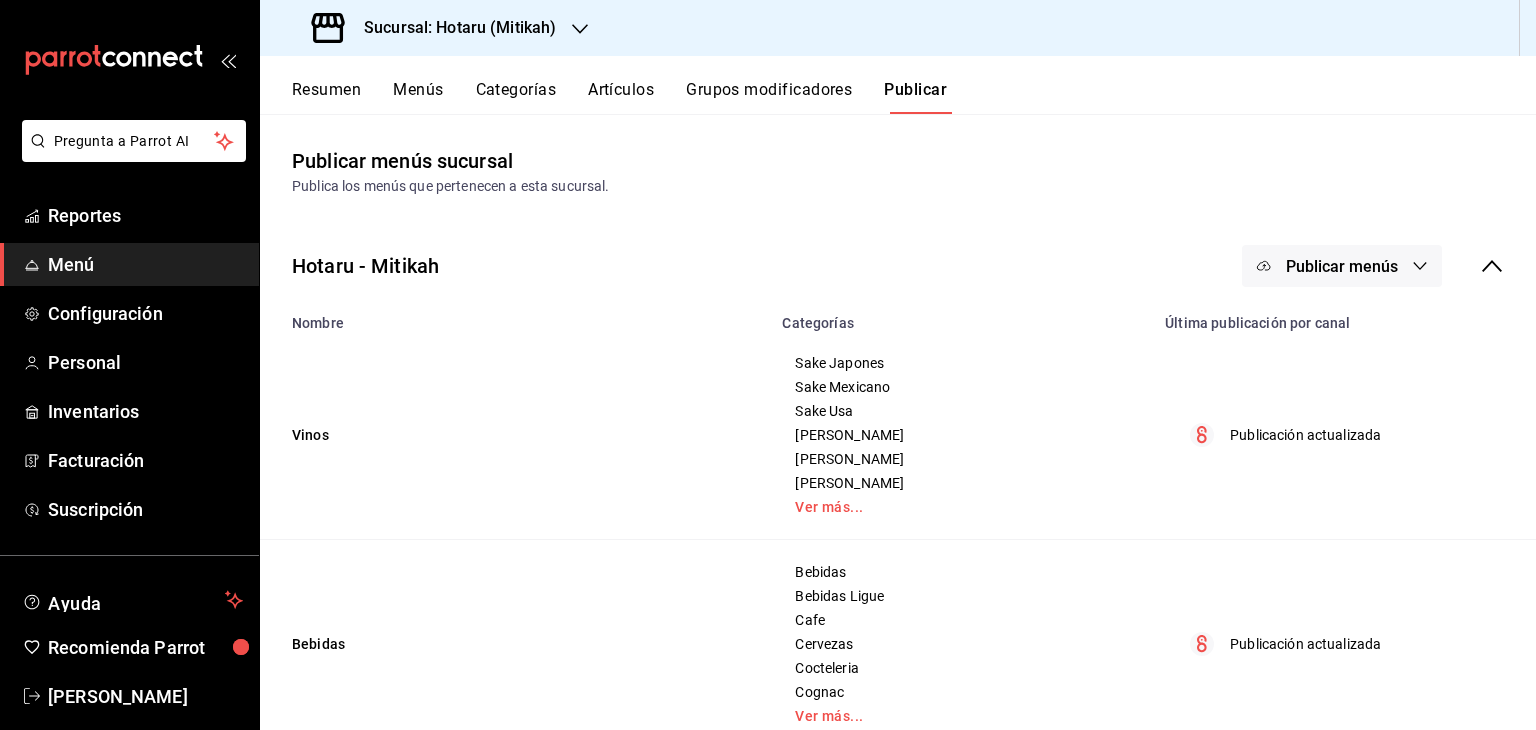 click on "Sucursal: Hotaru (Mitikah)" at bounding box center (436, 28) 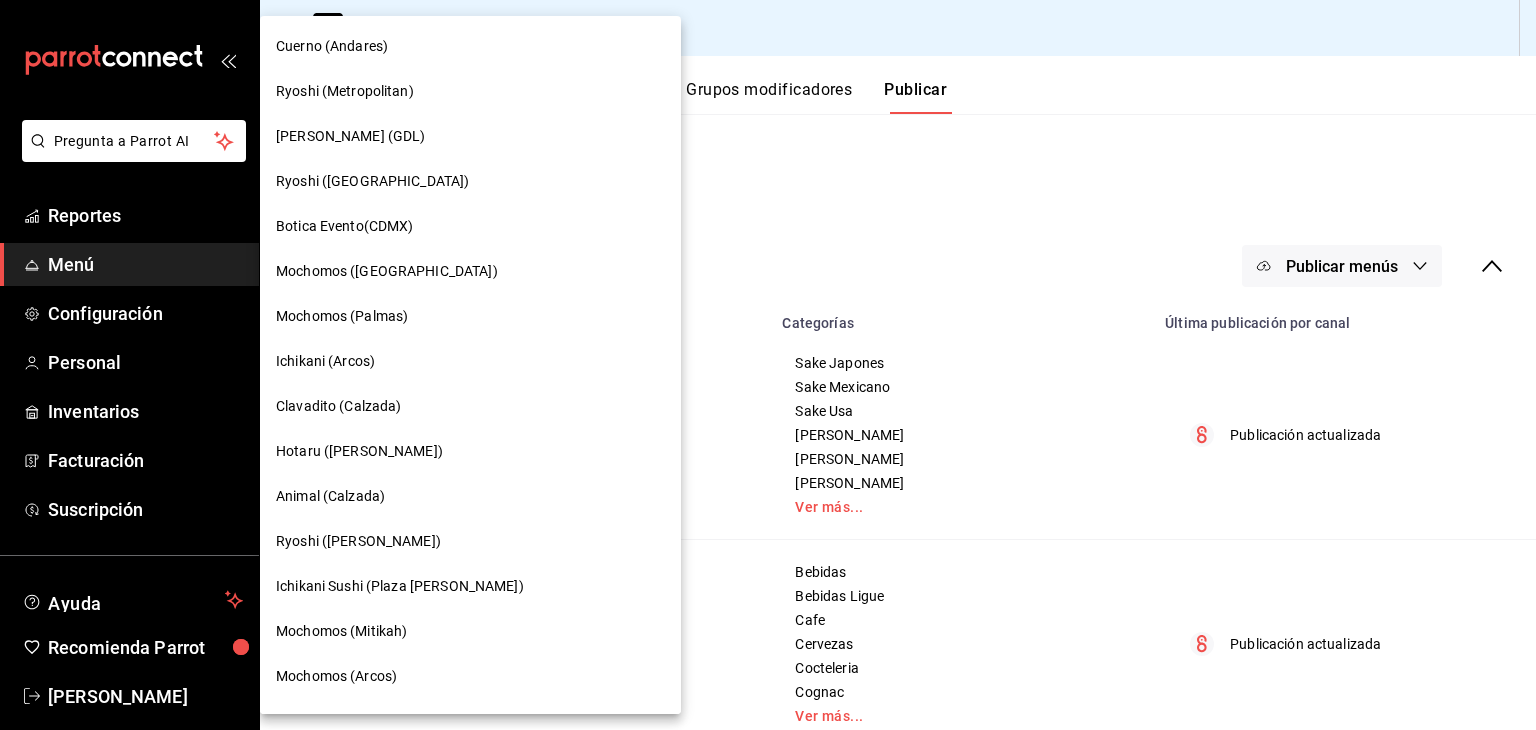 click at bounding box center [768, 365] 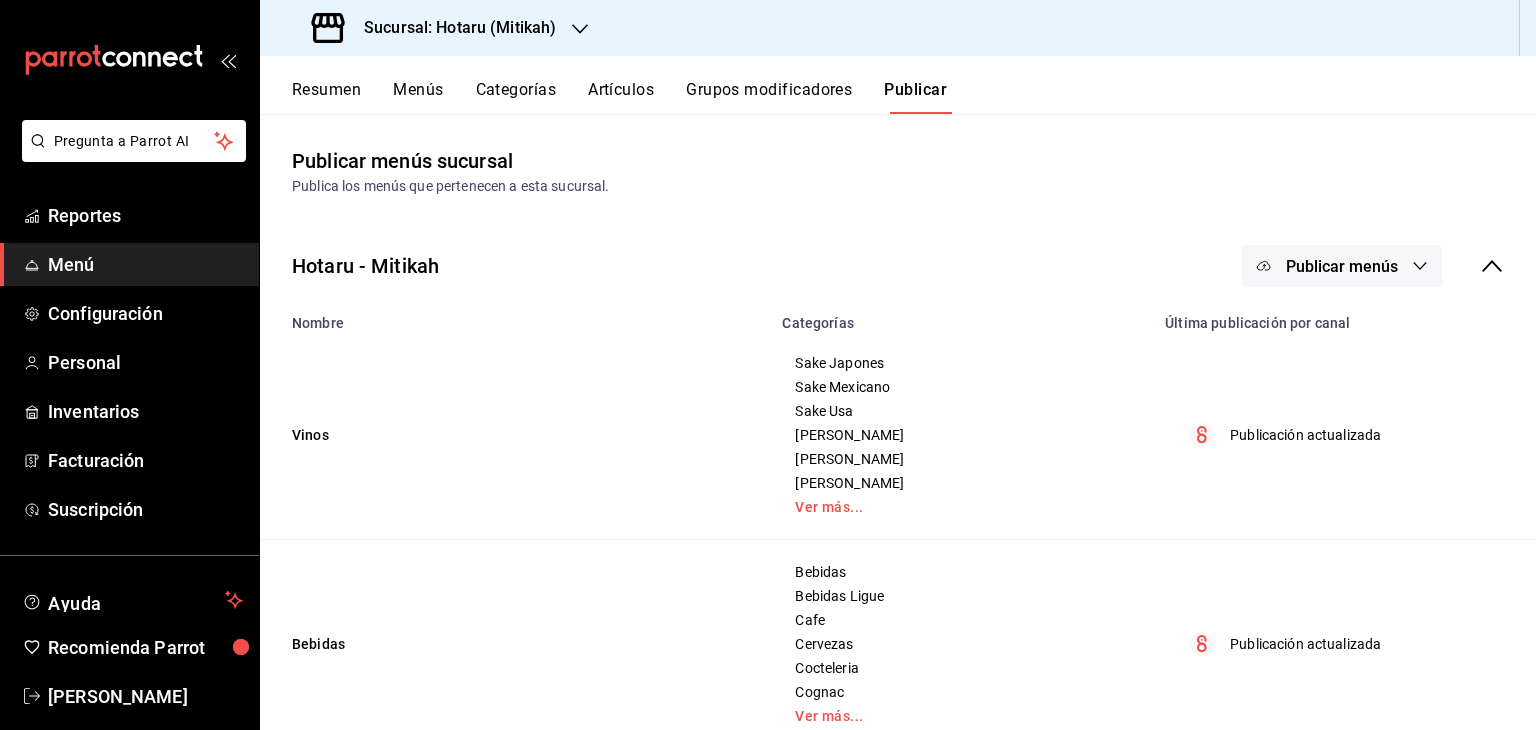 click on "Publicar menús" at bounding box center [1342, 266] 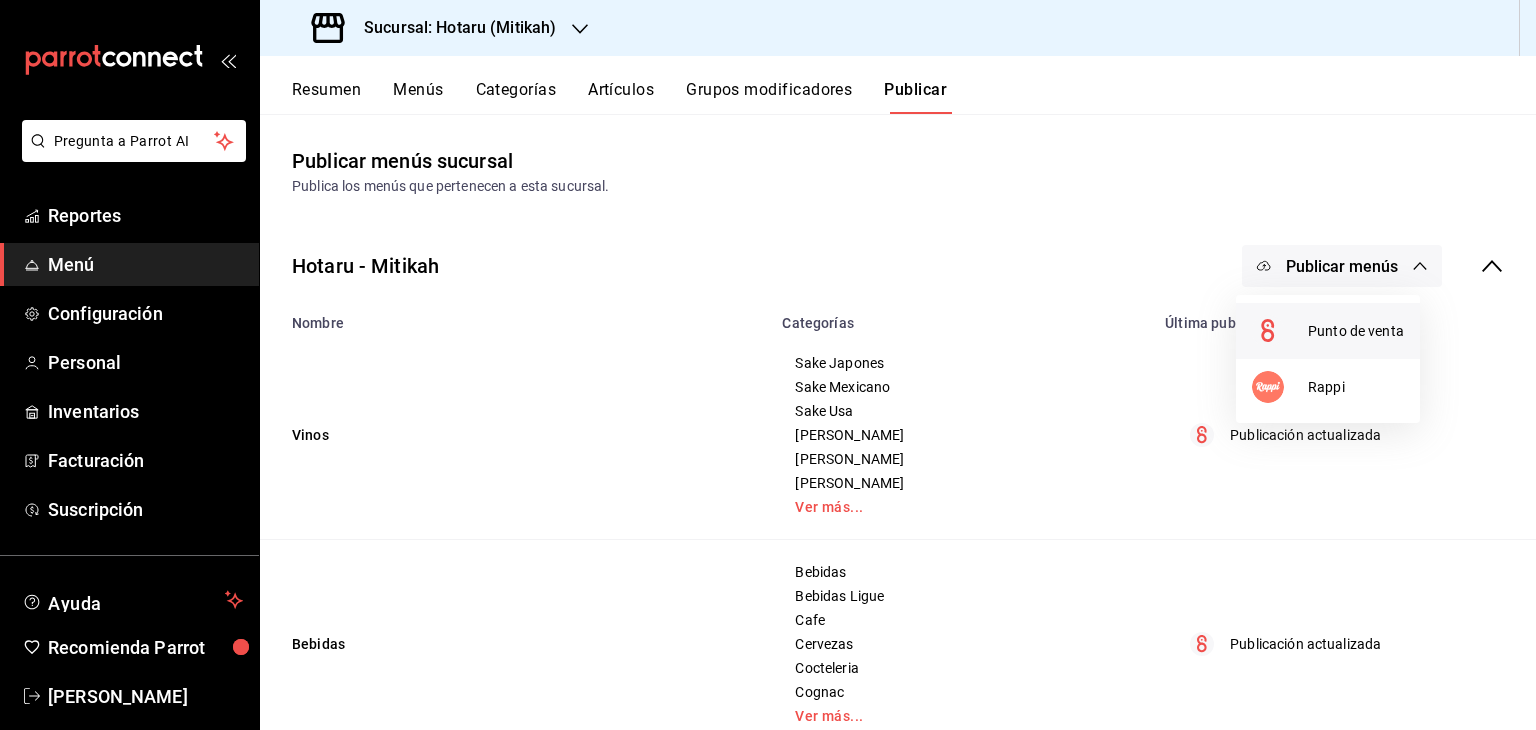 click at bounding box center [1280, 331] 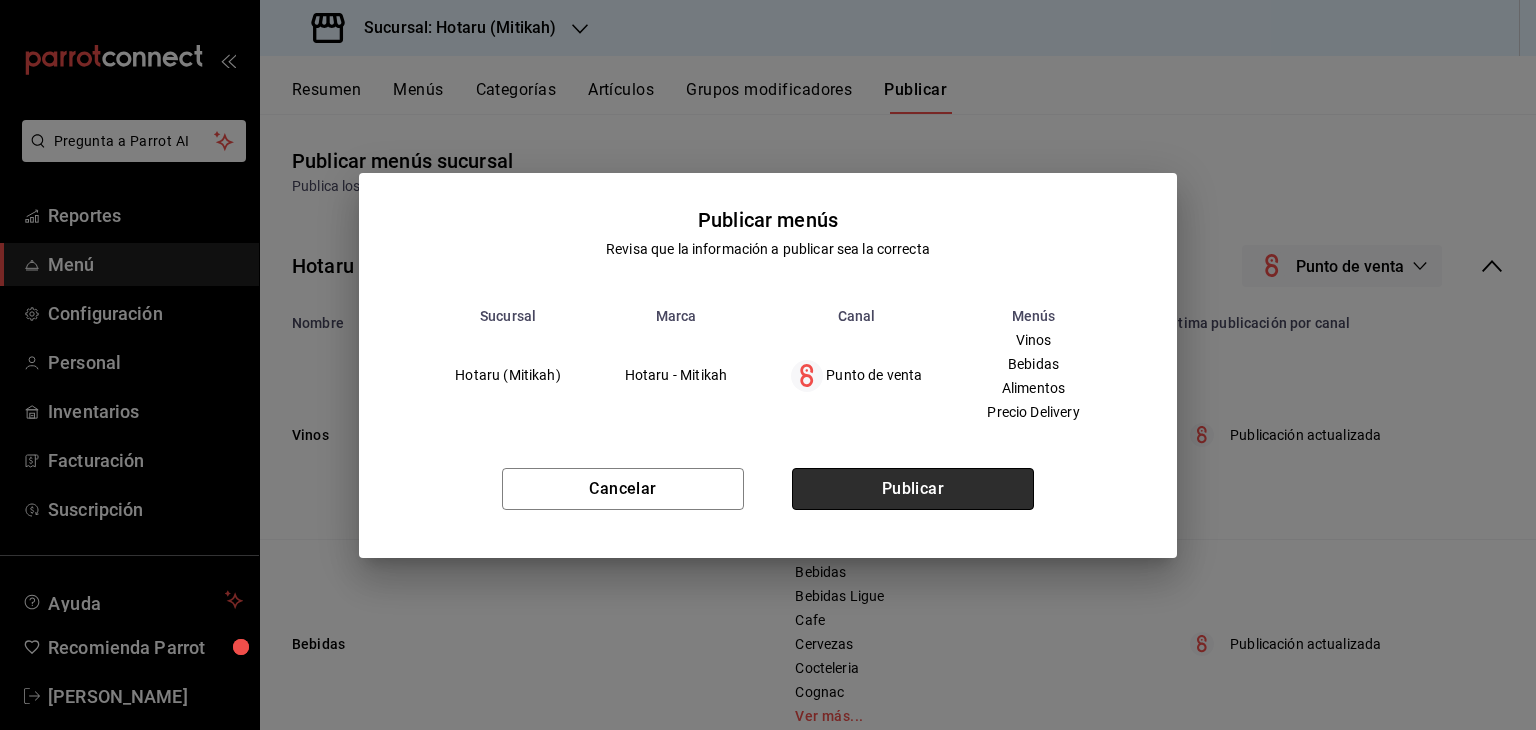click on "Publicar" at bounding box center [913, 489] 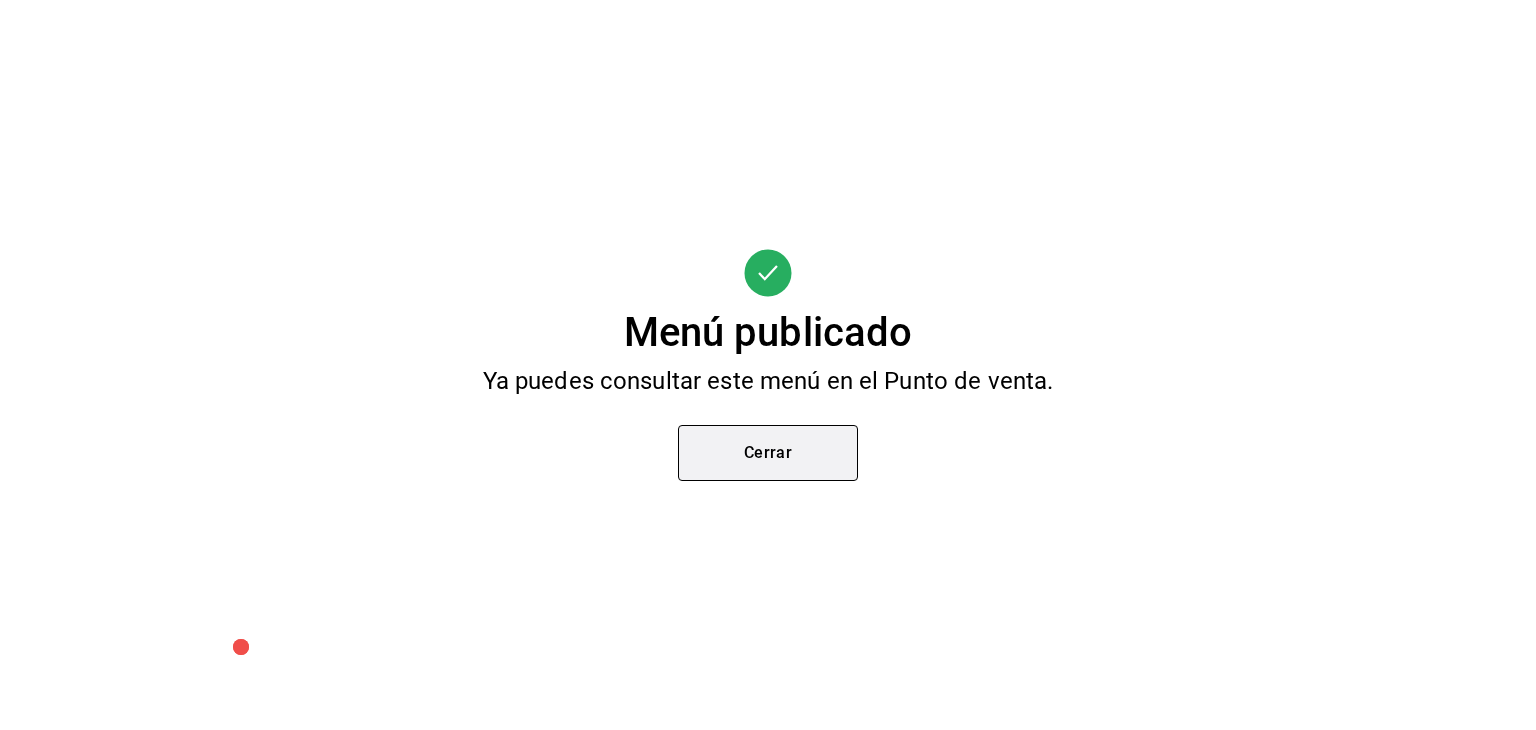 click on "Cerrar" at bounding box center (768, 453) 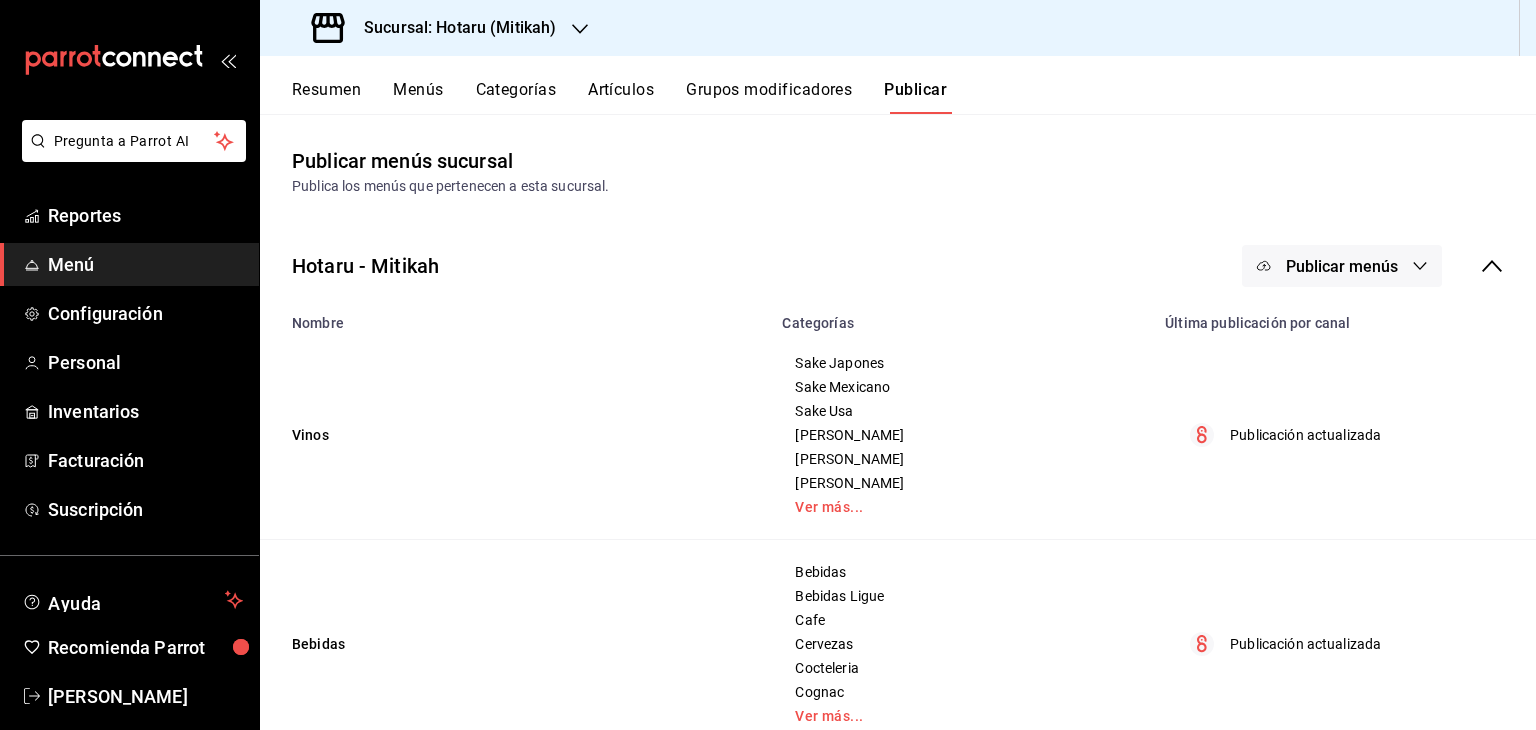 click on "Sucursal: Hotaru (Mitikah)" at bounding box center [452, 28] 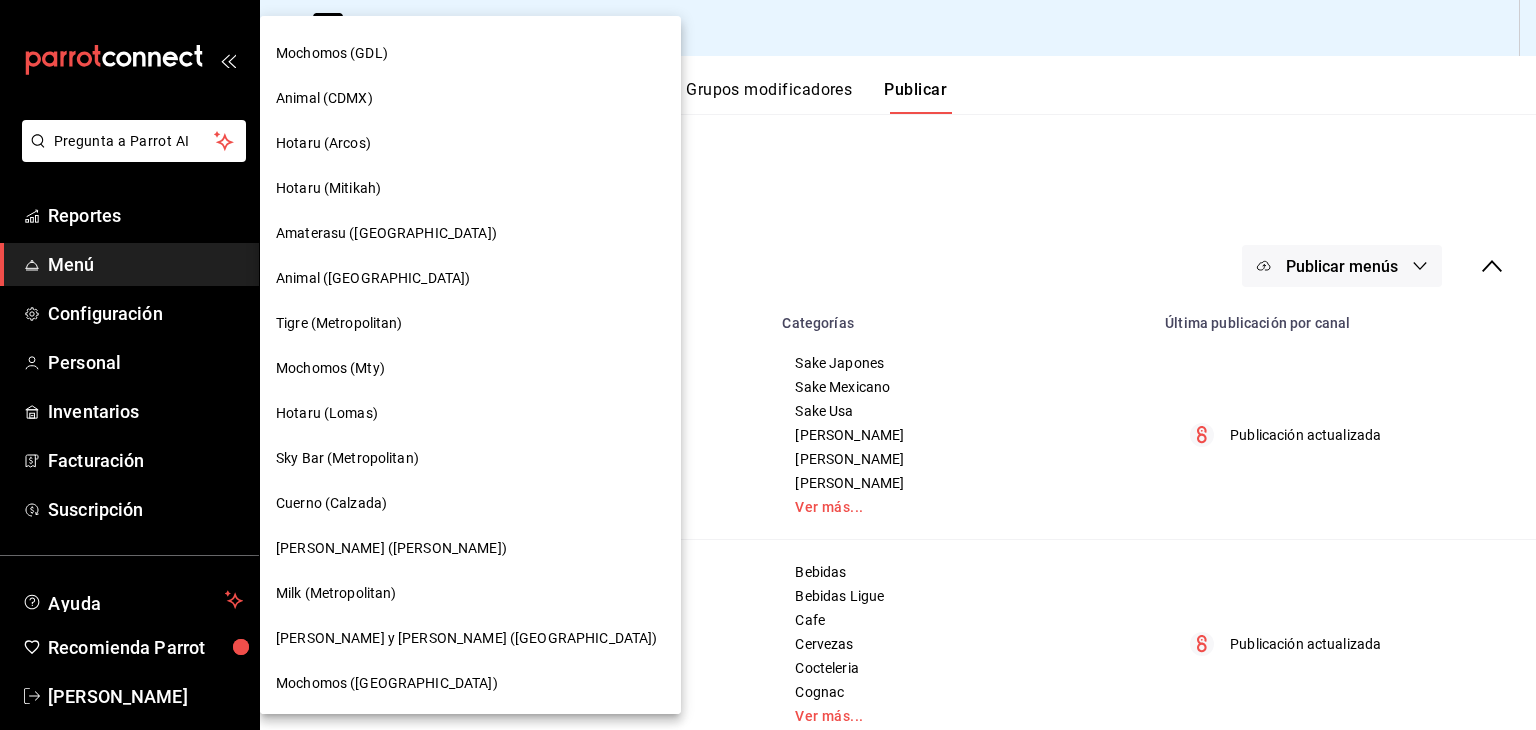 scroll, scrollTop: 694, scrollLeft: 0, axis: vertical 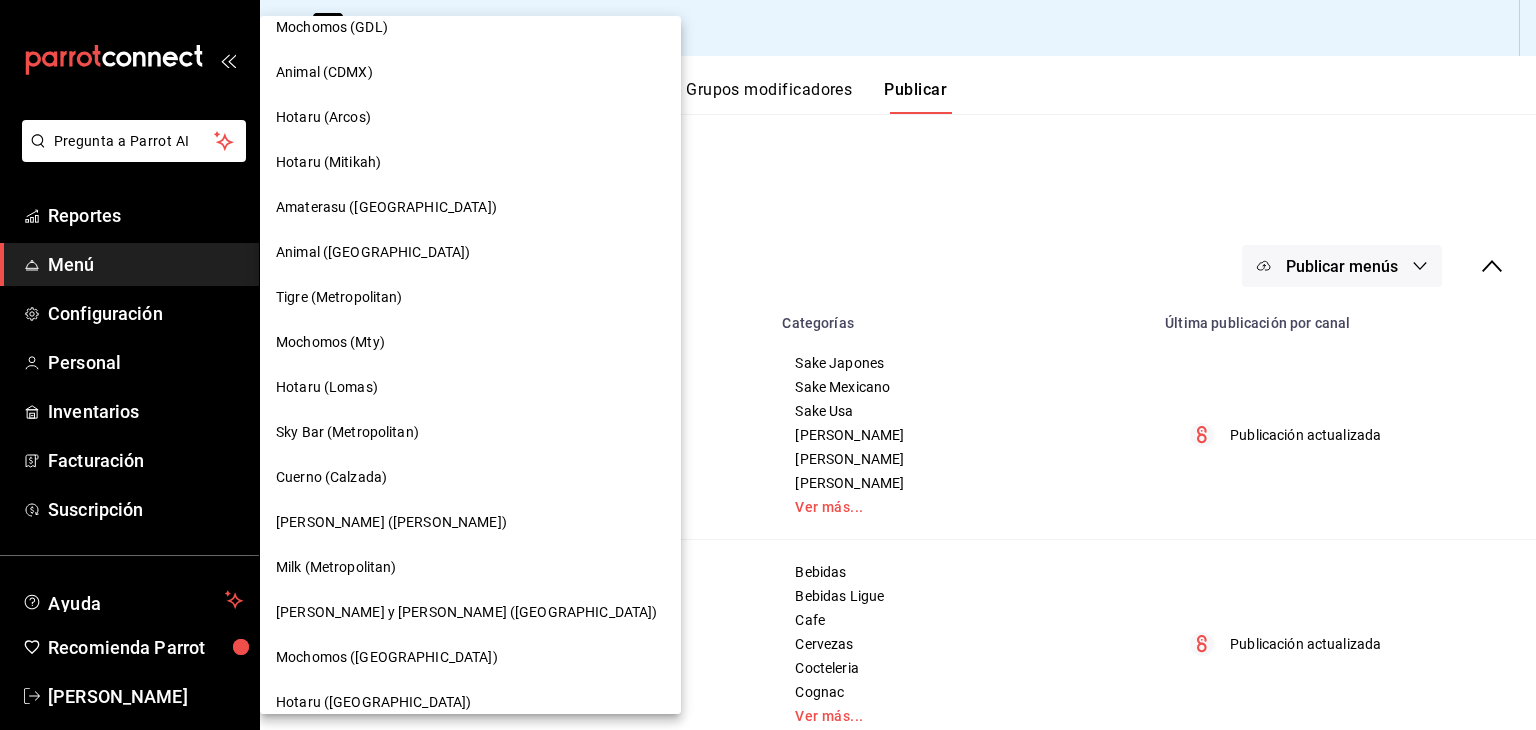 click on "Hotaru (Lomas)" at bounding box center [470, 387] 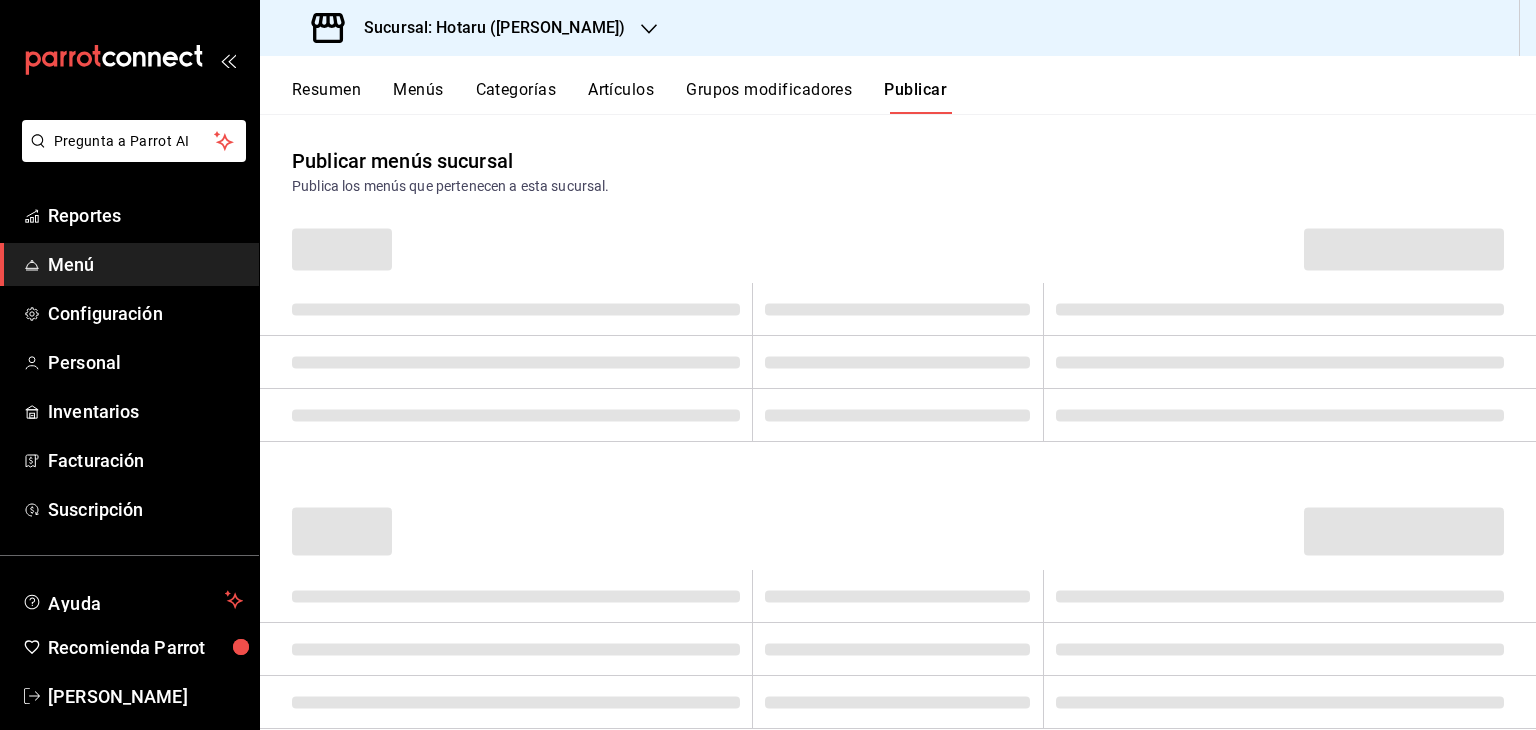 click on "Publicar" at bounding box center (915, 97) 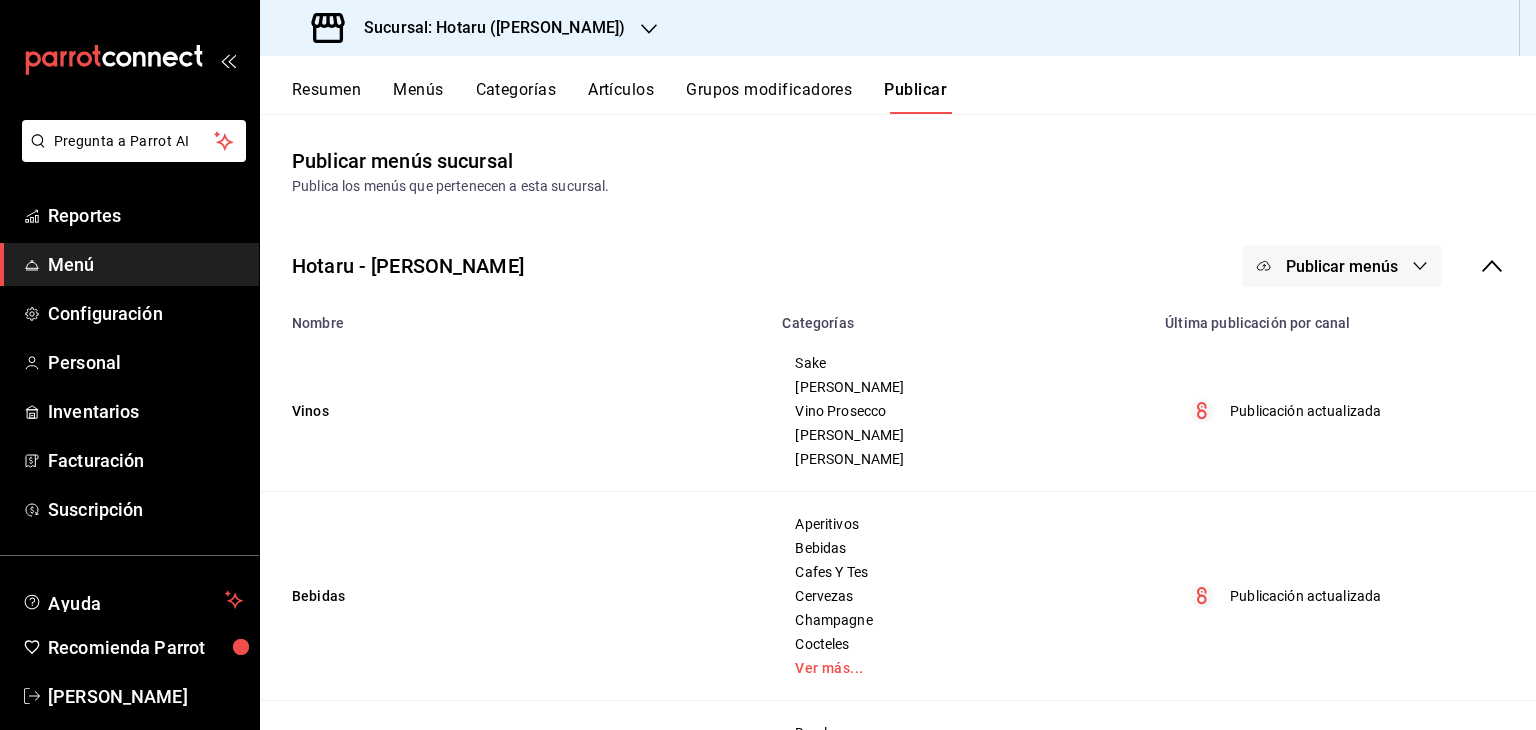 click on "Publicar menús" at bounding box center (1342, 266) 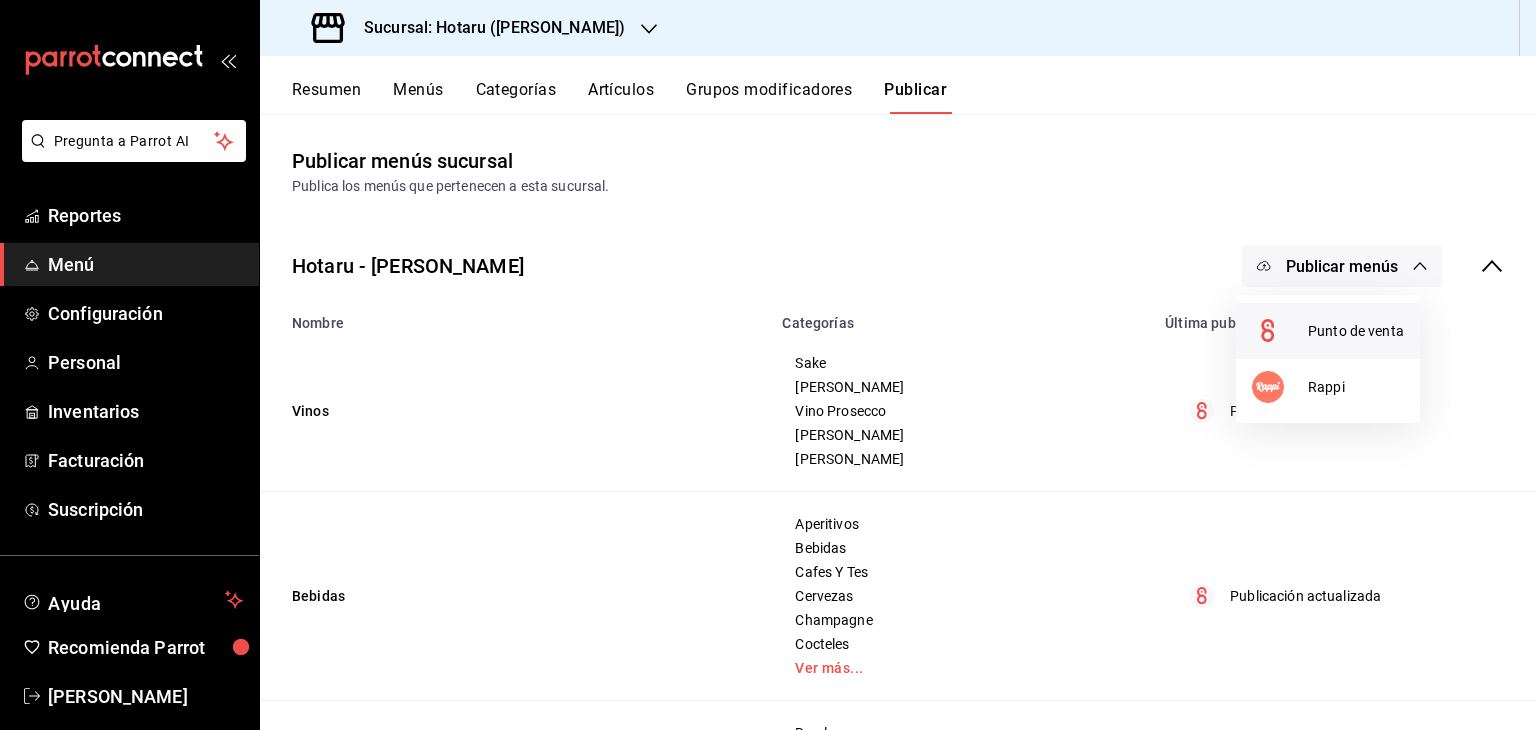 click 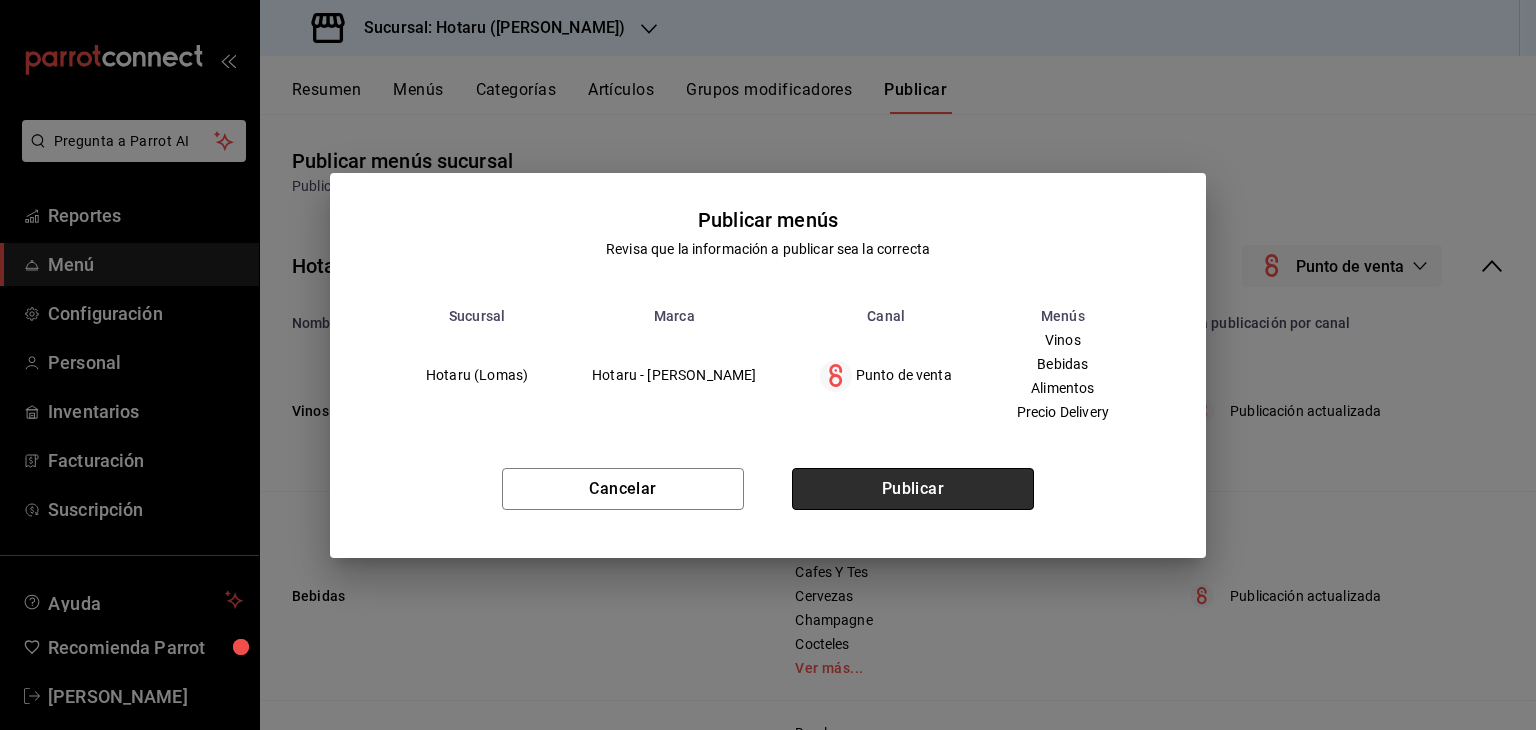 click on "Publicar" at bounding box center [913, 489] 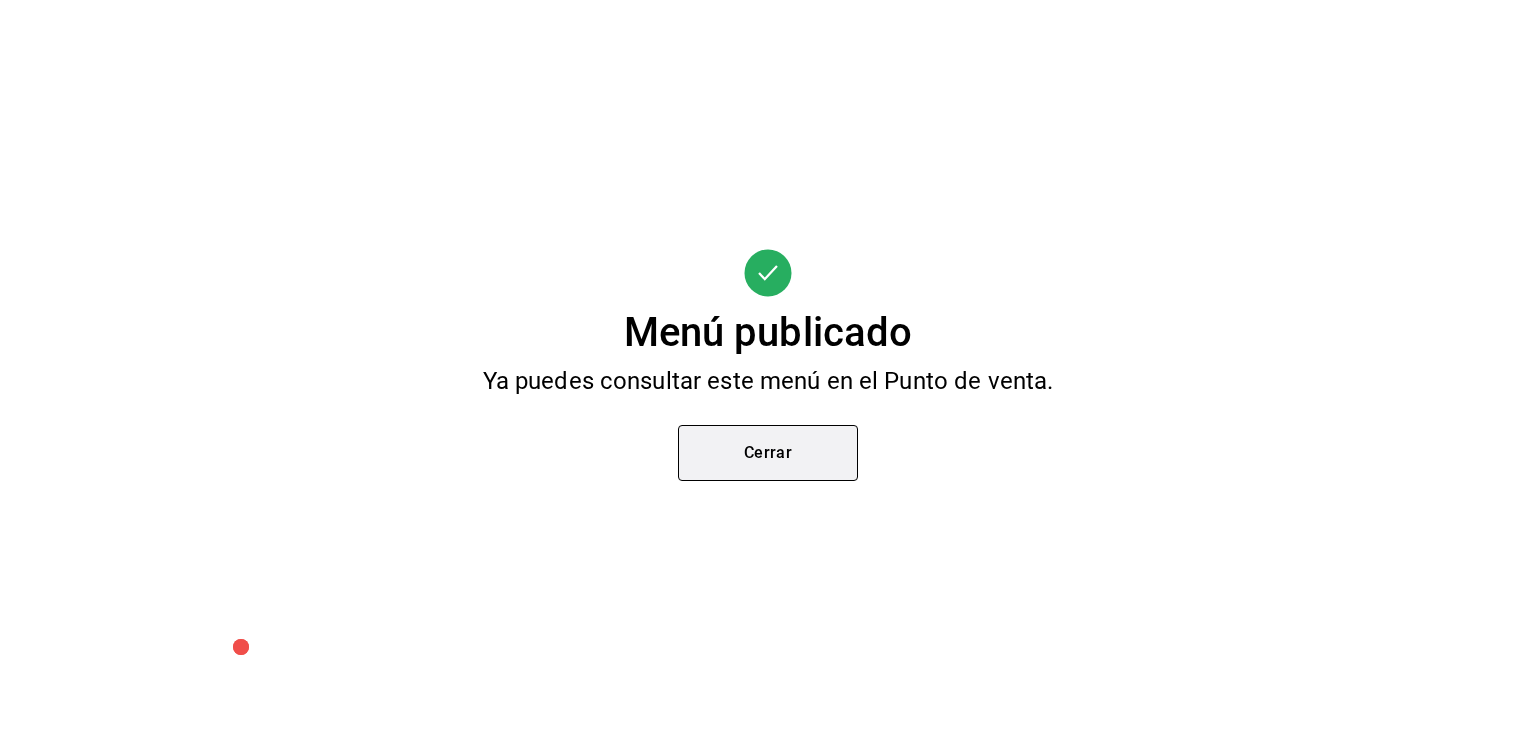 click on "Cerrar" at bounding box center [768, 453] 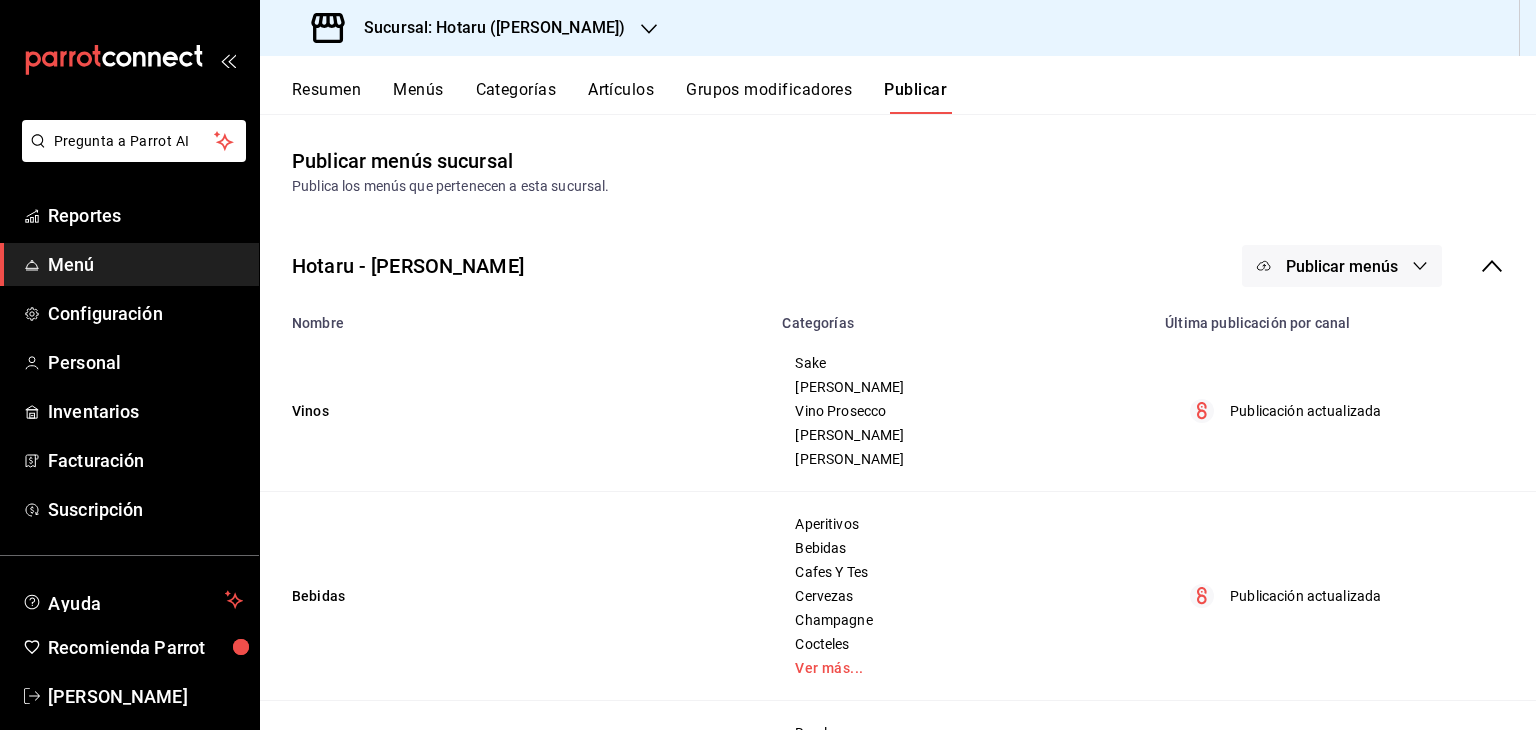 click on "Sucursal: Hotaru ([PERSON_NAME])" at bounding box center [470, 28] 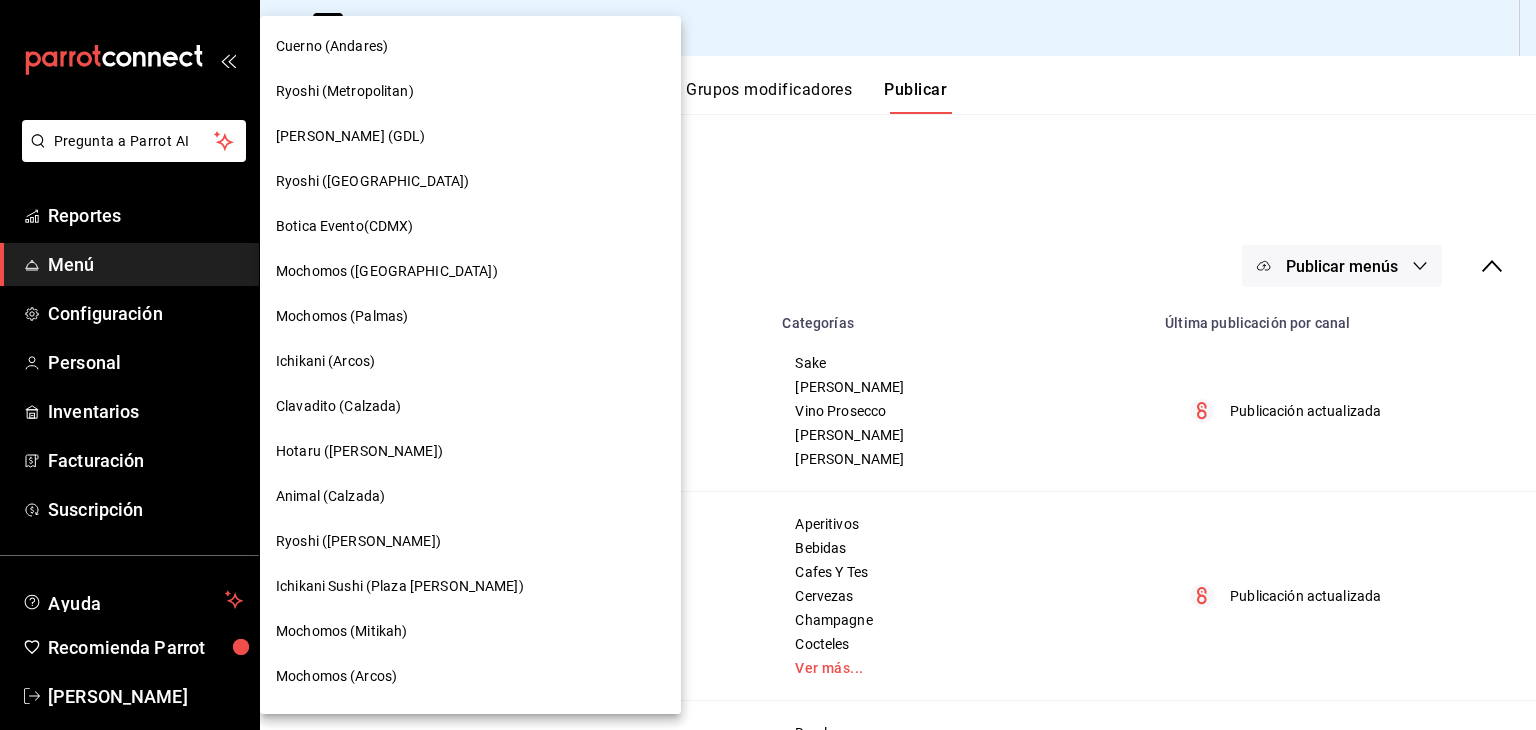 drag, startPoint x: 382, startPoint y: 457, endPoint x: 571, endPoint y: 277, distance: 261 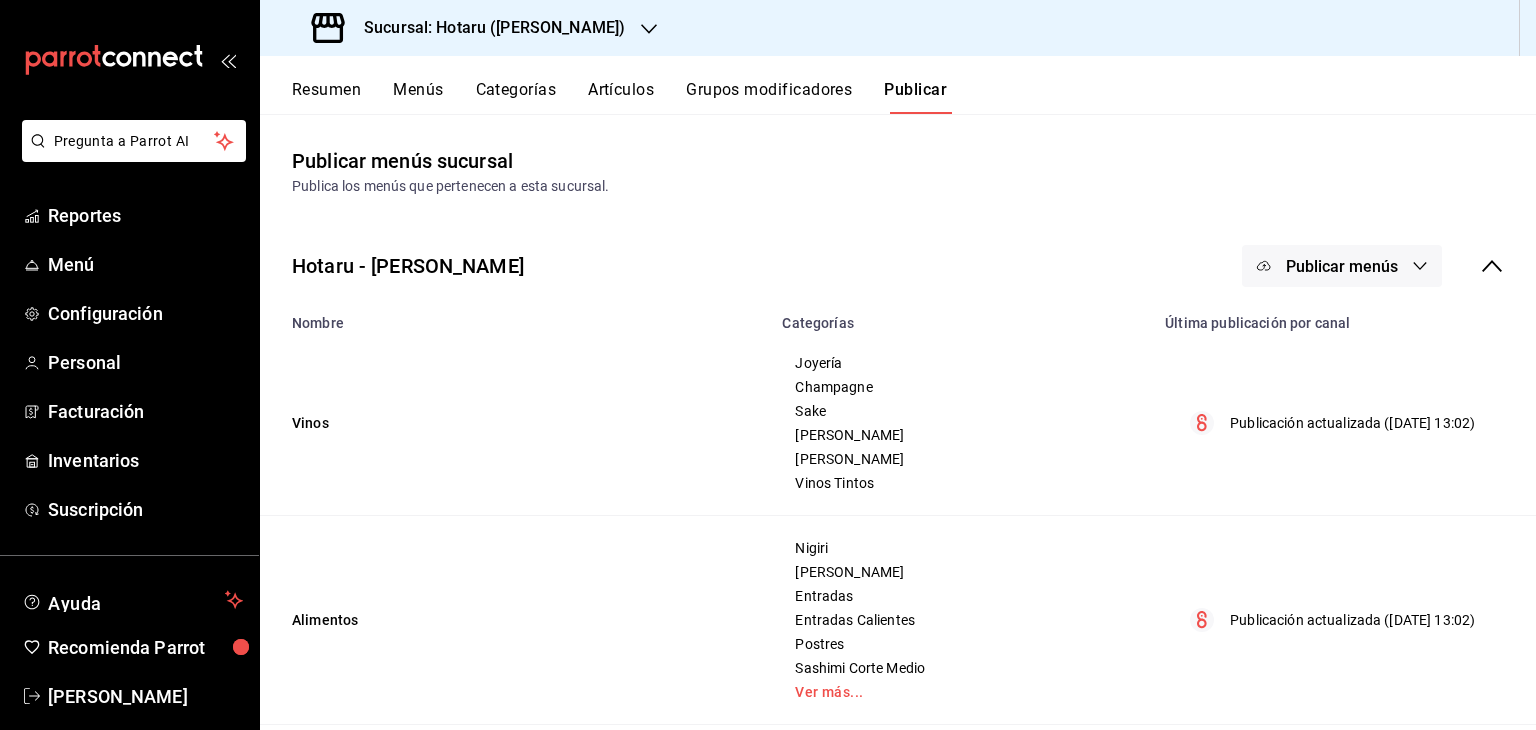 click on "Publicar menús" at bounding box center (1342, 266) 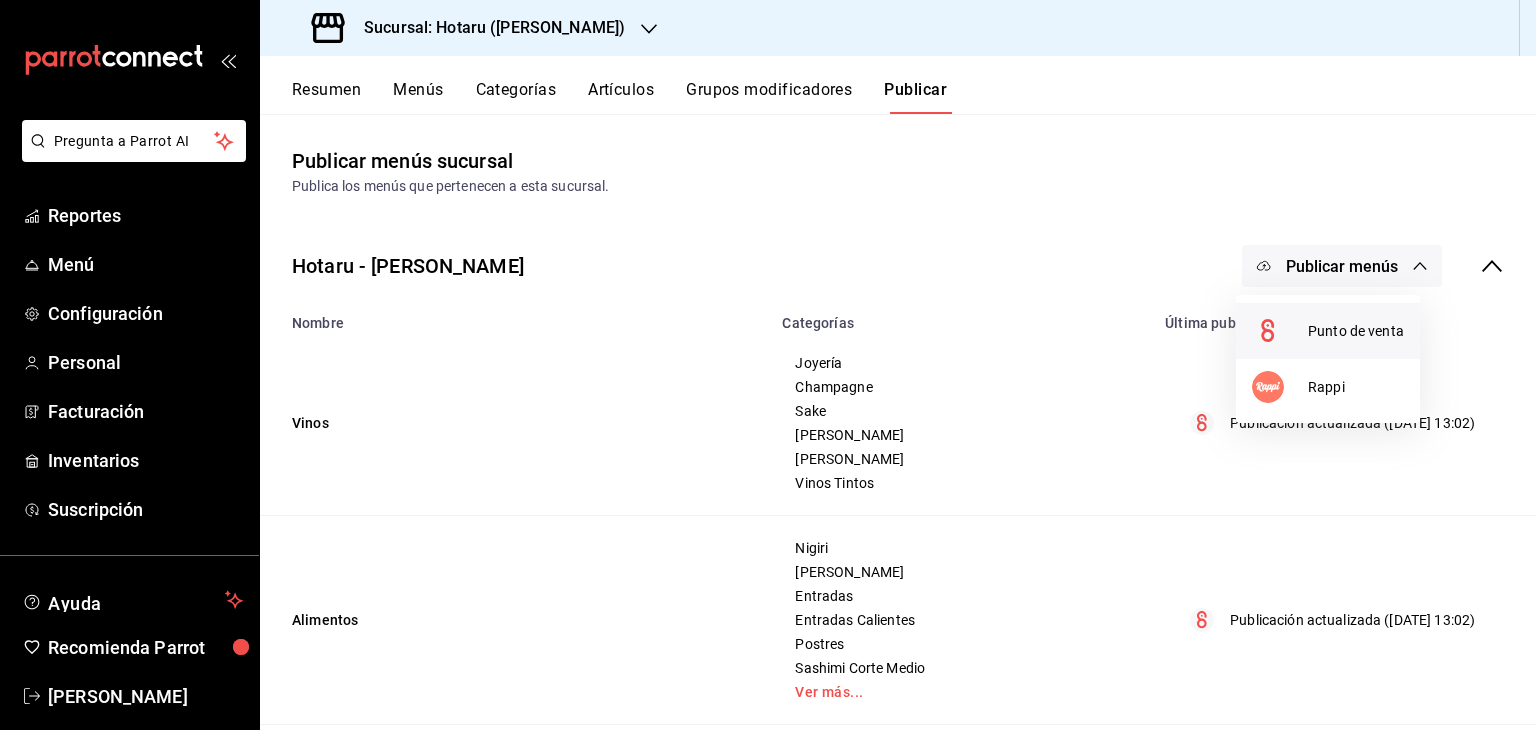 click at bounding box center (1280, 331) 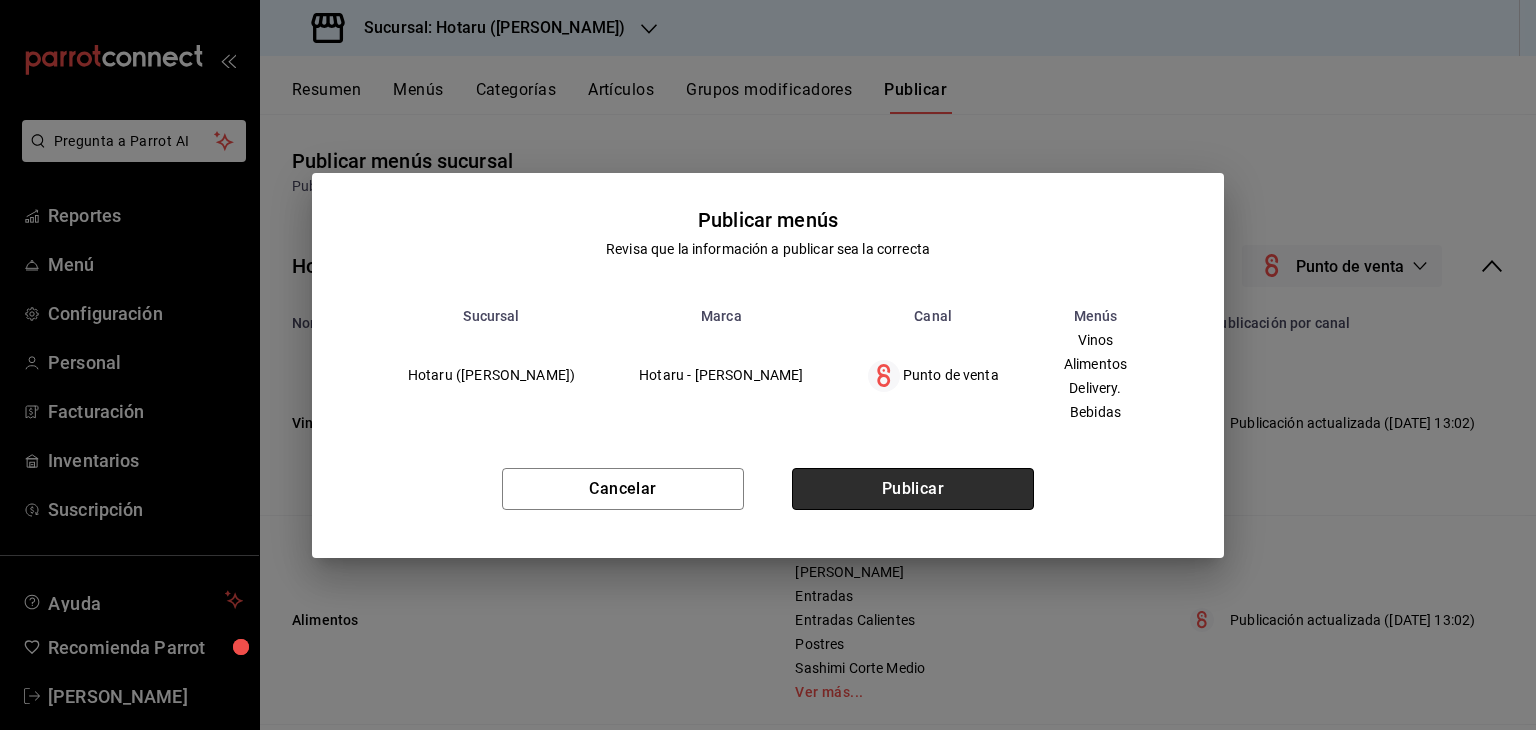 click on "Publicar" at bounding box center [913, 489] 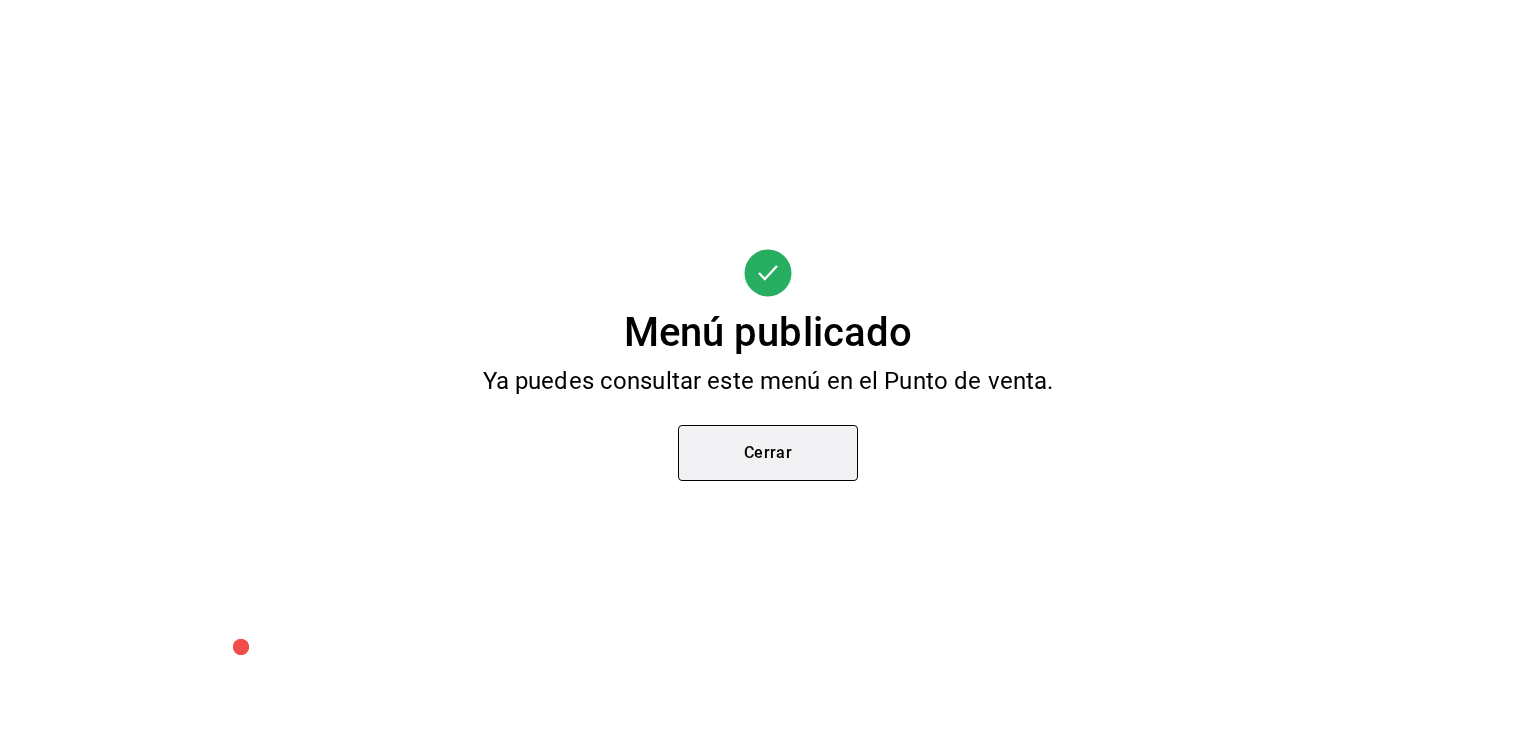 click on "Cerrar" at bounding box center [768, 453] 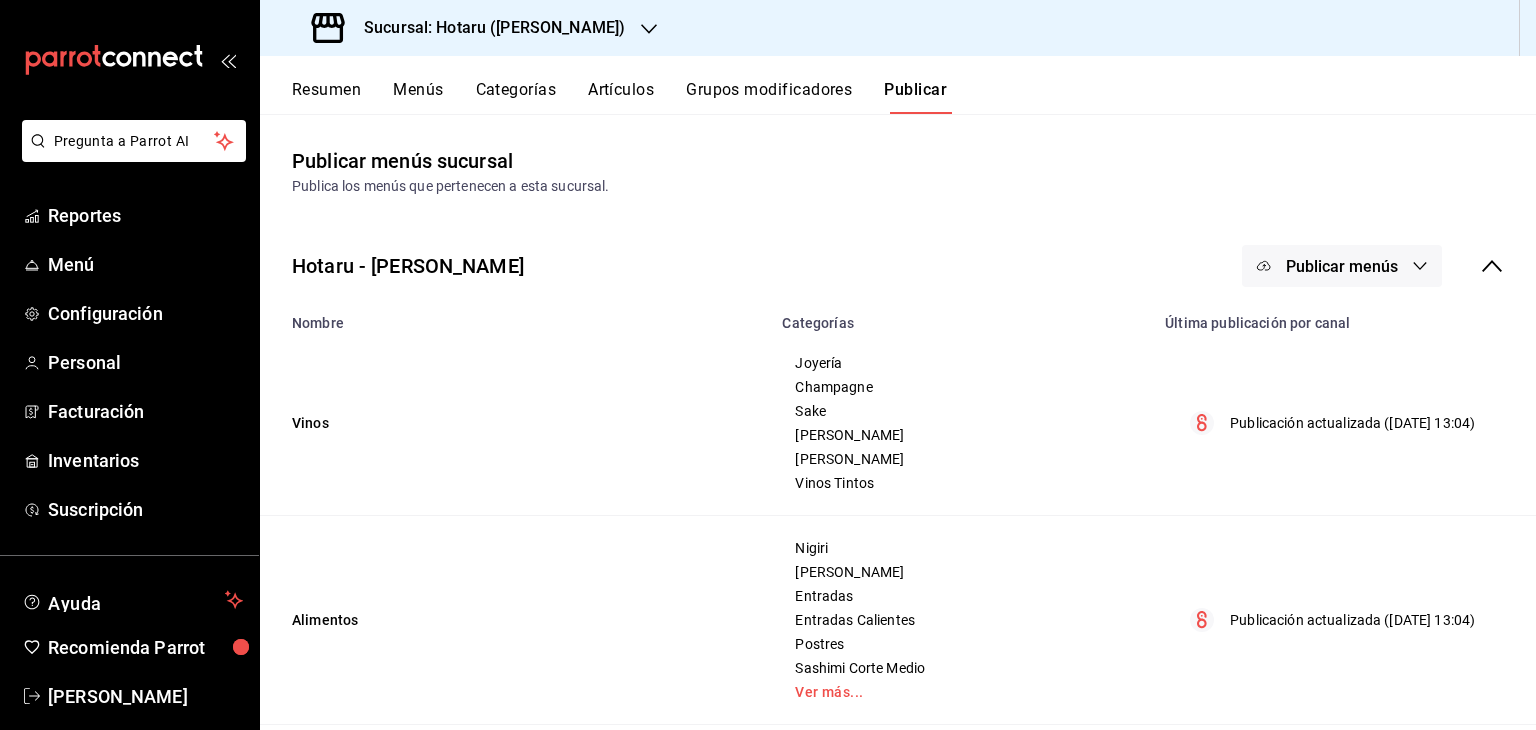 click on "Sucursal: Hotaru ([PERSON_NAME])" at bounding box center [470, 28] 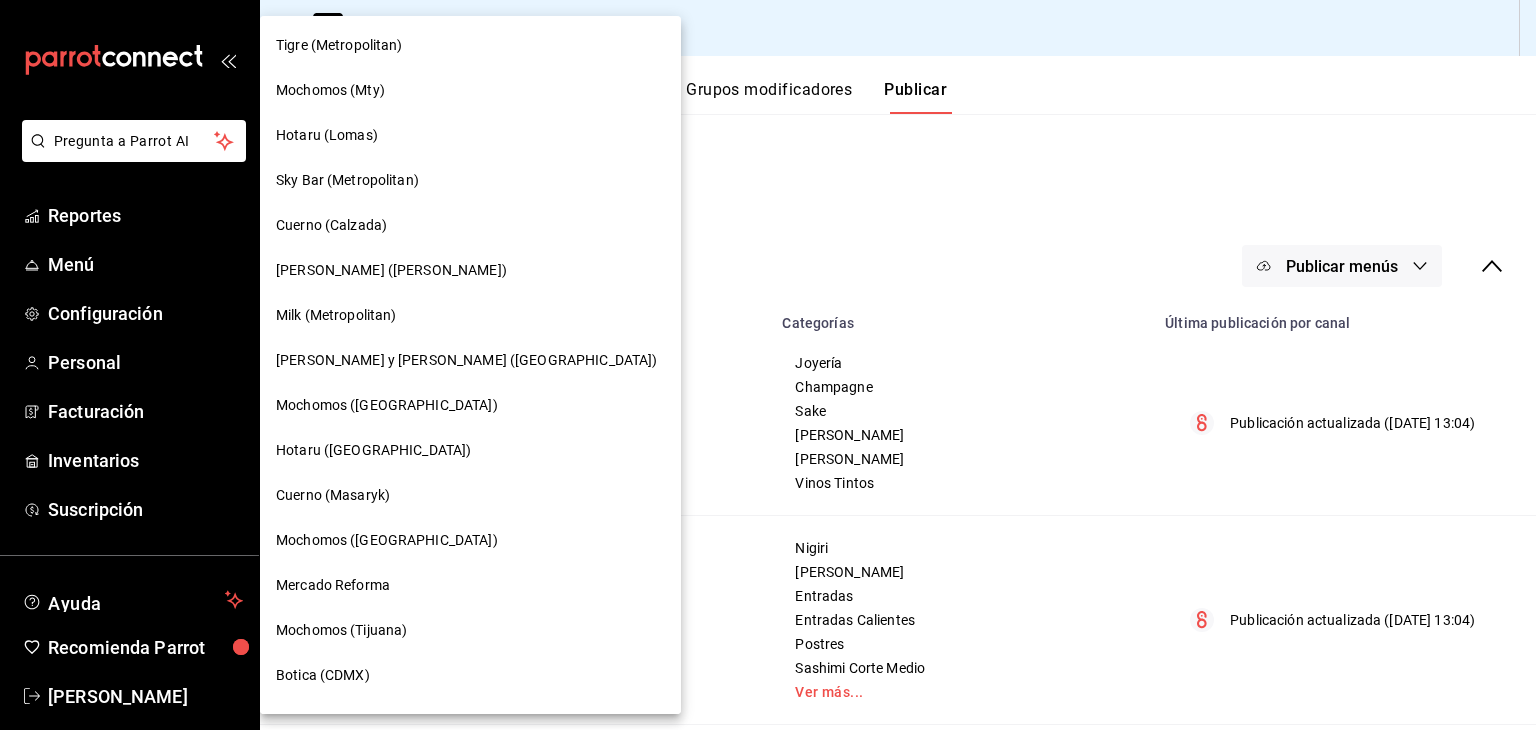 scroll, scrollTop: 983, scrollLeft: 0, axis: vertical 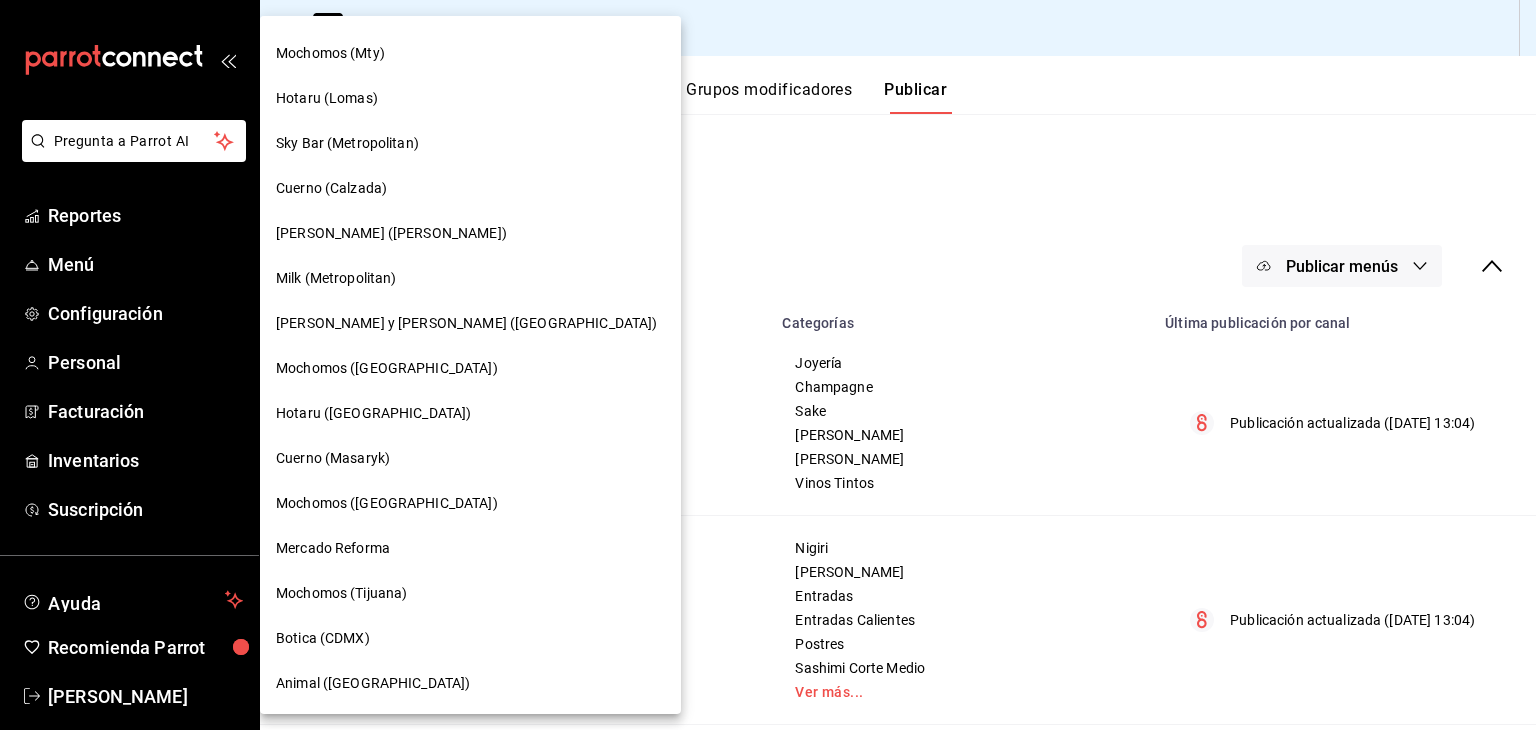 click on "Hotaru ([GEOGRAPHIC_DATA])" at bounding box center (470, 413) 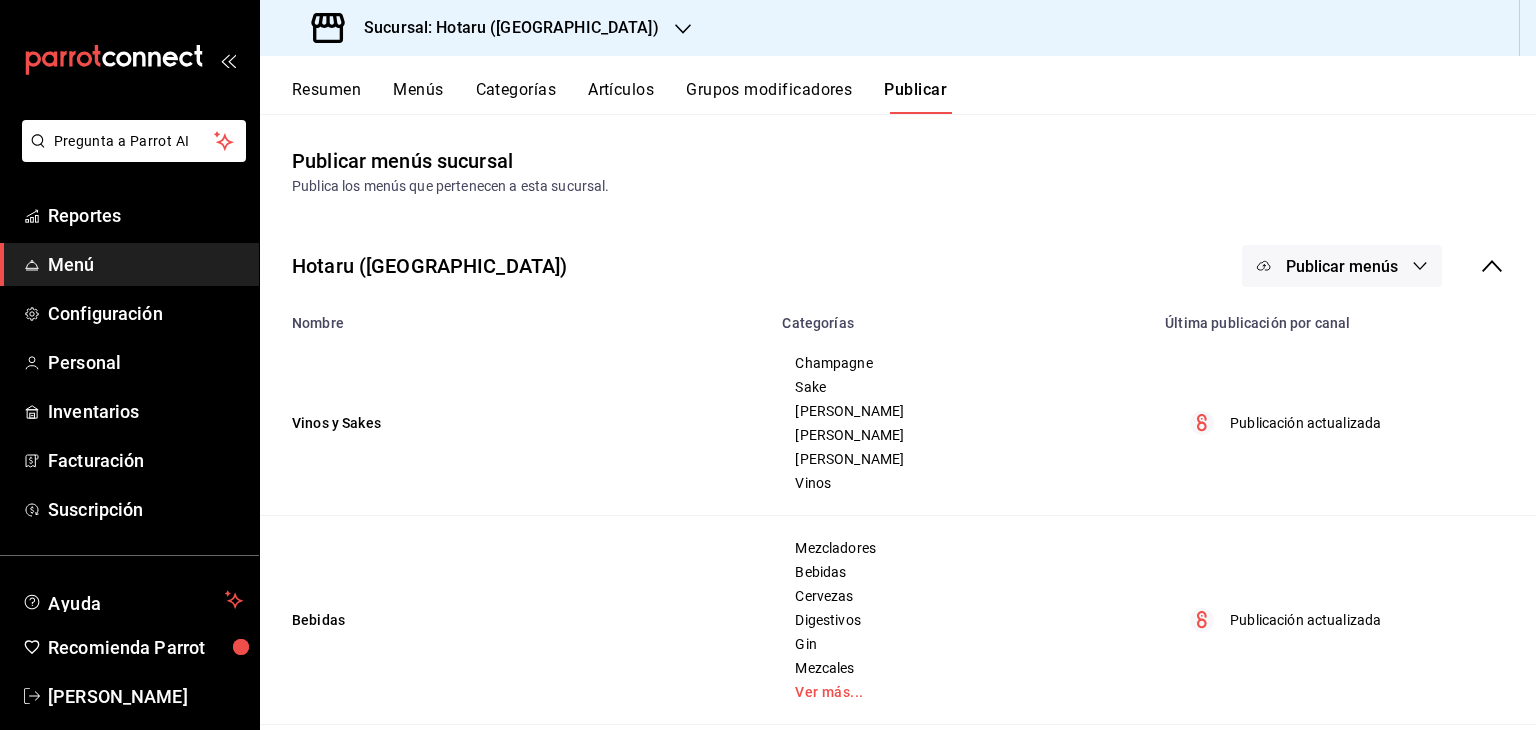 click on "Publicar menús" at bounding box center [1342, 266] 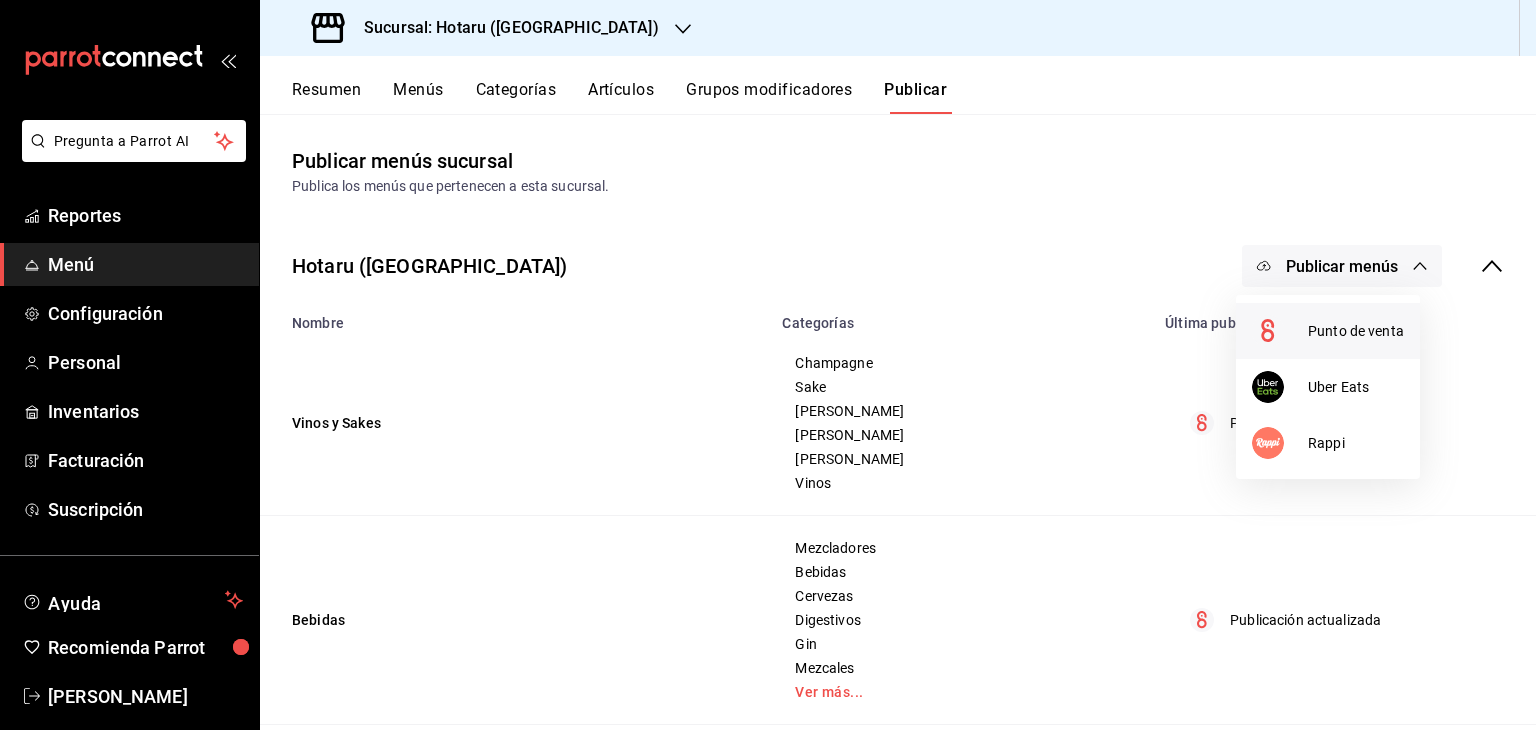 click on "Punto de venta" at bounding box center [1356, 331] 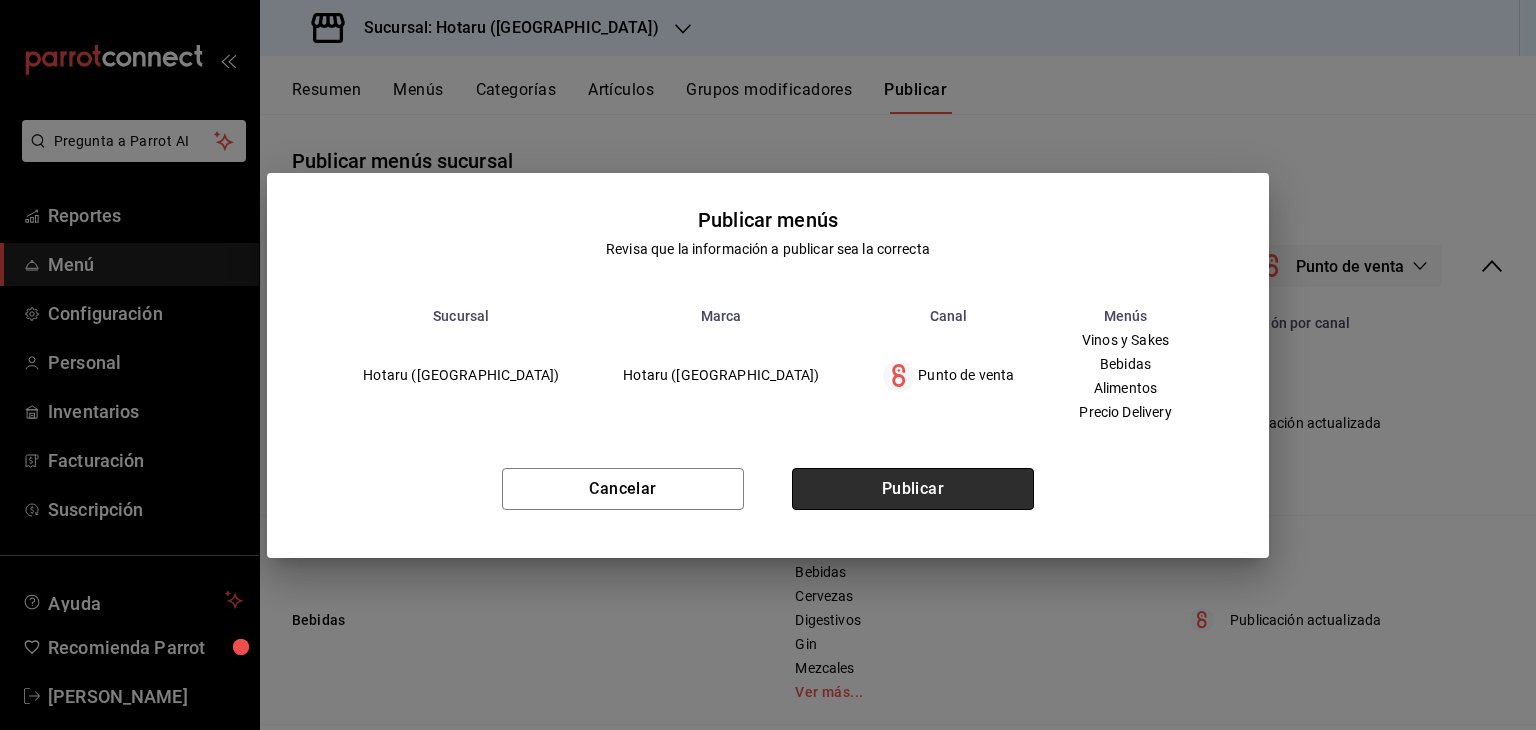 click on "Publicar" at bounding box center [913, 489] 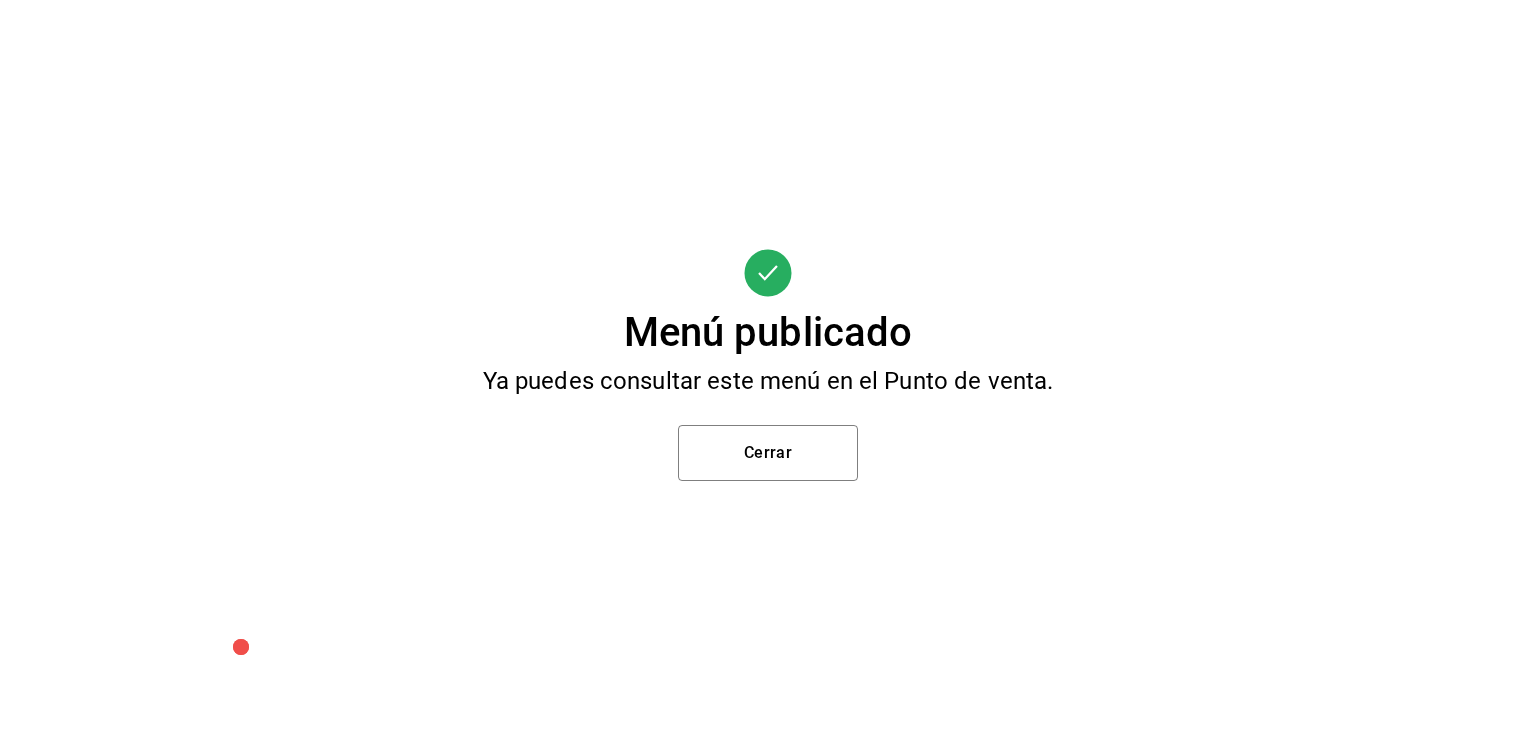click on "Menú publicado Ya puedes consultar este menú en el Punto de venta. Cerrar" at bounding box center [768, 365] 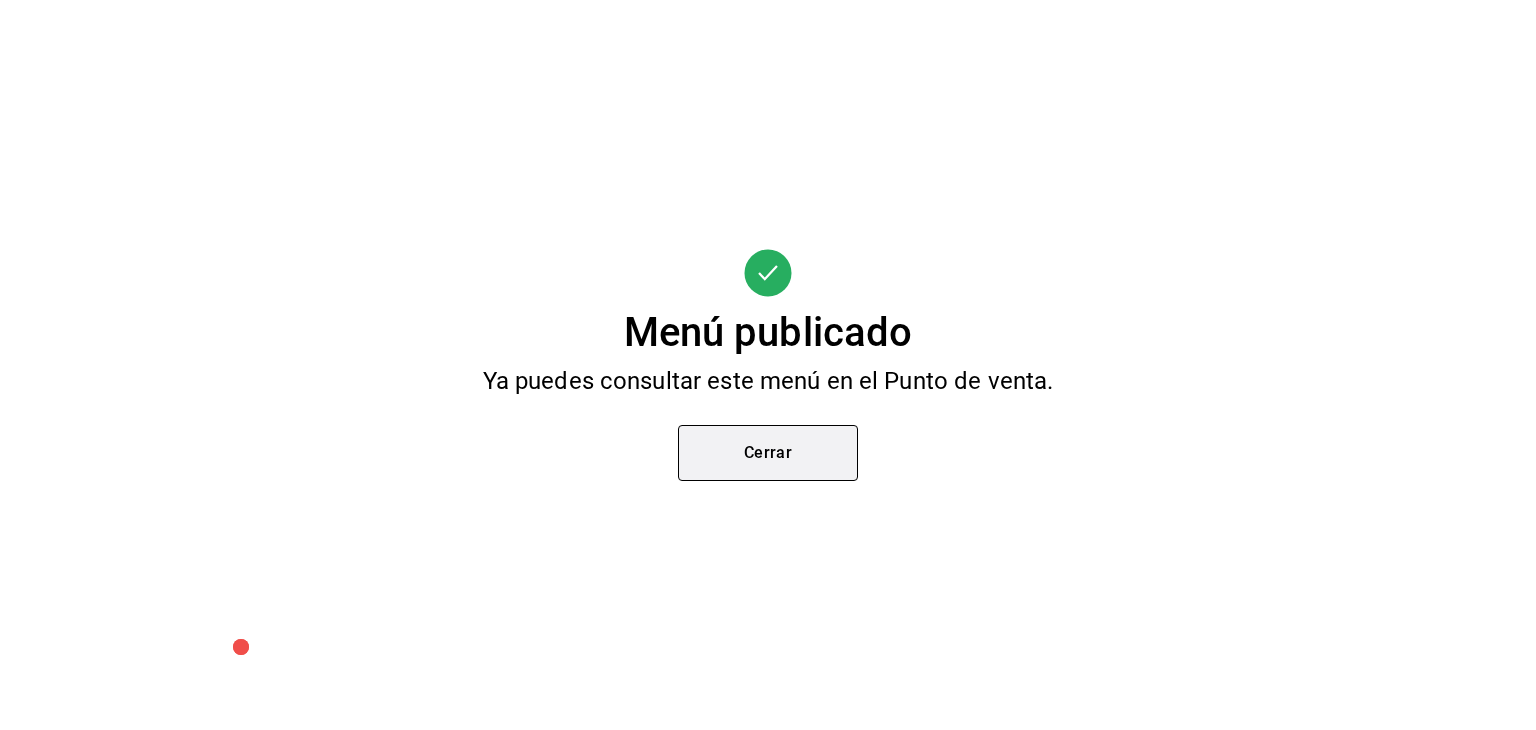 click on "Cerrar" at bounding box center [768, 453] 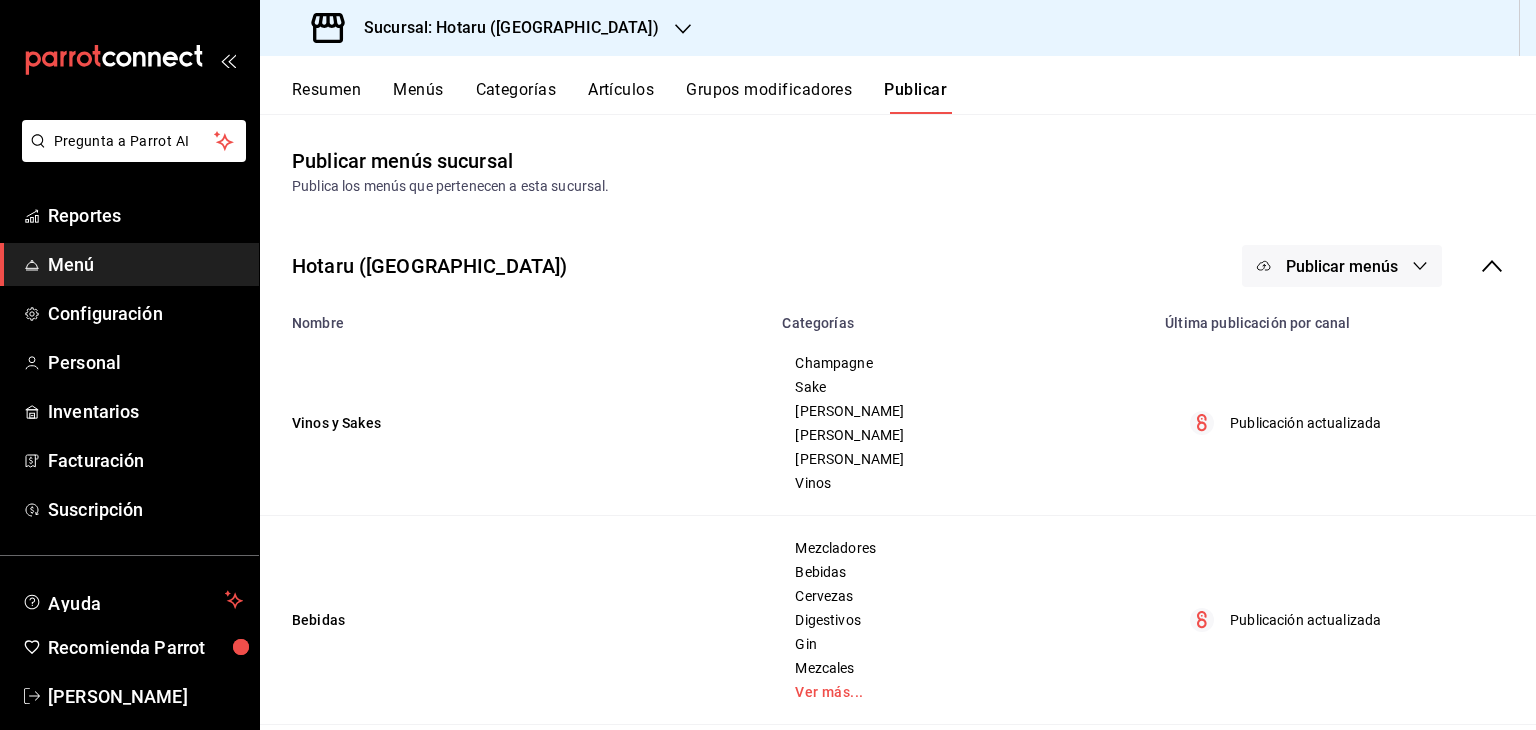click on "Artículos" at bounding box center [621, 97] 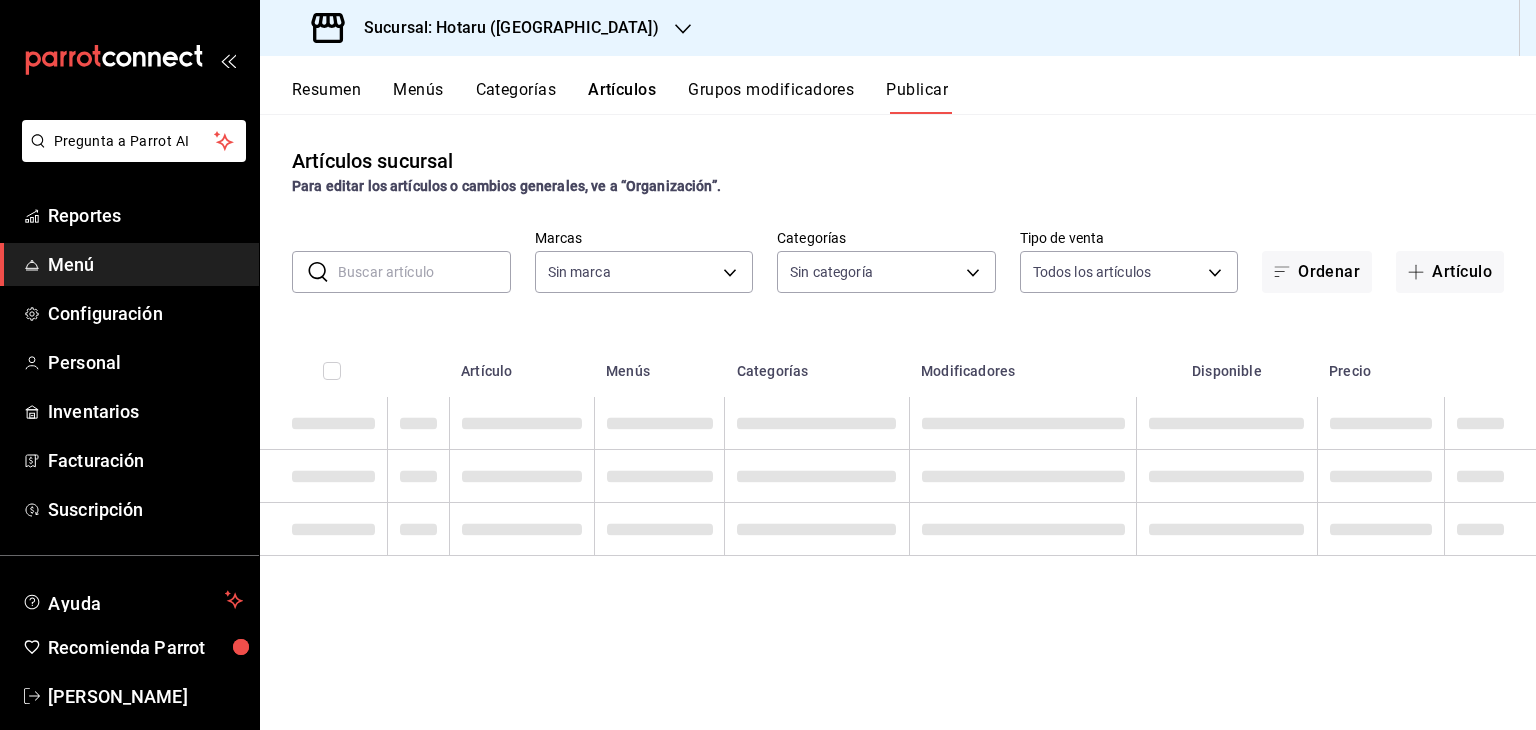 type on "28f2b94b-43d9-4456-ab58-be91b69769b2,f751b40b-1592-4fe9-b0c9-b3cde2f2f566" 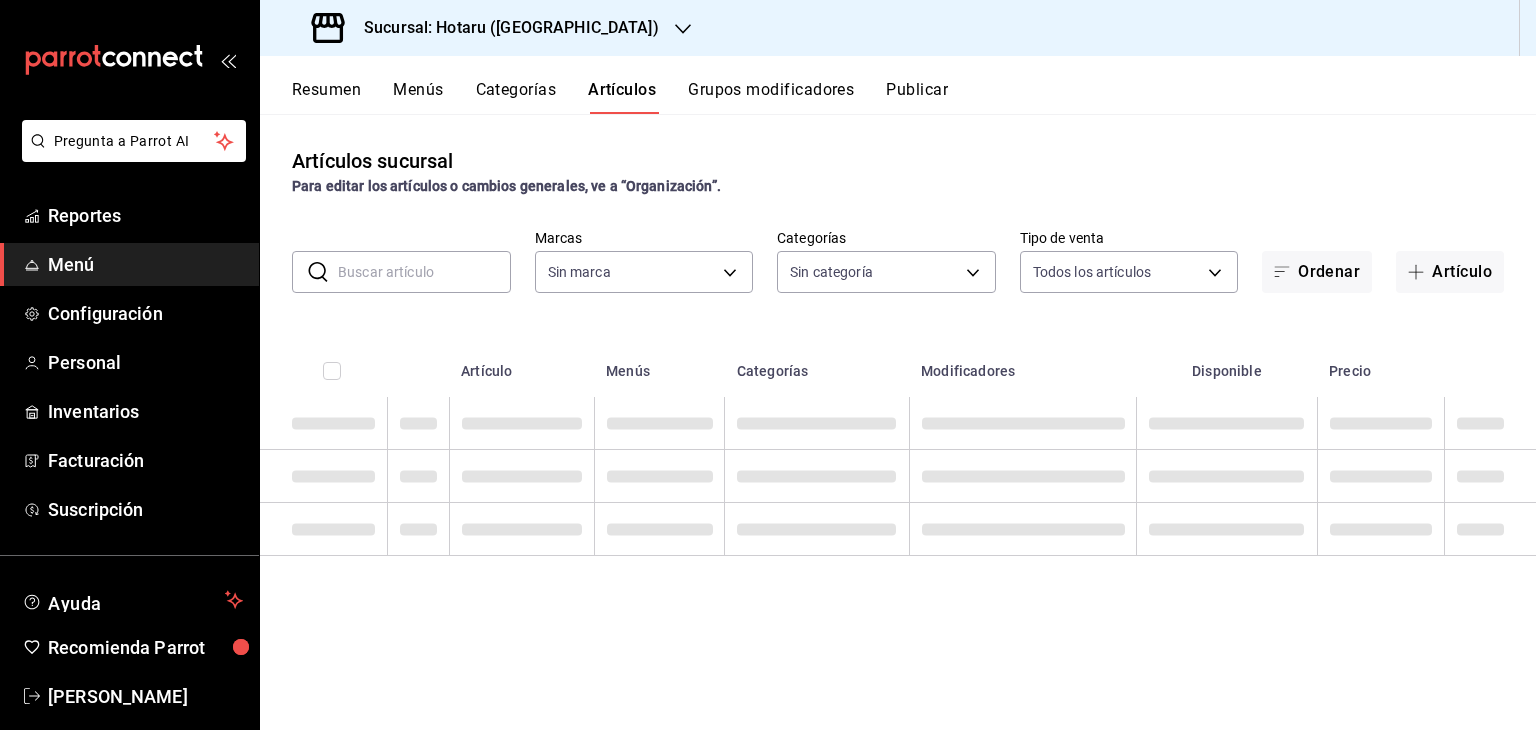 type on "28f2b94b-43d9-4456-ab58-be91b69769b2,f751b40b-1592-4fe9-b0c9-b3cde2f2f566" 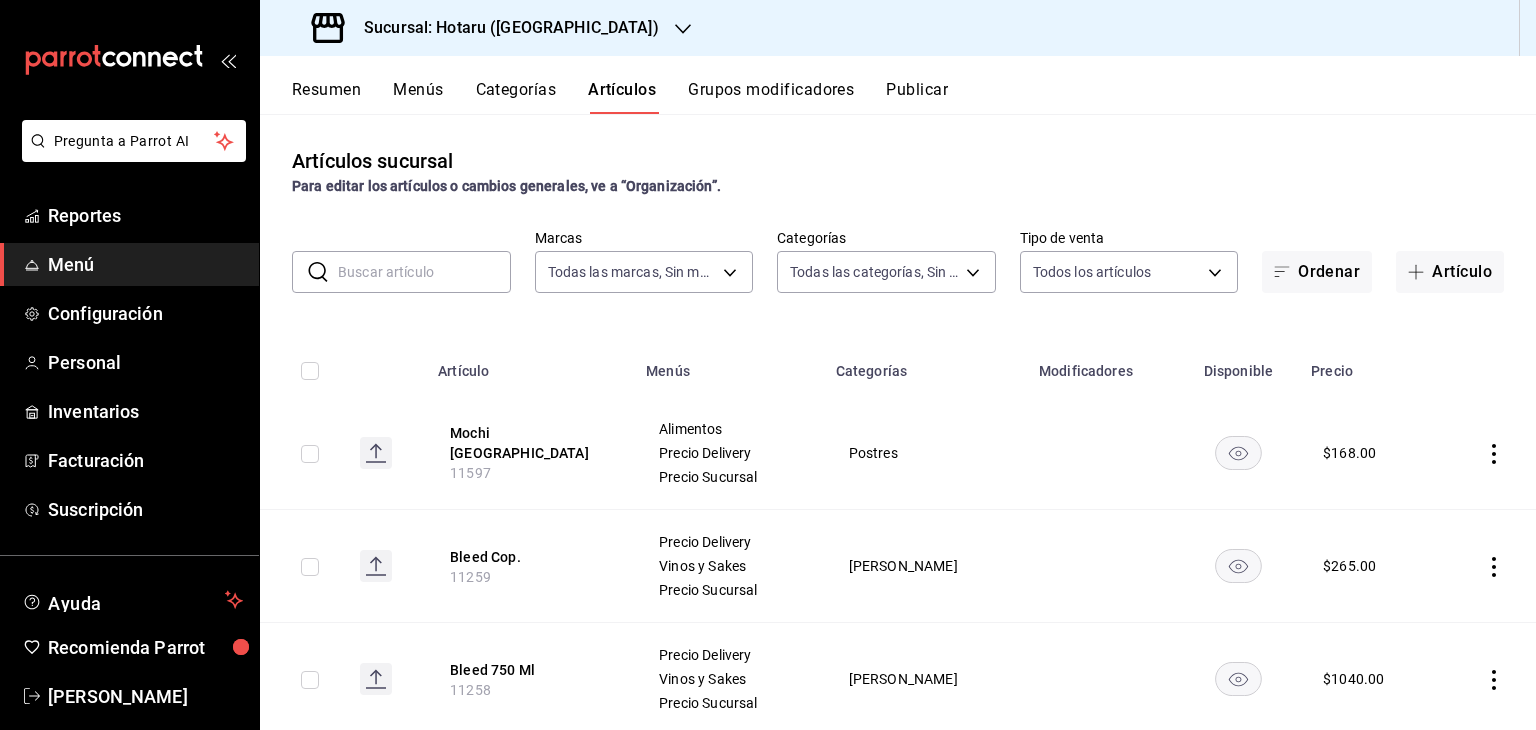type on "84f66e43-b84d-4fef-8756-f31b626da824,c9eb6a62-502a-43ab-bd93-fa5cd2e9da35,9c695046-1aca-4b9d-b630-e87c41693538,ff58f3df-6d9e-4439-891b-fe170adff702,8eb212d1-6e21-4220-a43e-eb37e4c46b14,bee9d92f-891e-4ba6-928d-27b2f084b165,5f1f444d-d2ae-4e2f-a36f-03a892eb7432,44d36470-38e6-4b84-ac5a-bf655e84f79e,2a9dbf85-2fed-4712-b37e-56752302b75a,0bdd478a-c66f-41cc-9599-74384bf521a1,19d49bbf-4167-4386-81f7-2e53c0ae45f5,5d5eed15-b201-4483-a282-8784c0fa47db,34e91472-ea75-41ad-8875-8b46640df4db,5d63fad3-8ecd-4fd6-bf19-b6622b4114f9,c547fe17-4f37-450d-9dcb-7b62b2d37763,6d860519-81fa-413b-b651-53c856d92740,e74ea6fe-64e0-4613-9666-d153a9cf7199,0cd20531-b1b9-470a-a05c-575967292d6c,89db5b8f-86f7-437d-b215-6ab485744808,3ef65231-1f04-46be-9ff3-336d490375cf,94ebda79-5f1a-42cc-8d29-965883cddcaa,48a4e531-0181-4b4e-9696-79f5f1f6231f,c3368a9d-9a64-4959-ad43-22847b23de93,0f8070f5-3648-460b-bc06-d2a576eeea39,4035042f-5a94-45ae-bd21-d39213eea16f,6573c331-5c3b-4738-acf9-214fef617878,aa7c333f-e993-48d3-89cc-3771210cd71e,1d8751d2-c2ab-4661-862..." 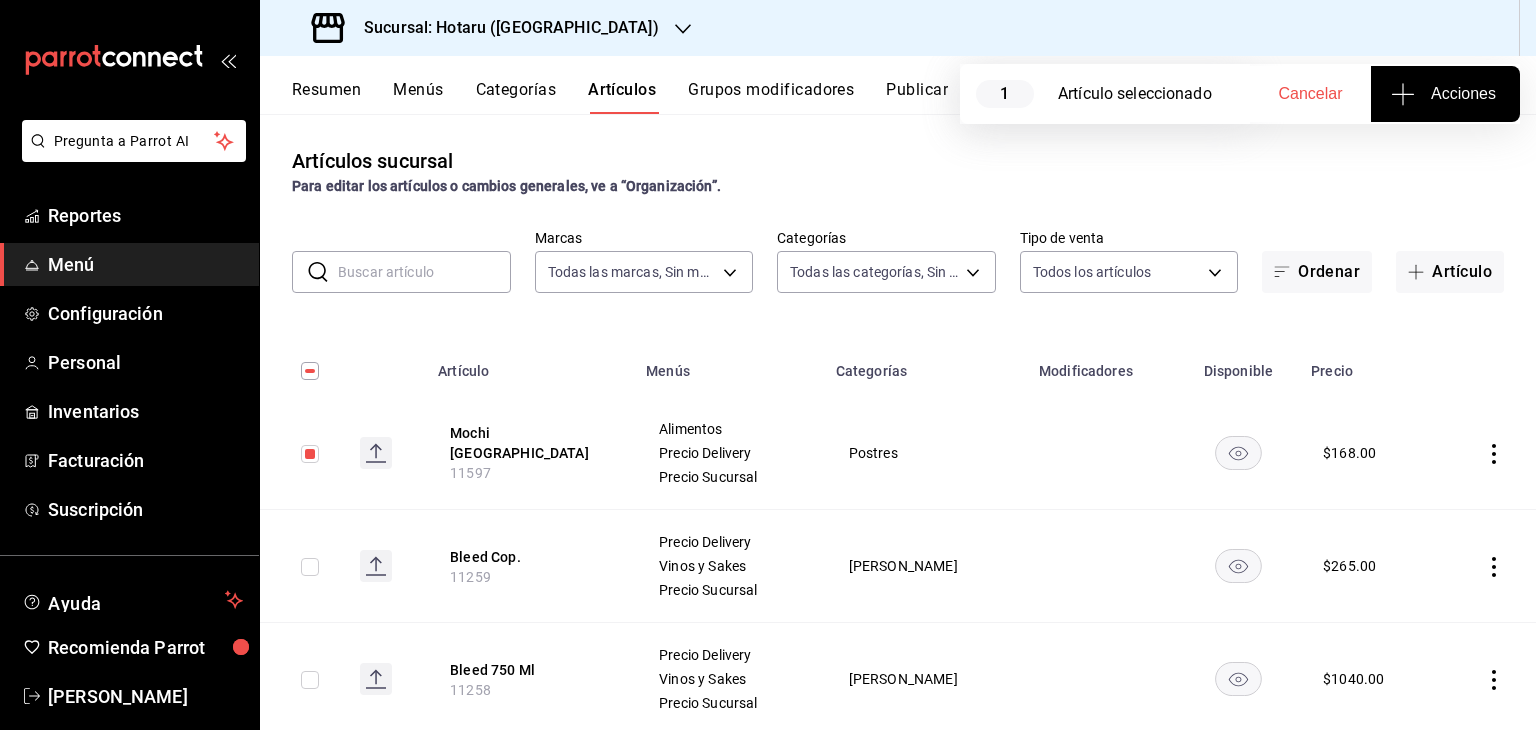 click on "Acciones" at bounding box center [1445, 94] 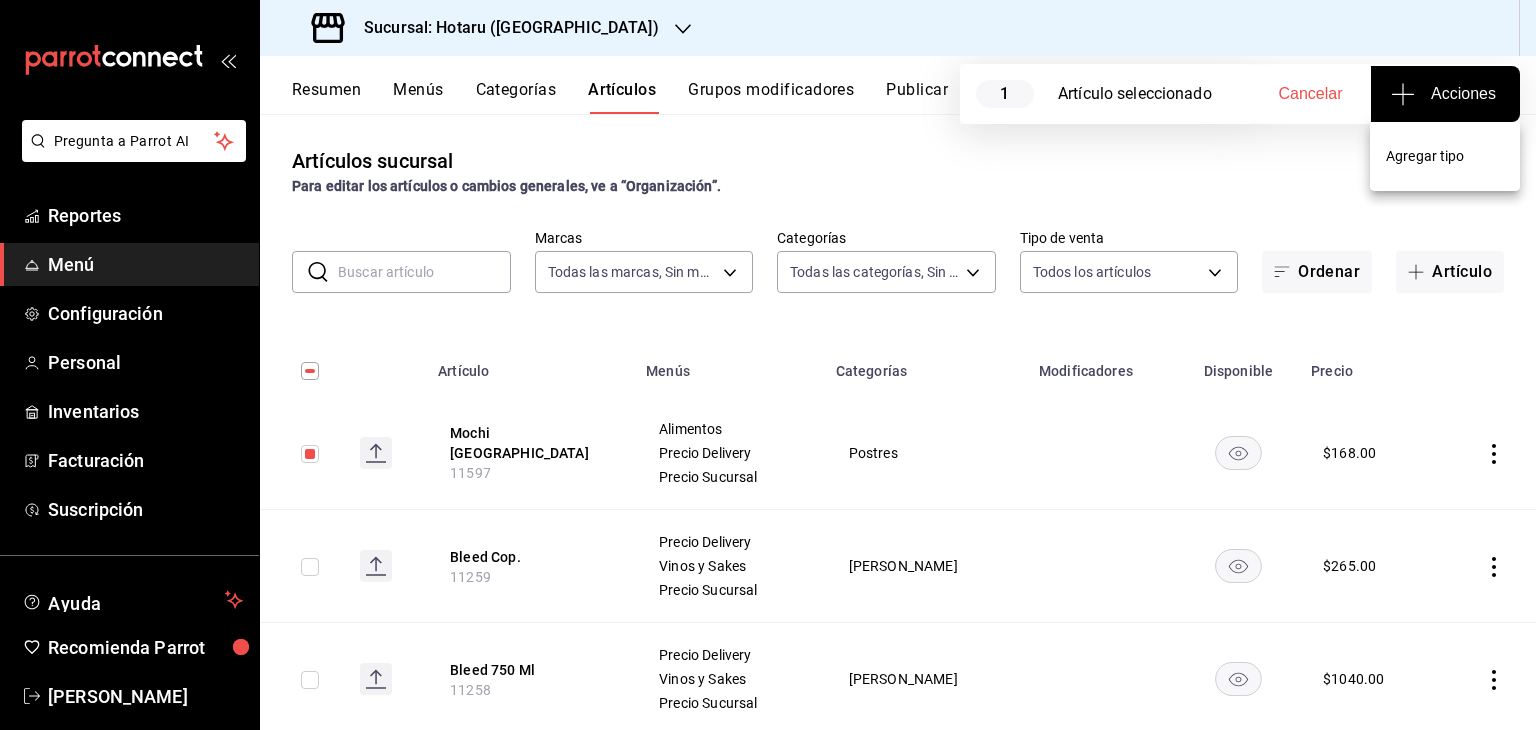 click on "Agregar tipo" at bounding box center (1445, 156) 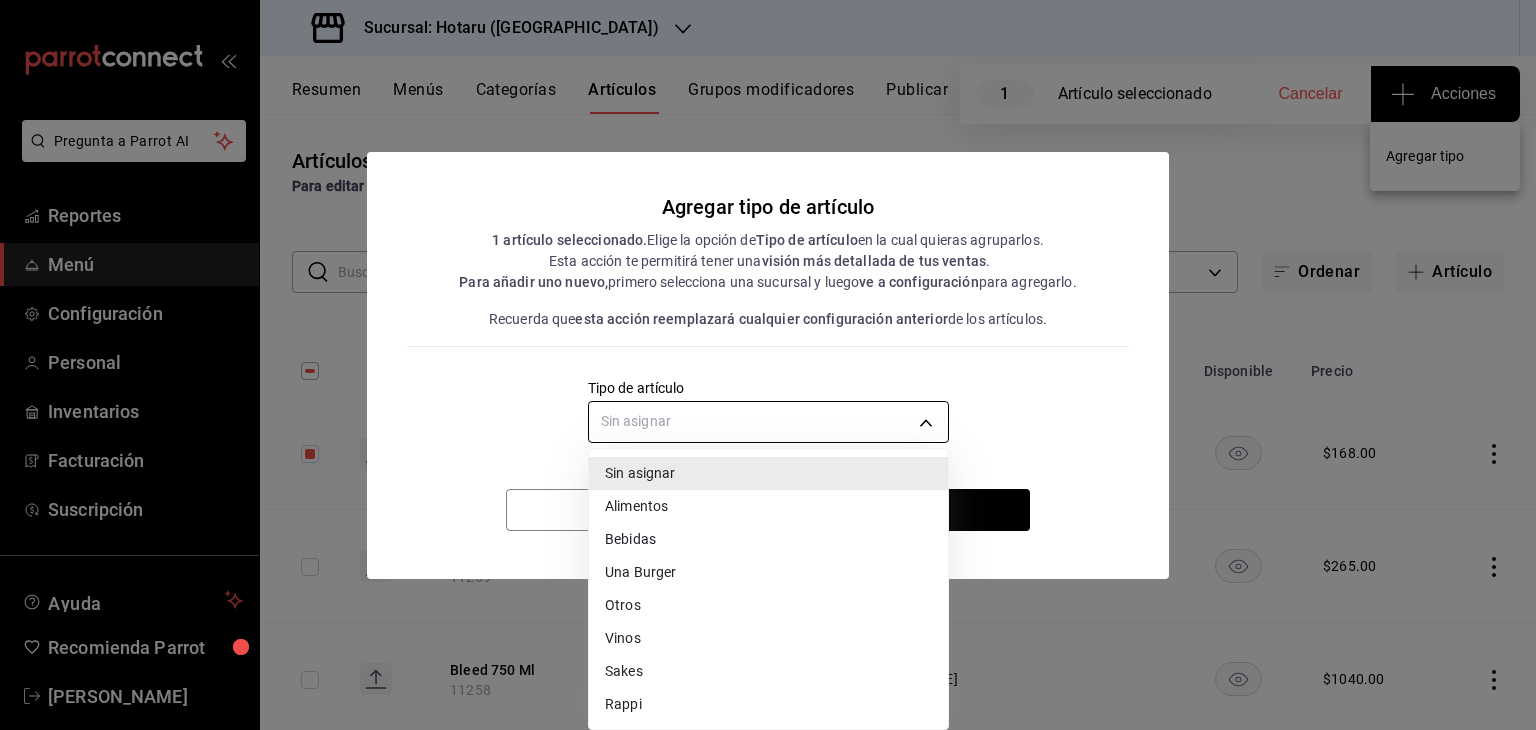 click on "Pregunta a Parrot AI Reportes   Menú   Configuración   Personal   Inventarios   Facturación   Suscripción   Ayuda Recomienda Parrot   [PERSON_NAME]   Sugerir nueva función   Sucursal: Hotaru ([GEOGRAPHIC_DATA]) Resumen Menús Categorías Artículos Grupos modificadores Publicar 1 Artículo seleccionado Cancelar Acciones Artículos sucursal Para editar los artículos o cambios generales, ve a “Organización”. ​ ​ Marcas Todas las marcas, Sin marca 28f2b94b-43d9-4456-ab58-be91b69769b2,f751b40b-1592-4fe9-b0c9-b3cde2f2f566 Categorías Todas las categorías, Sin categoría Tipo de venta Todos los artículos ALL Ordenar Artículo Artículo Menús Categorías Modificadores Disponible Precio Mochi Dubai 11597 Alimentos Precio Delivery Precio Sucursal Postres $ 168.00 Bleed Cop. 11259 Precio Delivery Vinos y Sakes Precio Sucursal Vino Tinto $ 265.00 Bleed 750 Ml 11258 Precio Delivery Vinos y Sakes Precio Sucursal Vino Tinto $ 1040.00 Suntory Toki Cortesia 11112 Precio Delivery Precio Sucursal Bebidas Whisky $ 0.00 $" at bounding box center (768, 365) 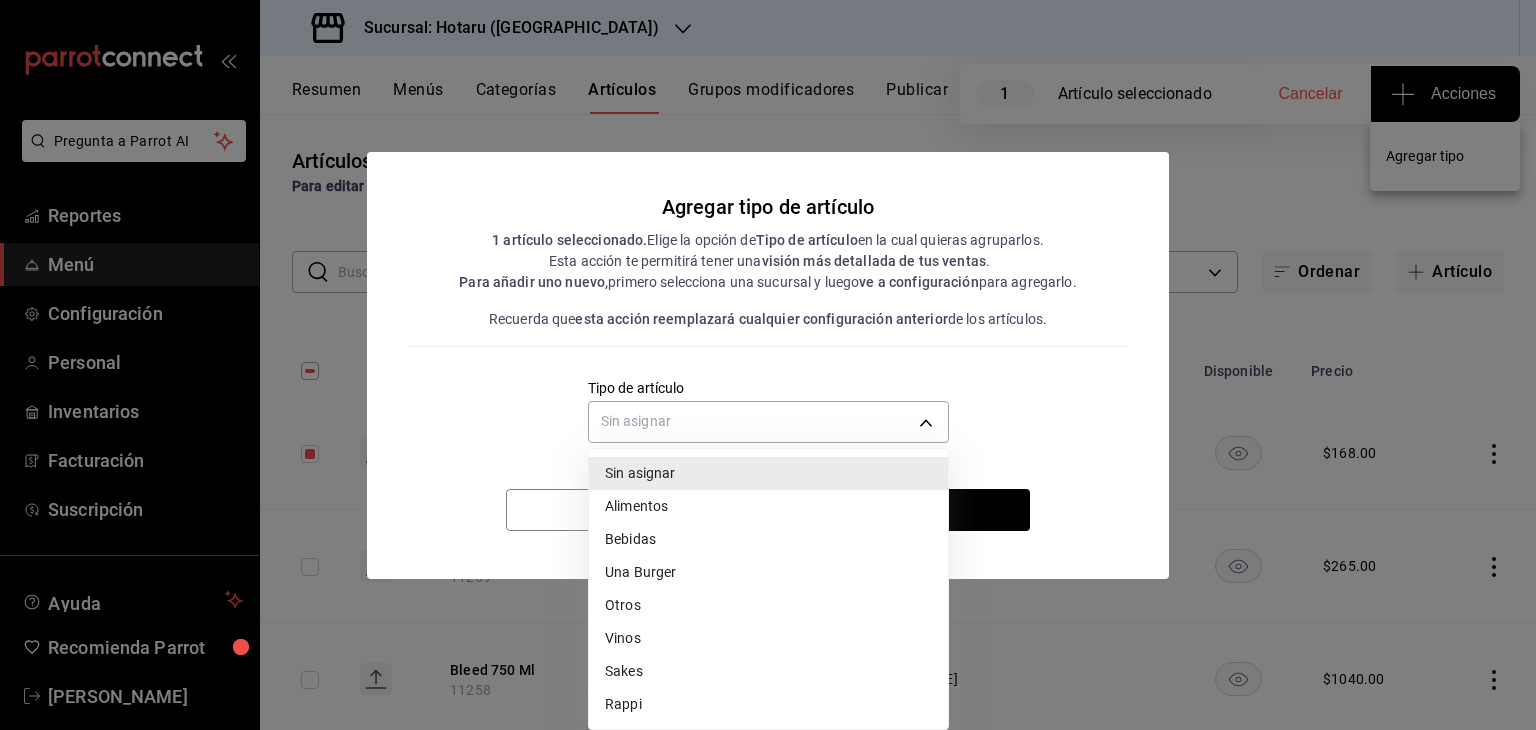 click on "Alimentos" at bounding box center [768, 506] 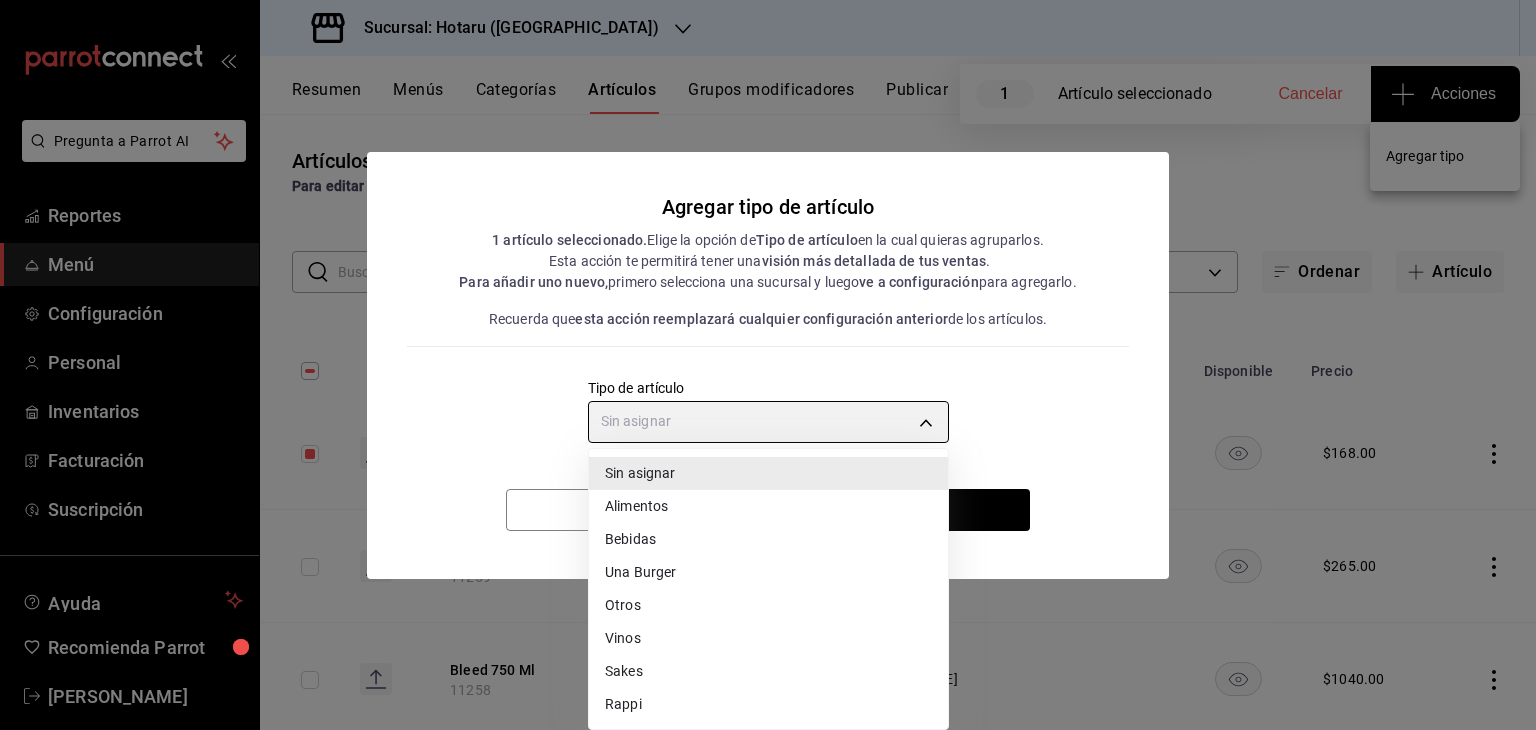 type on "a9c5c5d7-09f7-4d61-88a6-a13d33eec0fd" 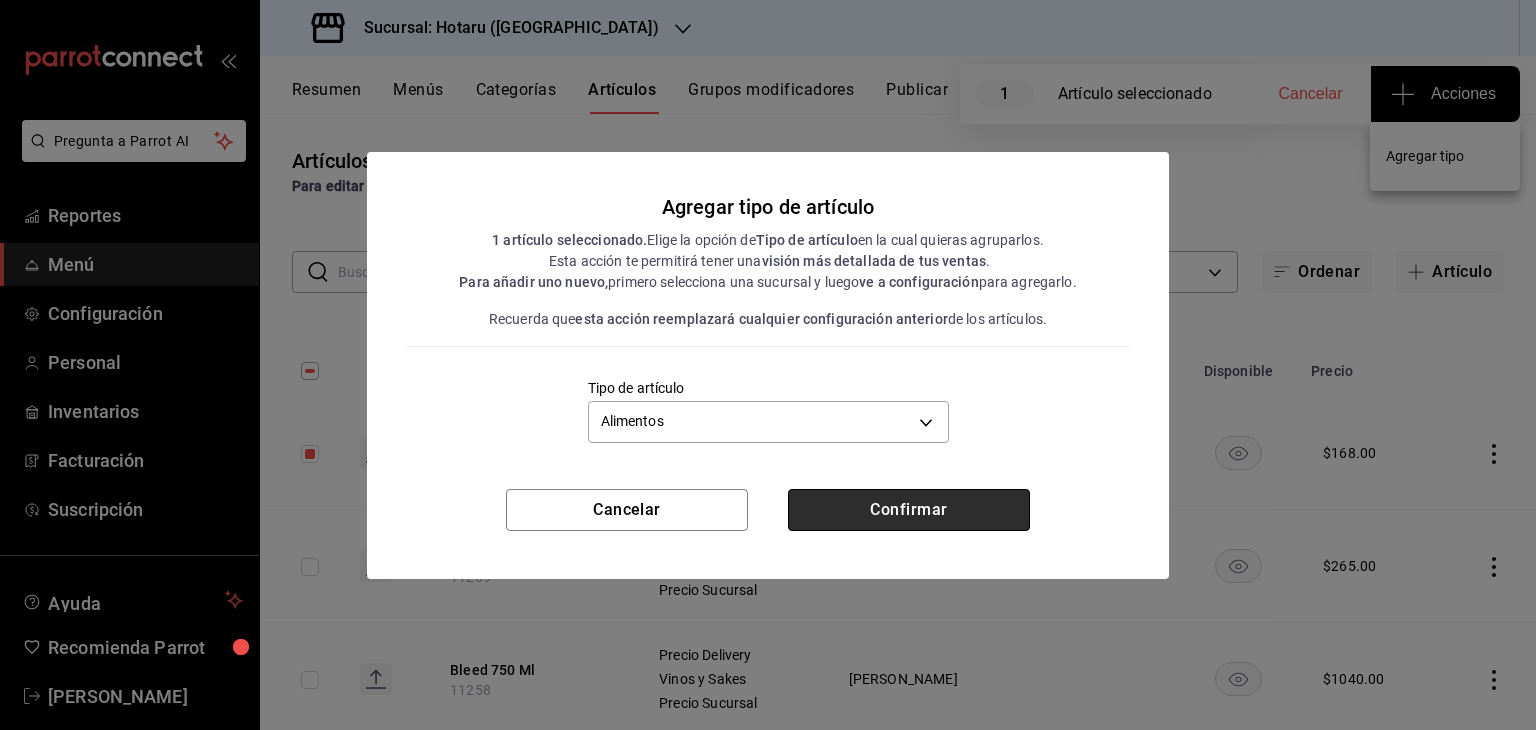 click on "Confirmar" at bounding box center [909, 510] 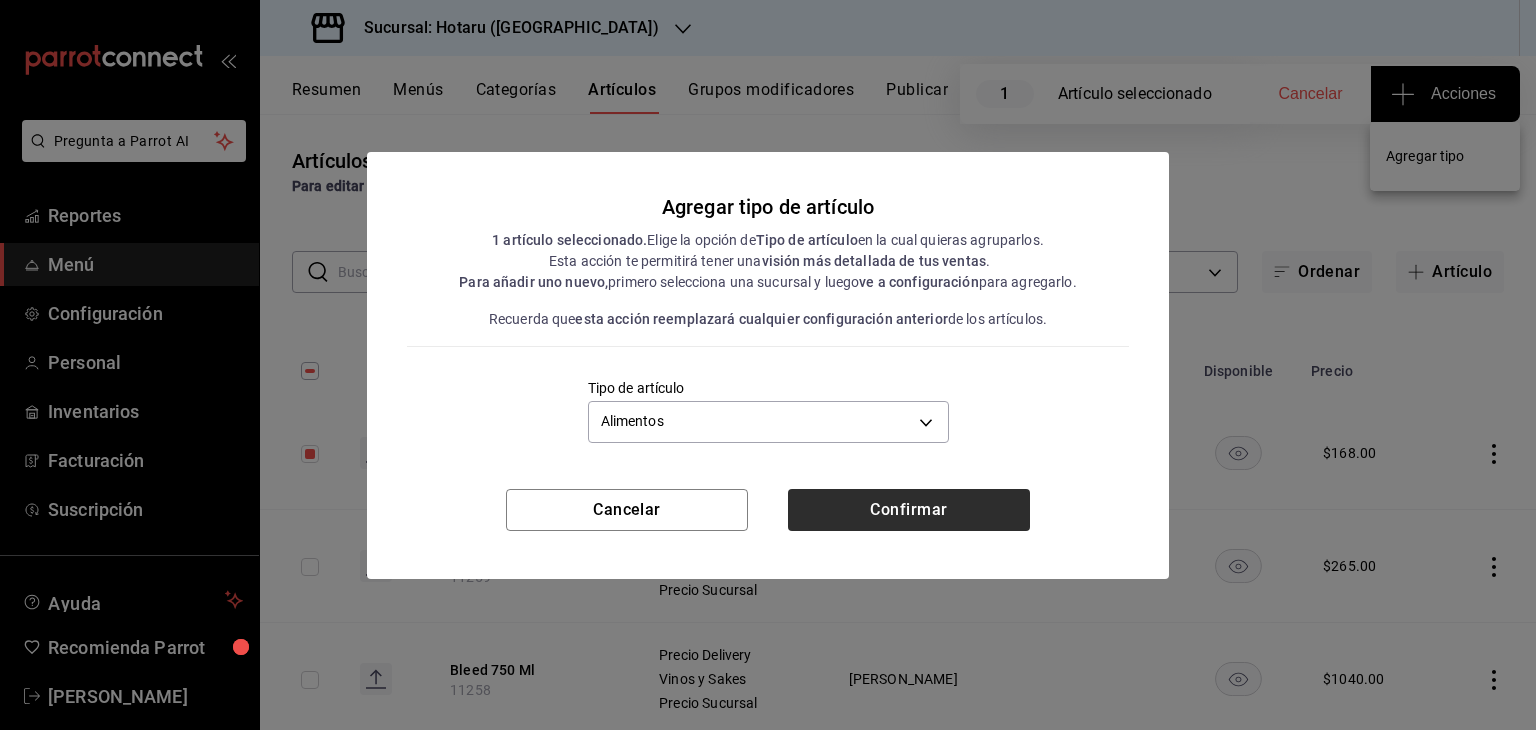 type 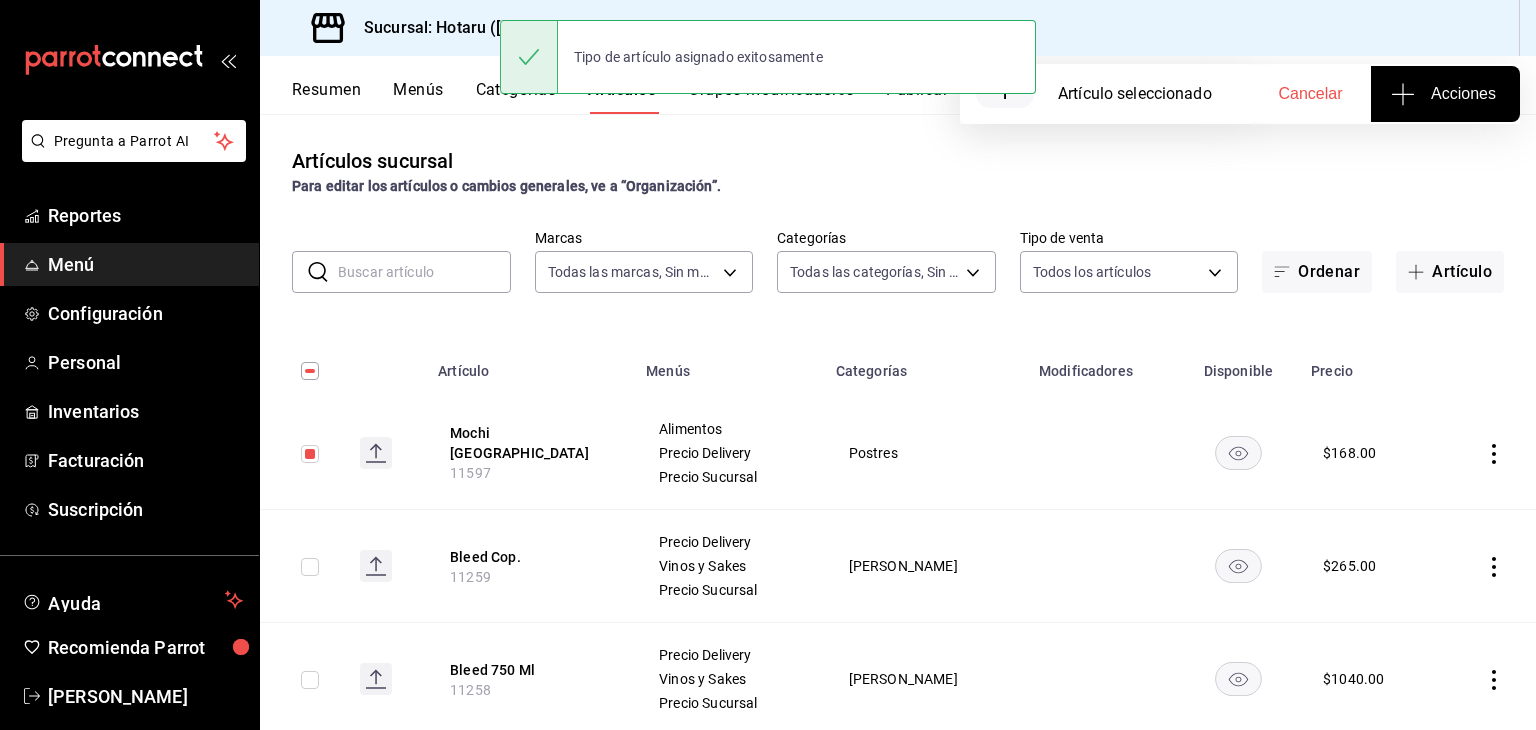 click on "Tipo de artículo asignado exitosamente" at bounding box center [768, 57] 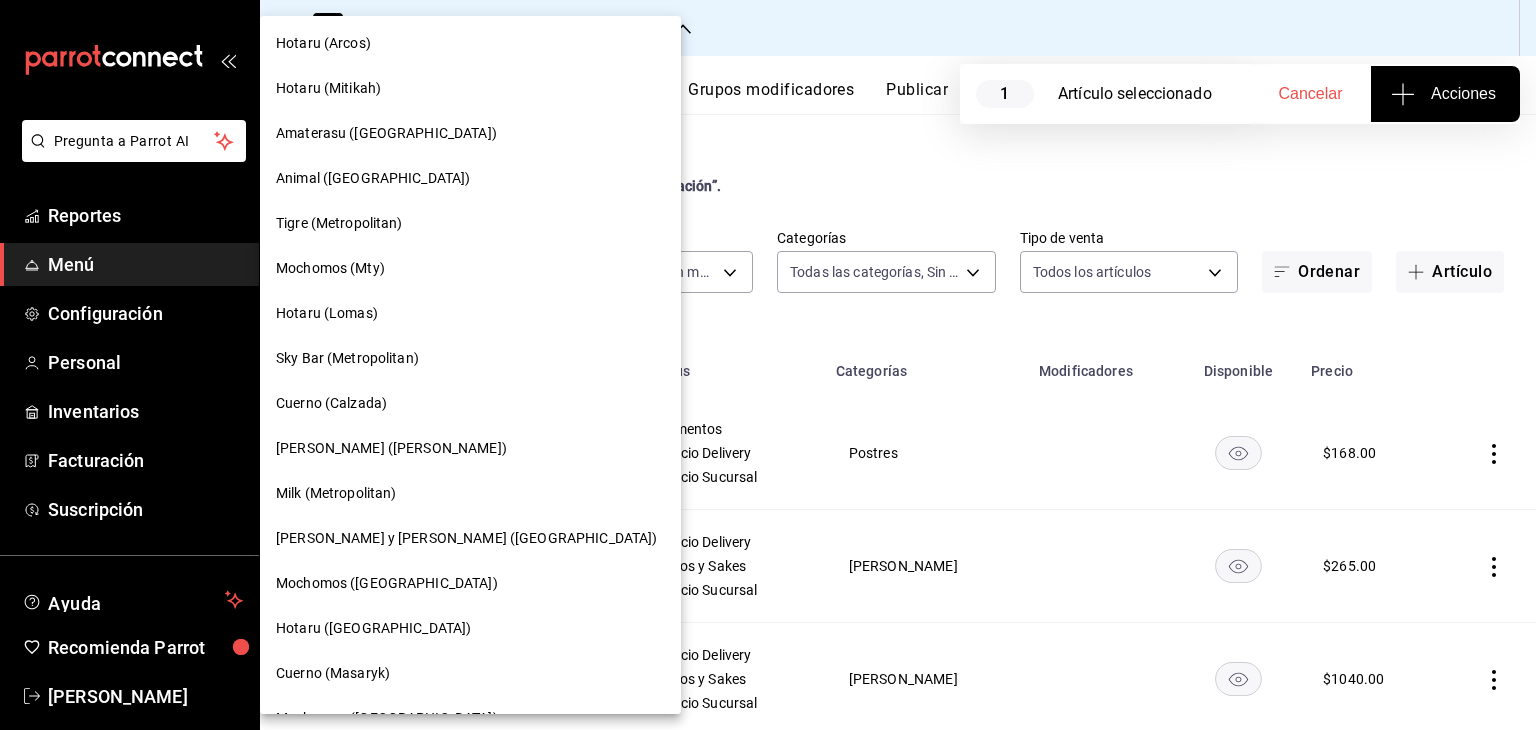 scroll, scrollTop: 772, scrollLeft: 0, axis: vertical 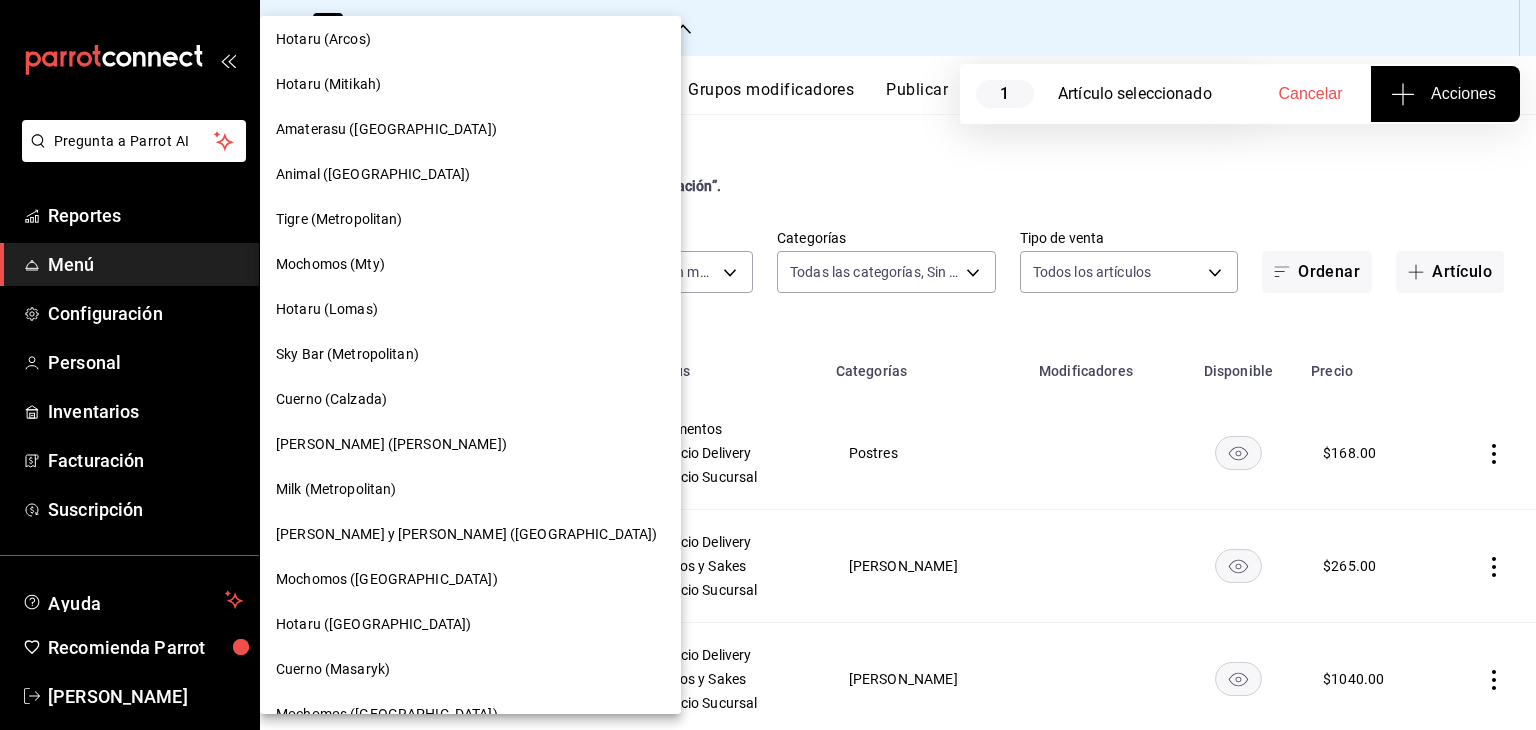 click on "Hotaru (Lomas)" at bounding box center (470, 309) 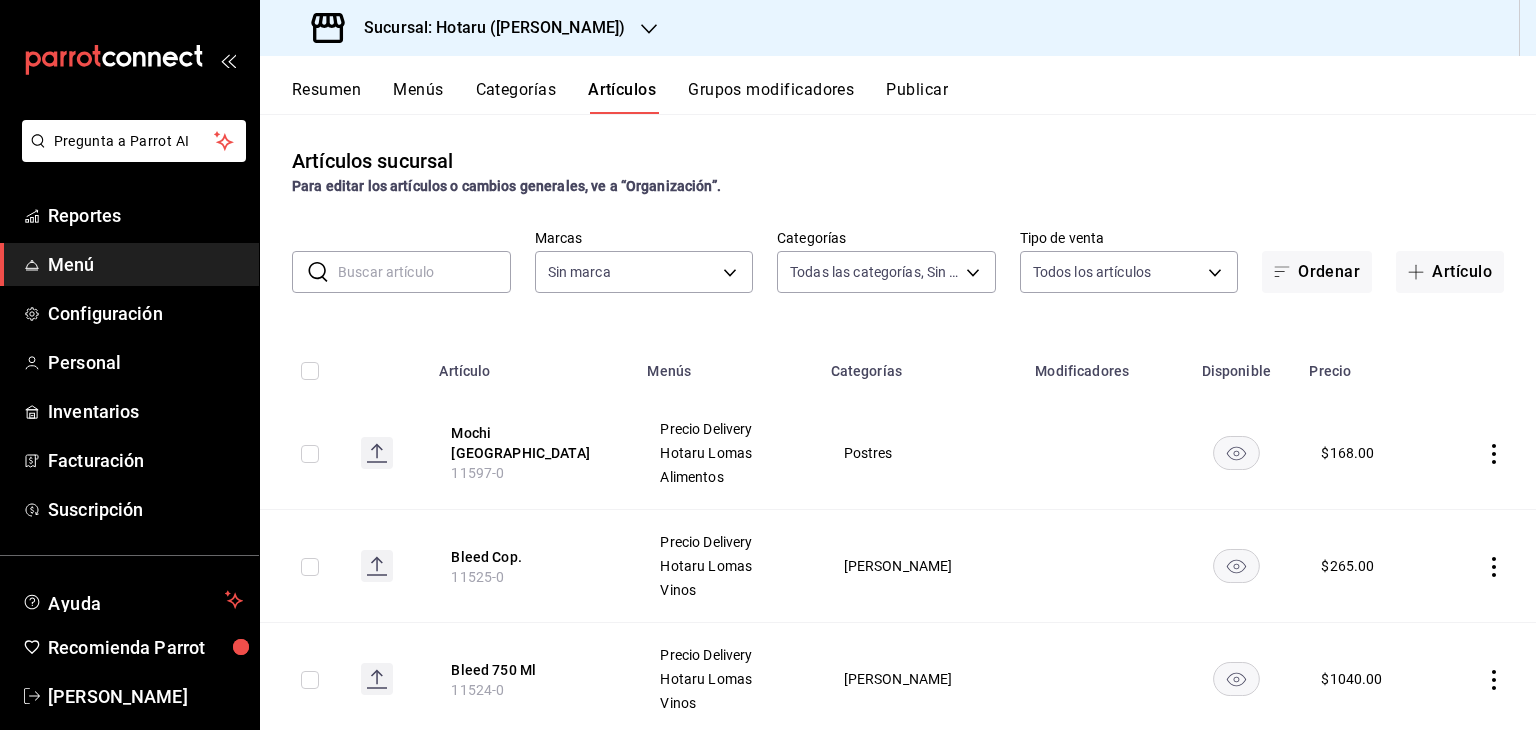 type on "fbab3e25-4d8f-420c-b630-be820f104942,3e583561-a8ae-484f-bffa-23a66a36d1e2,2ac294c7-98ee-4ab9-91e7-abc3f77afdda,600389d3-4be1-4507-83d4-9eb4fcf47481,3e1ba37b-9f20-4894-bacc-3beb3cc9d42a,ca4472f1-5880-4246-98cc-e7aadf927086,0d7abbe7-94c3-4ebf-a89f-12c3194fc81b,dd2f8826-acf6-45fa-bcc9-2315f0da908c,523e5ed6-8c07-405f-9678-f2d4a8b6da82,31b81c92-d4b9-46f0-bd93-87873d89a04d,bbc634de-4864-4ede-863b-e6c459de71bf,9e28246f-c05f-49bb-bc78-692458e647dc,3f089a4a-f196-4a37-8195-a6178ba73431,8f7c2d05-708c-4d3e-b670-4334b7be2652,6b91a2b9-86f2-4448-b5bd-329bbb2a2eba,e62e33c0-241b-4bb9-99a9-32da13b74304,6c762d7a-8460-4e0c-8557-f4ea827a0c4b,b67e78d8-daa7-4aa0-b09e-52789604bea7,359d5493-77e0-4121-9a85-fcc034d9f10d,ac57489e-d974-4cff-8ca8-1c49f12ff0be,e470454e-68a7-4e83-a3c8-c25ded964ff7,4c057a31-40a7-4c0d-80cc-a86e46f4146c,5b220cba-f4ab-4c05-93ee-fca74139786c,282da3c9-c2ed-4136-8035-dcf11296b516,c7483b7e-eb37-438f-be61-ce679e1c93ff,357c6374-46c6-468b-8437-1af7a04a8f08,5488460d-1ee8-44bc-98ce-4ea80cad6ebb,fd803789-c053-4d23-ae5..." 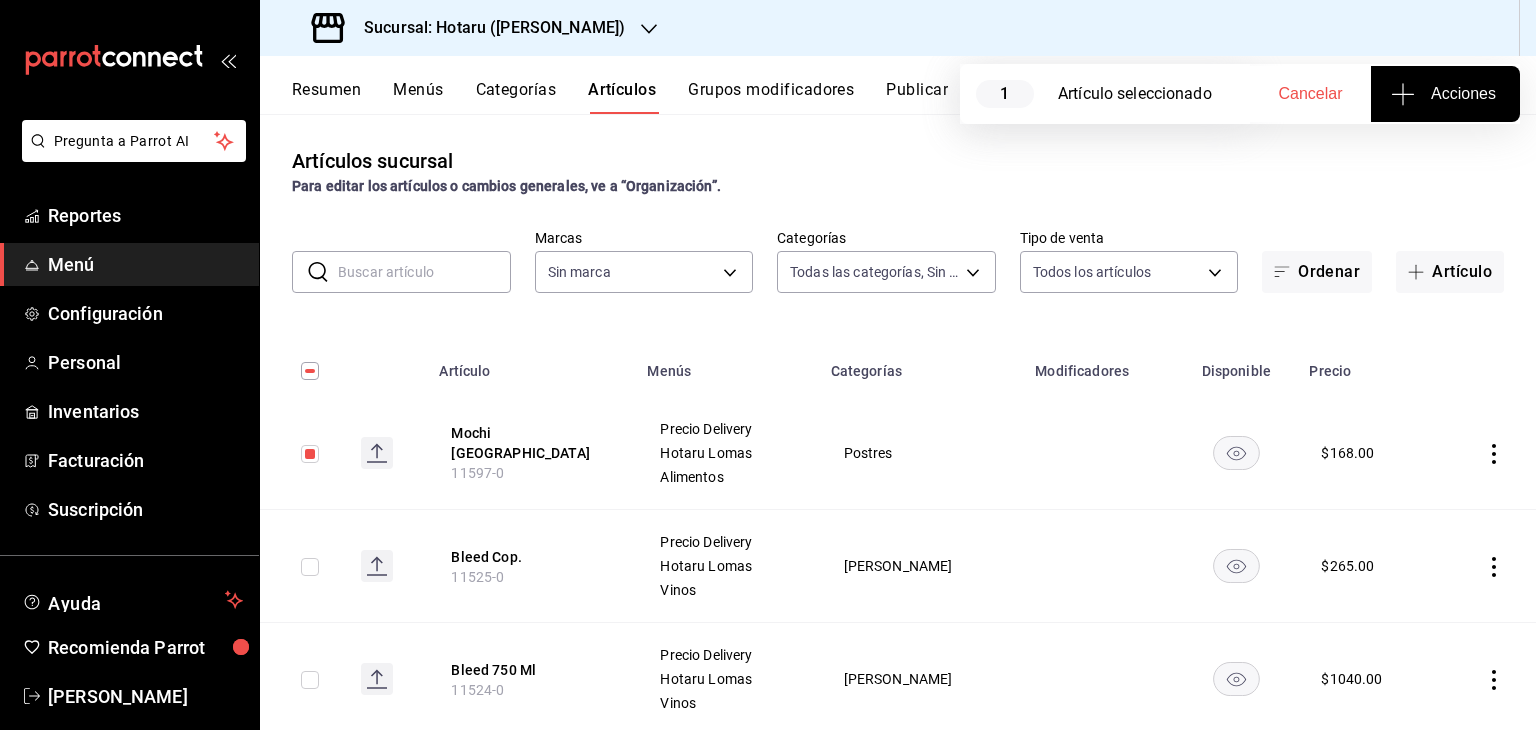 type on "3e56ebbd-5443-43e7-93f2-907a73195741" 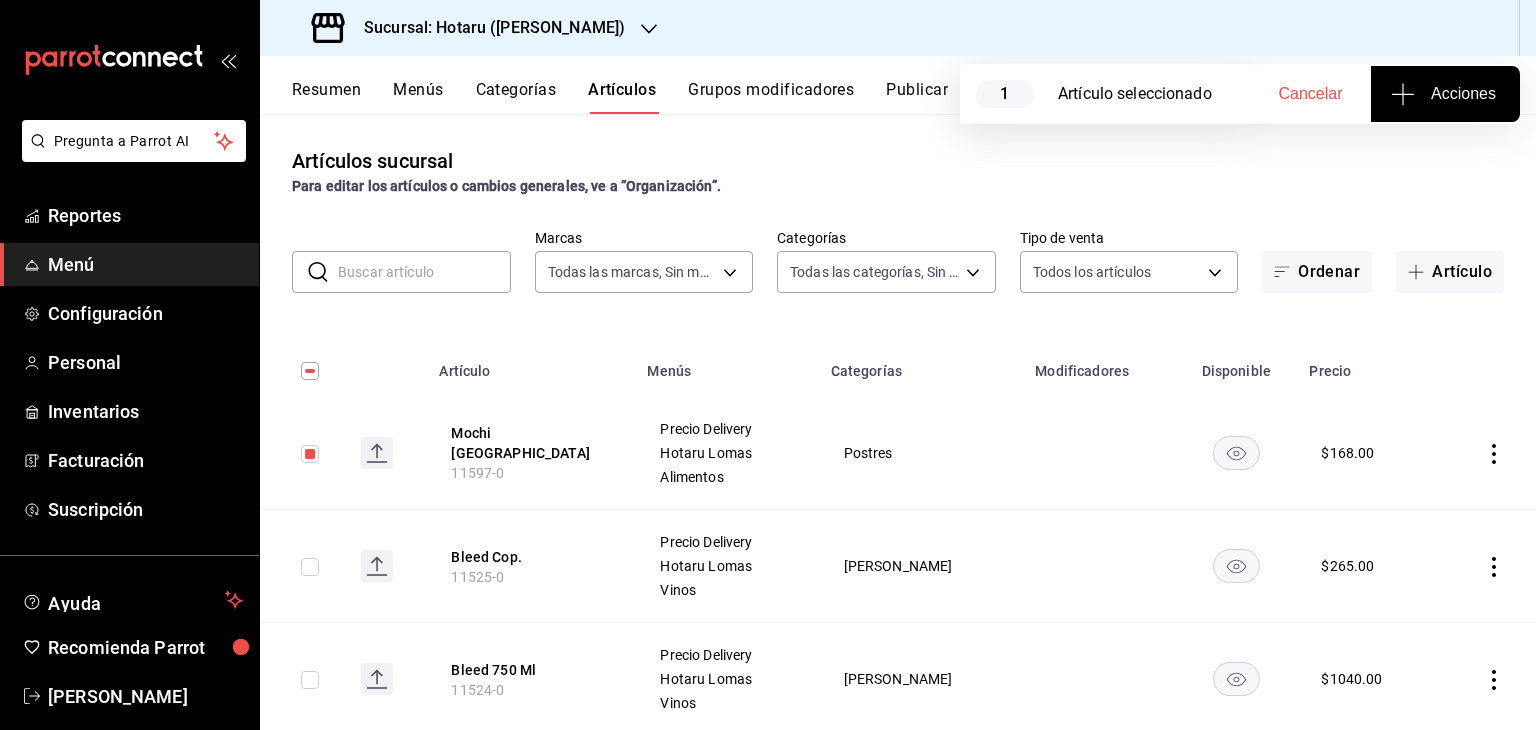 click on "Acciones" at bounding box center [1445, 94] 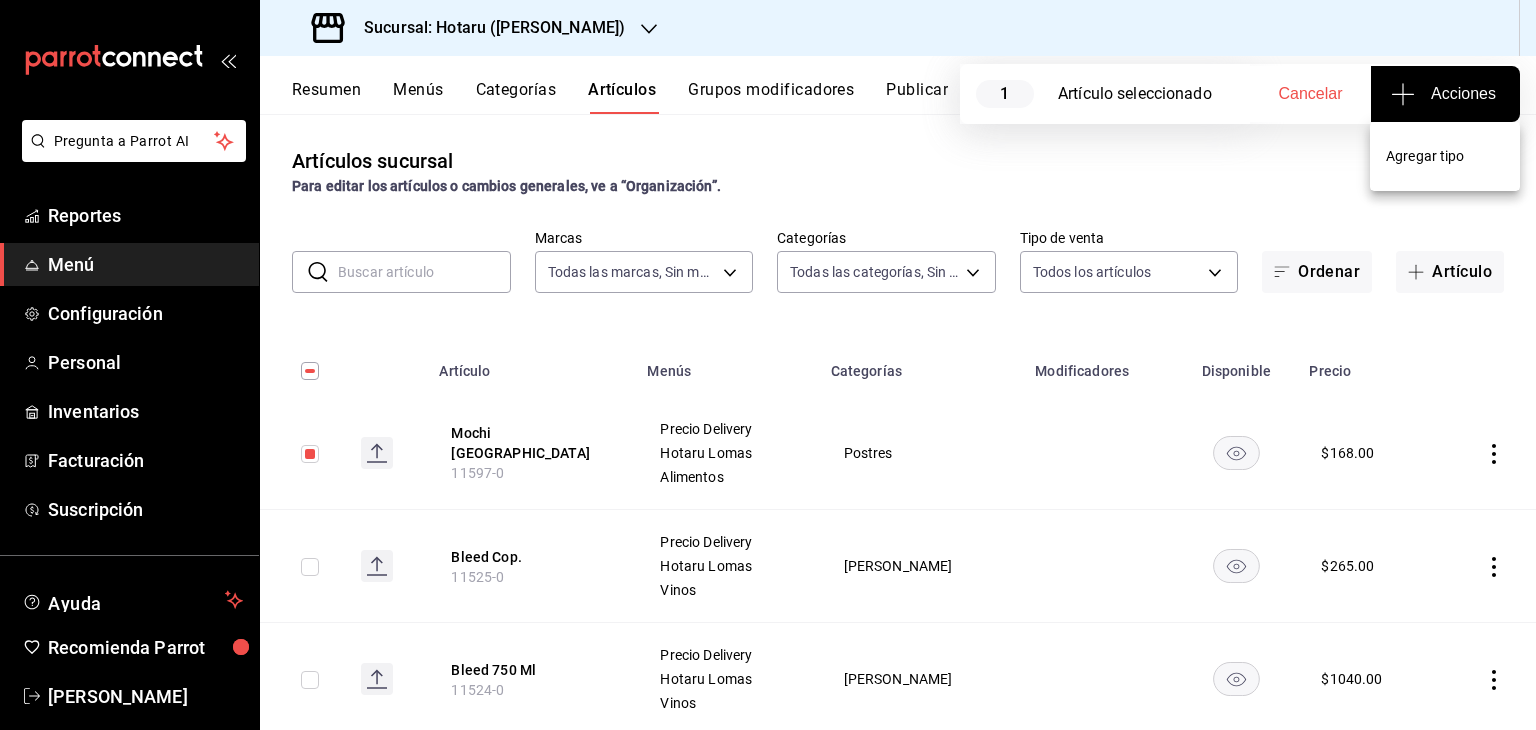 click on "Agregar tipo" at bounding box center (1445, 156) 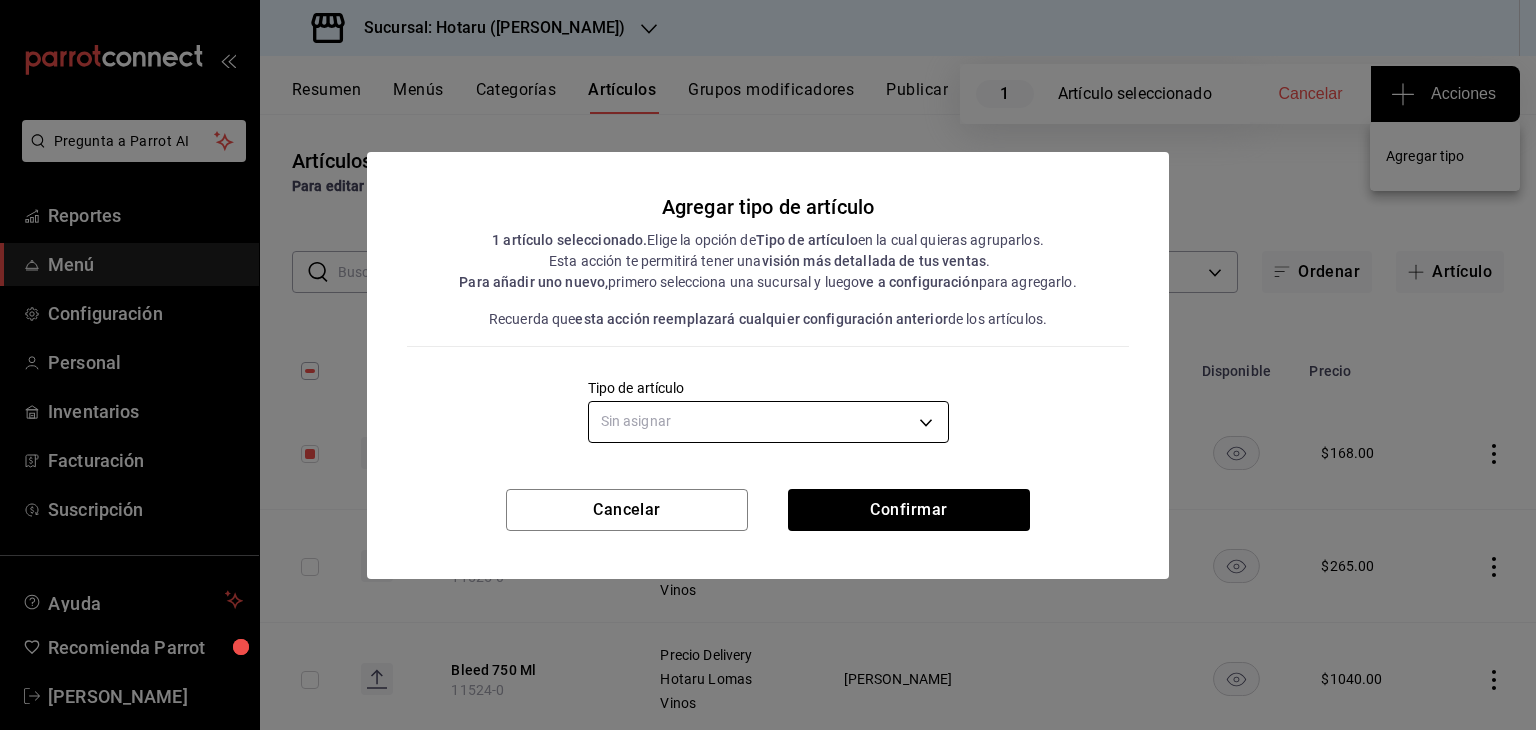 click on "Pregunta a Parrot AI Reportes   Menú   Configuración   Personal   Inventarios   Facturación   Suscripción   Ayuda Recomienda Parrot   [PERSON_NAME]   Sugerir nueva función   Sucursal: Hotaru ([PERSON_NAME]) Resumen Menús Categorías Artículos Grupos modificadores Publicar 1 Artículo seleccionado Cancelar Acciones Artículos sucursal Para editar los artículos o cambios generales, ve a “Organización”. ​ ​ Marcas Todas las marcas, Sin marca 3e56ebbd-5443-43e7-93f2-907a73195741 Categorías Todas las categorías, Sin categoría Tipo de venta Todos los artículos ALL Ordenar Artículo Artículo Menús Categorías Modificadores Disponible Precio Mochi Dubai 11597-0 Precio Delivery Hotaru [PERSON_NAME] Alimentos Postres $ 168.00 Bleed Cop. 11525-0 Precio Delivery Hotaru [PERSON_NAME] Vinos Vino Tinto $ 265.00 Bleed 750 Ml 11524-0 Precio Delivery Hotaru [PERSON_NAME] Vinos Vino Tinto $ 1040.00 Suntory Toki Cortesia 11523-0 Precio Delivery Hotaru [PERSON_NAME] Bebidas Whisky $ 0.00 Temaki Atun Miso 11114-0 Precio Delivery Hotaru [PERSON_NAME] $ $ $" at bounding box center (768, 365) 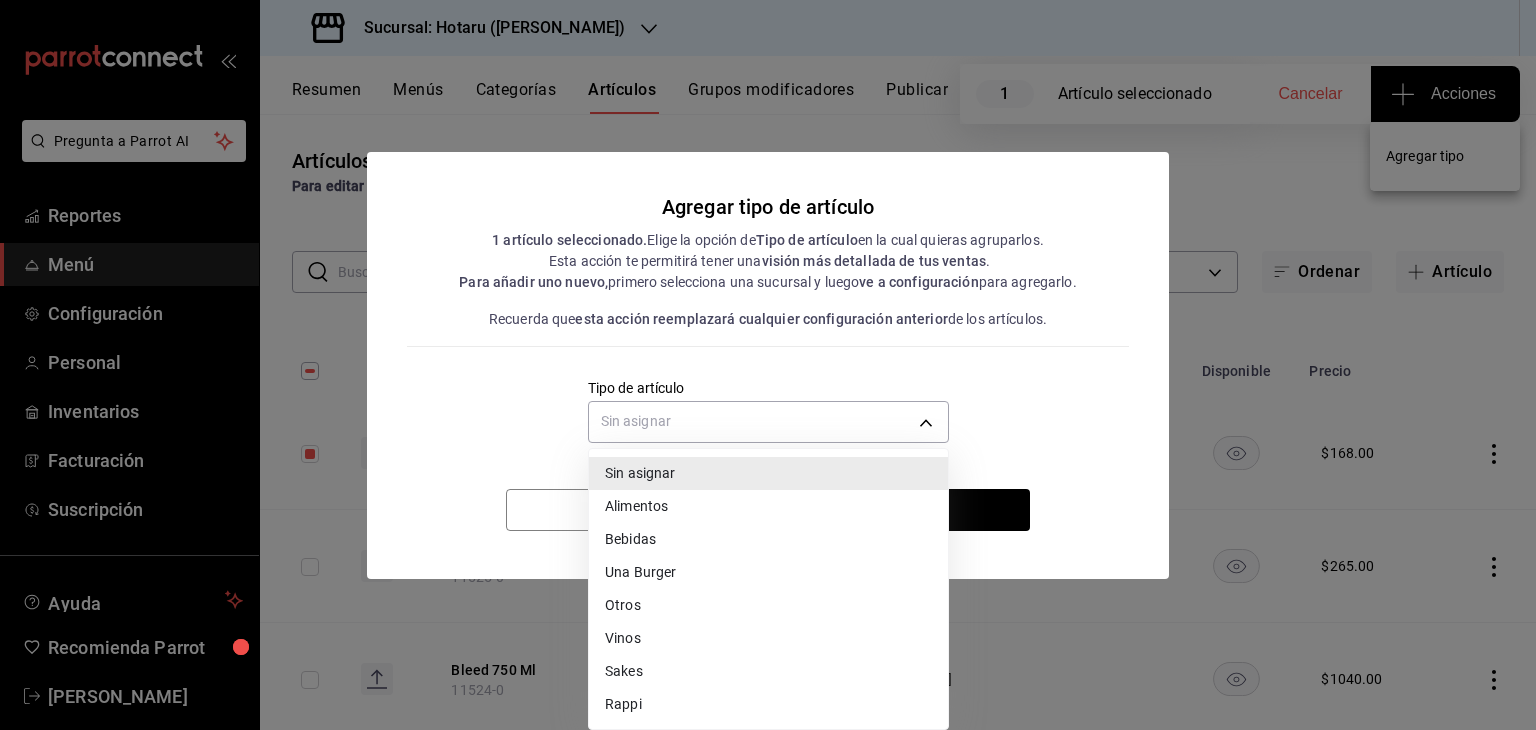 click on "Alimentos" at bounding box center [768, 506] 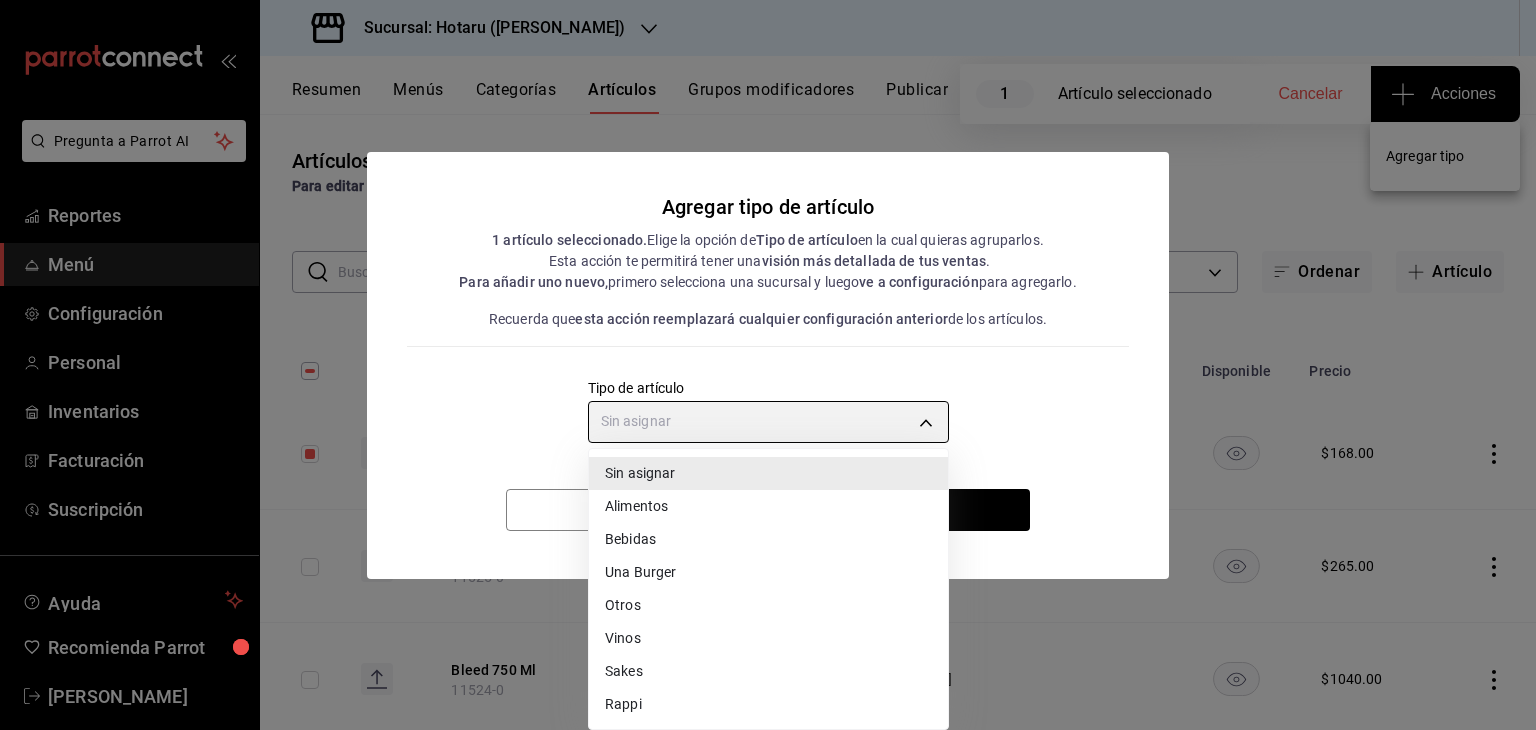 type on "a9c5c5d7-09f7-4d61-88a6-a13d33eec0fd" 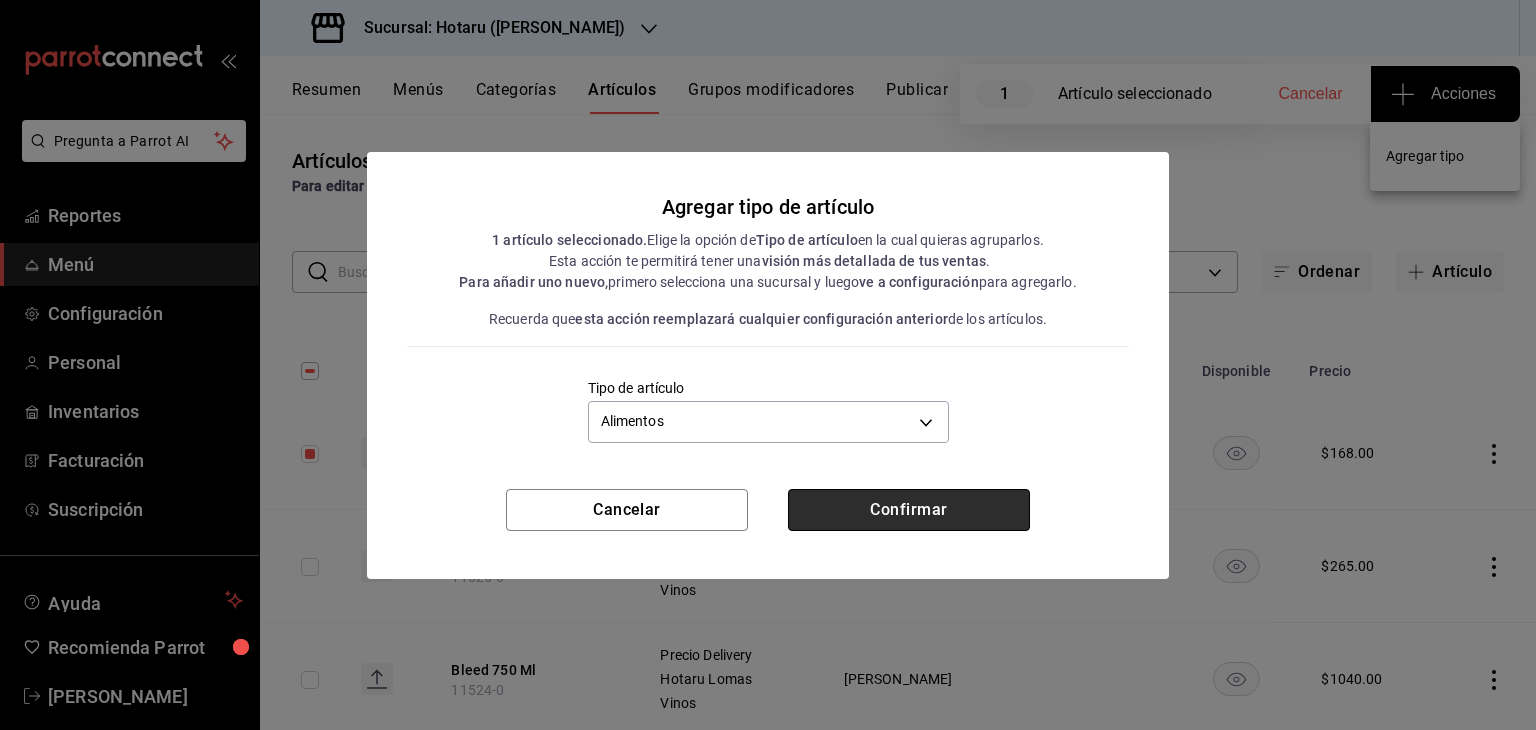click on "Confirmar" at bounding box center (909, 510) 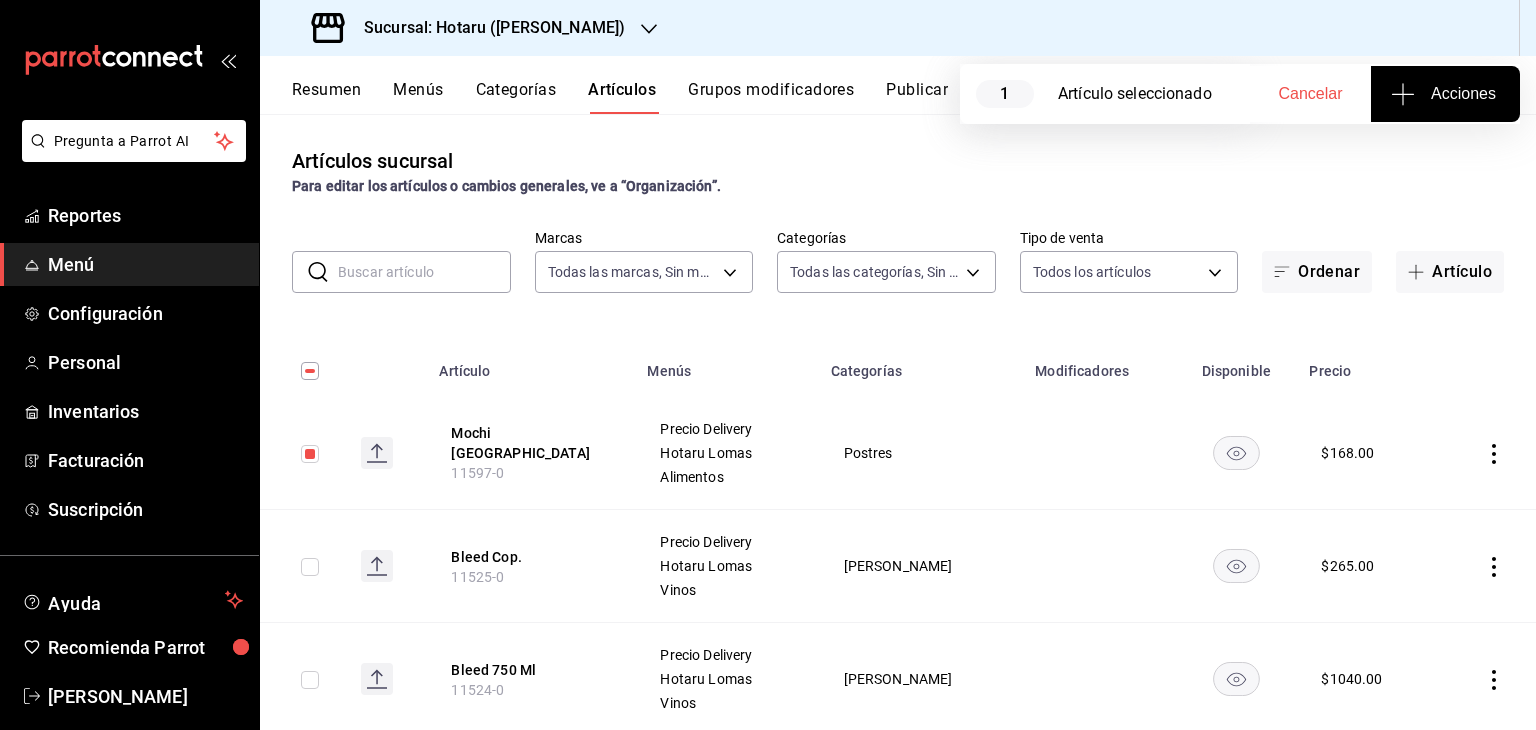 type 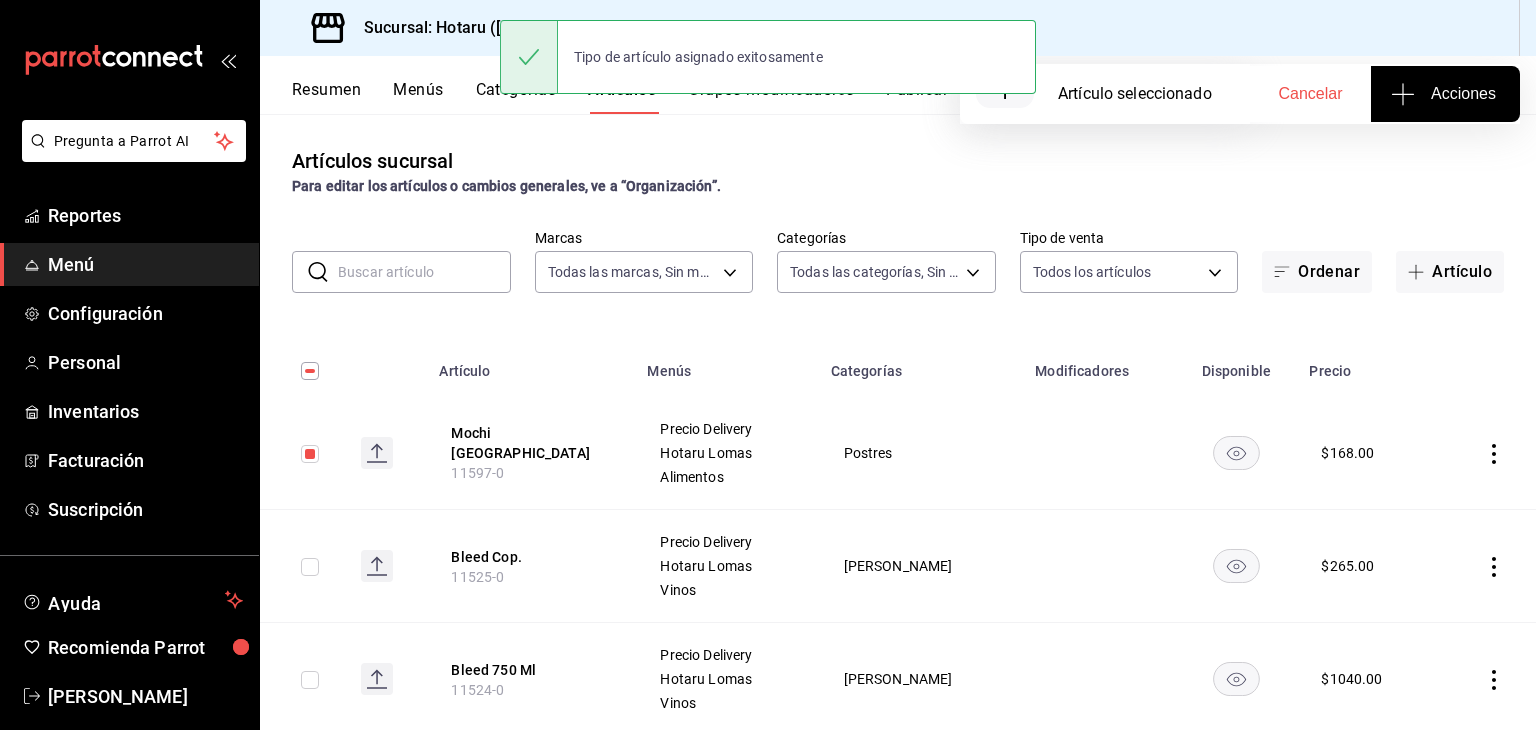 click on "Sucursal: Hotaru ([PERSON_NAME])" at bounding box center (470, 28) 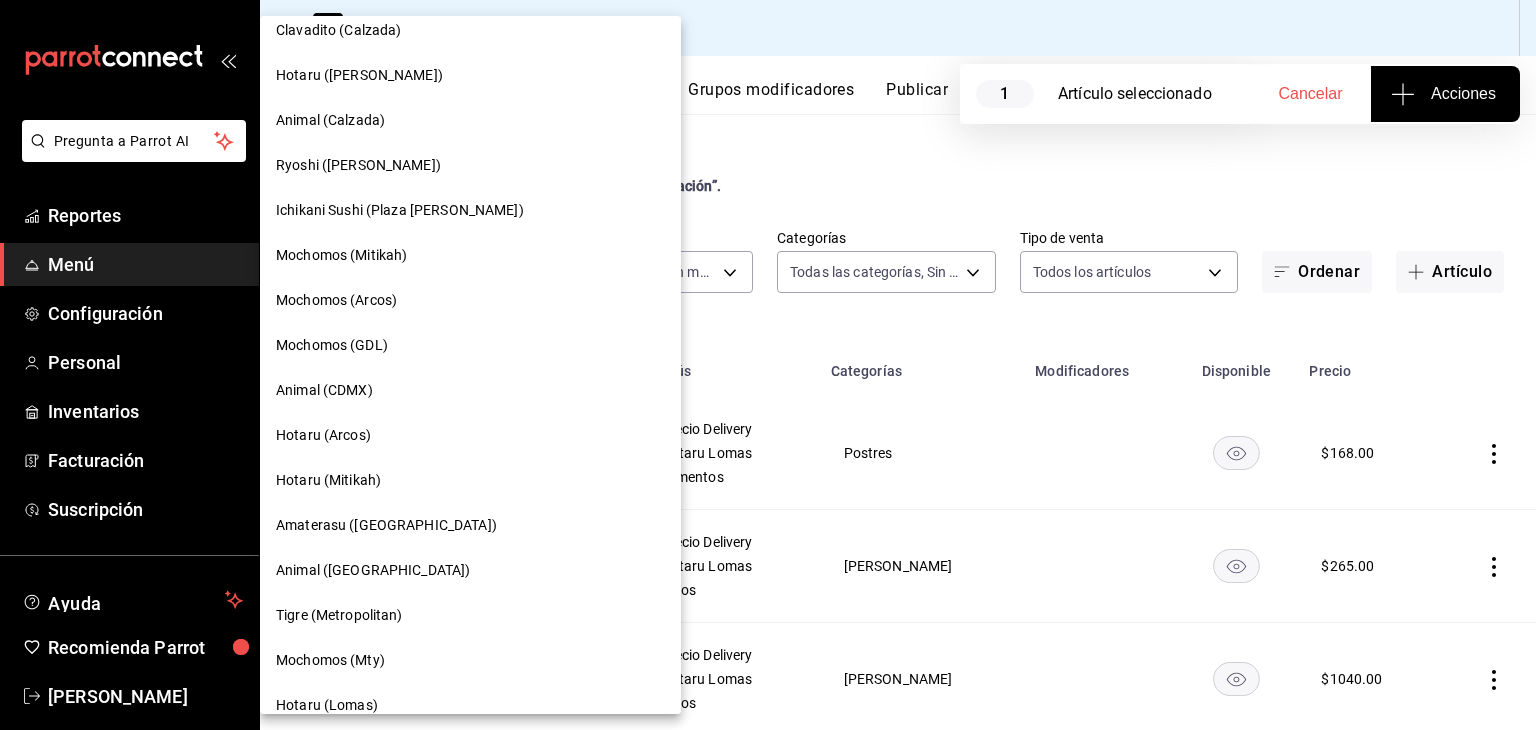 scroll, scrollTop: 399, scrollLeft: 0, axis: vertical 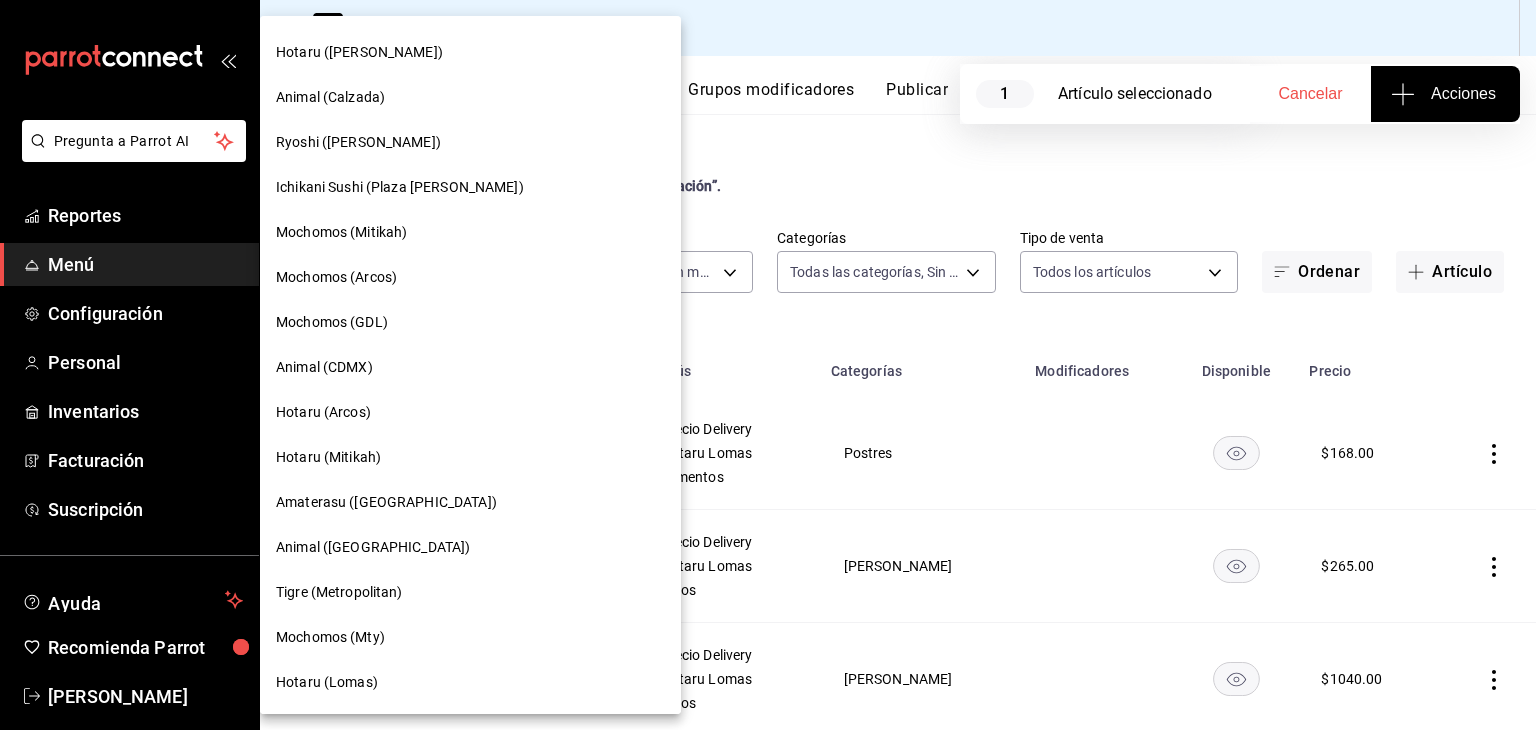 click on "Hotaru (Mitikah)" at bounding box center [470, 457] 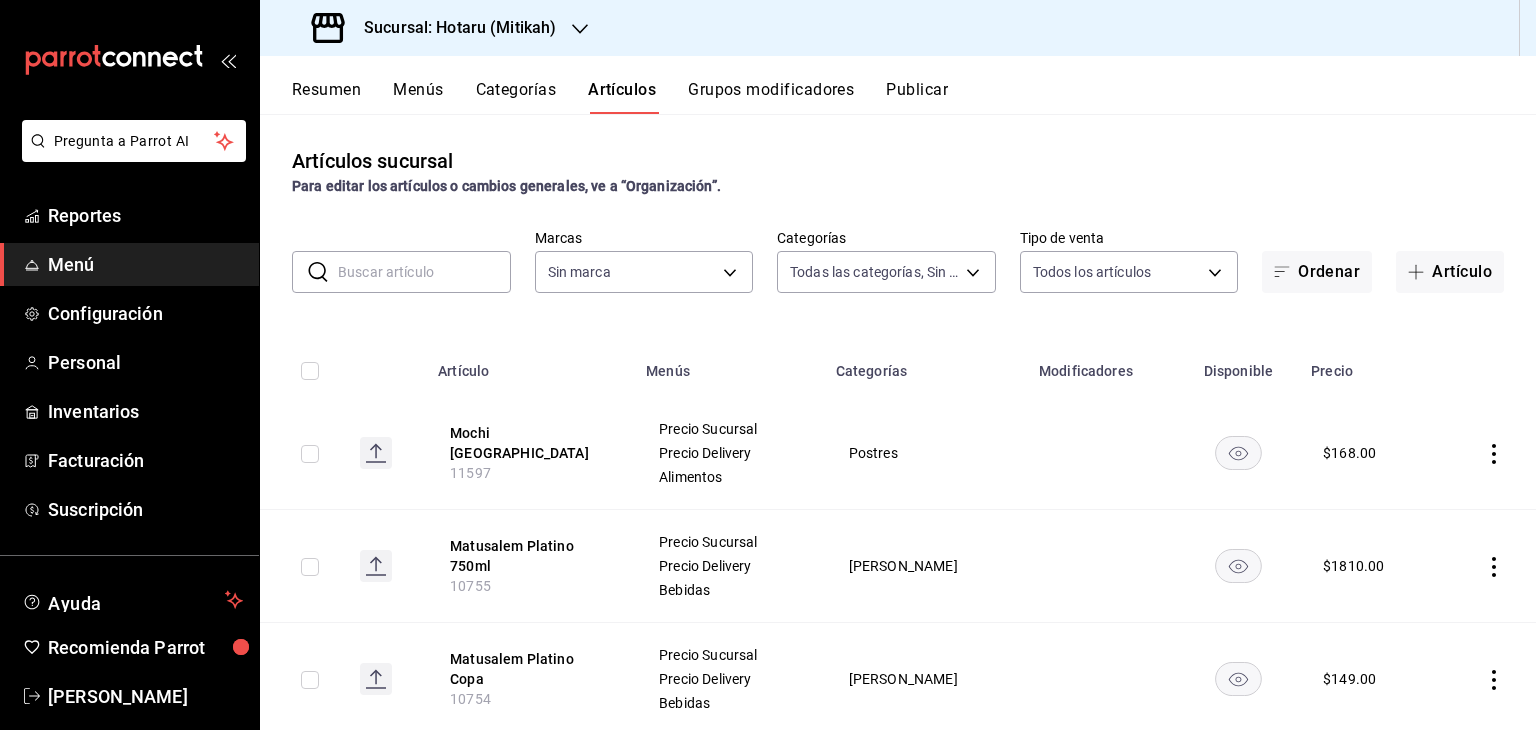 type on "e268faa6-5537-49d9-8e69-67de3d9582db,d994c3d7-8aca-45aa-b25a-b682bae8cd68,ae375cd0-d62c-45fc-bb49-e08519b9f8b9,61b22739-b753-4066-addf-3ea1b863a45b,e60644e2-dba0-47f9-a9cf-a20f18dcd13d,61801035-c0da-45e5-8aa3-1457809858a5,88ff2bcc-52b3-4184-9768-82241961c2b4,66321803-157a-469e-a5b9-44386adc34a4,23ff7165-35e6-40a9-bb09-41b81501f082,baf44148-d97e-4373-b1d8-0ec433a8f509,9f4ea22b-4f51-4485-8e68-cac86d02d8db,52d4c707-ad02-4d3d-862a-c06cd6b77f7a,b54b0d55-c609-4d72-a807-4a52c9040ecf,83242b8f-8402-4595-a399-30b5e6b94c54,4cec2e06-9673-4d6c-98c8-2819f50e21e7,4af82b4a-ddf5-4490-8a37-fb44230640a7,303584dd-7046-4cb6-9e23-75184f2b5bba,0aed13f5-15ff-462f-aebf-4146848db5aa,a34b26db-e34e-4975-b20a-ed99253ac261,9ccc3aab-a819-41e8-8cb8-bed2c5ec38b2,2e482a45-b5bf-428f-b65b-9712e33775d8,e01ae505-bdc3-47b2-b6c4-42faa8c21b20,ba879c5f-8a0d-4508-8571-2b4efd871c3c,10624c98-45a4-4e6e-ab22-0072eae862c4,ab138a1a-08fb-430f-88e4-ebd084bb2ea8,3b512220-1b90-46c7-9312-51d27c0c8f5d,c2ad1305-e198-4335-a267-d1d51bf5b6ce,2e21b1d2-5c9f-41fb-b42..." 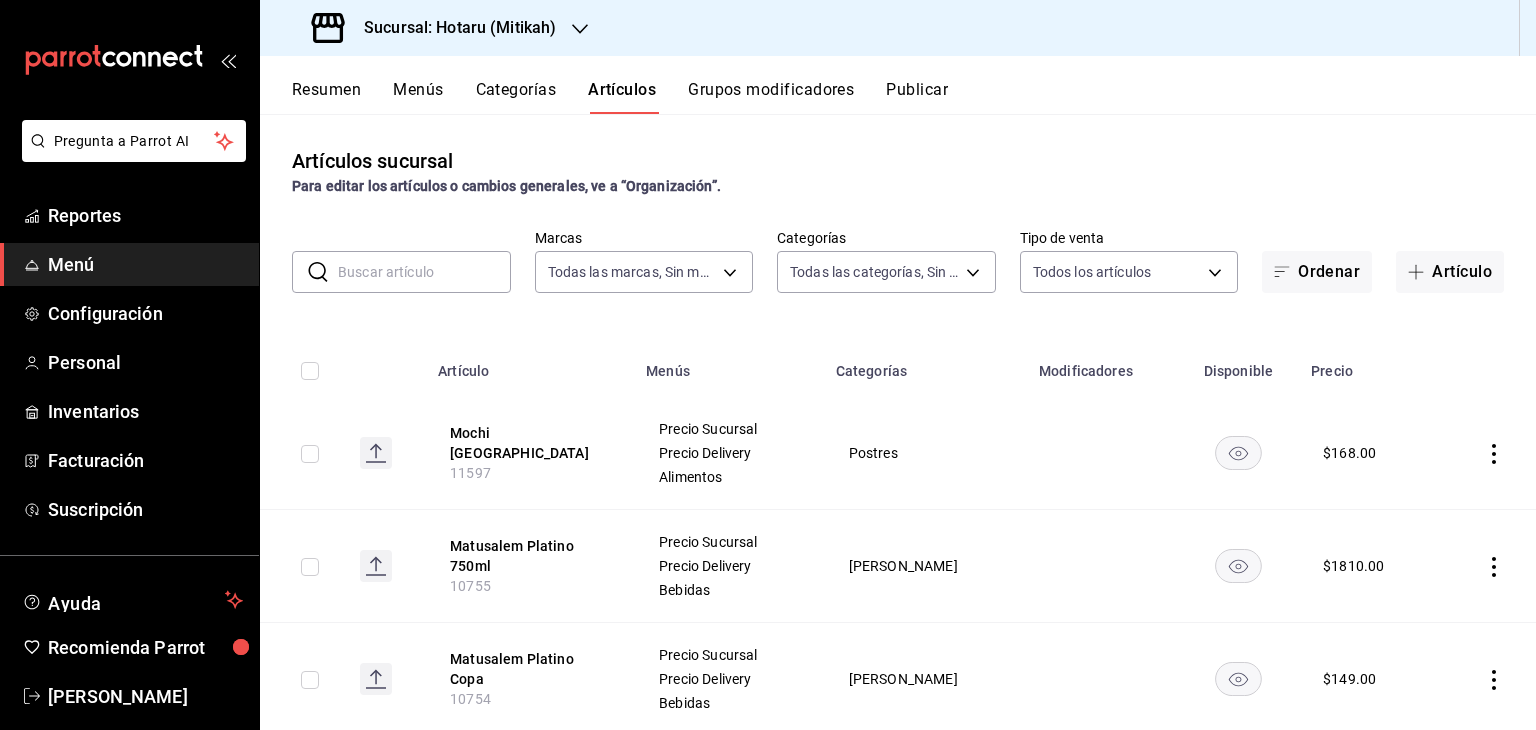 click at bounding box center (310, 454) 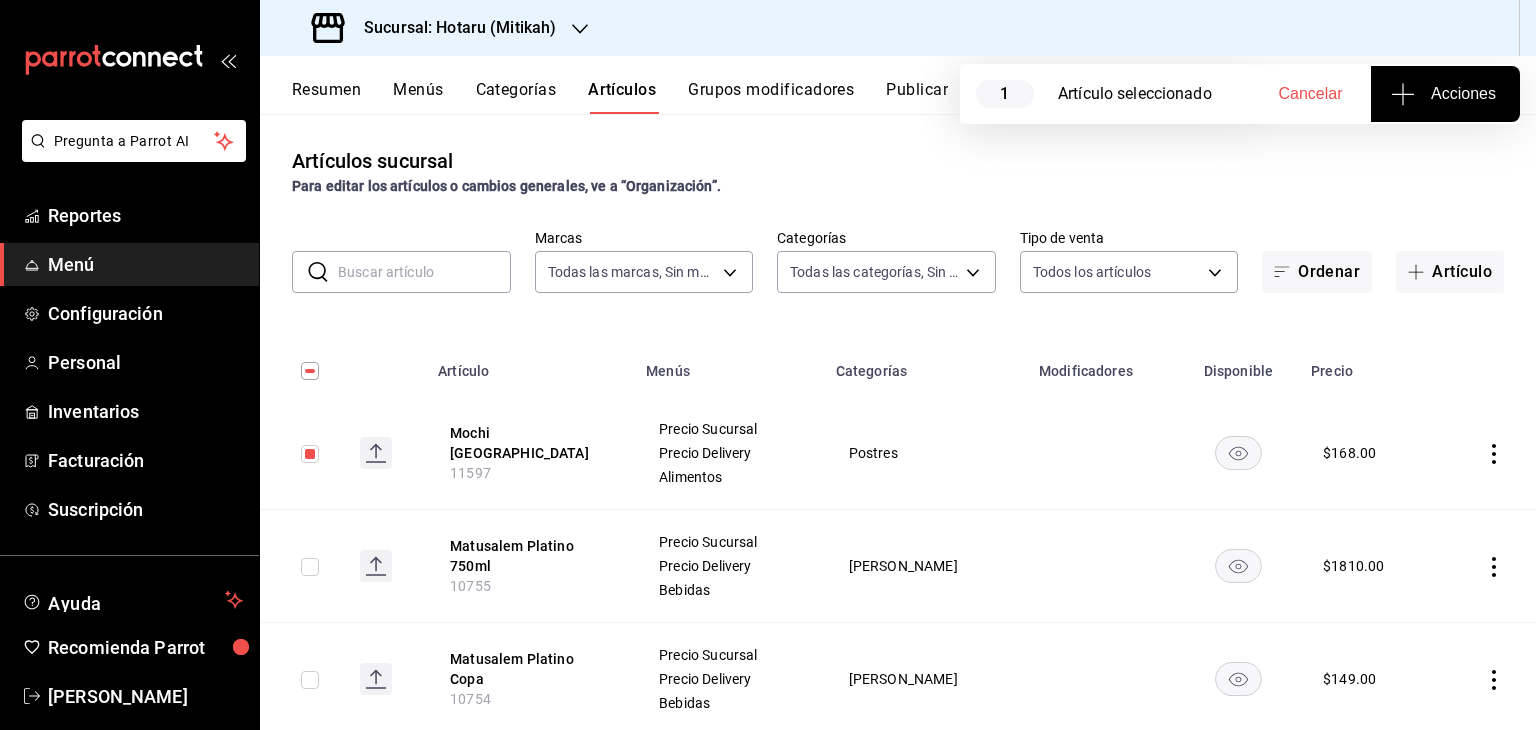 click on "Acciones" at bounding box center (1445, 94) 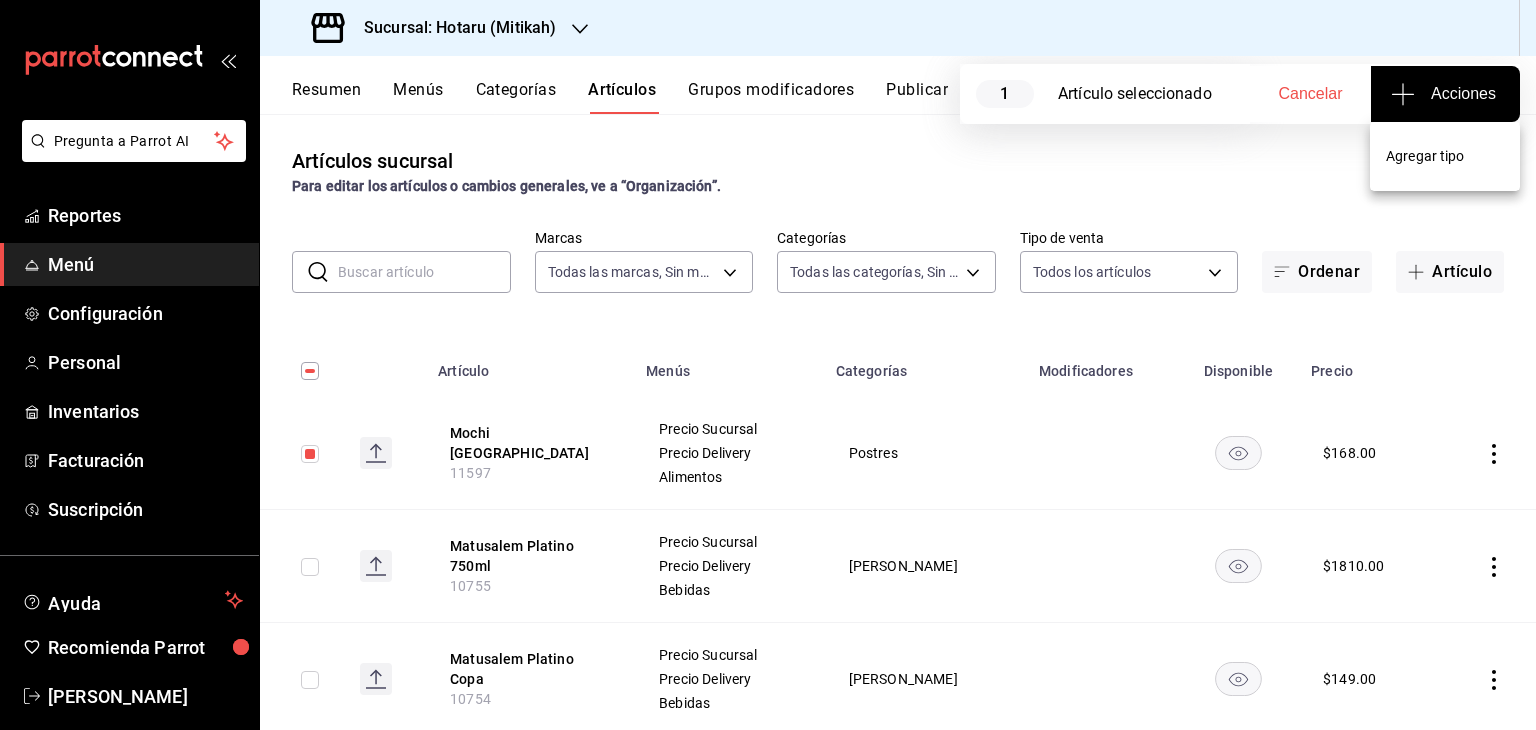 click on "Agregar tipo" at bounding box center [1445, 156] 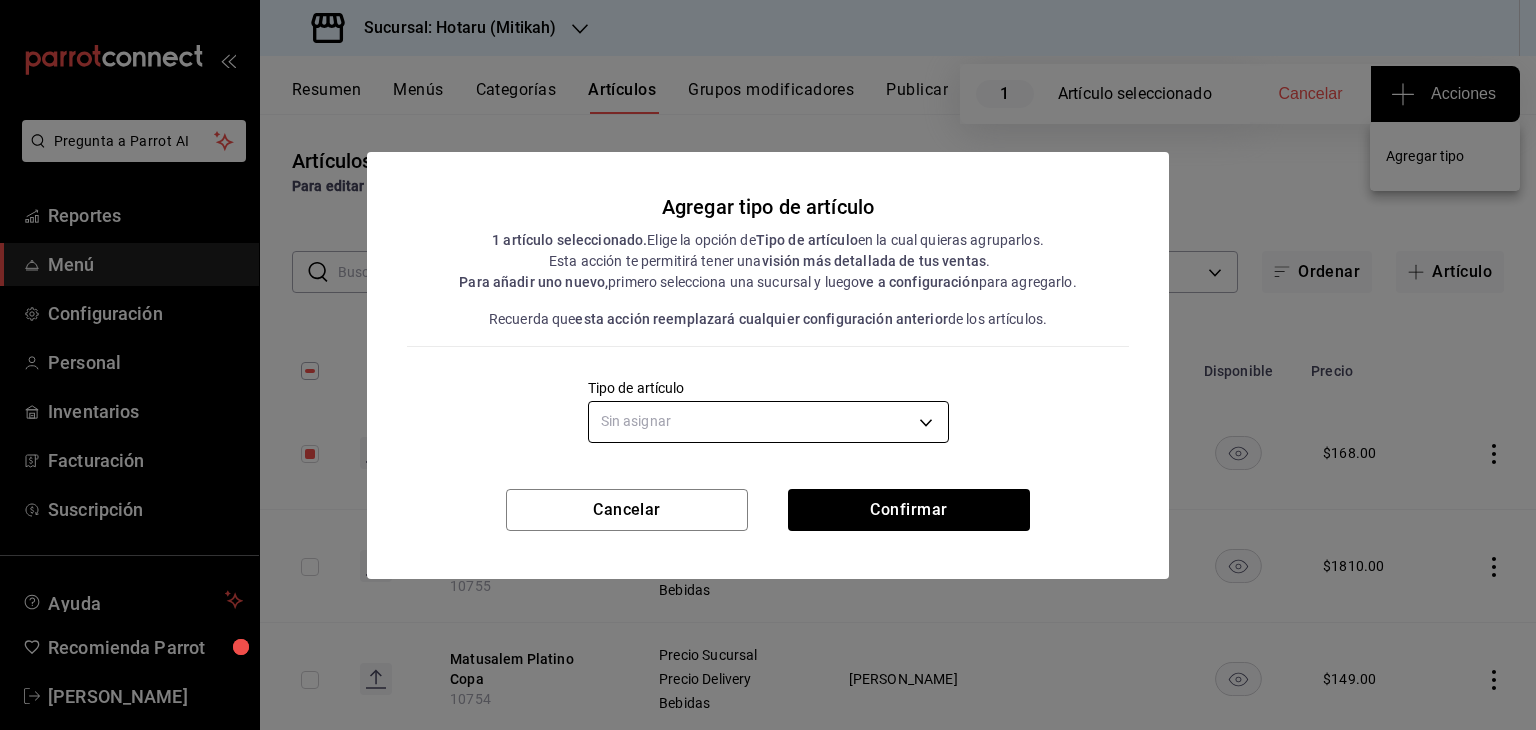 click on "Pregunta a Parrot AI Reportes   Menú   Configuración   Personal   Inventarios   Facturación   Suscripción   Ayuda Recomienda Parrot   [PERSON_NAME]   Sugerir nueva función   Sucursal: Hotaru (Mitikah) Resumen Menús Categorías Artículos Grupos modificadores Publicar 1 Artículo seleccionado Cancelar Acciones Artículos sucursal Para editar los artículos o cambios generales, ve a “Organización”. ​ ​ Marcas Todas las marcas, Sin marca d84d5940-0e8c-40c5-88cd-2414b97e757c Categorías Todas las categorías, Sin categoría Tipo de venta Todos los artículos ALL Ordenar Artículo Artículo Menús Categorías Modificadores Disponible Precio Mochi Dubai 11597 Precio Sucursal Precio Delivery Alimentos Postres $ 168.00 Matusalem Platino 750ml 10755 Precio Sucursal Precio Delivery Bebidas [PERSON_NAME] $ 1810.00 Matusalem Platino Copa 10754 Precio Sucursal Precio Delivery Bebidas [PERSON_NAME] $ 149.00 Bleed 750 Ml 10752 Precio Sucursal Precio Delivery Vinos Vino tinto $ 1040.00 Bleed Cop. 10753 Precio Sucursal Vinos $ $ $" at bounding box center [768, 365] 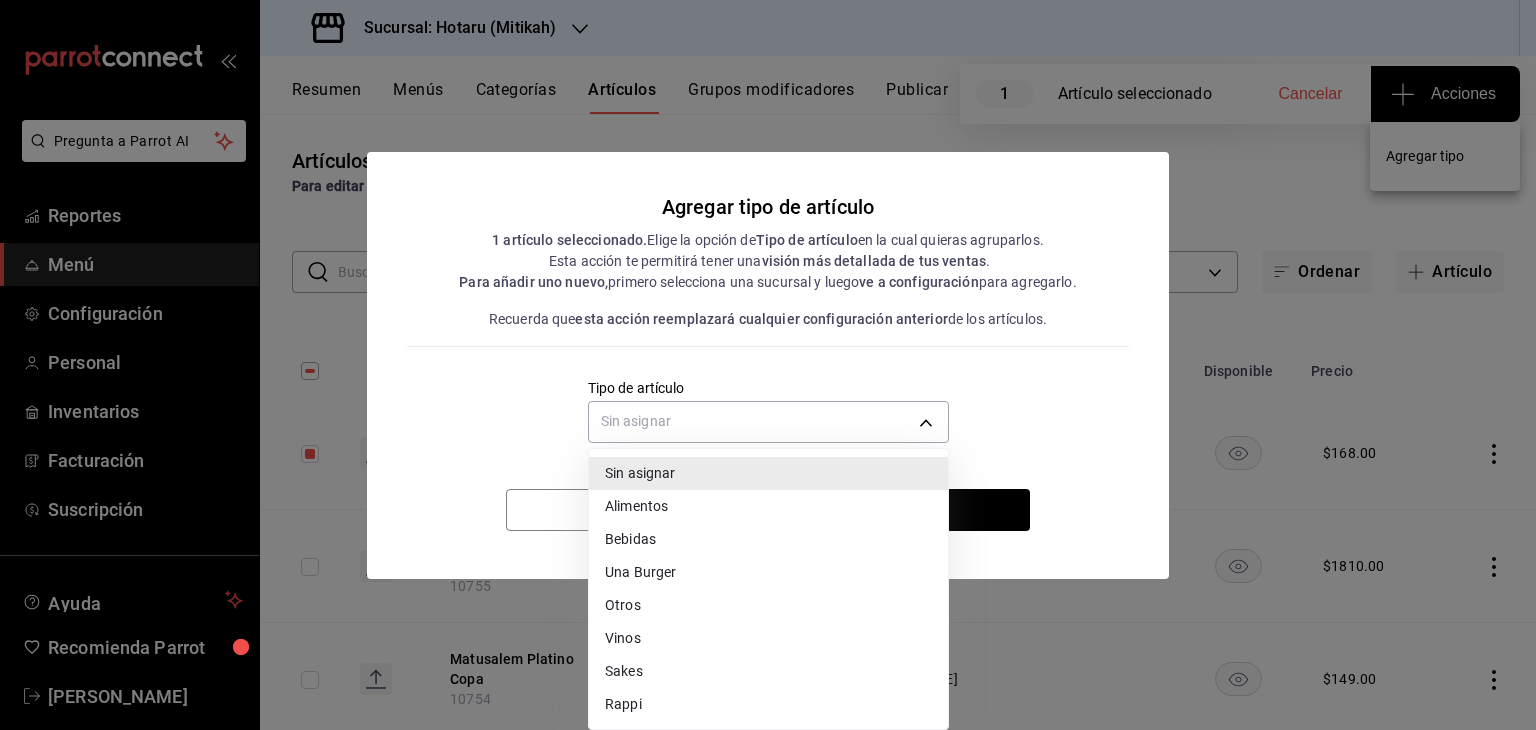 click on "Alimentos" at bounding box center [768, 506] 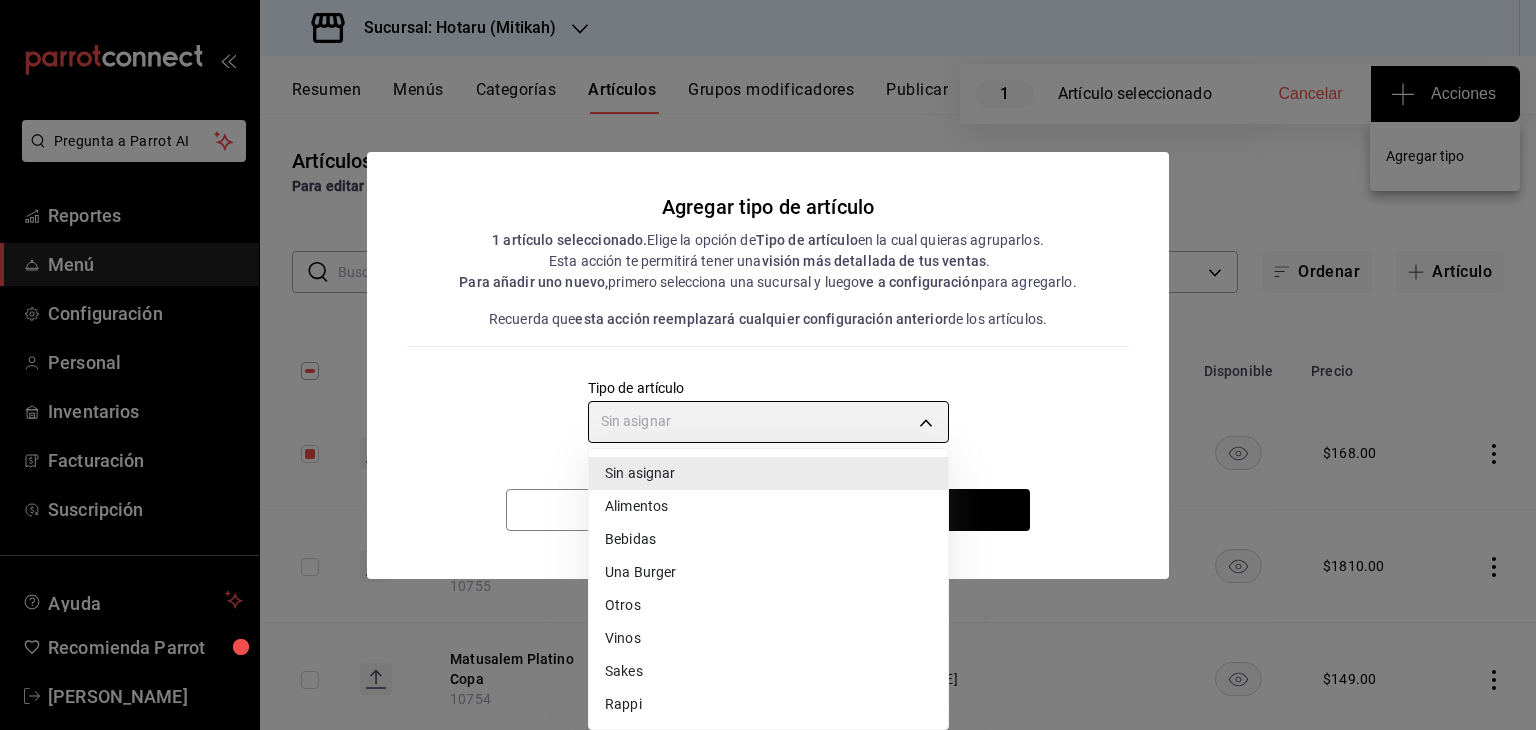 type on "a9c5c5d7-09f7-4d61-88a6-a13d33eec0fd" 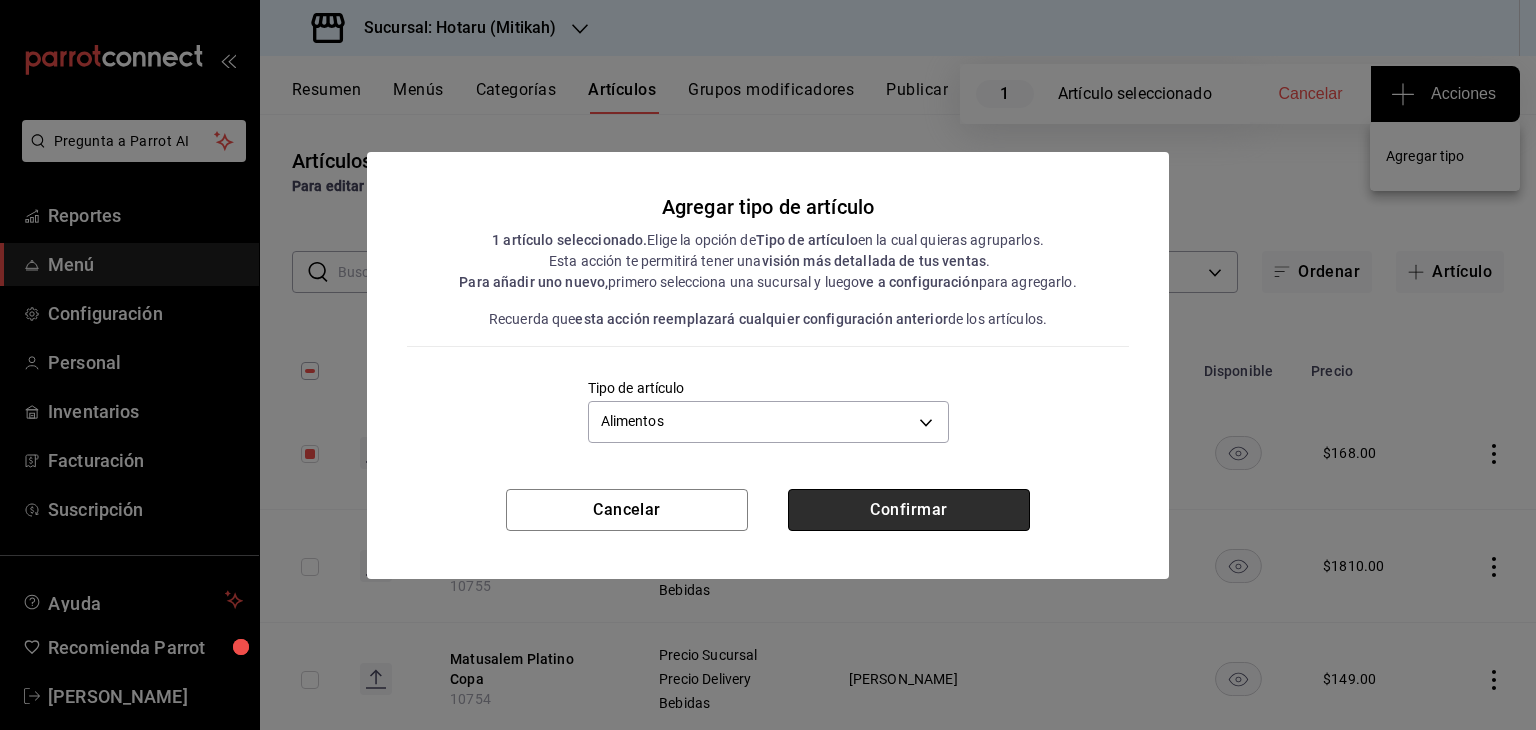 click on "Confirmar" at bounding box center [909, 510] 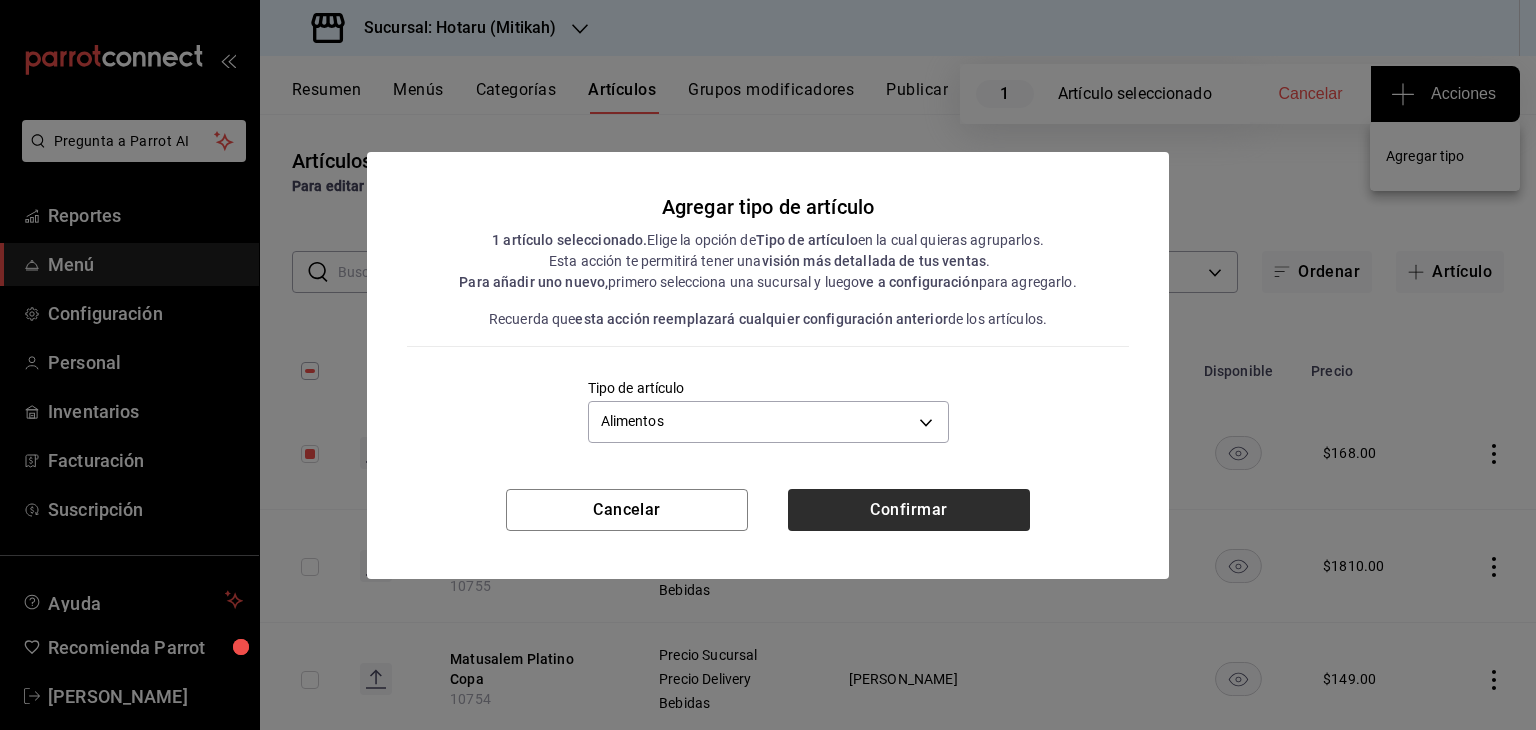 type 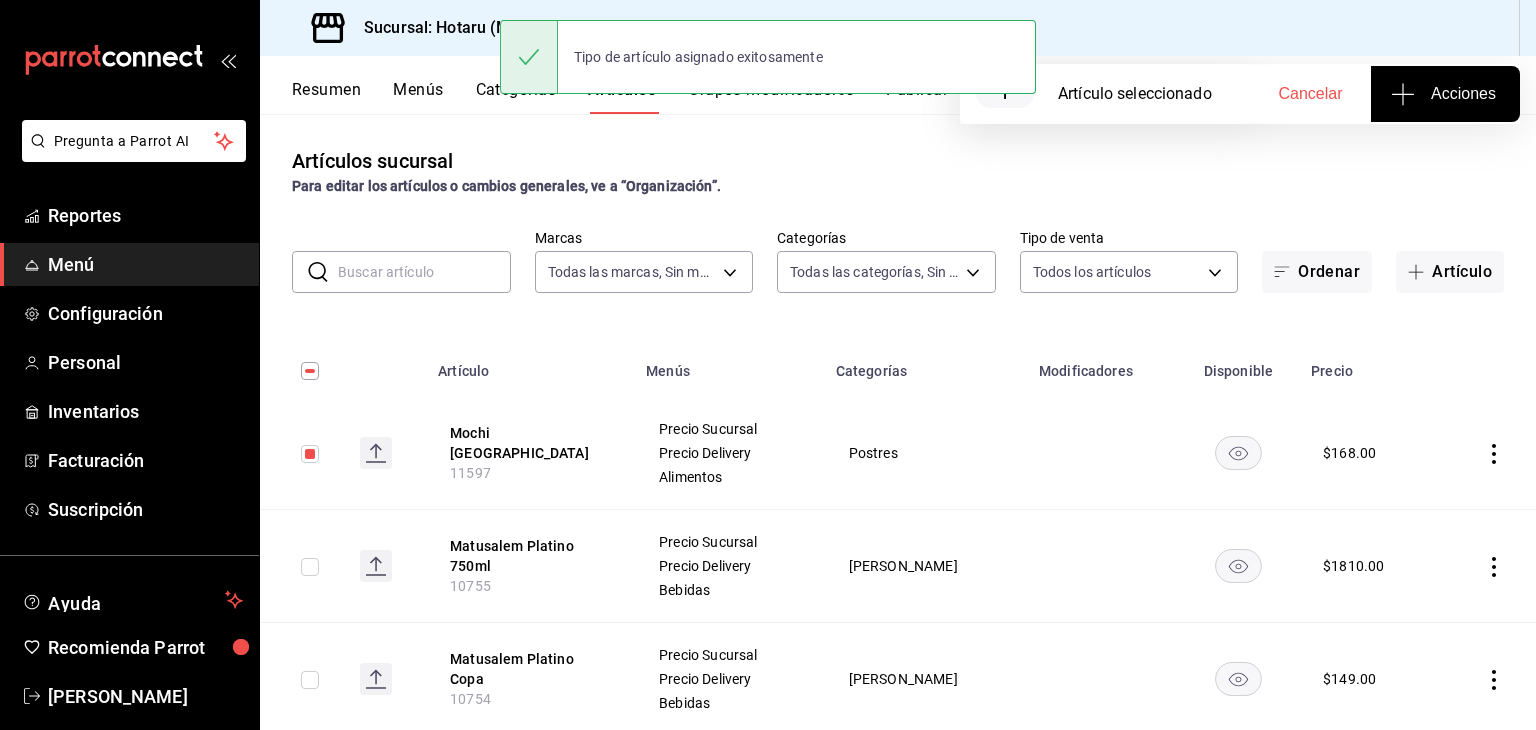 click on "Sucursal: Hotaru (Mitikah)" at bounding box center (452, 28) 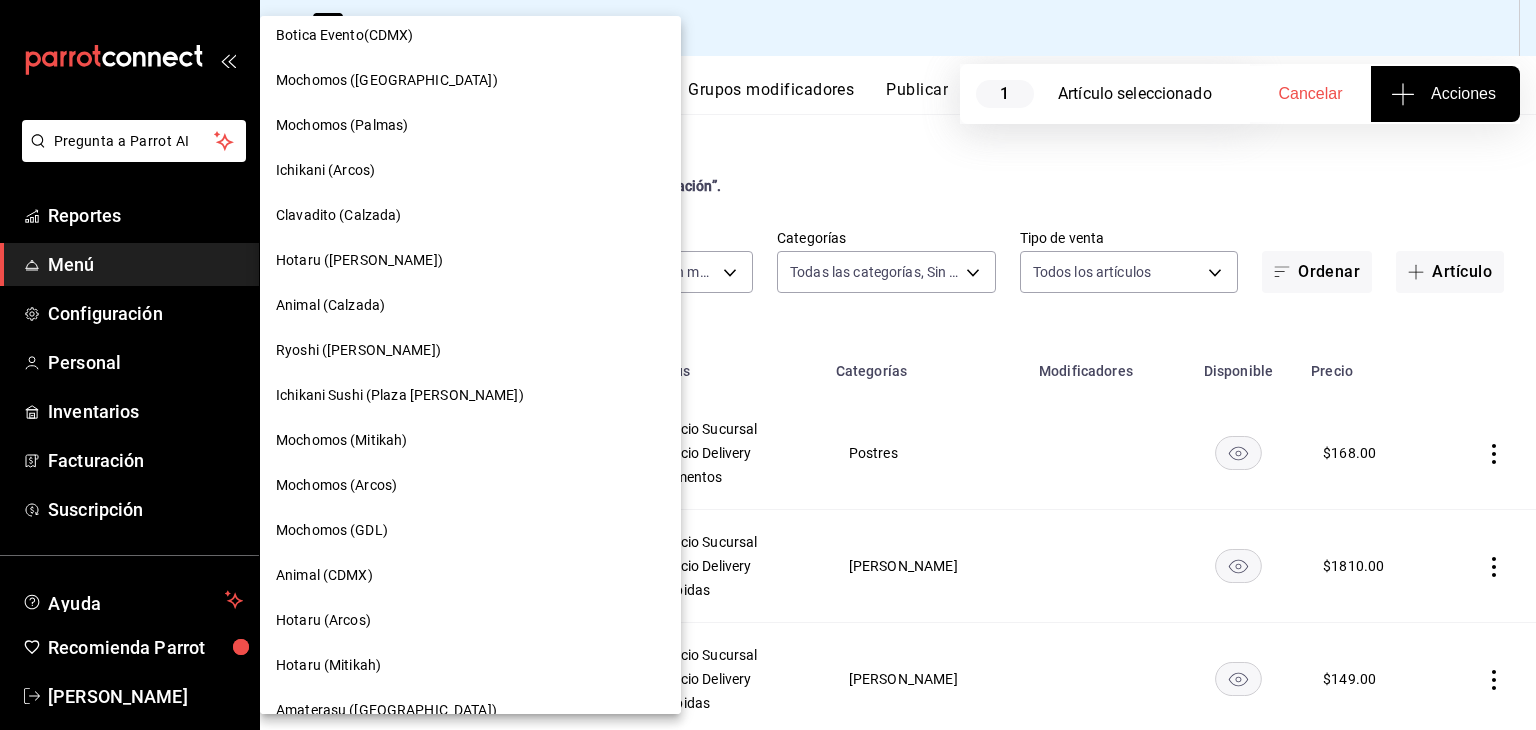 scroll, scrollTop: 192, scrollLeft: 0, axis: vertical 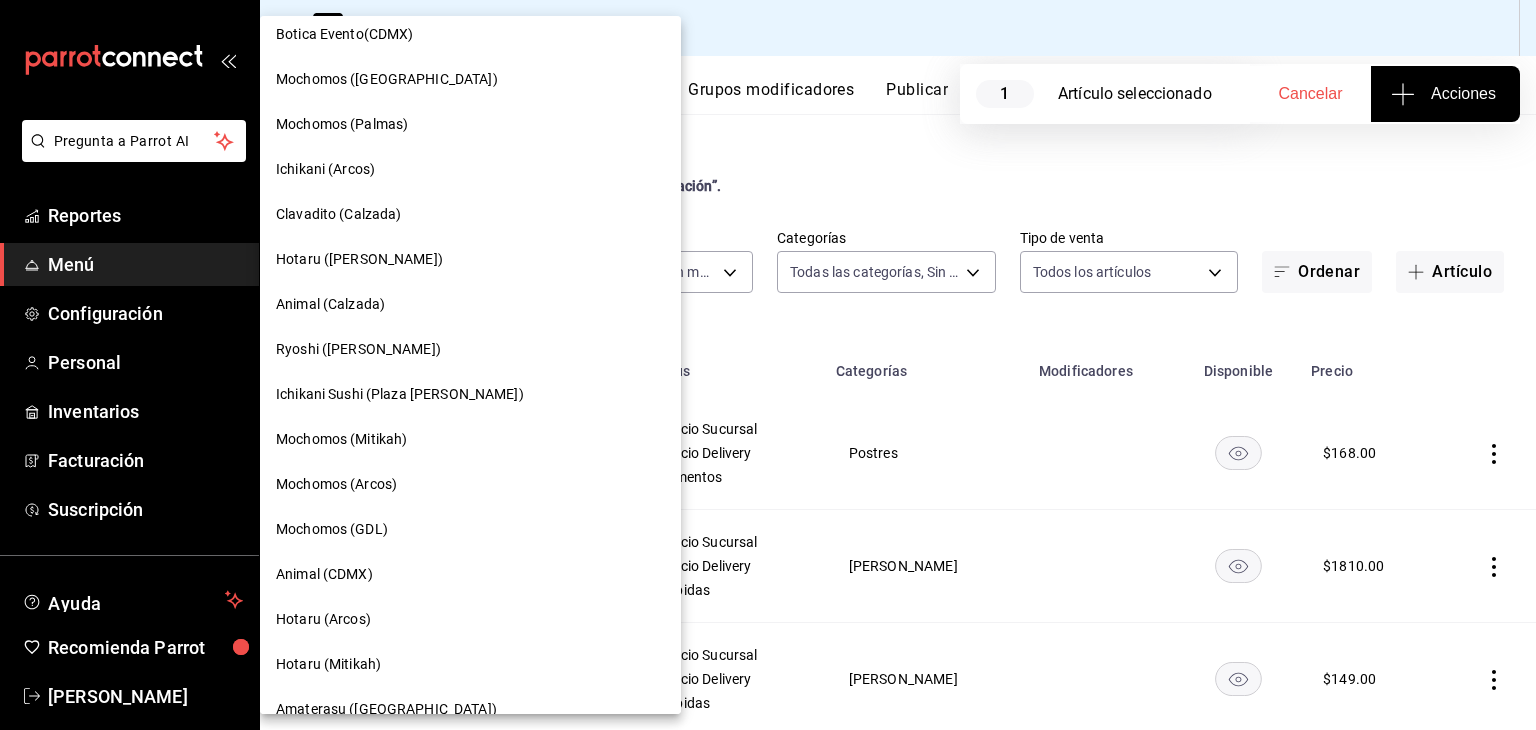 click on "Hotaru (Arcos)" at bounding box center (470, 619) 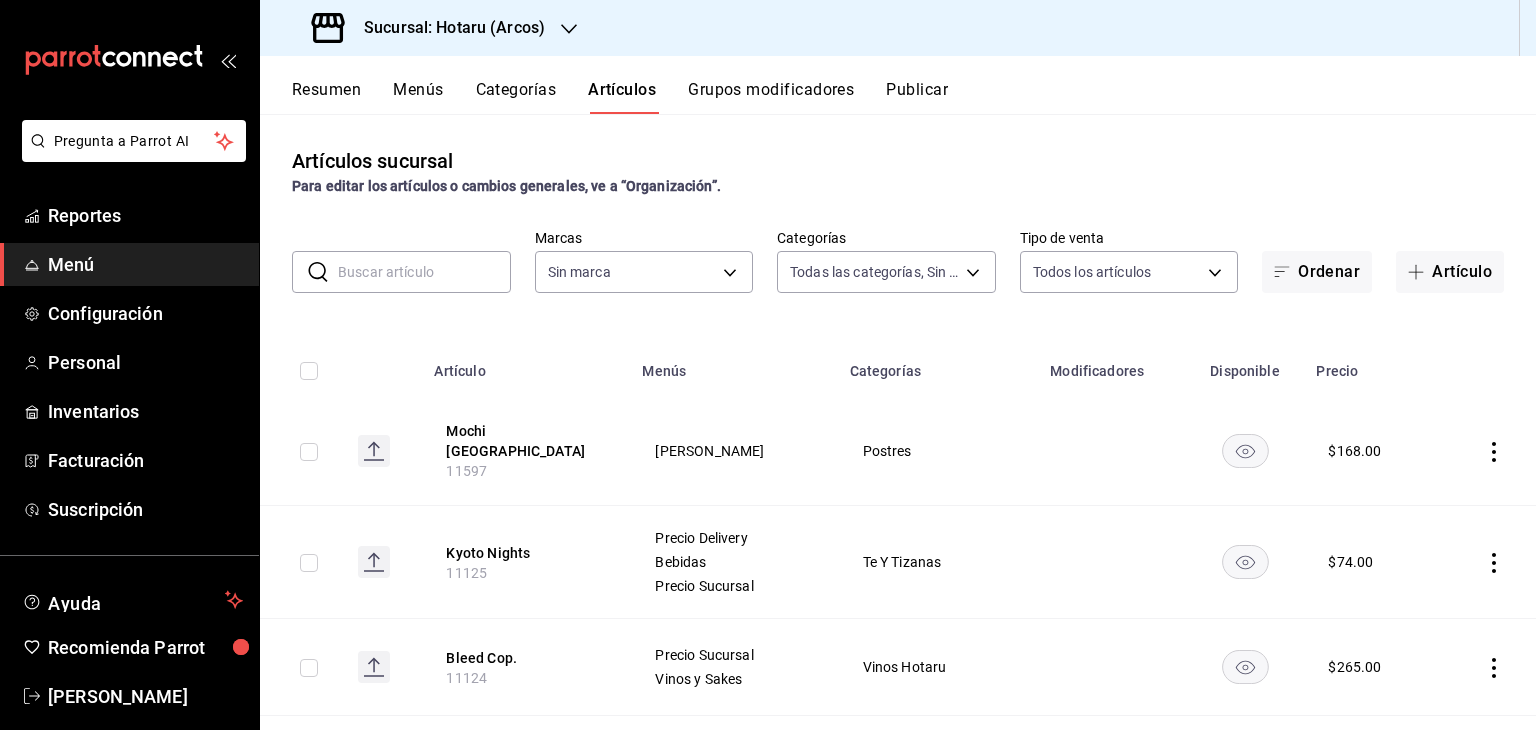 type on "af0fa7ff-854a-4bfb-817f-8061951aea4b,98c40ba0-5fcc-40b0-ad47-58e6283fb45d,d8773d16-2072-441c-95fd-b29cd841ad99,12869a51-c3f4-42bd-a28f-5ed12a86b609,13a2a685-c750-4138-8a75-aa4859f30515,6e99ac08-0f71-4ac7-b5e7-538814436a6f,bf787a5f-b6b5-4f10-a17b-8f5afcf5eab4,e3049187-5f57-4796-ab91-00ee1fa8dd6a,aff80d0b-1944-48f4-a98d-60867417ed6a,5307b469-9f11-48b6-9270-130bdb8be837,44f70a1c-ba71-42b5-b2c3-019157ac8287,d4e6dd79-3e75-4671-974c-90d16be7ab63,0365e660-5caa-43f9-8676-2467a53f1ac9,f971023e-2f1e-4409-8b3c-f21f58688e1e,03bdb2a6-fe88-44d3-b6dd-17facb08ac5e,d2b87f27-433a-46b4-aa62-a9db913f7578,e02ff664-f6d7-46e6-a195-42bea87c79c8,4fad770b-dbaa-4d21-ac20-ae956538371f,74f76086-96bb-47fd-ac88-14b51a498719,7d516f41-5205-4a10-823a-bf9b99cd179b,8dc2188e-ba6e-4ec8-9c2b-00bea9e214f1,f6a6aa66-1d2e-4b59-8892-1b0388857d58,fca8d96e-da3d-4875-b167-e048a5f5c219,f21aca79-6b60-4117-af61-71e30bdd59e9,5f07700d-3ce1-4af1-8660-c732205d6431,0d0c71ee-4947-4e89-ae0f-5ad14224564b,5701e686-3322-4817-91bc-2002cffa0cd8,4ba2af74-b9dd-4e78-8a9..." 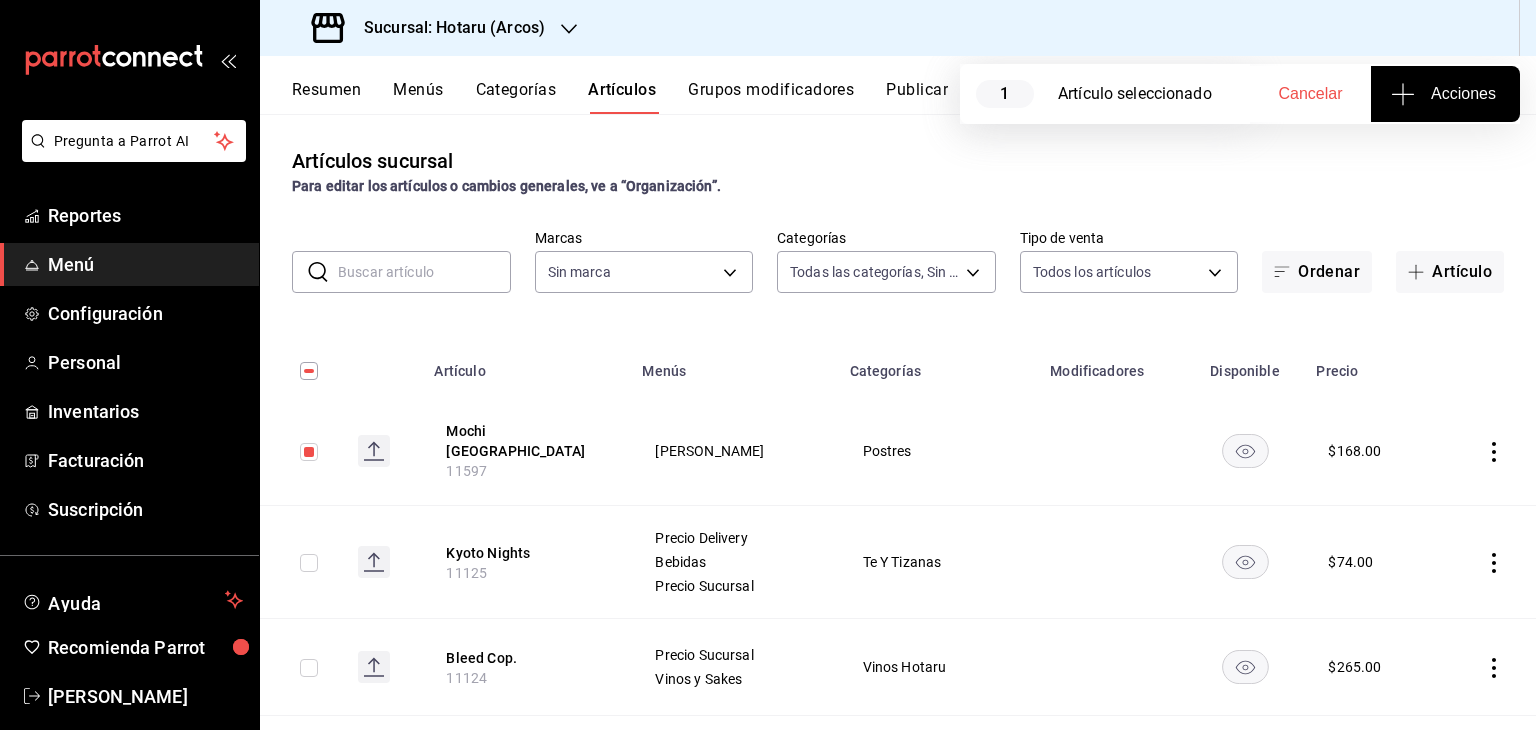 type on "63fd3758-a1b5-4c03-9065-df3279ac1636,22e90613-d08a-4757-a76e-a905fd2e086b,00e97a15-8407-49df-b6a9-fcf9c5cd7dad" 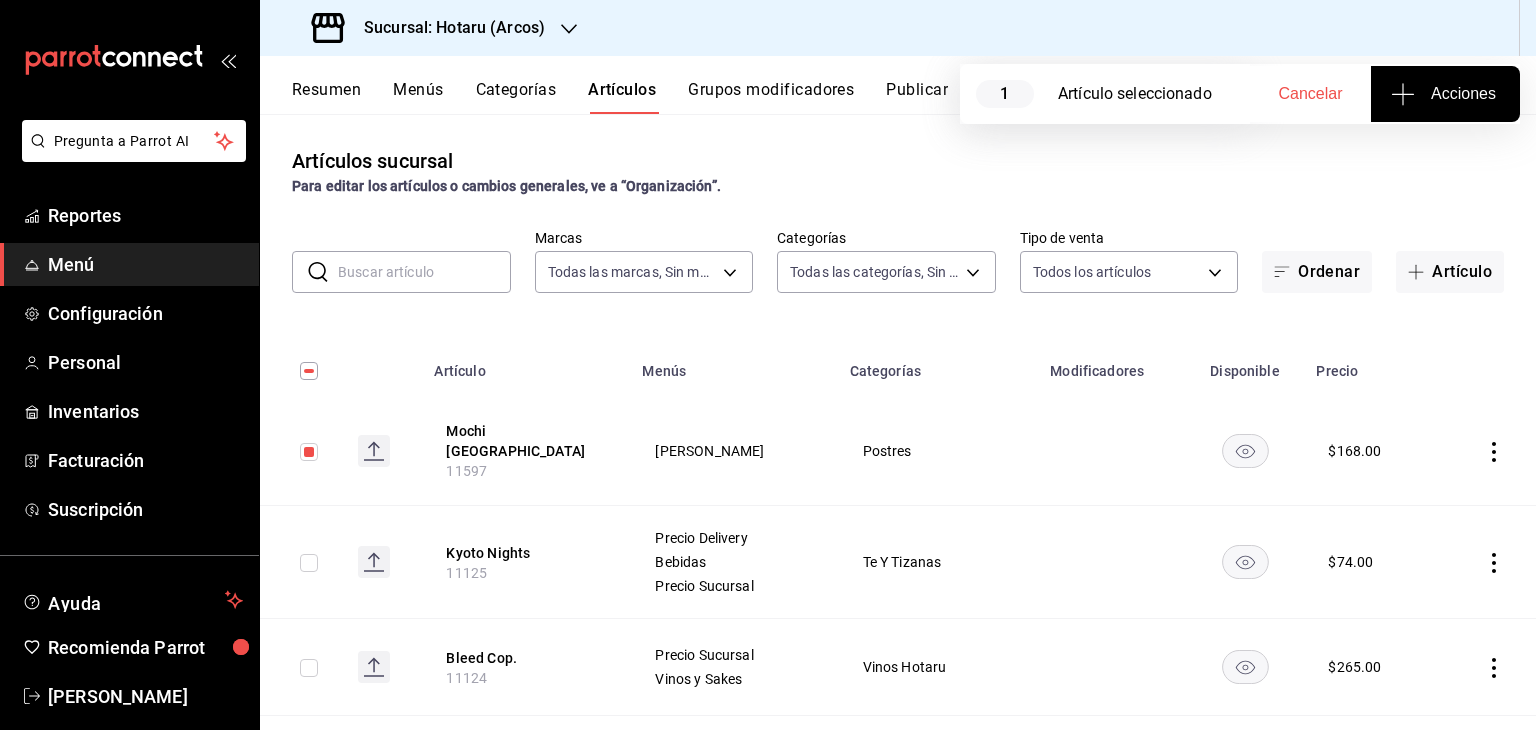 click 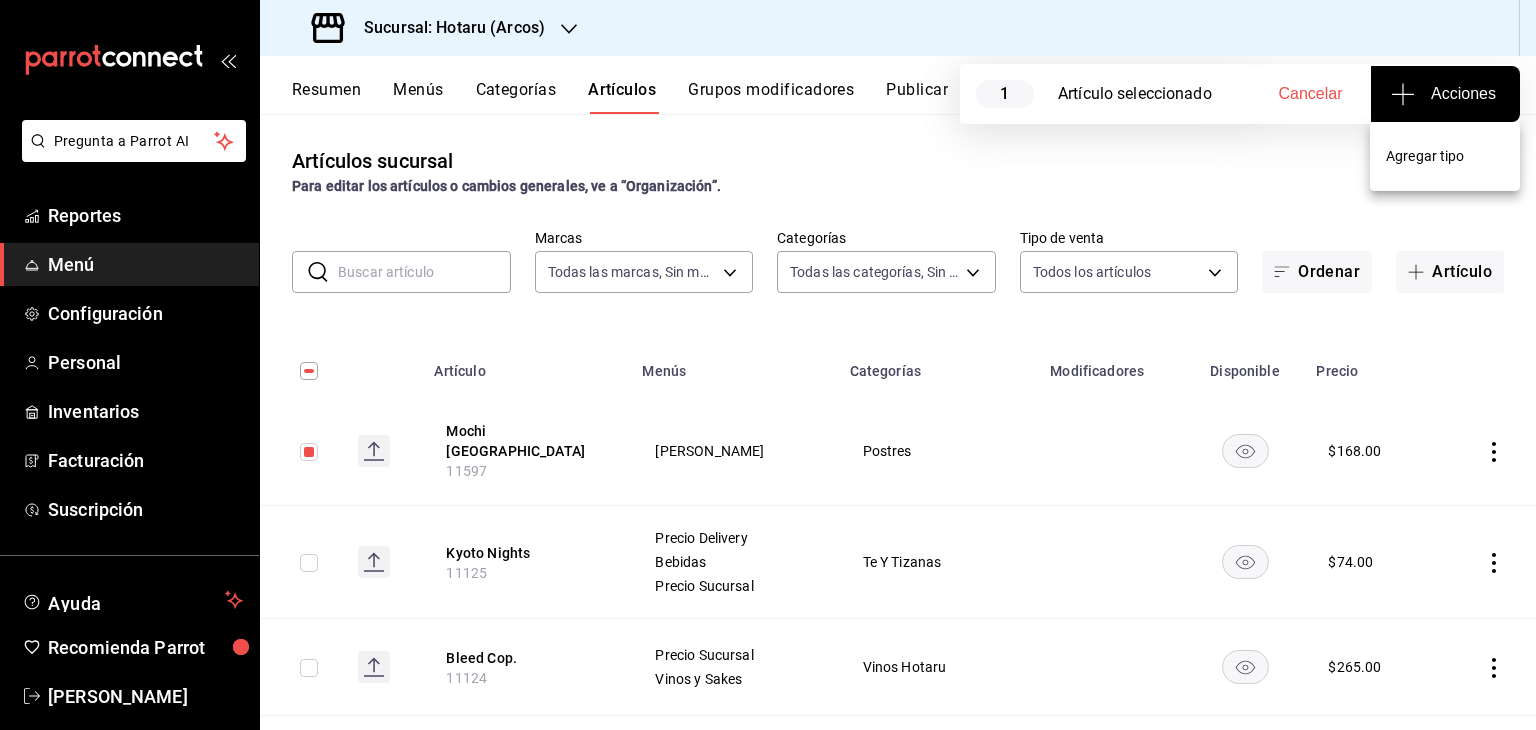 click on "Agregar tipo" at bounding box center [1445, 156] 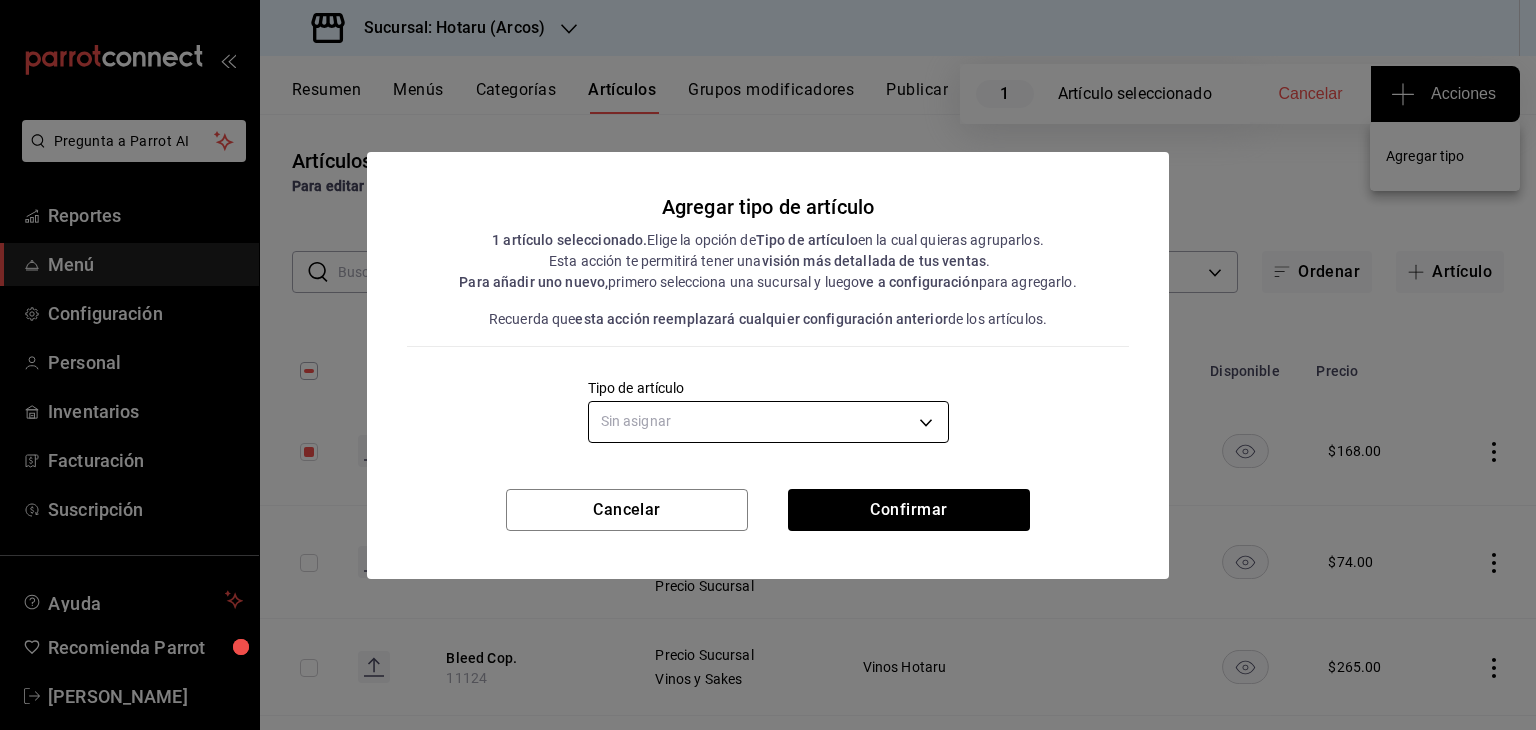 click on "Pregunta a Parrot AI Reportes   Menú   Configuración   Personal   Inventarios   Facturación   Suscripción   Ayuda Recomienda Parrot   [PERSON_NAME]   Sugerir nueva función   Sucursal: Hotaru (Arcos) Resumen Menús Categorías Artículos Grupos modificadores Publicar 1 Artículo seleccionado Cancelar Acciones Artículos sucursal Para editar los artículos o cambios generales, ve a “Organización”. ​ ​ Marcas Todas las marcas, Sin marca 63fd3758-a1b5-4c03-9065-df3279ac1636,22e90613-d08a-4757-a76e-a905fd2e086b,00e97a15-8407-49df-b6a9-fcf9c5cd7dad Categorías Todas las categorías, Sin categoría Tipo de venta Todos los artículos ALL Ordenar Artículo Artículo Menús Categorías Modificadores Disponible Precio Mochi [GEOGRAPHIC_DATA] 11597 [PERSON_NAME] Postres $ 168.00 Kyoto Nights 11125 Precio Delivery Bebidas Precio Sucursal Te Y Tizanas $ 74.00 Bleed Cop. 11124 Precio Sucursal Vinos y Sakes Vinos Hotaru $ 265.00 Bleed 750 Ml 11126 Precio Sucursal Vinos y Sakes Vinos Hotaru $ 1040.00 XX Laguer 11121 Bebidas" at bounding box center (768, 365) 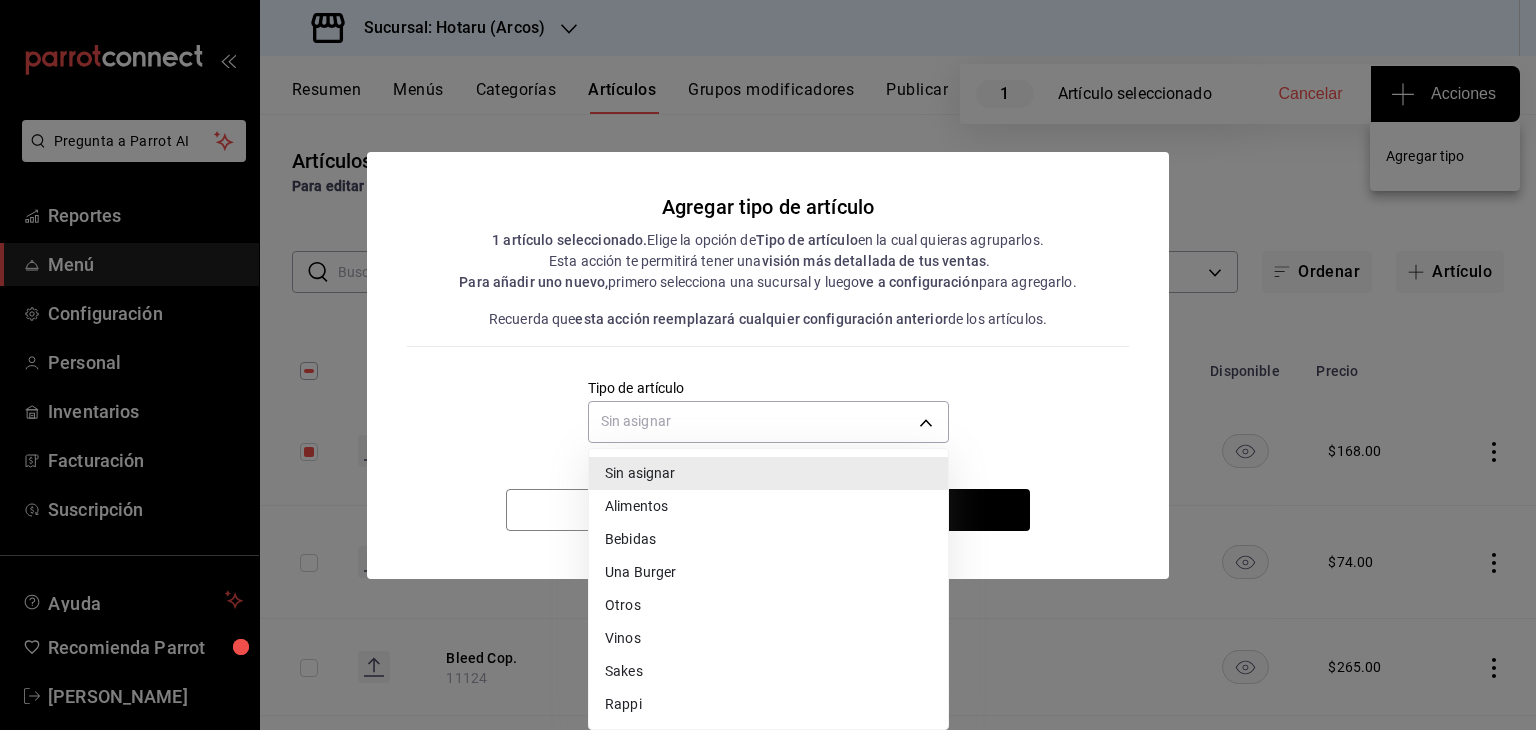 click on "Bebidas" at bounding box center (768, 539) 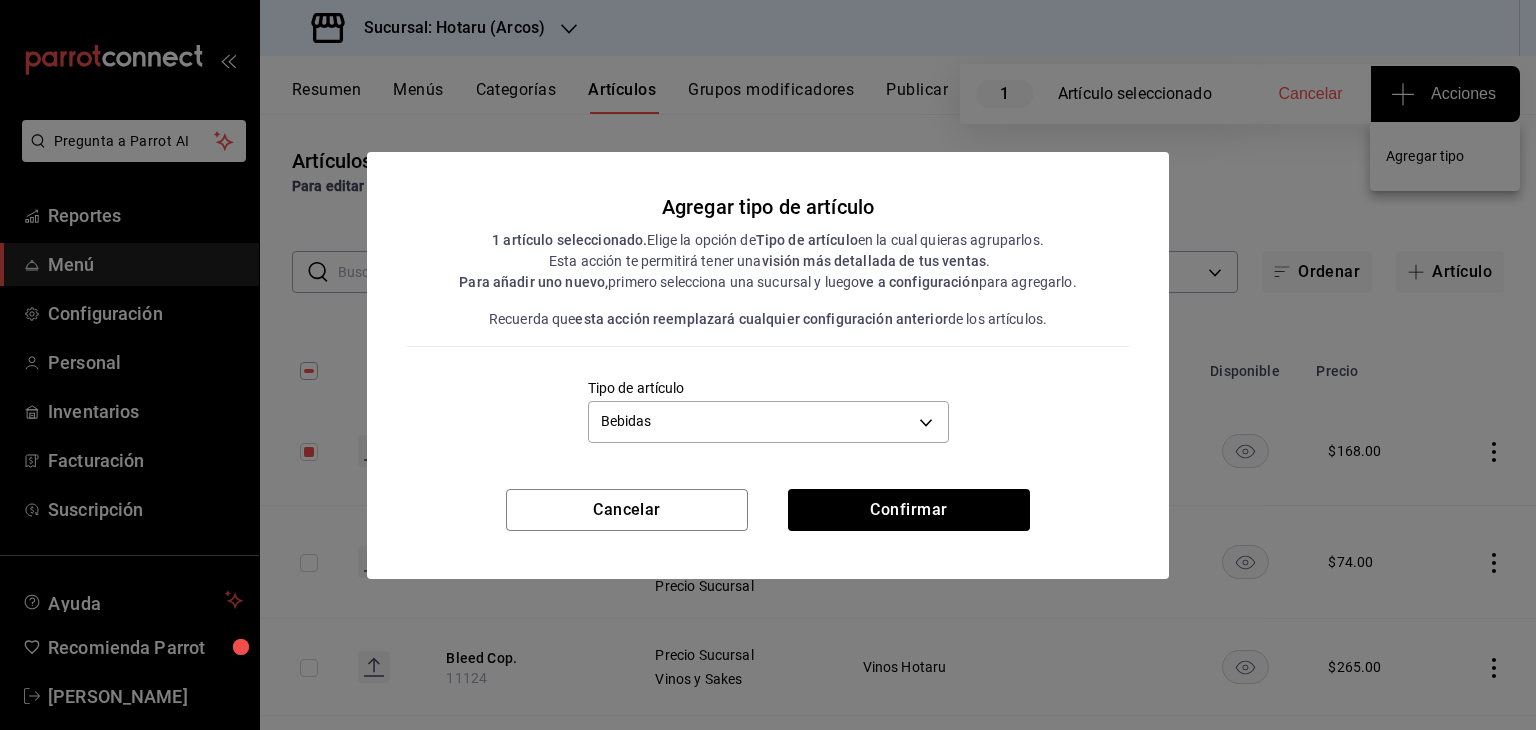 click on "Bebidas" at bounding box center [723, 504] 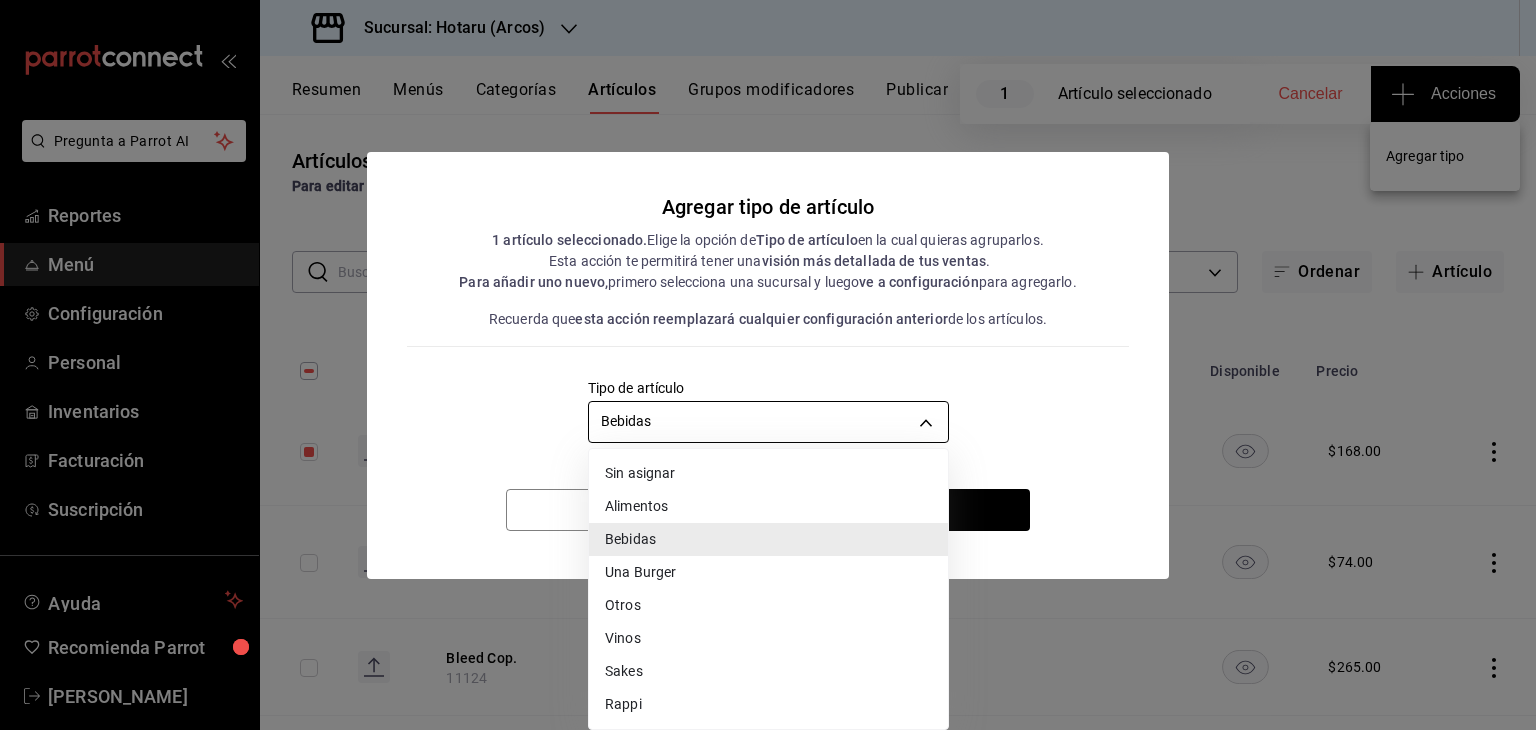 click on "Pregunta a Parrot AI Reportes   Menú   Configuración   Personal   Inventarios   Facturación   Suscripción   Ayuda Recomienda Parrot   [PERSON_NAME]   Sugerir nueva función   Sucursal: Hotaru (Arcos) Resumen Menús Categorías Artículos Grupos modificadores Publicar 1 Artículo seleccionado Cancelar Acciones Artículos sucursal Para editar los artículos o cambios generales, ve a “Organización”. ​ ​ Marcas Todas las marcas, Sin marca 63fd3758-a1b5-4c03-9065-df3279ac1636,22e90613-d08a-4757-a76e-a905fd2e086b,00e97a15-8407-49df-b6a9-fcf9c5cd7dad Categorías Todas las categorías, Sin categoría Tipo de venta Todos los artículos ALL Ordenar Artículo Artículo Menús Categorías Modificadores Disponible Precio Mochi [GEOGRAPHIC_DATA] 11597 [PERSON_NAME] Postres $ 168.00 Kyoto Nights 11125 Precio Delivery Bebidas Precio Sucursal Te Y Tizanas $ 74.00 Bleed Cop. 11124 Precio Sucursal Vinos y Sakes Vinos Hotaru $ 265.00 Bleed 750 Ml 11126 Precio Sucursal Vinos y Sakes Vinos Hotaru $ 1040.00 XX Laguer 11121 Bebidas" at bounding box center [768, 365] 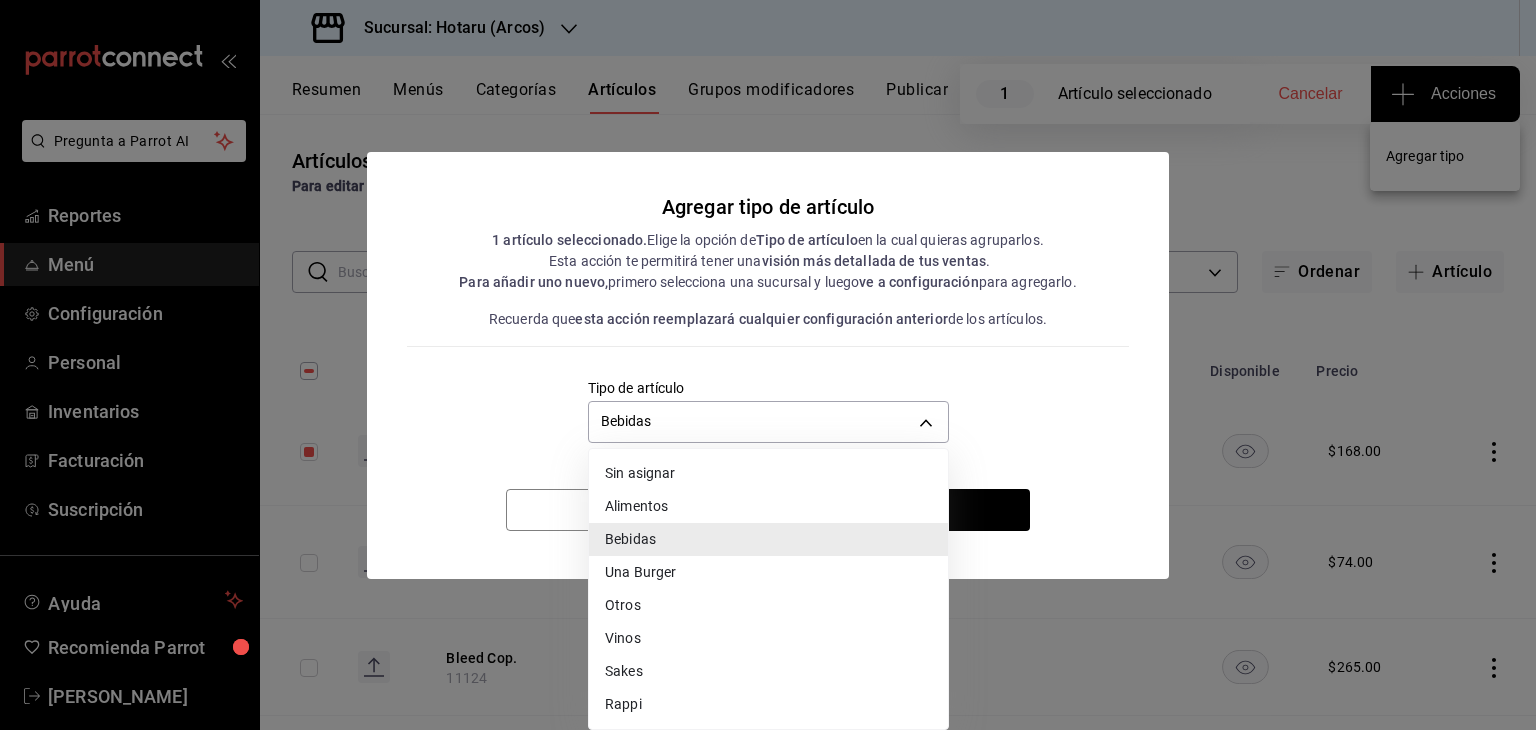 click on "Alimentos" at bounding box center [768, 506] 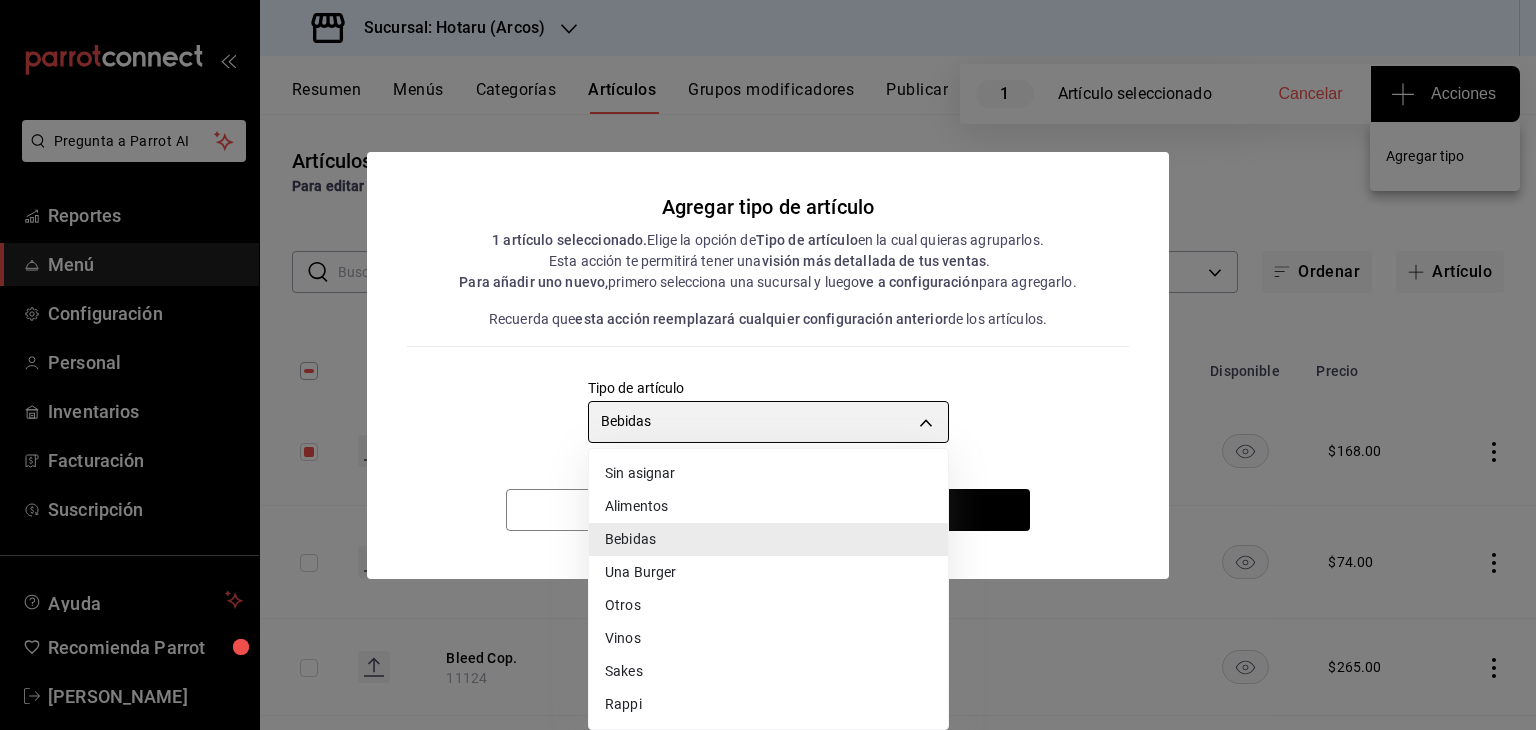 type on "a9c5c5d7-09f7-4d61-88a6-a13d33eec0fd" 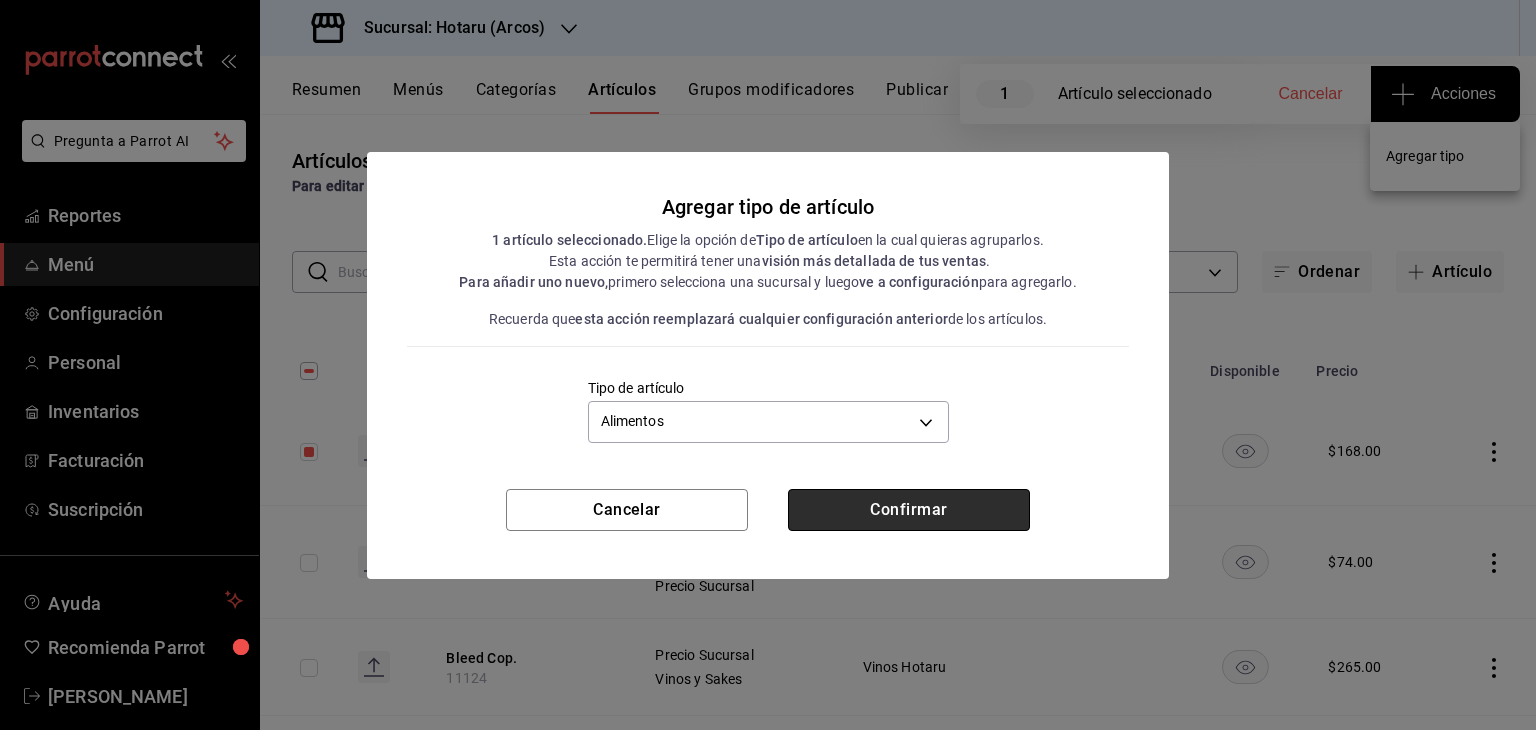 click on "Confirmar" at bounding box center (909, 510) 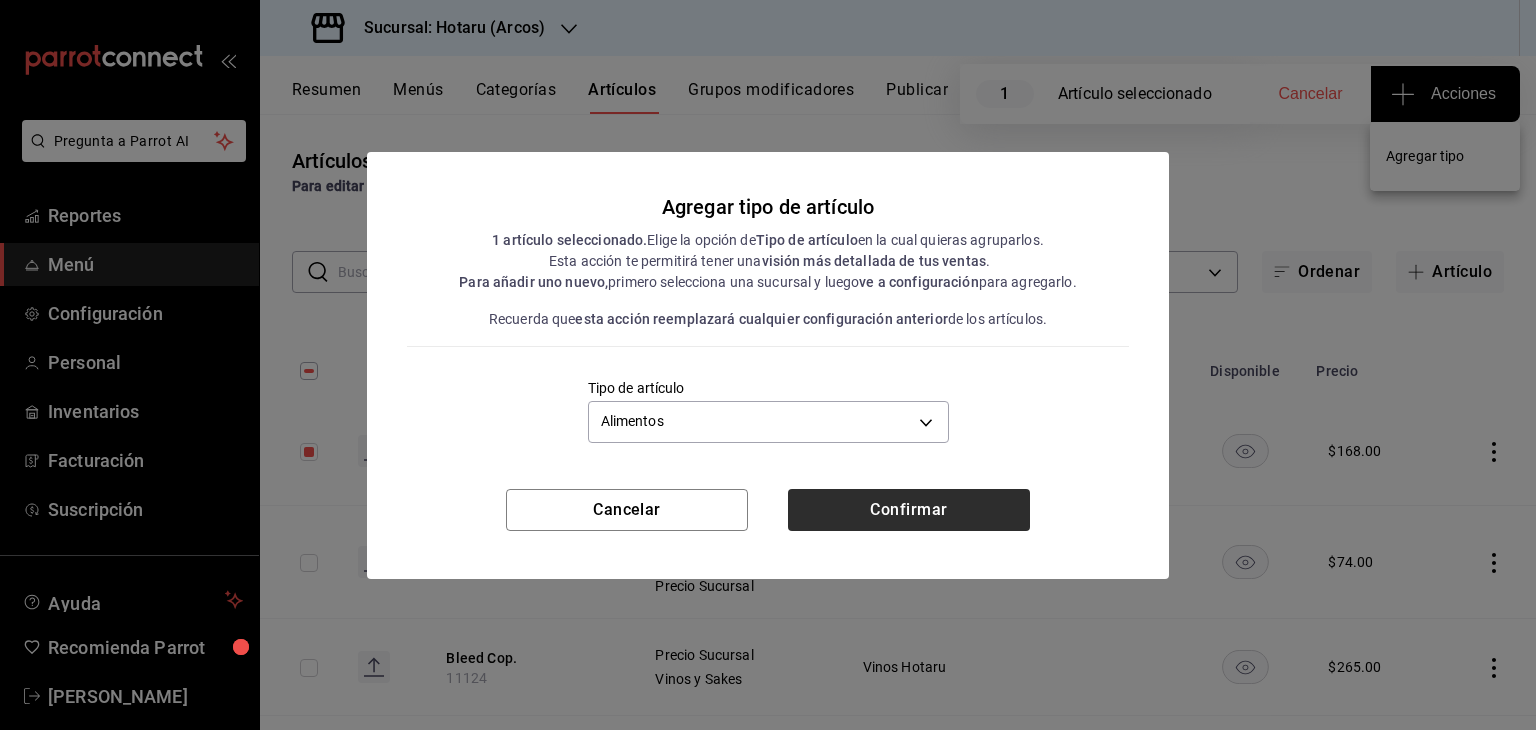 type 